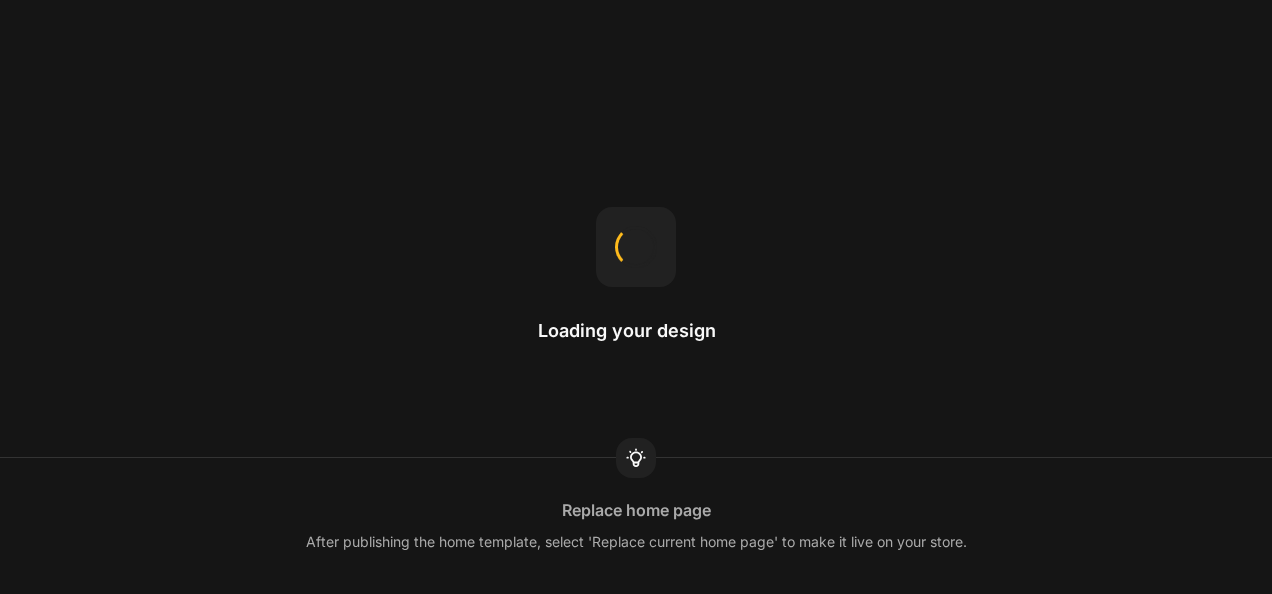 scroll, scrollTop: 0, scrollLeft: 0, axis: both 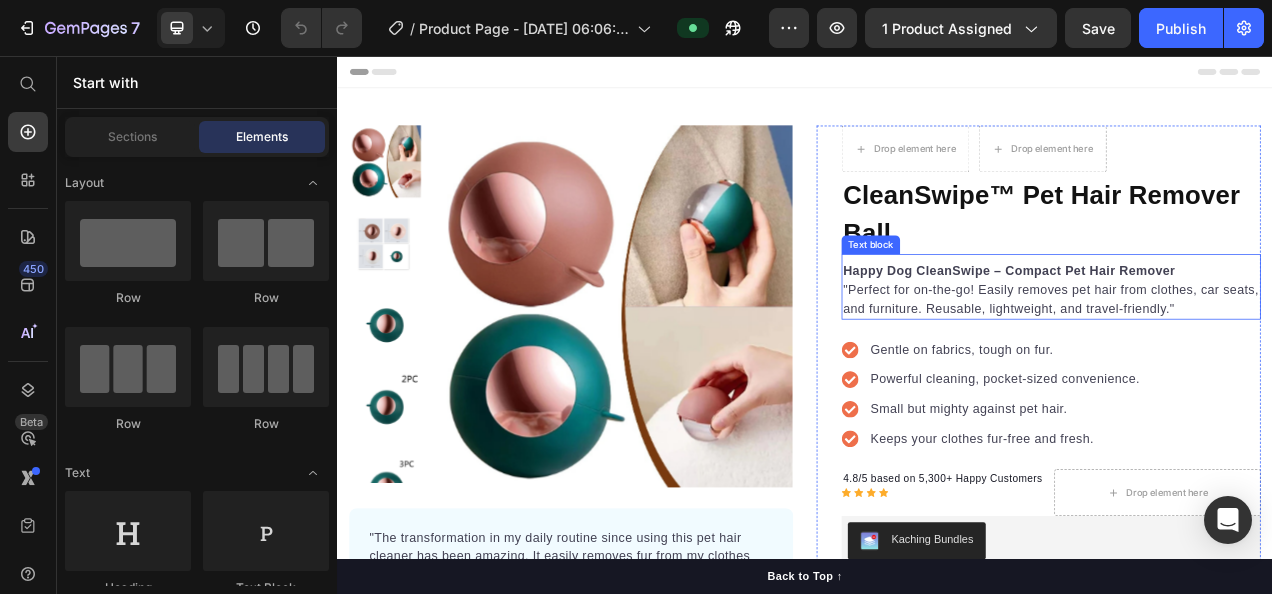 click on "Happy Dog CleanSwipe – Compact Pet Hair Remover "Perfect for on-the-go! Easily removes pet hair from clothes, car seats, and furniture. Reusable, lightweight, and travel-friendly."" at bounding box center (1253, 356) 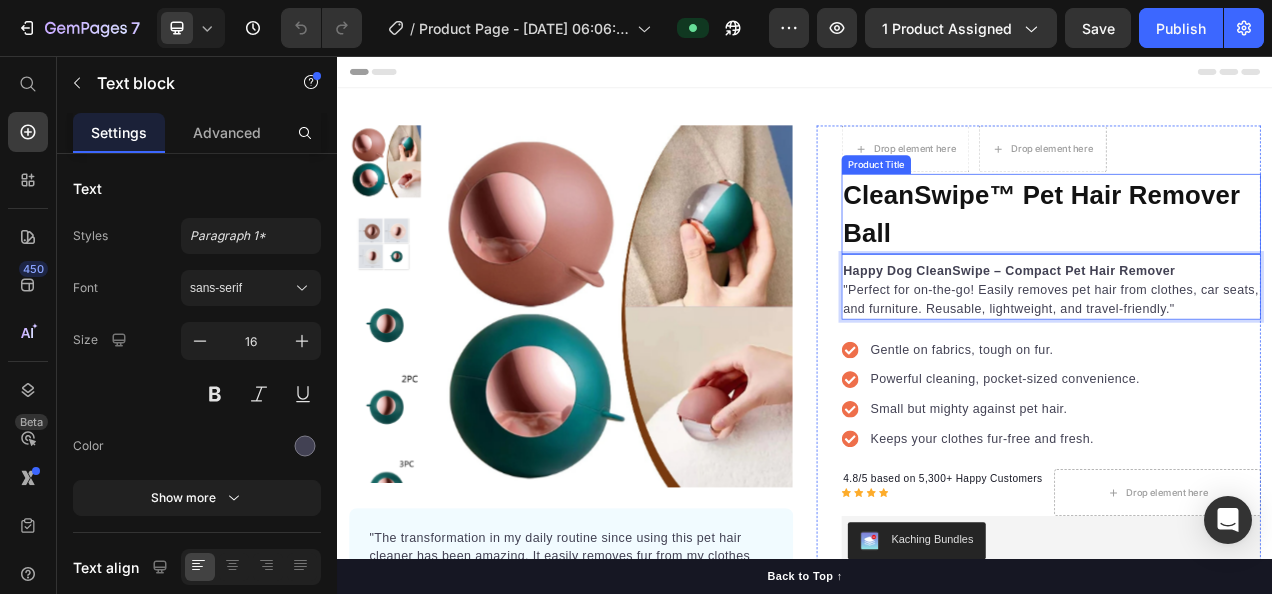 click on "CleanSwipe™ Pet Hair Remover Ball" at bounding box center (1253, 258) 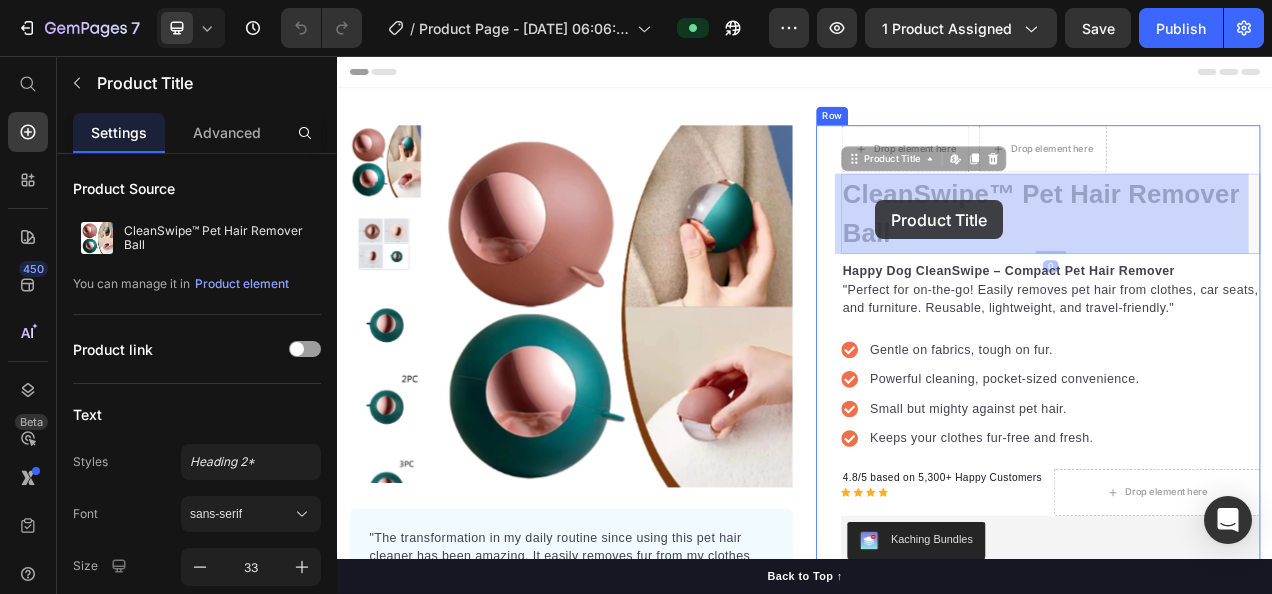 drag, startPoint x: 1072, startPoint y: 287, endPoint x: 1027, endPoint y: 241, distance: 64.3506 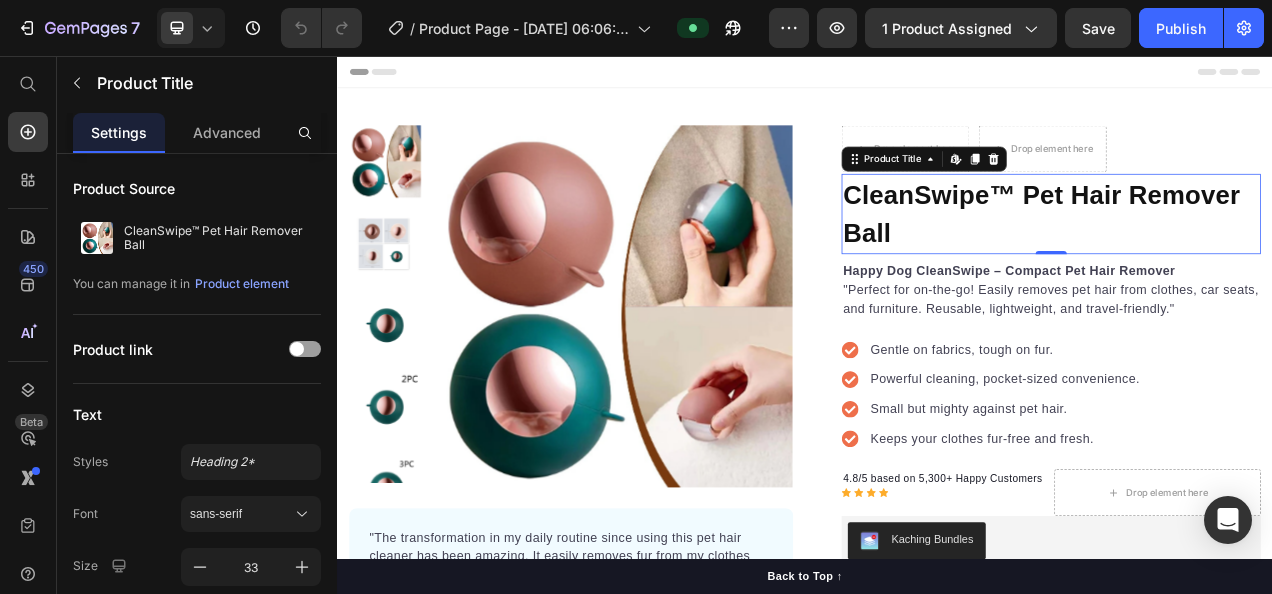 click on "CleanSwipe™ Pet Hair Remover Ball" at bounding box center [1253, 258] 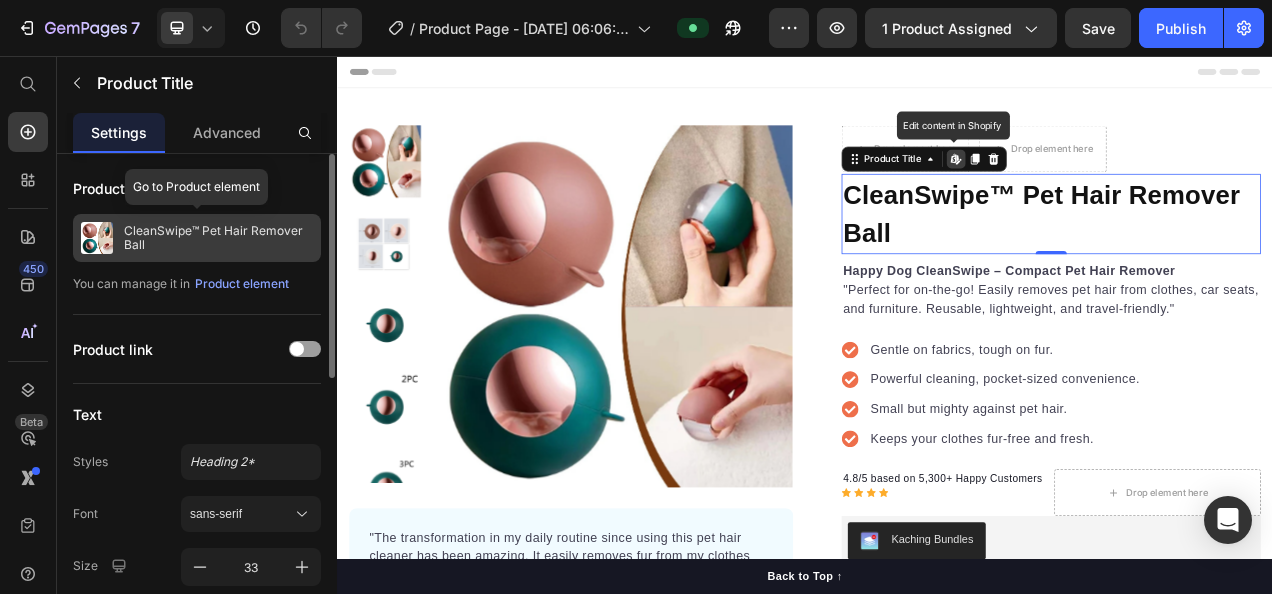 click on "CleanSwipe™ Pet Hair Remover Ball" at bounding box center [218, 238] 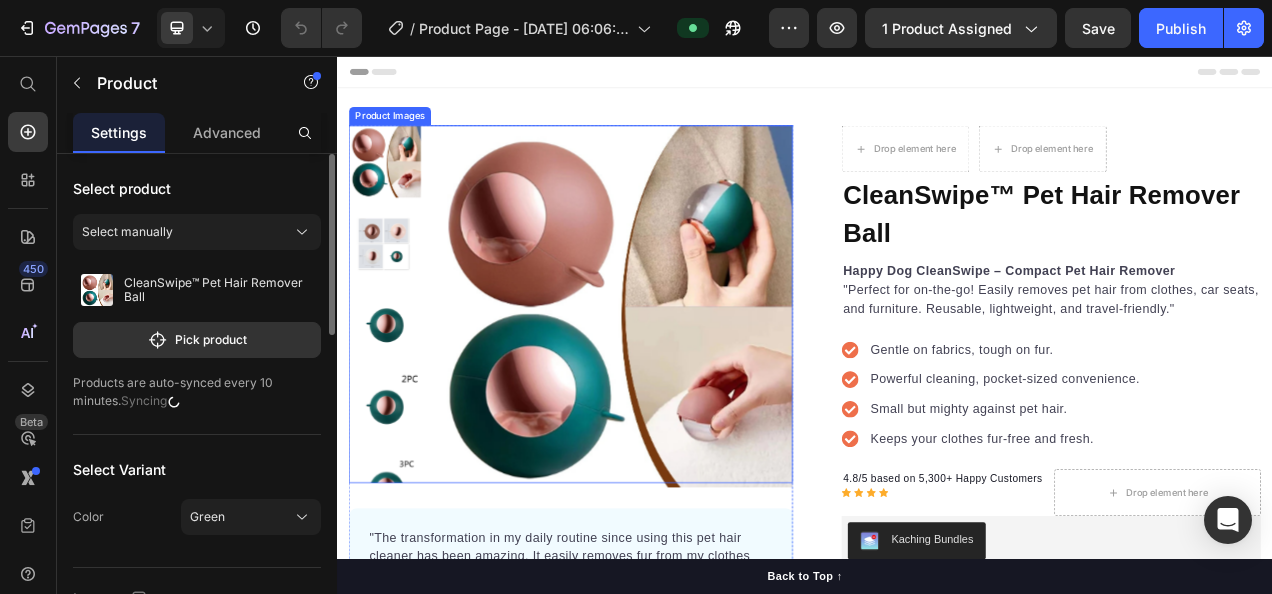 click on "CleanSwipe™ Pet Hair Remover Ball" at bounding box center [1253, 258] 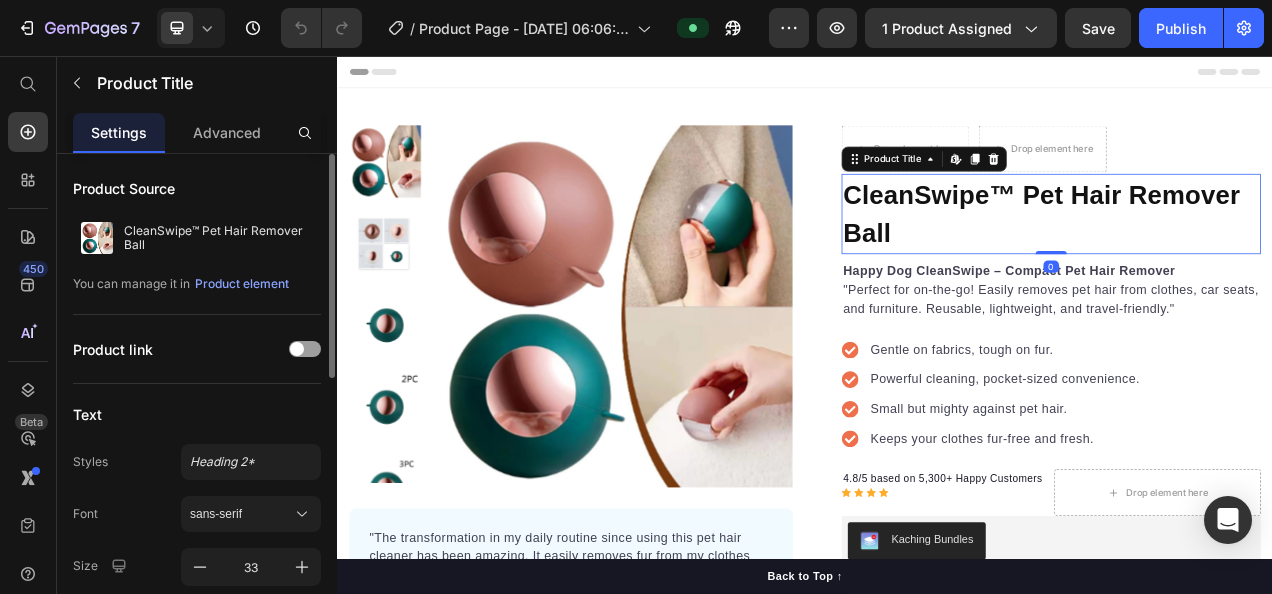 click on "CleanSwipe™ Pet Hair Remover Ball" at bounding box center (1253, 258) 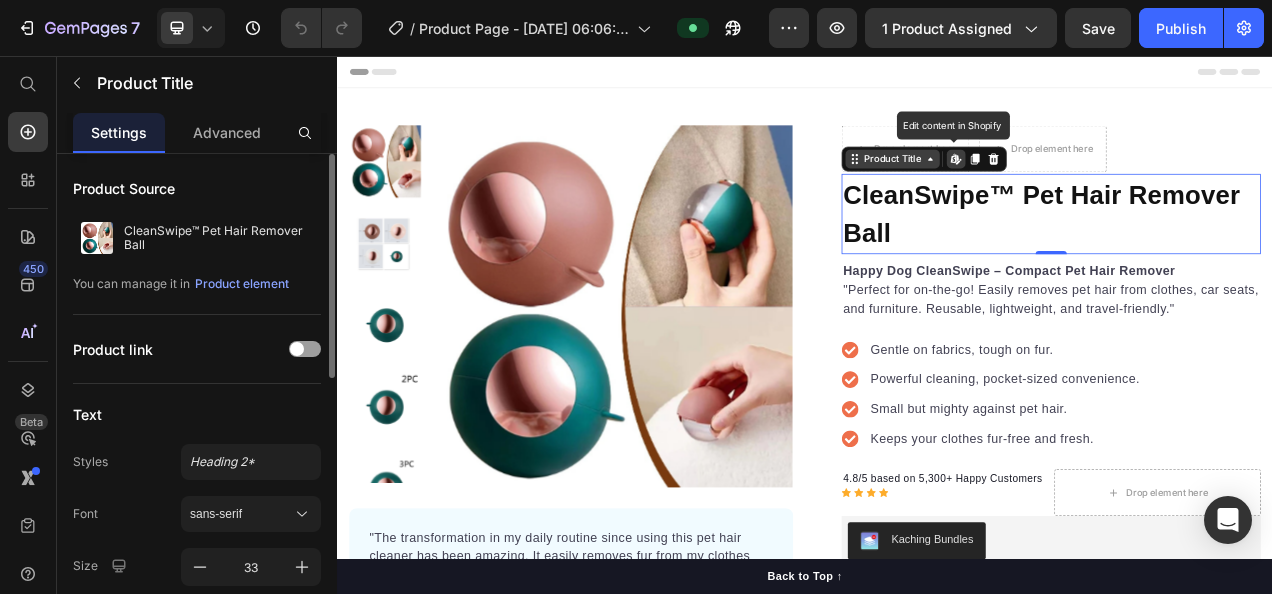 click on "Product Title" at bounding box center [1049, 188] 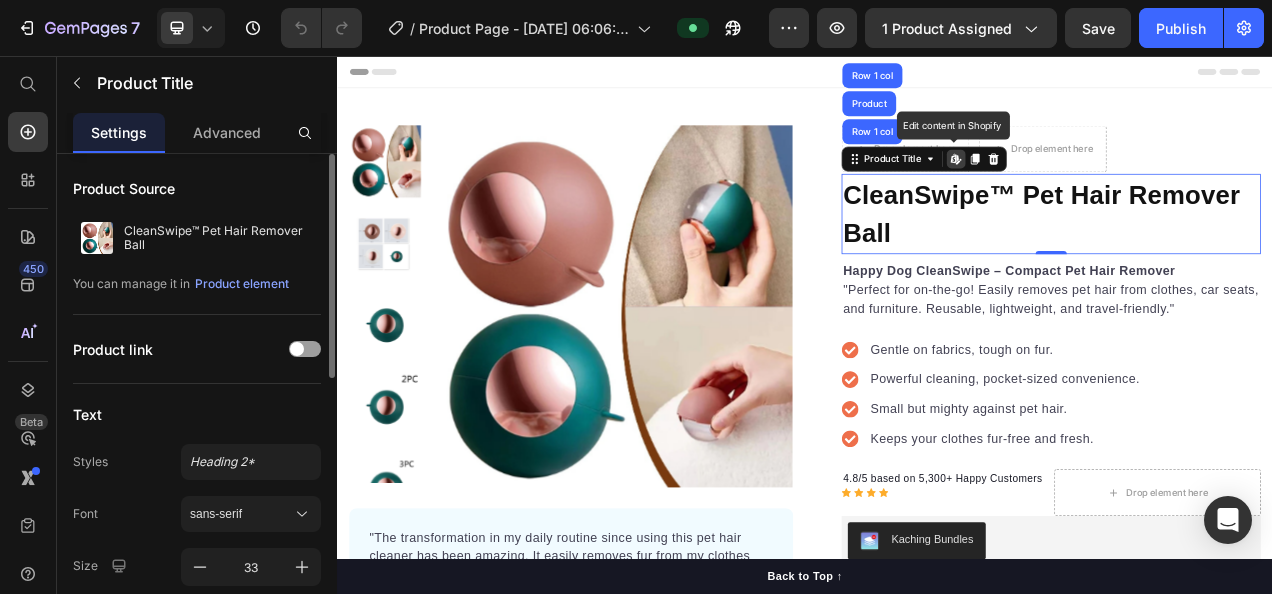 click on "CleanSwipe™ Pet Hair Remover Ball" at bounding box center [1253, 258] 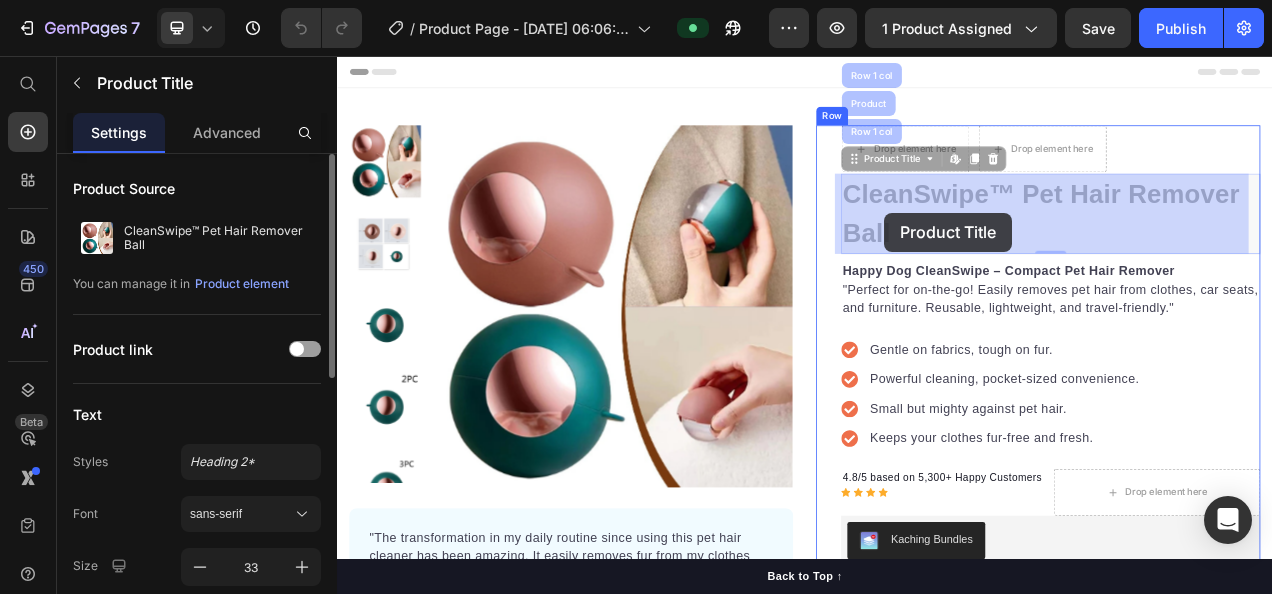 drag, startPoint x: 1098, startPoint y: 287, endPoint x: 1040, endPoint y: 257, distance: 65.29931 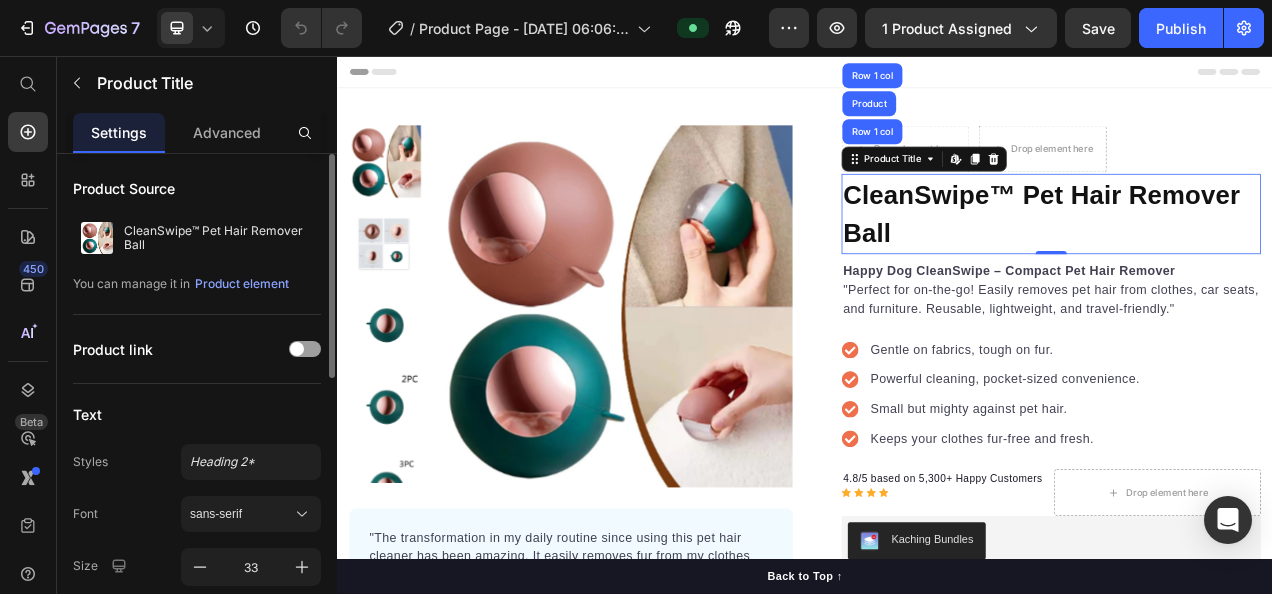 click on "CleanSwipe™ Pet Hair Remover Ball" at bounding box center (1253, 258) 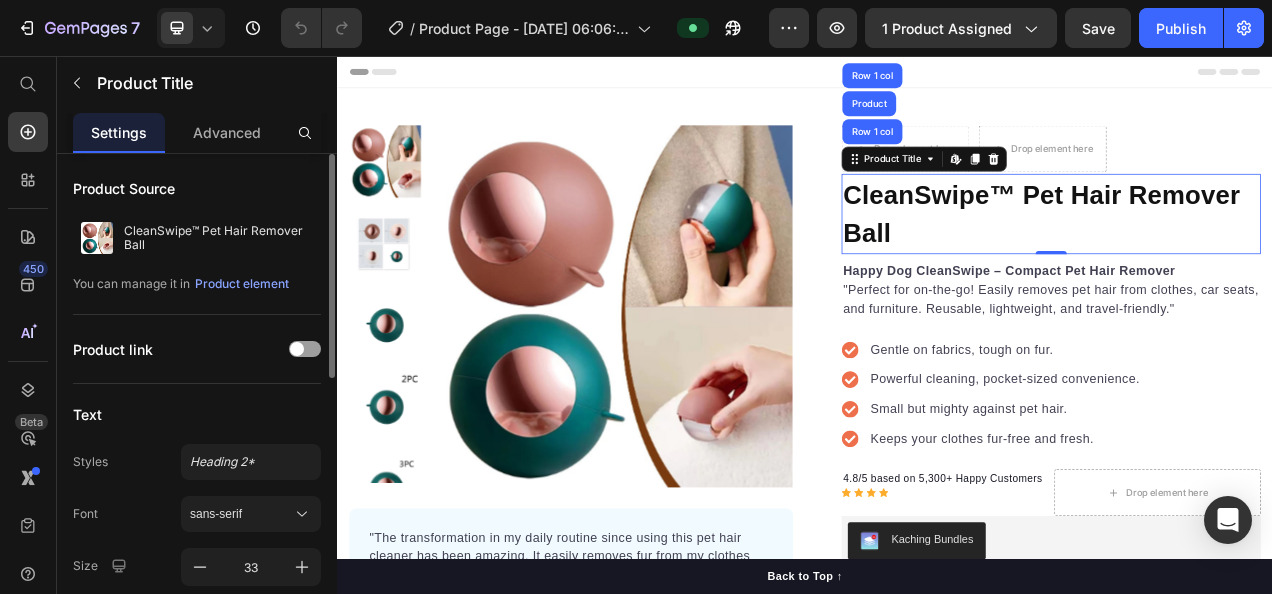 click on "CleanSwipe™ Pet Hair Remover Ball" at bounding box center (1253, 258) 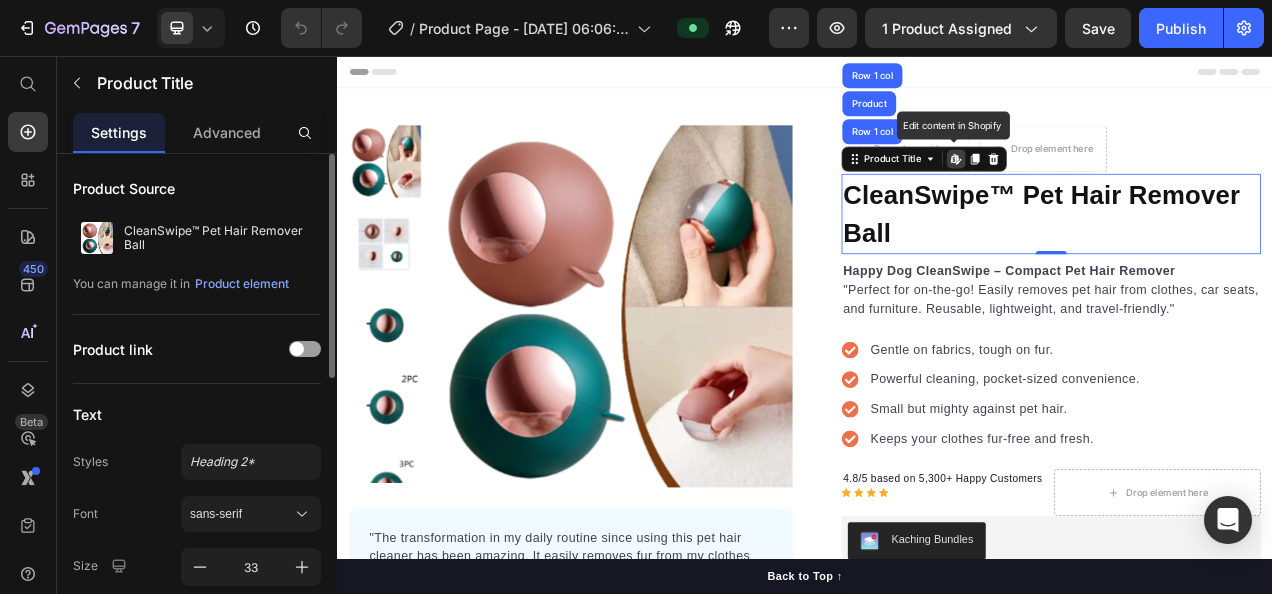 click on "CleanSwipe™ Pet Hair Remover Ball" at bounding box center [1253, 258] 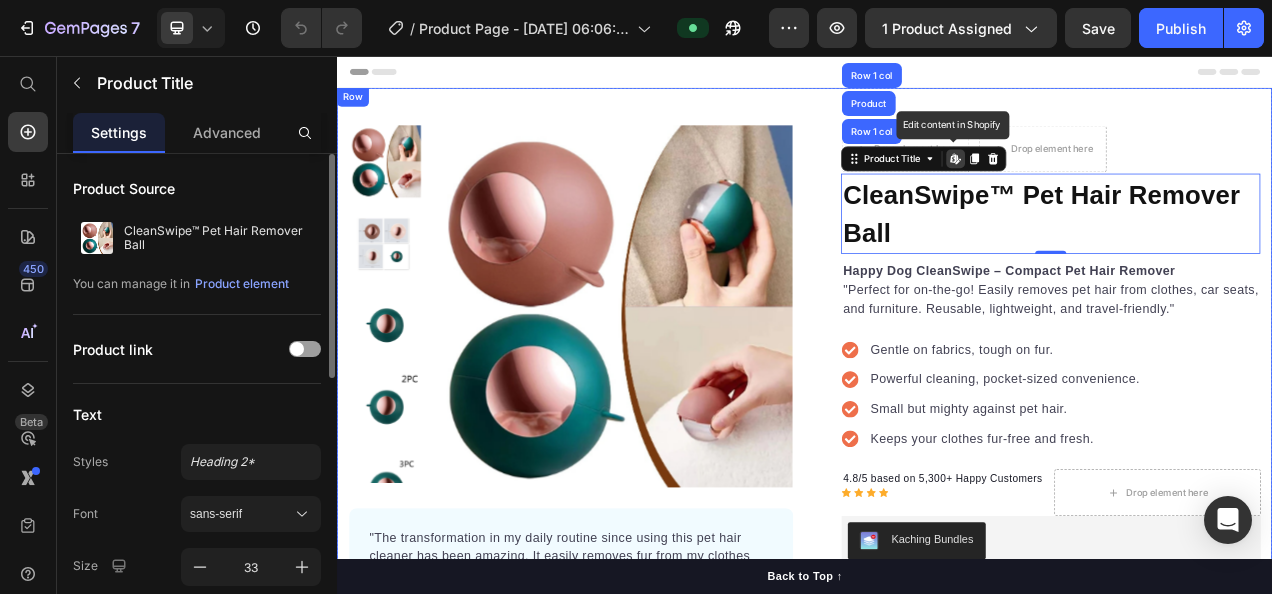 click on "Product Images "The transformation in my daily routine since using this pet hair cleaner has been amazing. It easily removes fur from my clothes and car seats, saves me so much time, and keeps everything looking fresh. Plus, it’s super convenient to take along when traveling!" Text block -Daisy Text block
Verified buyer Item list Row Row 🏆 2025 Top rated pet hair cleaner Text block Row Row
Drop element here
Drop element here Row CleanSwipe™ Pet Hair Remover Ball Product Title Row 1 col Product Row 1 col   Edit content in Shopify 0 Happy Dog CleanSwipe – Compact Pet Hair Remover "Perfect for on-the-go! Easily removes pet hair from clothes, car seats, and furniture. Reusable, lightweight, and travel-friendly." Text block Gentle on fabrics, tough on fur. Powerful cleaning, pocket-sized convenience. Small but mighty against pet hair. Keeps your clothes fur-free and fresh. Item list  4.8/5 based on 5,300+ Happy Customers Text block Icon Icon Icon Icon" at bounding box center [937, 733] 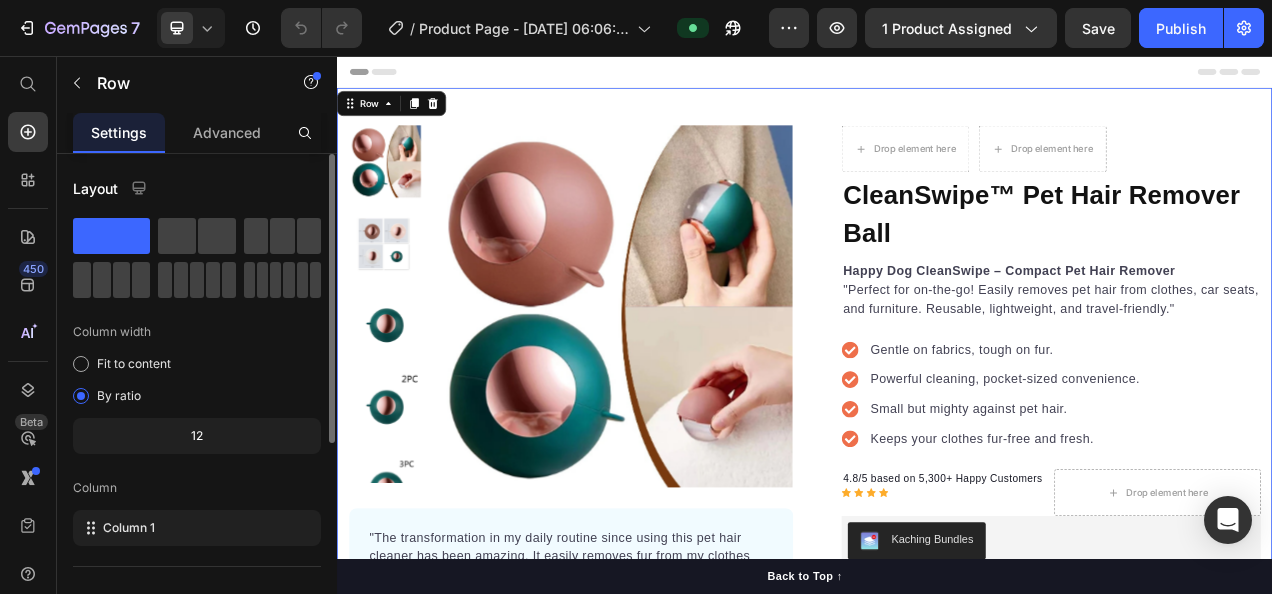 click on "CleanSwipe™ Pet Hair Remover Ball" at bounding box center (1253, 258) 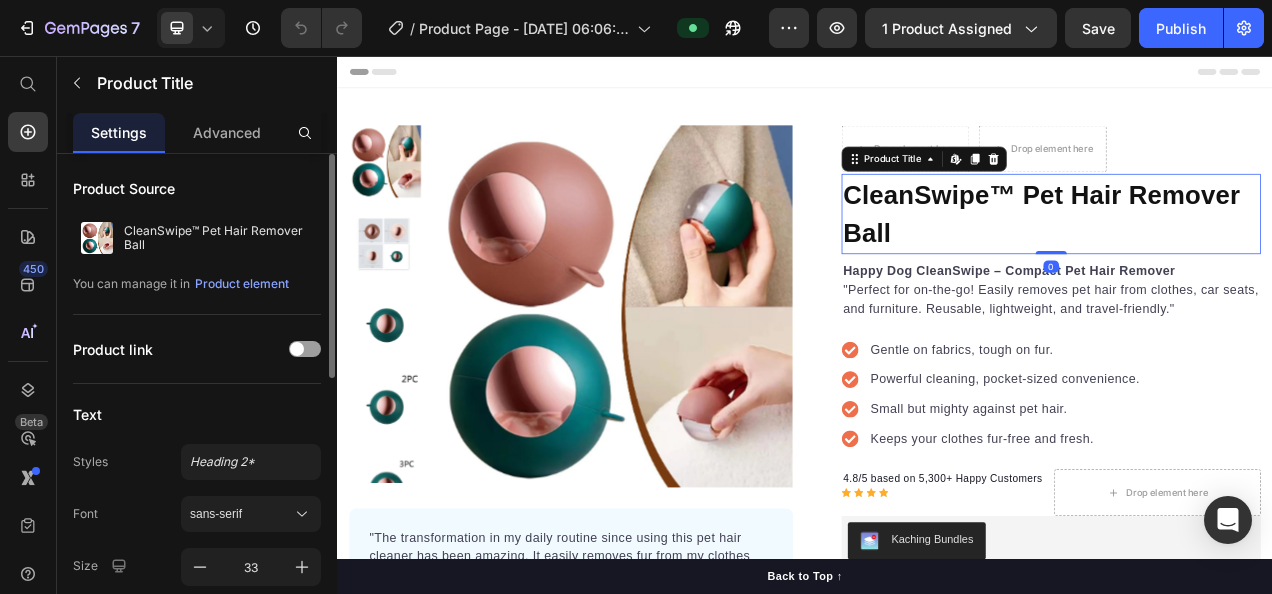 click on "CleanSwipe™ Pet Hair Remover Ball" at bounding box center (1253, 258) 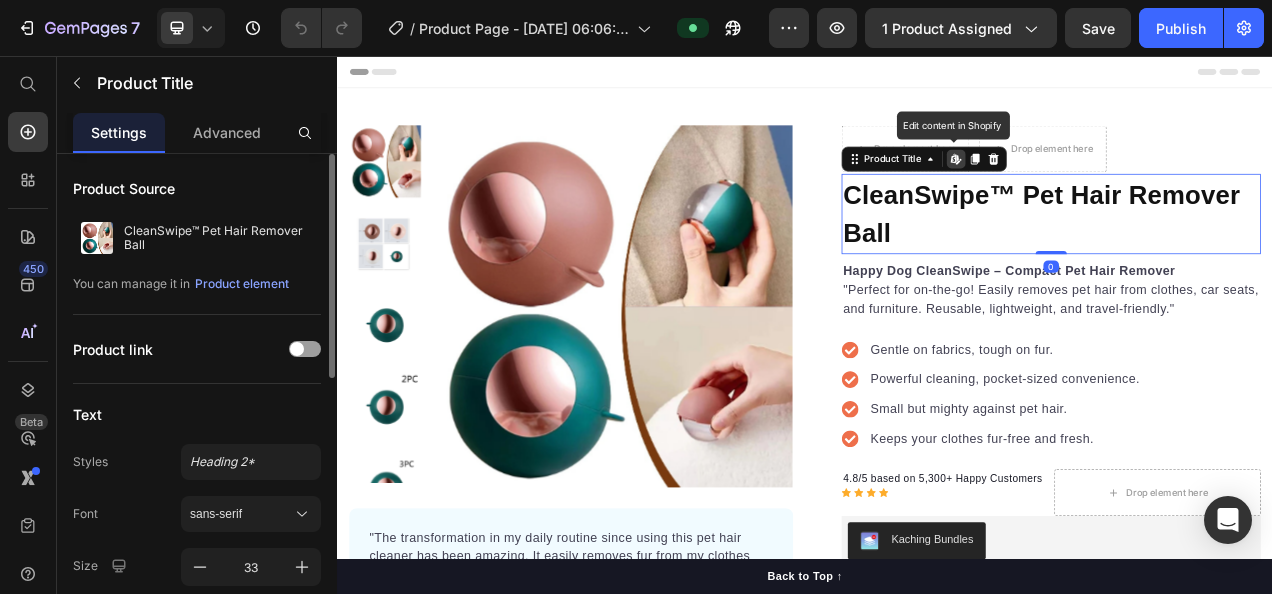 click 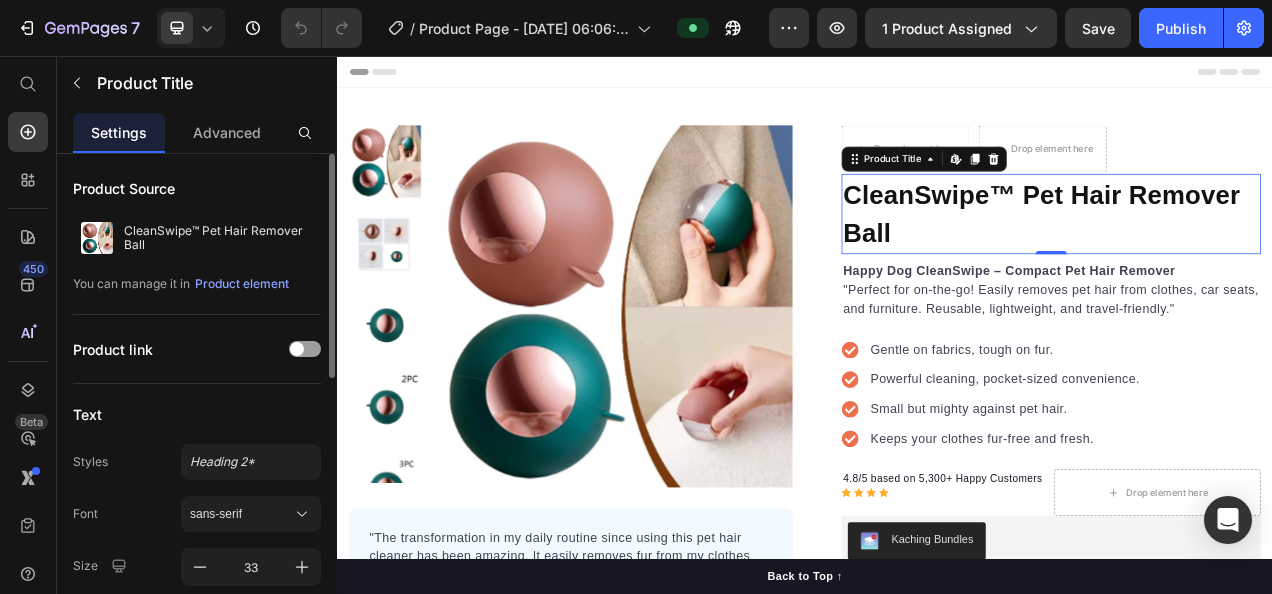 click on "CleanSwipe™ Pet Hair Remover Ball" at bounding box center [1253, 258] 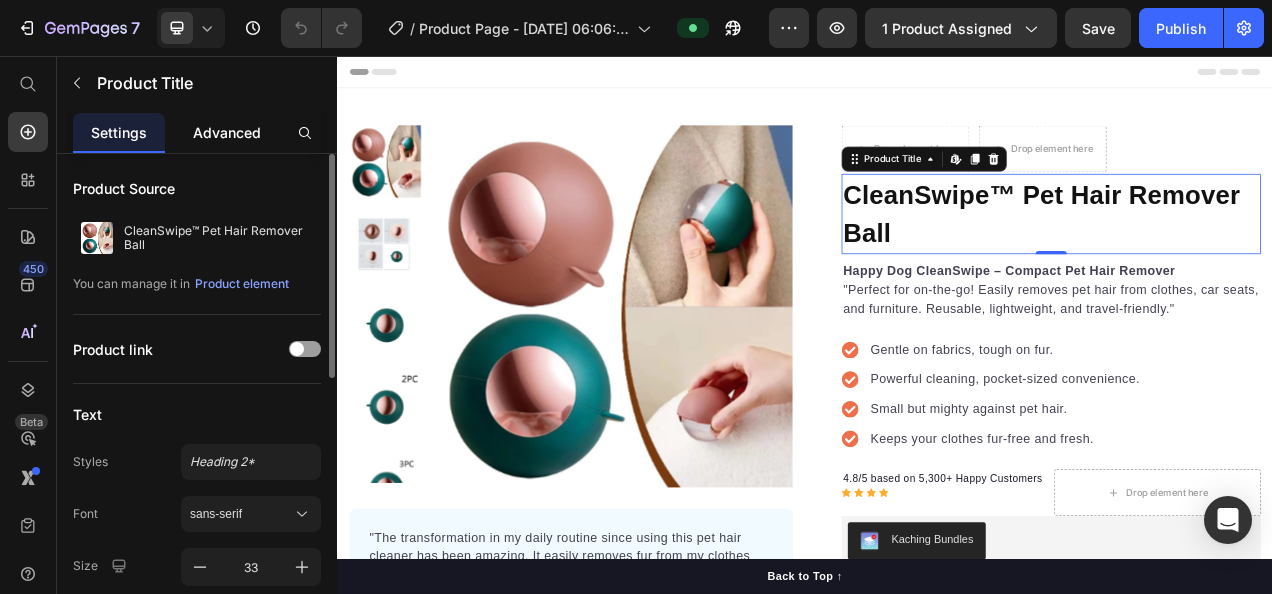 click on "Advanced" at bounding box center [227, 132] 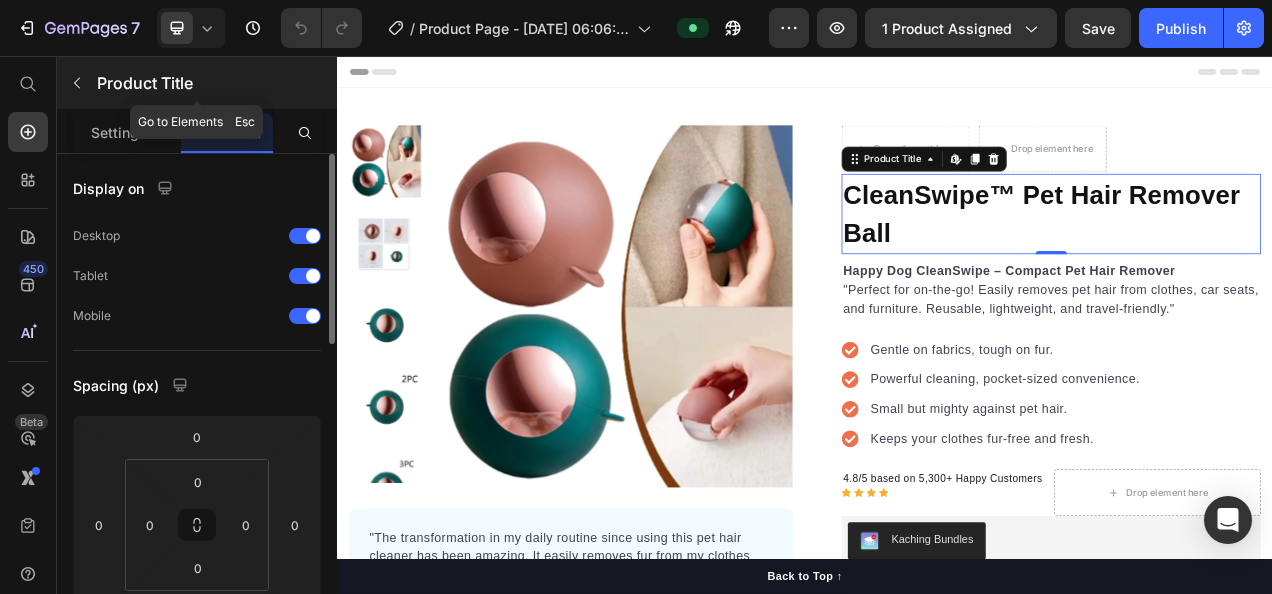 click at bounding box center (77, 83) 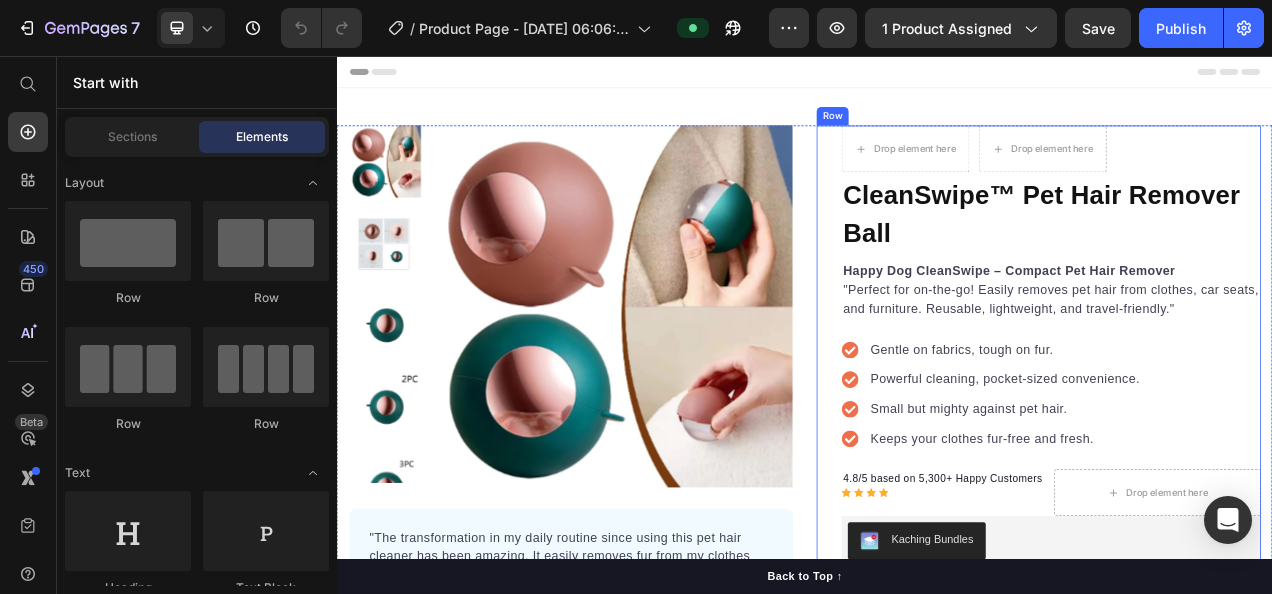 click on "Gentle on fabrics, tough on fur. Powerful cleaning, pocket-sized convenience. Small but mighty against pet hair. Keeps your clothes fur-free and fresh." at bounding box center [1177, 490] 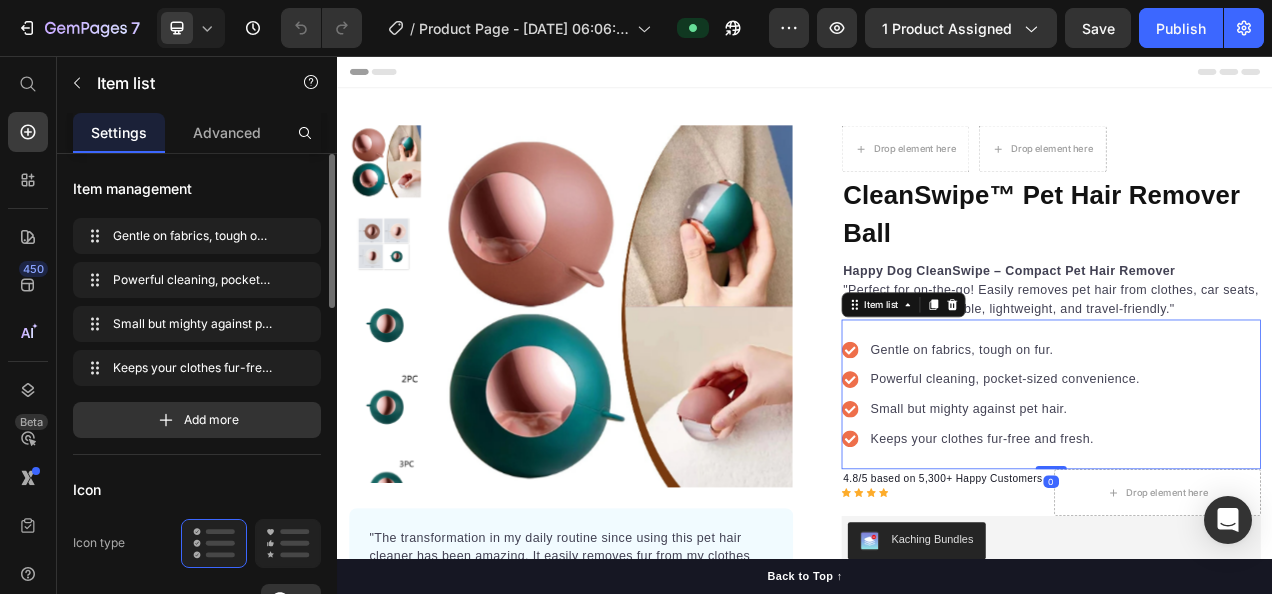 click on "Gentle on fabrics, tough on fur." at bounding box center [1194, 433] 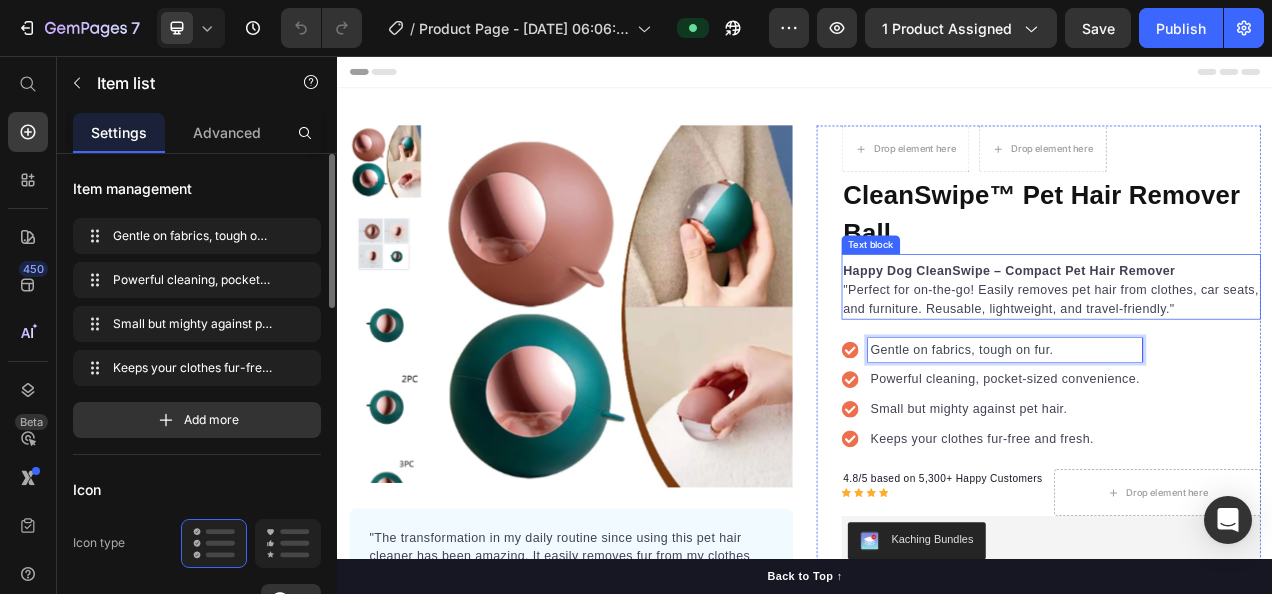 click on "Happy Dog CleanSwipe – Compact Pet Hair Remover "Perfect for on-the-go! Easily removes pet hair from clothes, car seats, and furniture. Reusable, lightweight, and travel-friendly."" at bounding box center [1253, 356] 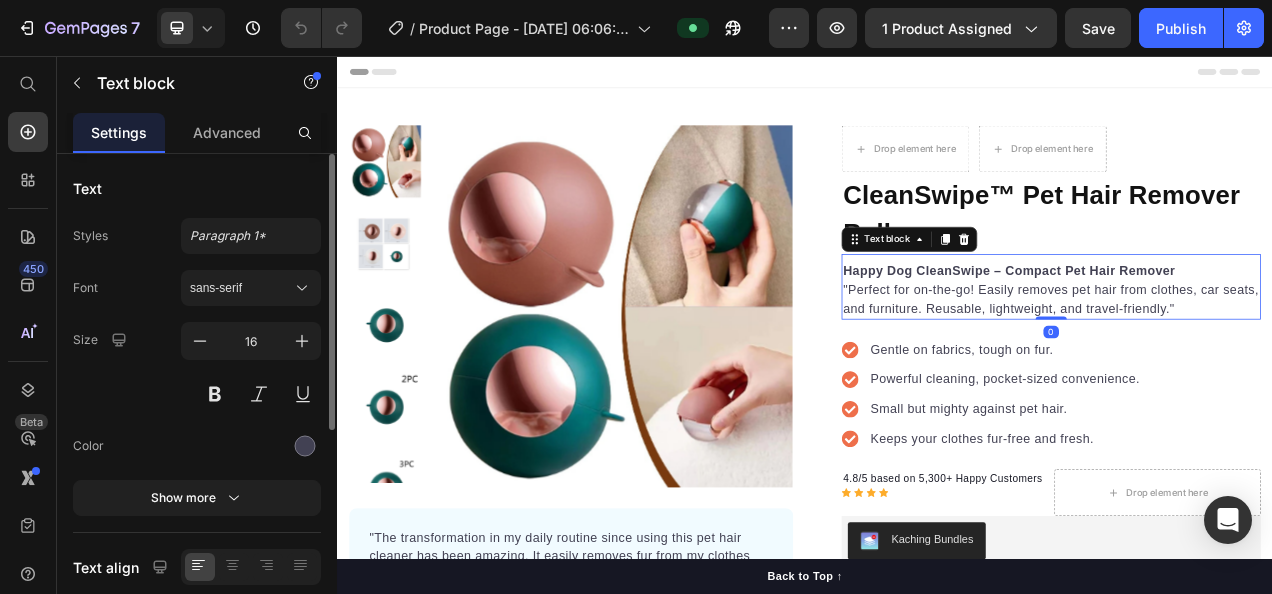 click on "Happy Dog CleanSwipe – Compact Pet Hair Remover "Perfect for on-the-go! Easily removes pet hair from clothes, car seats, and furniture. Reusable, lightweight, and travel-friendly."" at bounding box center (1253, 356) 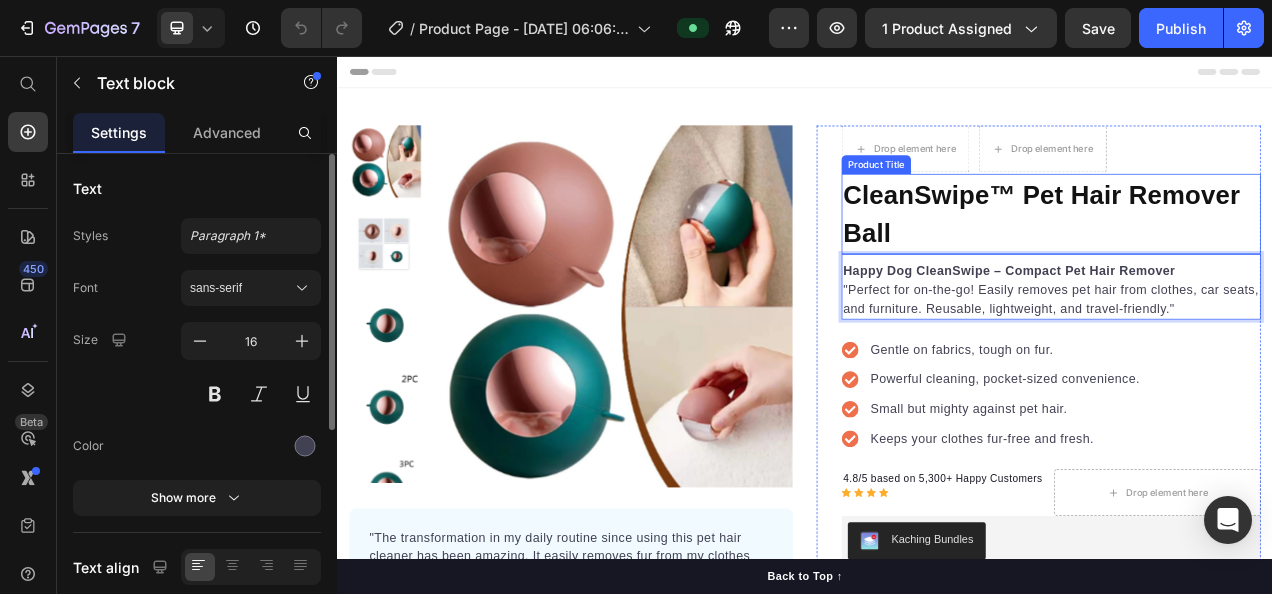 click on "CleanSwipe™ Pet Hair Remover Ball" at bounding box center [1253, 258] 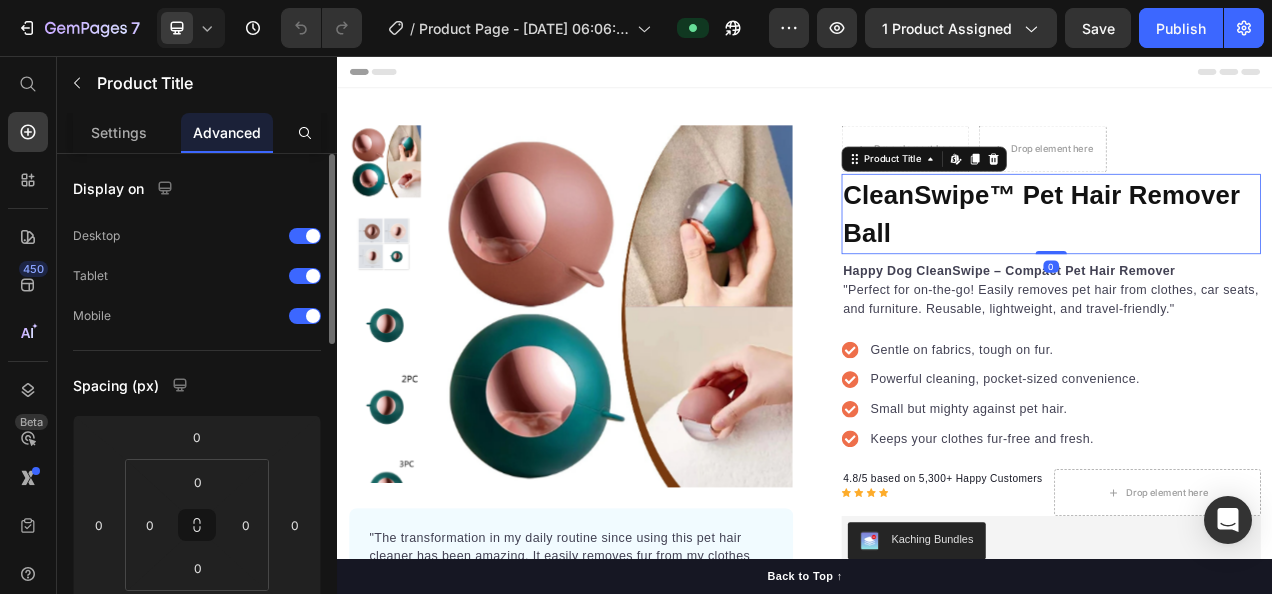 click on "Happy Dog CleanSwipe – Compact Pet Hair Remover "Perfect for on-the-go! Easily removes pet hair from clothes, car seats, and furniture. Reusable, lightweight, and travel-friendly."" at bounding box center (1253, 356) 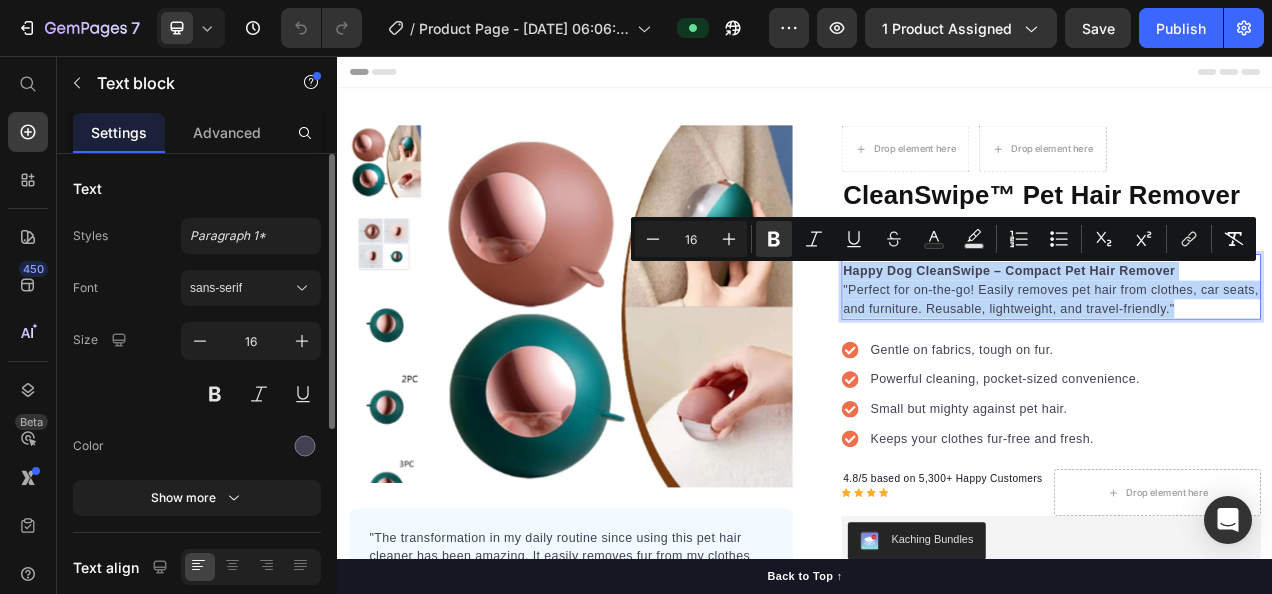 drag, startPoint x: 984, startPoint y: 327, endPoint x: 1489, endPoint y: 410, distance: 511.77533 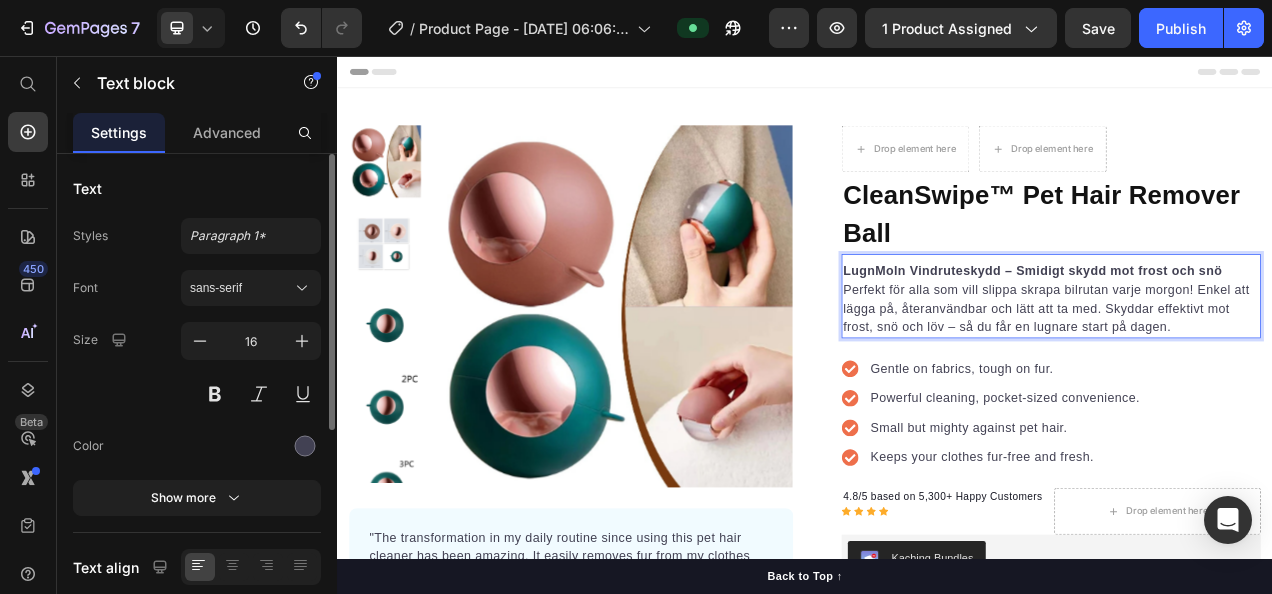 click on "LugnMoln Vindruteskydd – Smidigt skydd mot frost och snö" at bounding box center (1229, 331) 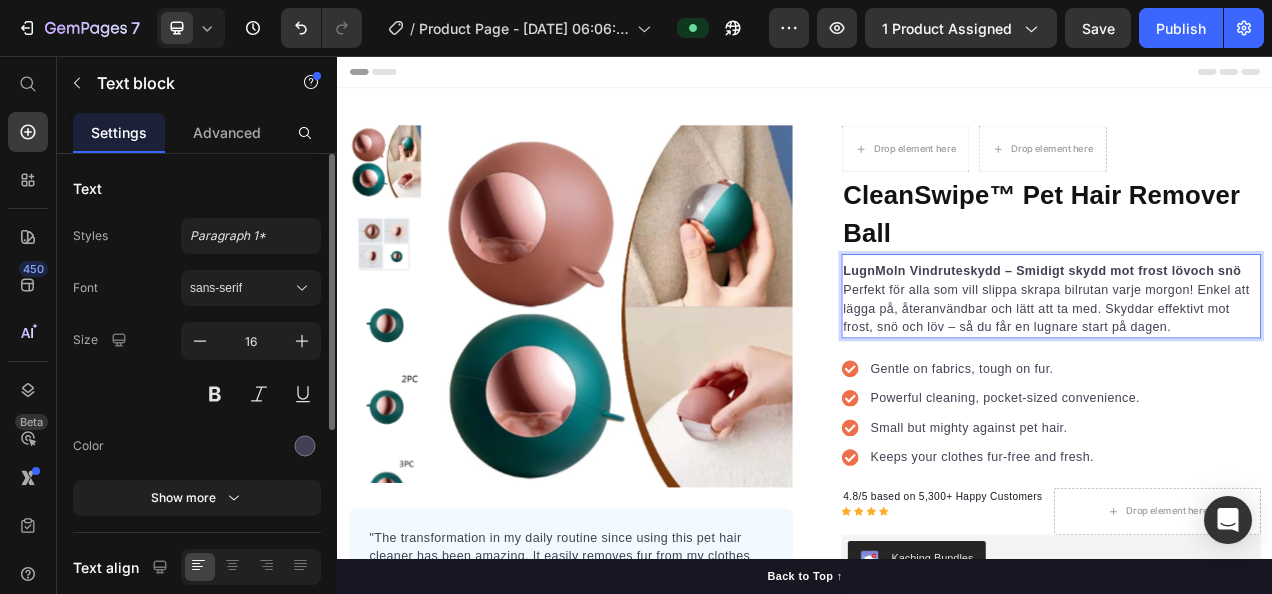 click on "LugnMoln Vindruteskydd – Smidigt skydd mot frost lövoch snö" at bounding box center [1241, 331] 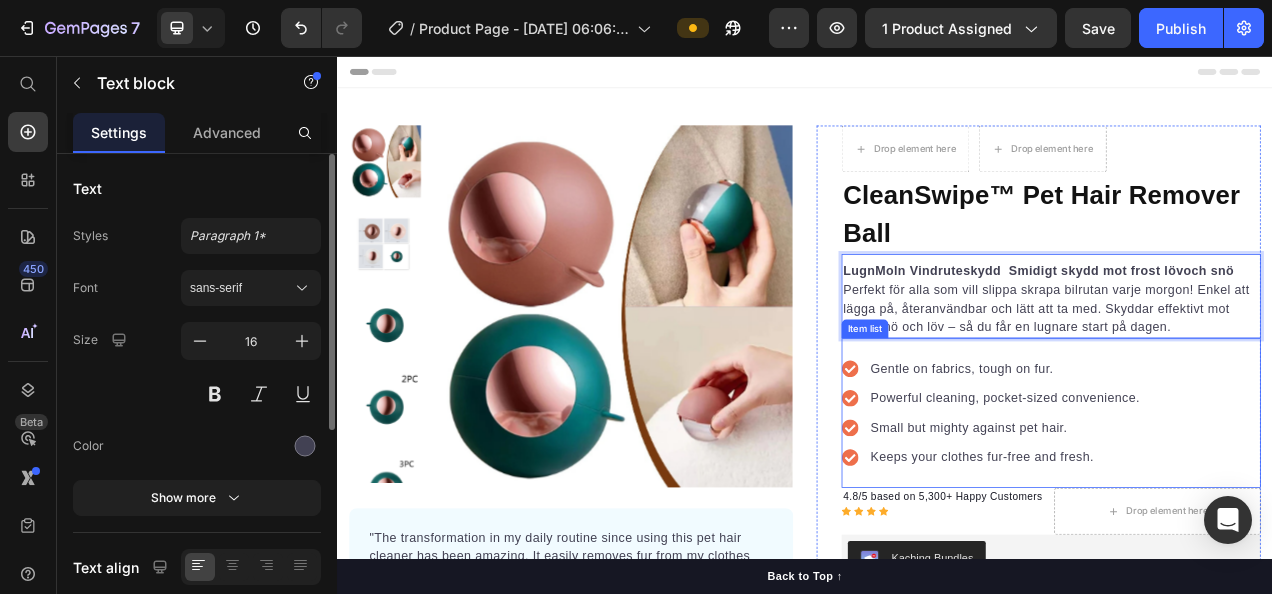click on "Gentle on fabrics, tough on fur." at bounding box center [1194, 457] 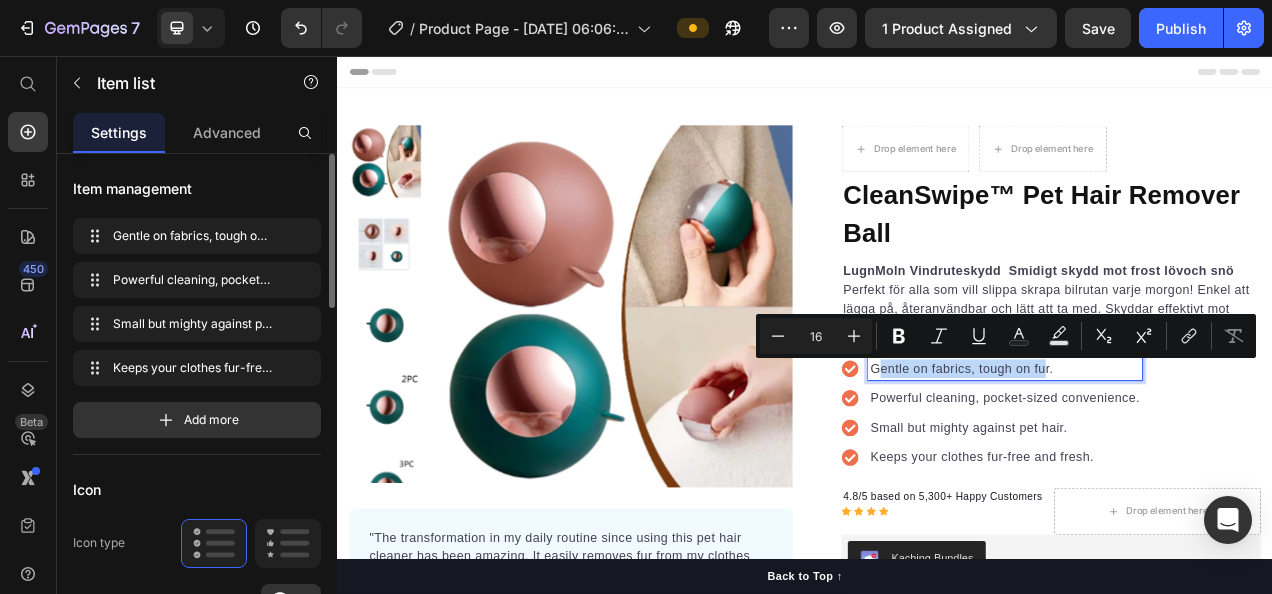 drag, startPoint x: 1239, startPoint y: 460, endPoint x: 1208, endPoint y: 412, distance: 57.14018 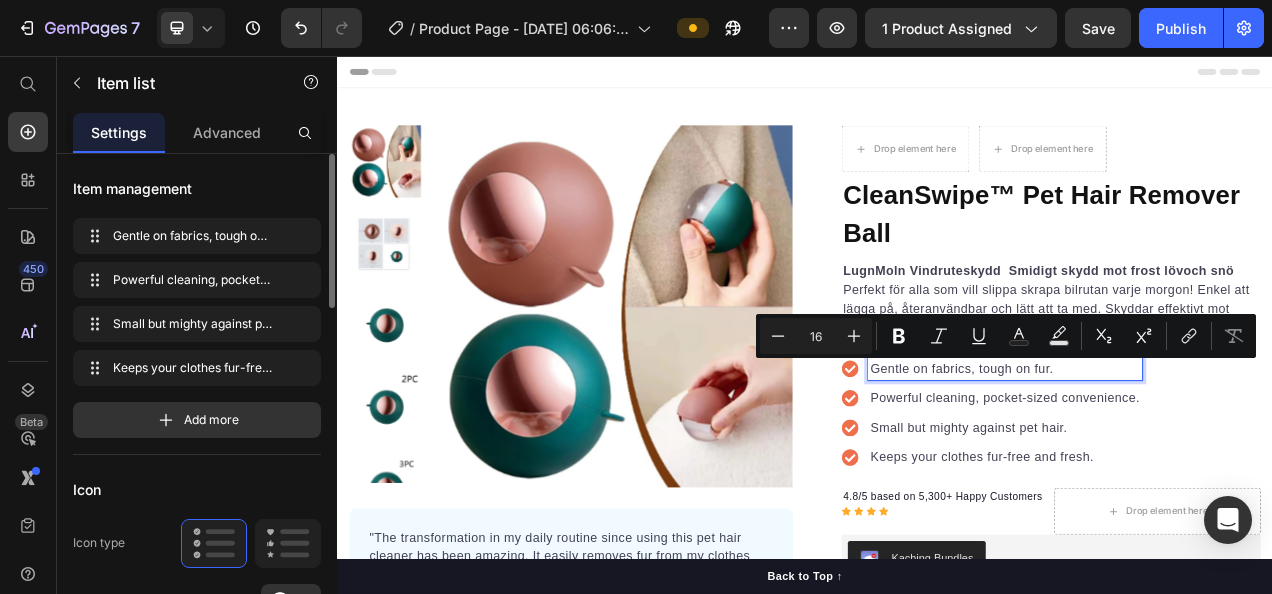 click on "Gentle on fabrics, tough on fur." at bounding box center [1194, 457] 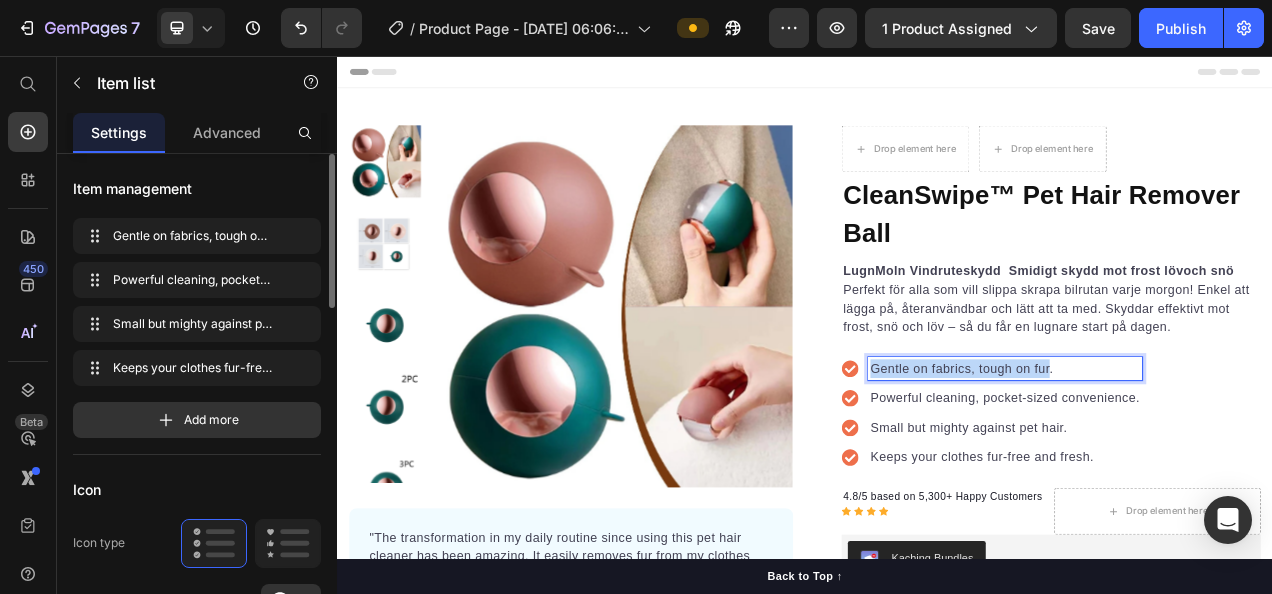 drag, startPoint x: 1242, startPoint y: 458, endPoint x: 1011, endPoint y: 431, distance: 232.57257 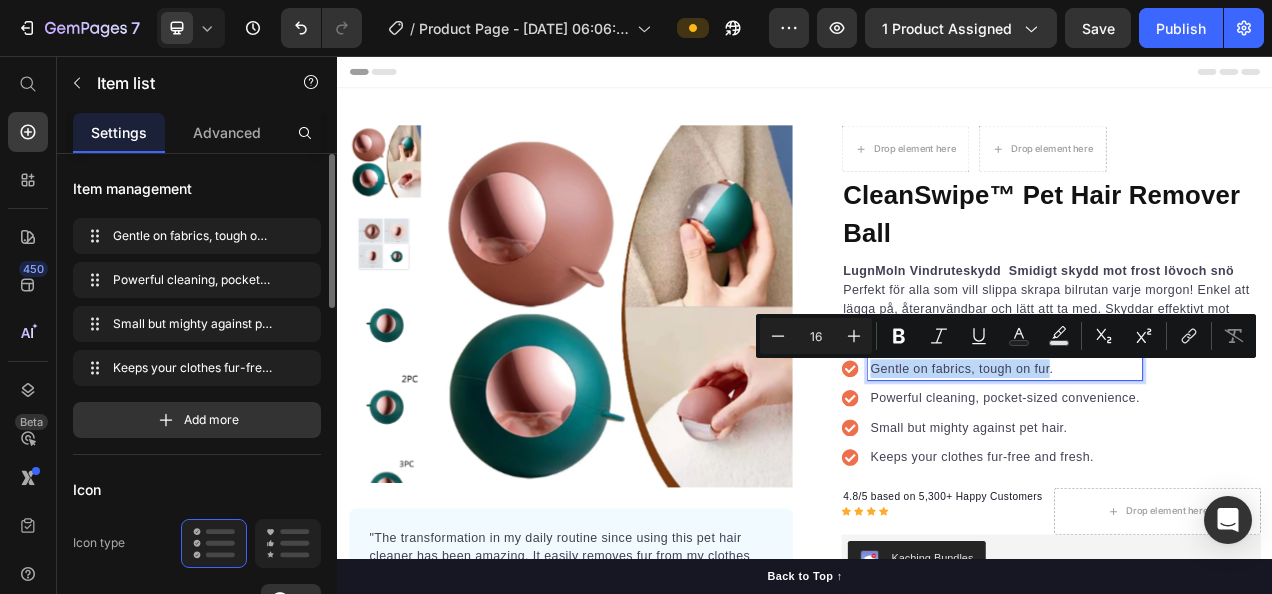 copy on "Gentle on fabrics, tough on fur" 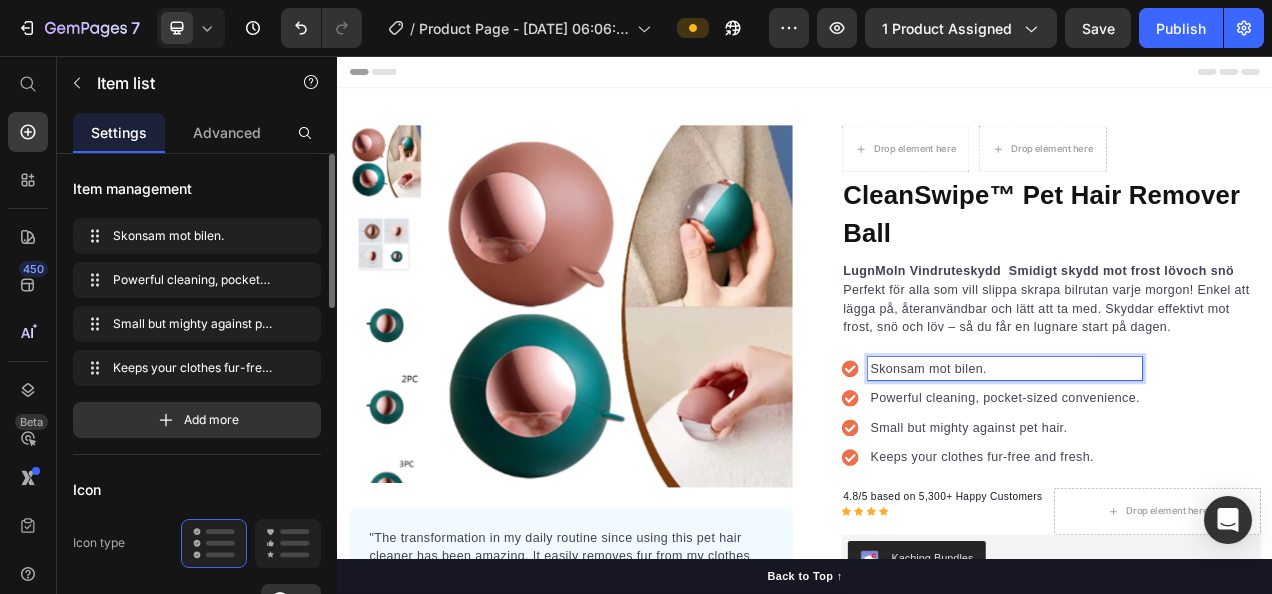 click on "Powerful cleaning, pocket-sized convenience." at bounding box center (1194, 495) 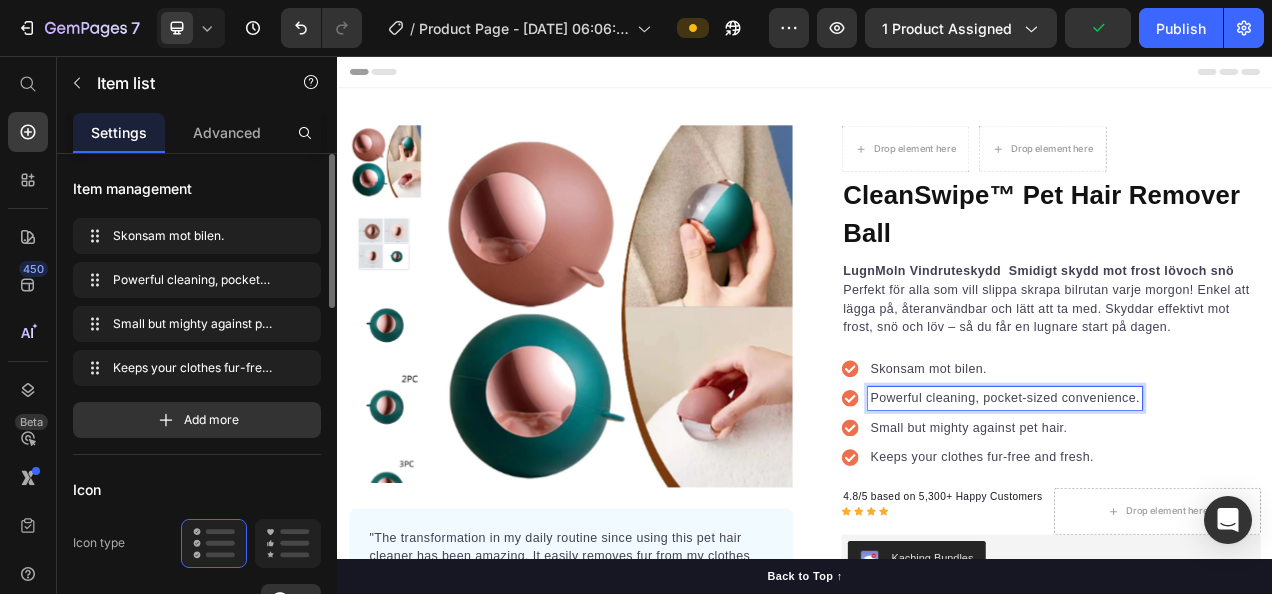 click on "Powerful cleaning, pocket-sized convenience." at bounding box center (1194, 495) 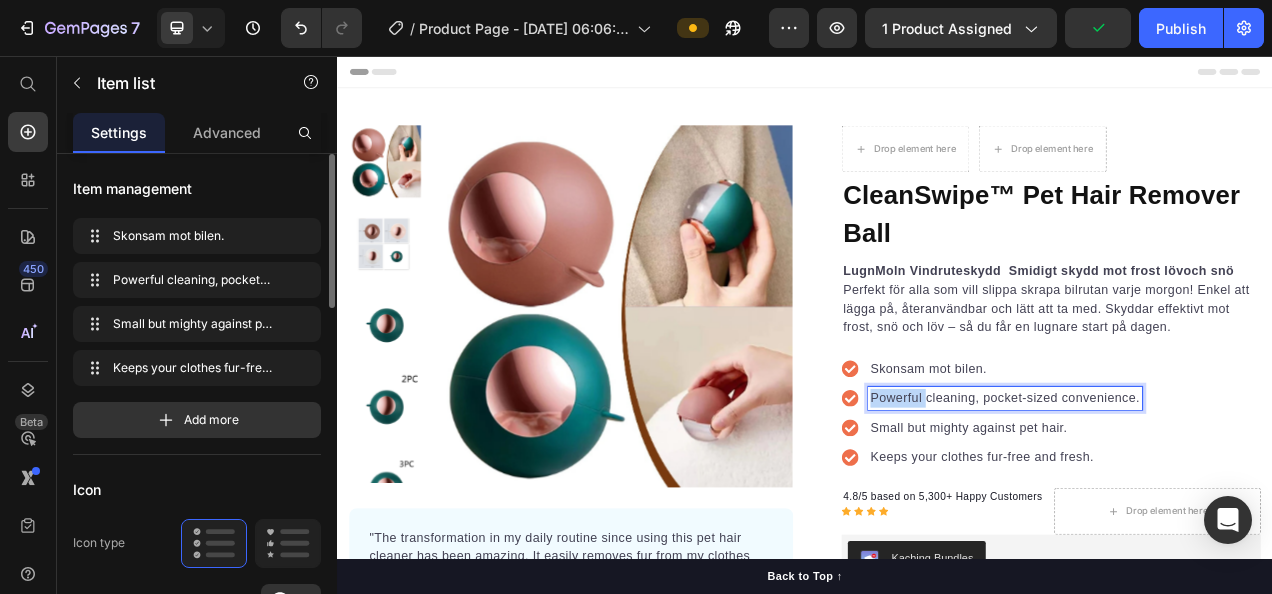 click on "Powerful cleaning, pocket-sized convenience." at bounding box center [1194, 495] 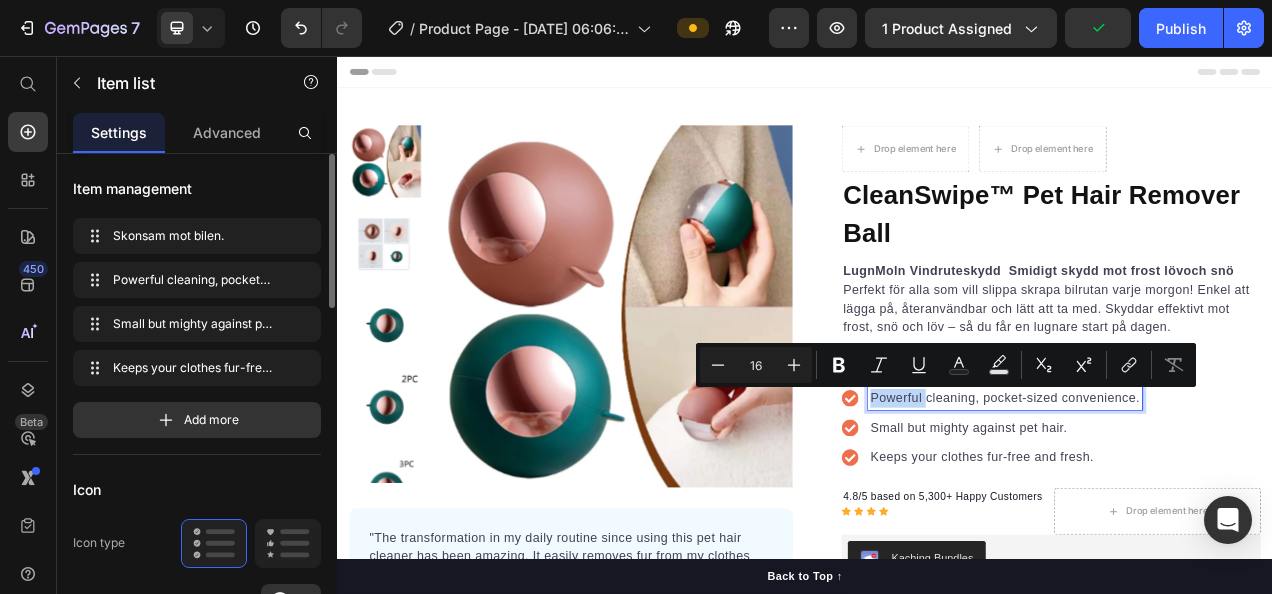 click on "Powerful cleaning, pocket-sized convenience." at bounding box center (1194, 495) 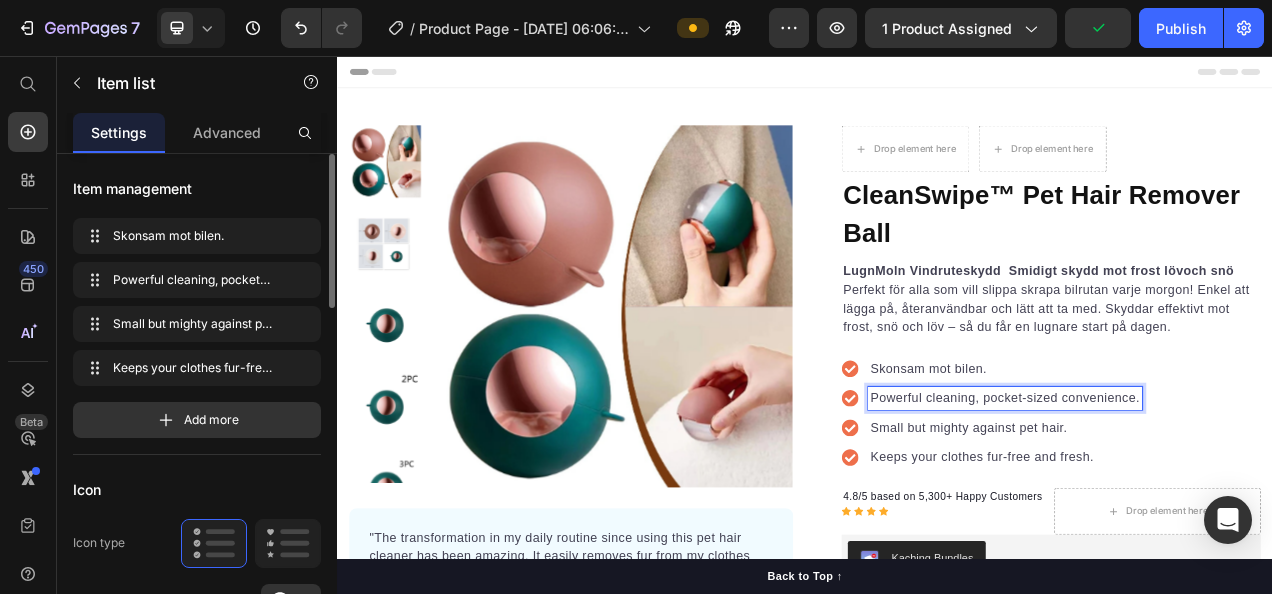 click on "Powerful cleaning, pocket-sized convenience." at bounding box center [1194, 495] 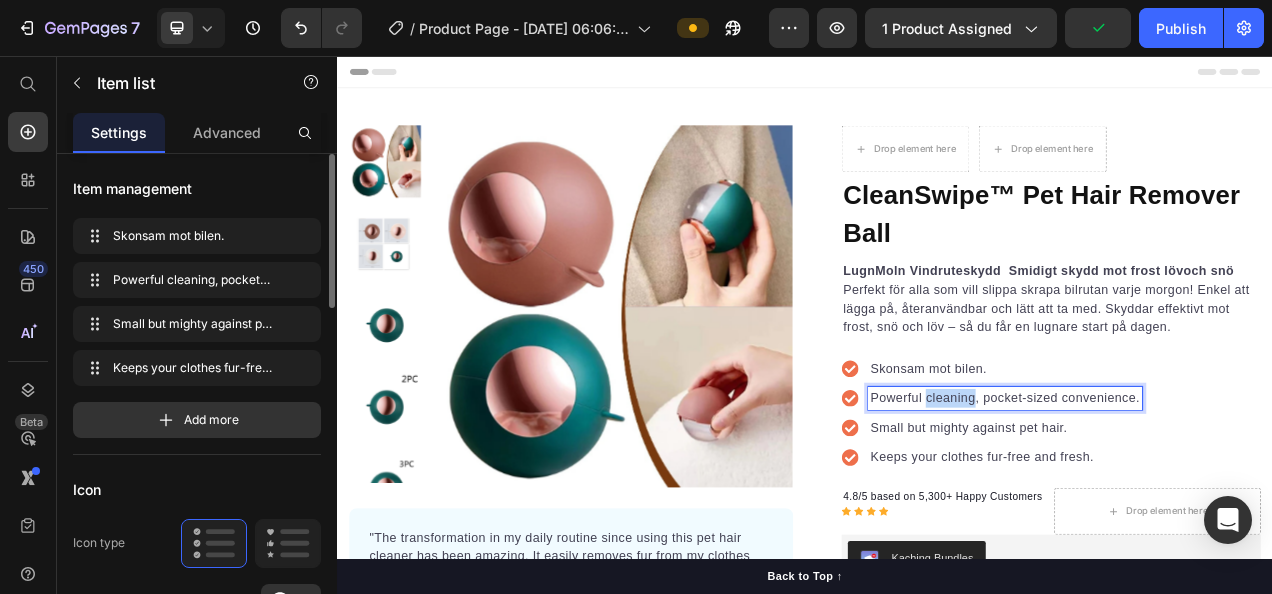 click on "Powerful cleaning, pocket-sized convenience." at bounding box center (1194, 495) 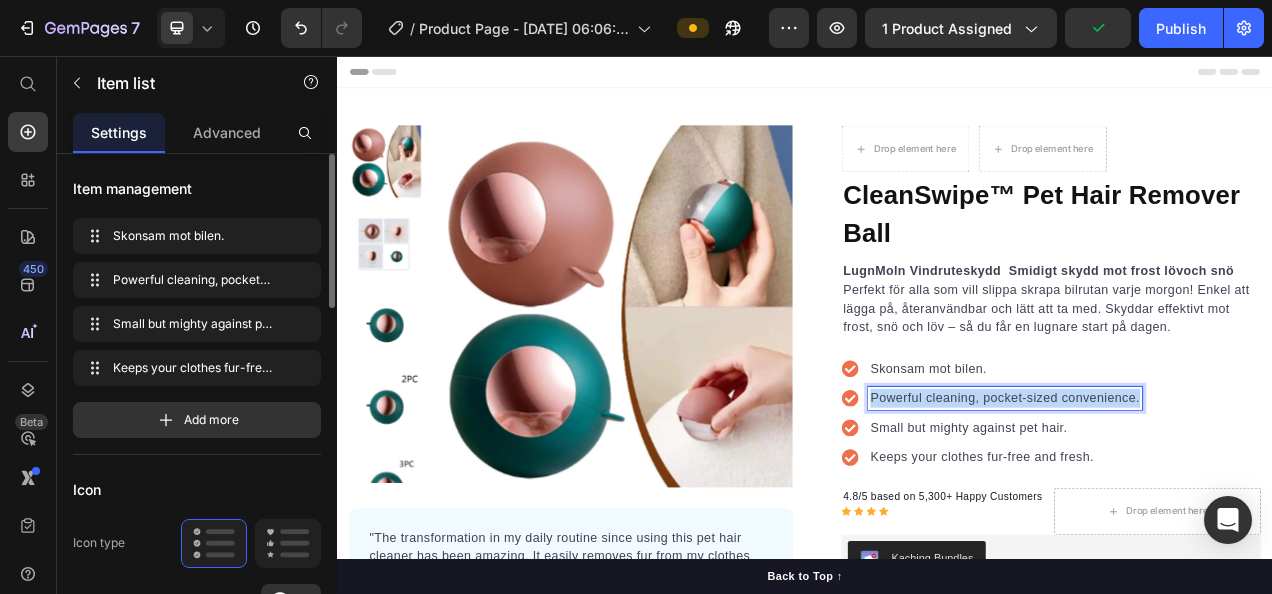 click on "Powerful cleaning, pocket-sized convenience." at bounding box center (1194, 495) 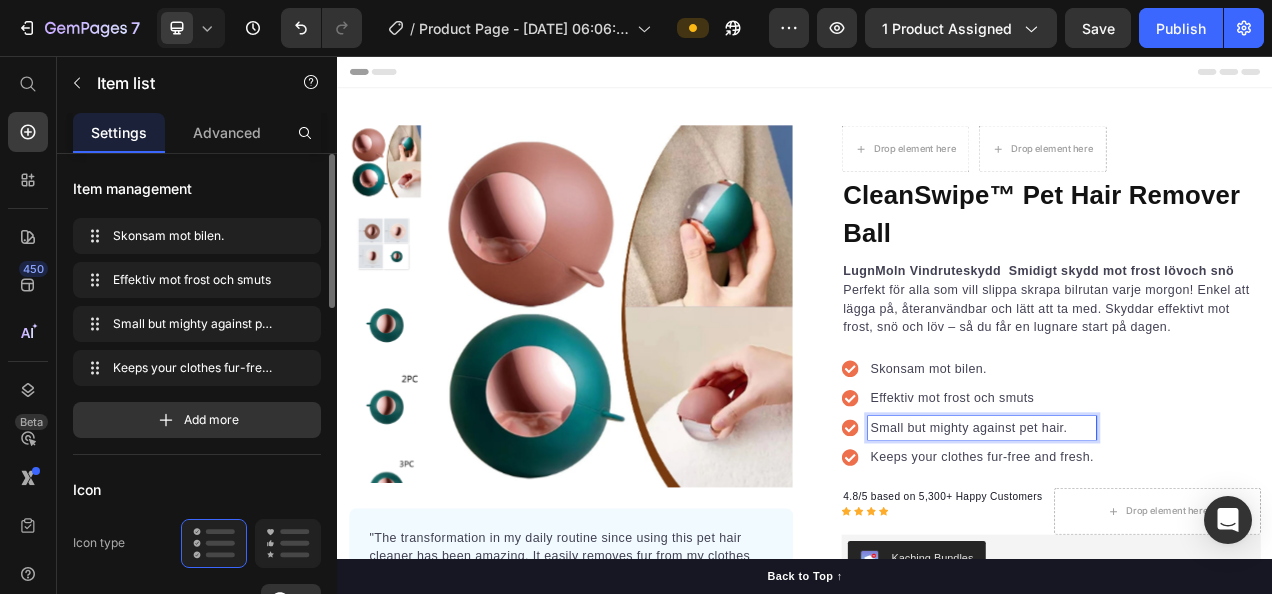 click on "Small but mighty against pet hair." at bounding box center [1164, 533] 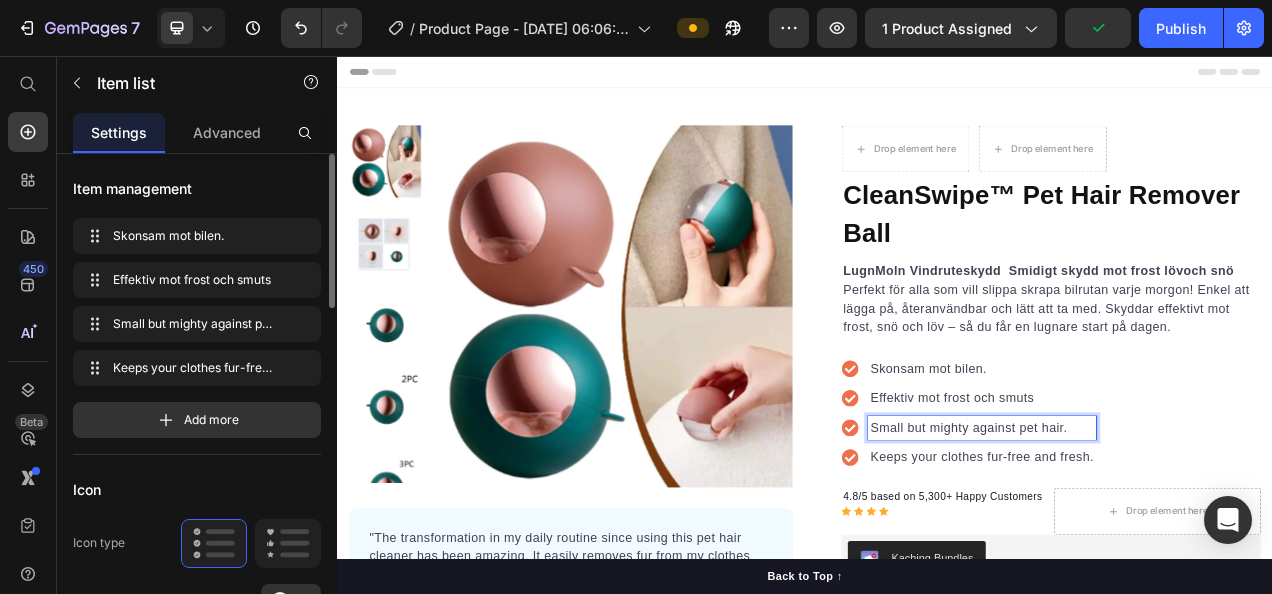 click on "Small but mighty against pet hair." at bounding box center (1164, 533) 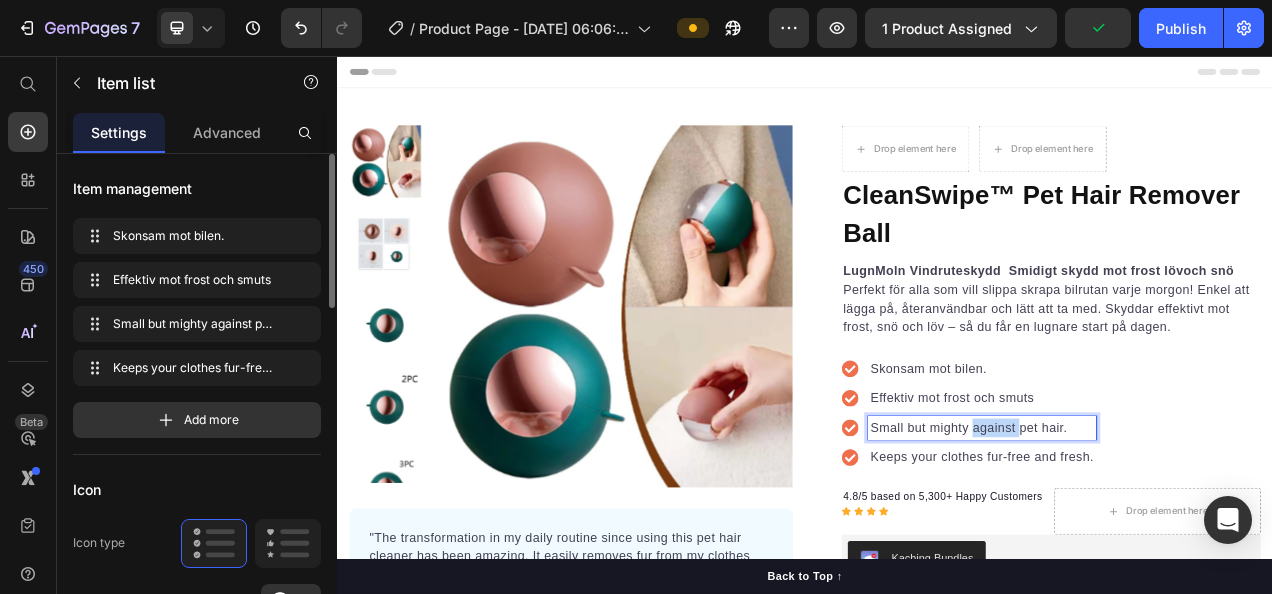 click on "Small but mighty against pet hair." at bounding box center (1164, 533) 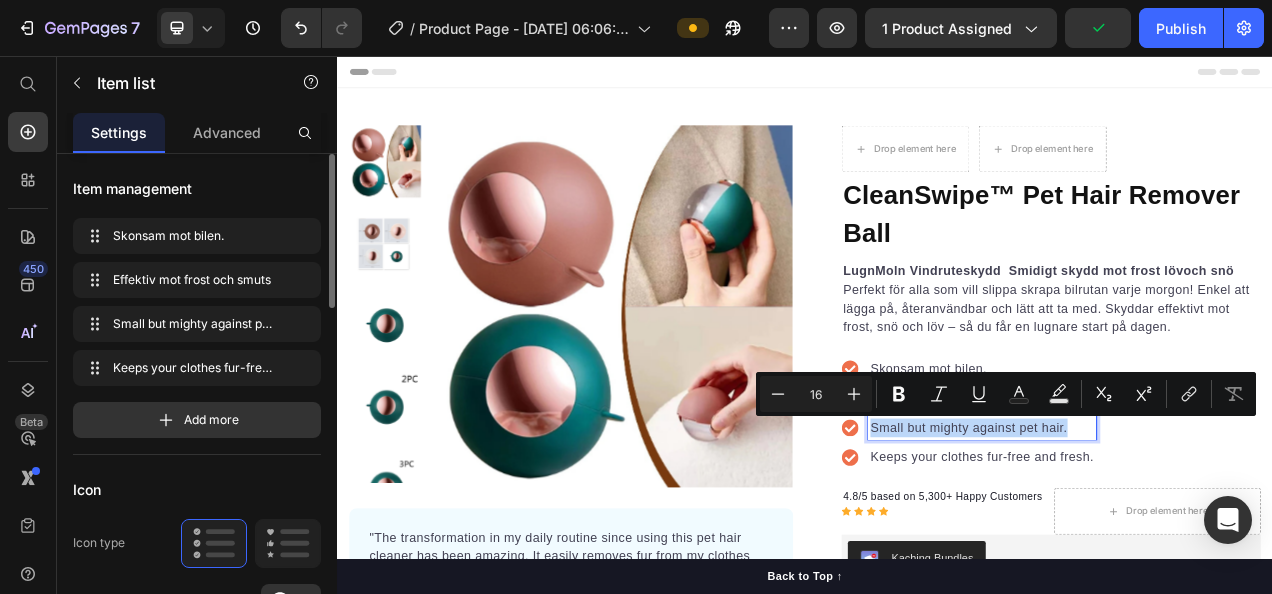 click on "Small but mighty against pet hair." at bounding box center [1164, 533] 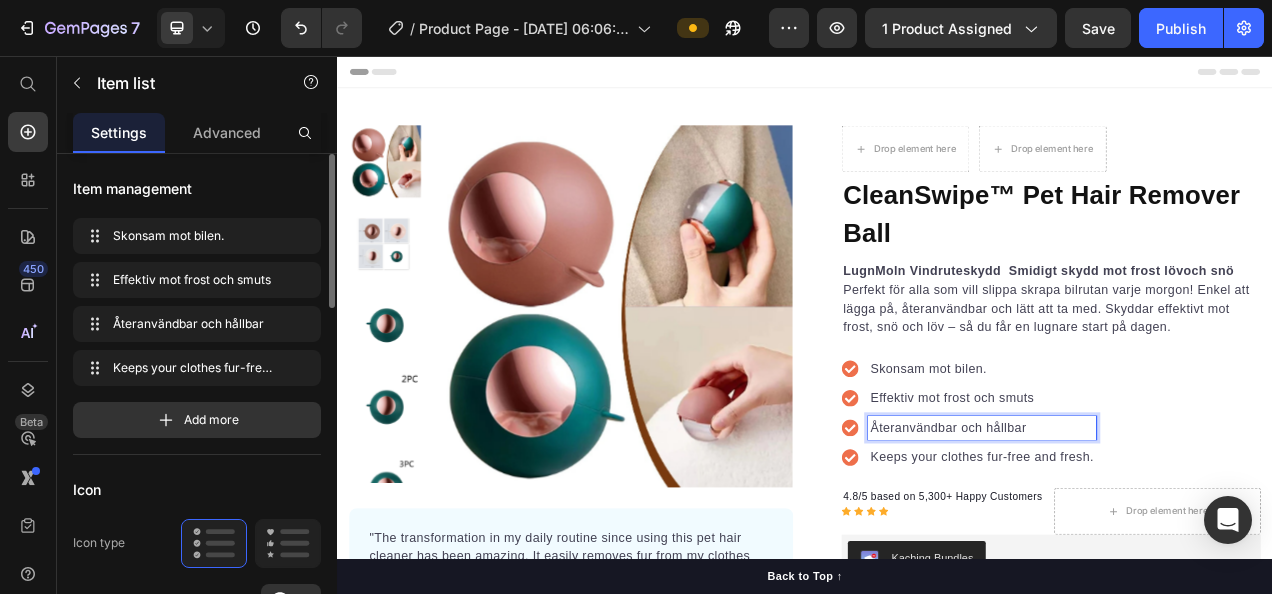 click on "Keeps your clothes fur-free and fresh." at bounding box center (1164, 571) 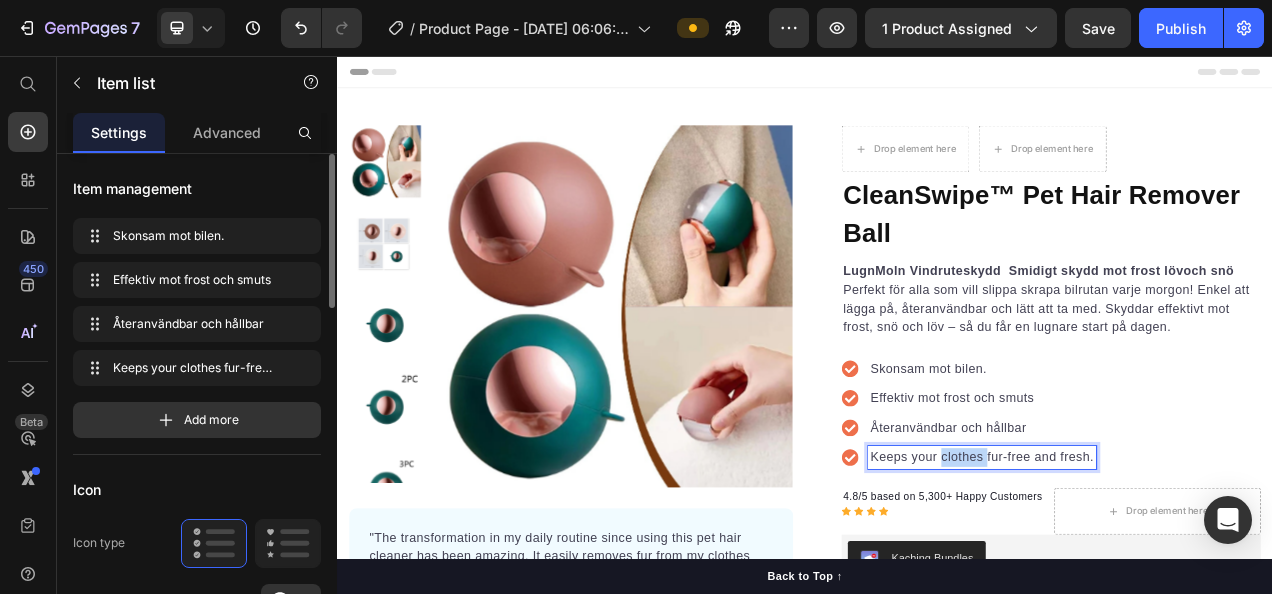 click on "Keeps your clothes fur-free and fresh." at bounding box center (1164, 571) 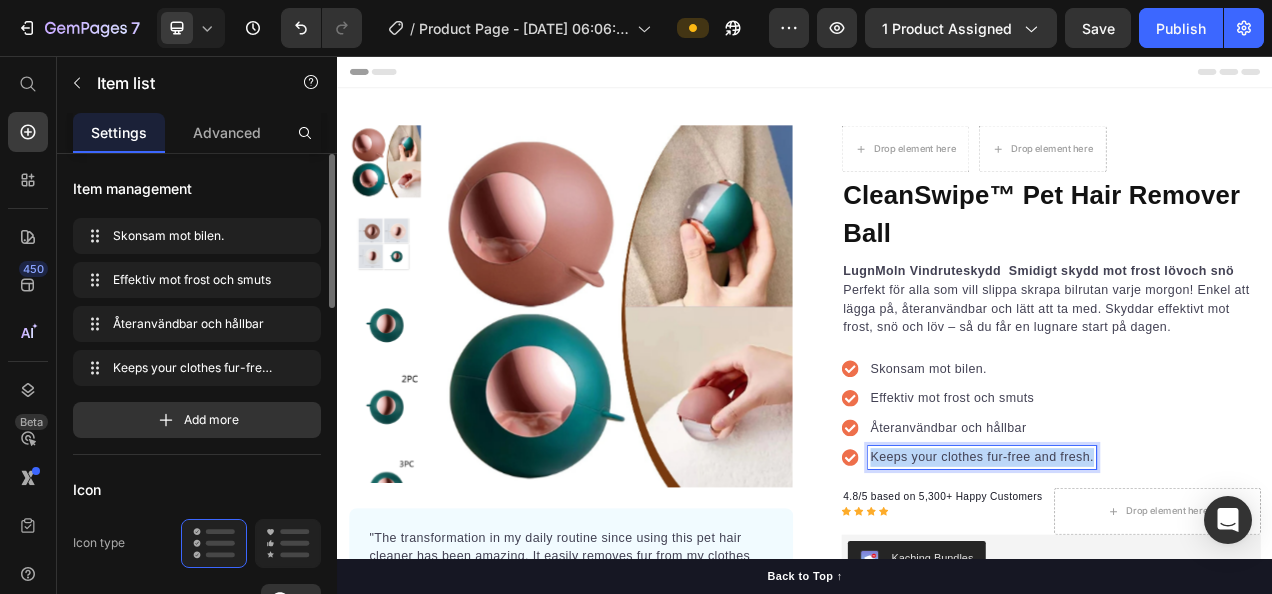click on "Keeps your clothes fur-free and fresh." at bounding box center (1164, 571) 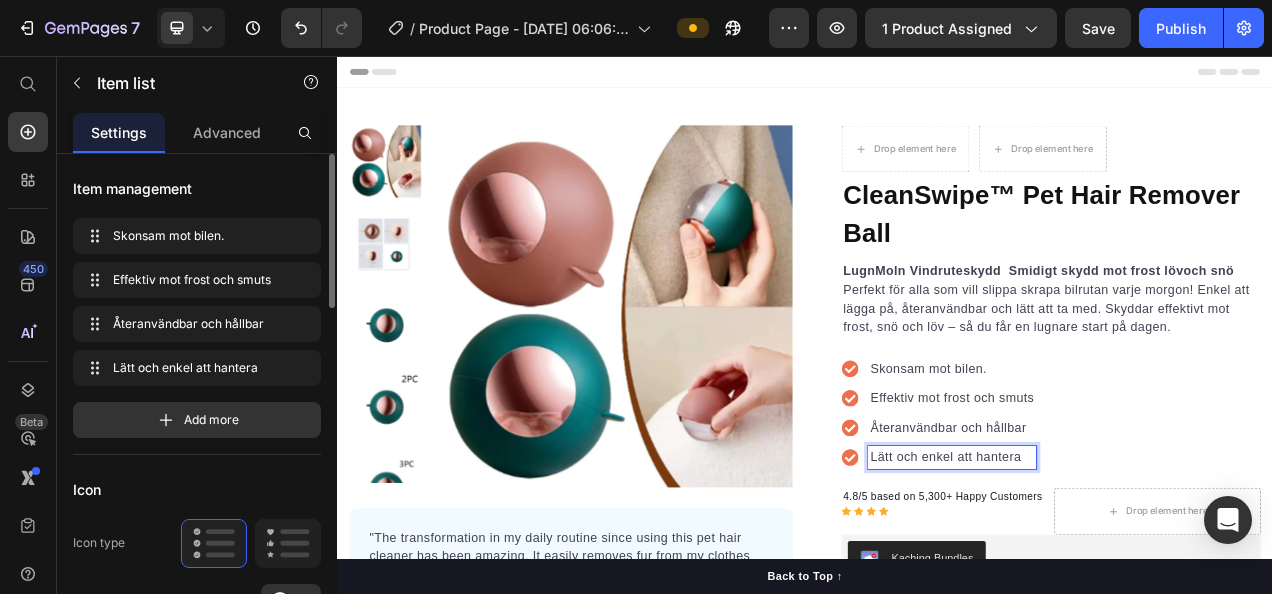 scroll, scrollTop: 102, scrollLeft: 0, axis: vertical 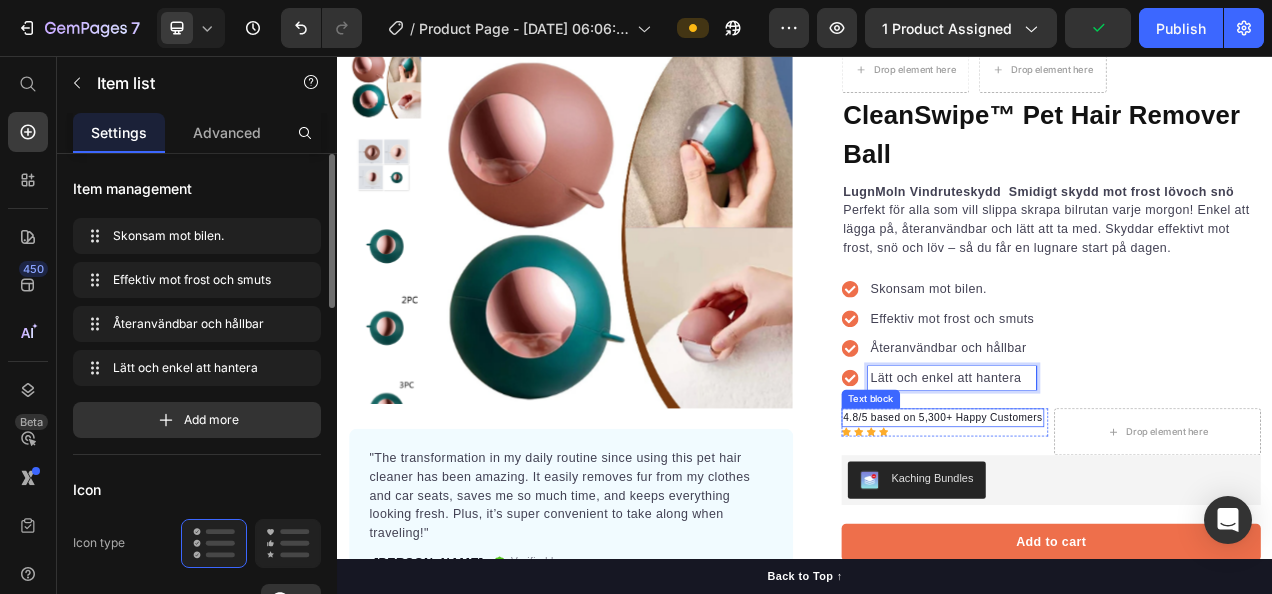 click on "4.8/5 based on 5,300+ Happy Customers" at bounding box center (1114, 520) 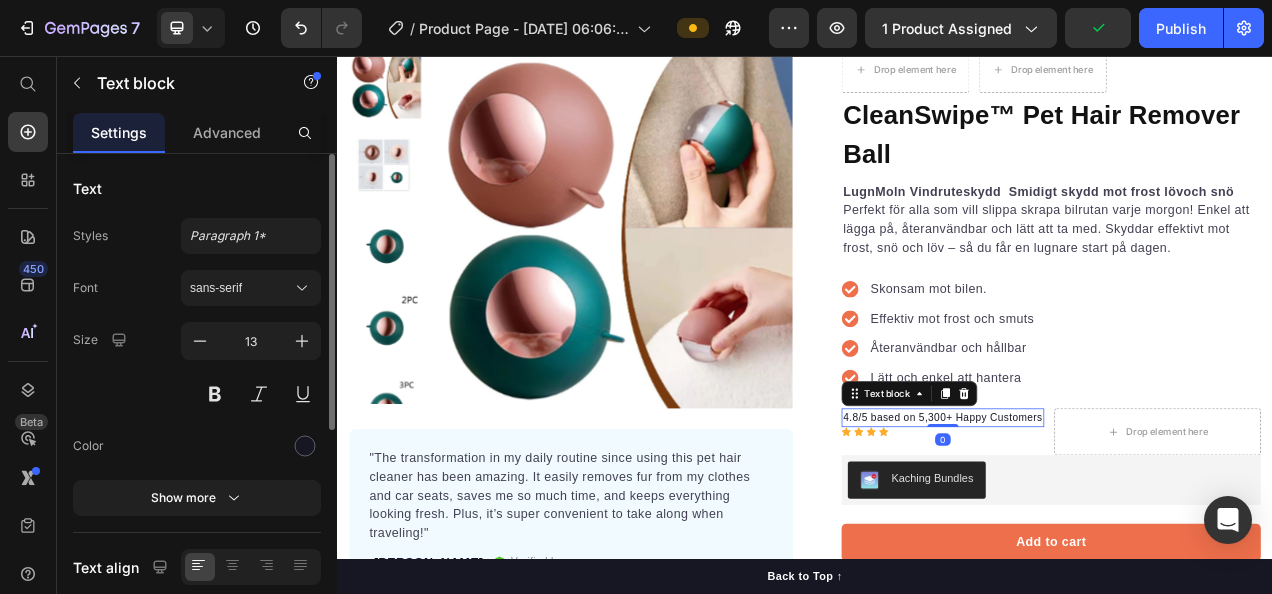 scroll, scrollTop: 0, scrollLeft: 0, axis: both 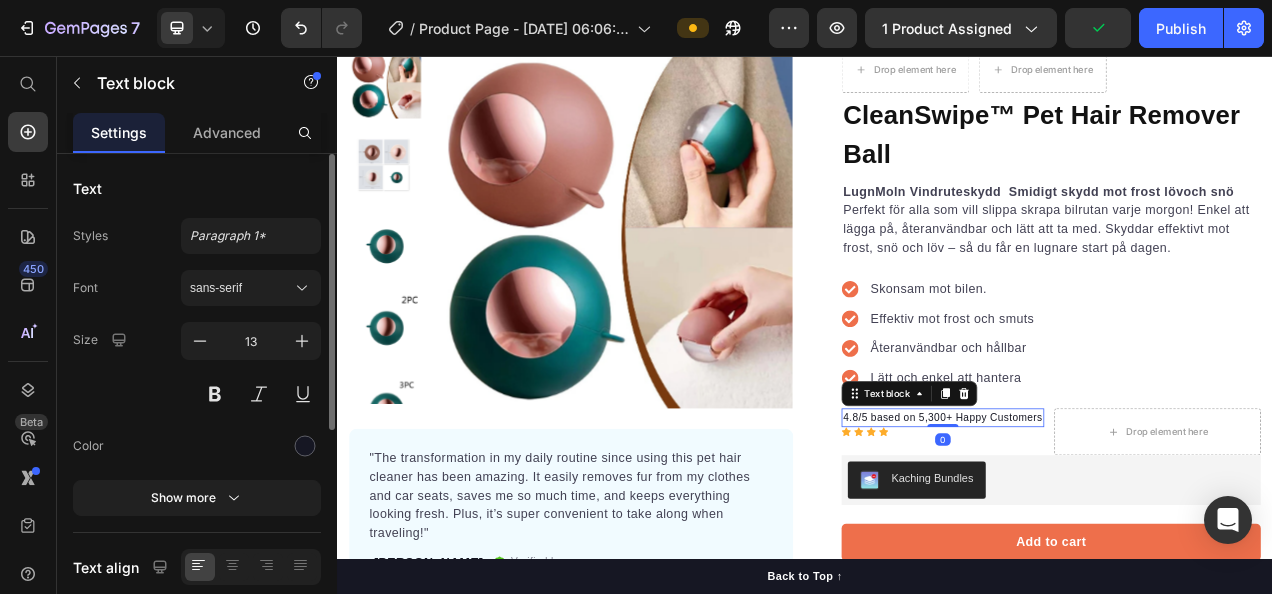 click on "4.8/5 based on 5,300+ Happy Customers" at bounding box center (1114, 520) 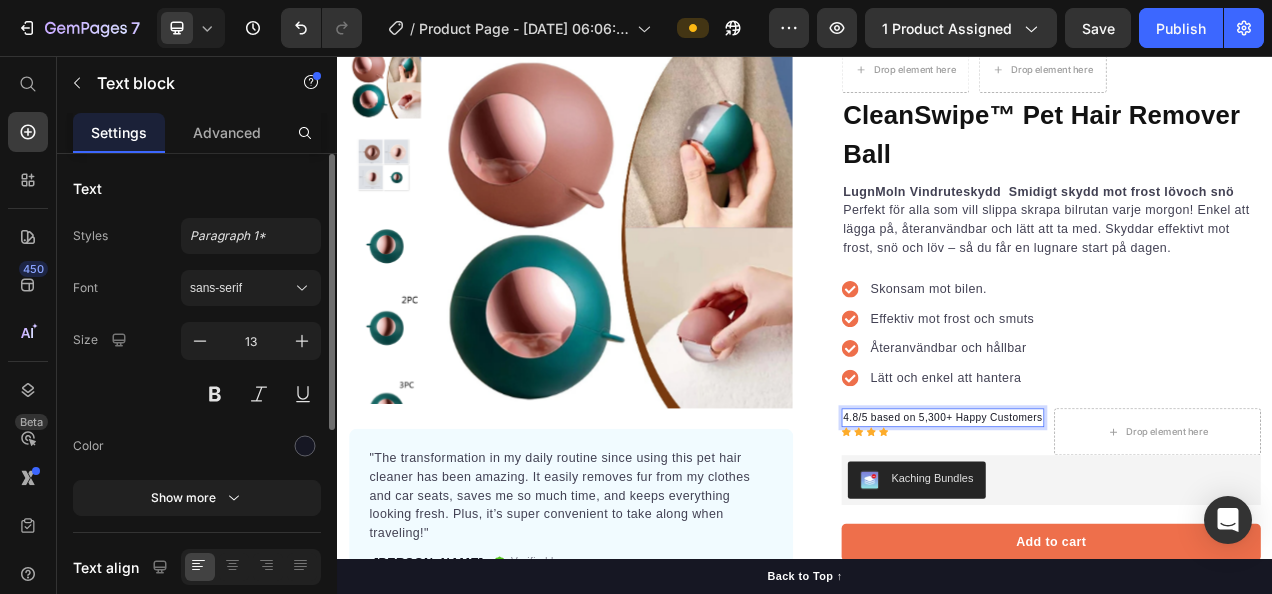 click on "4.8/5 based on 5,300+ Happy Customers" at bounding box center (1114, 520) 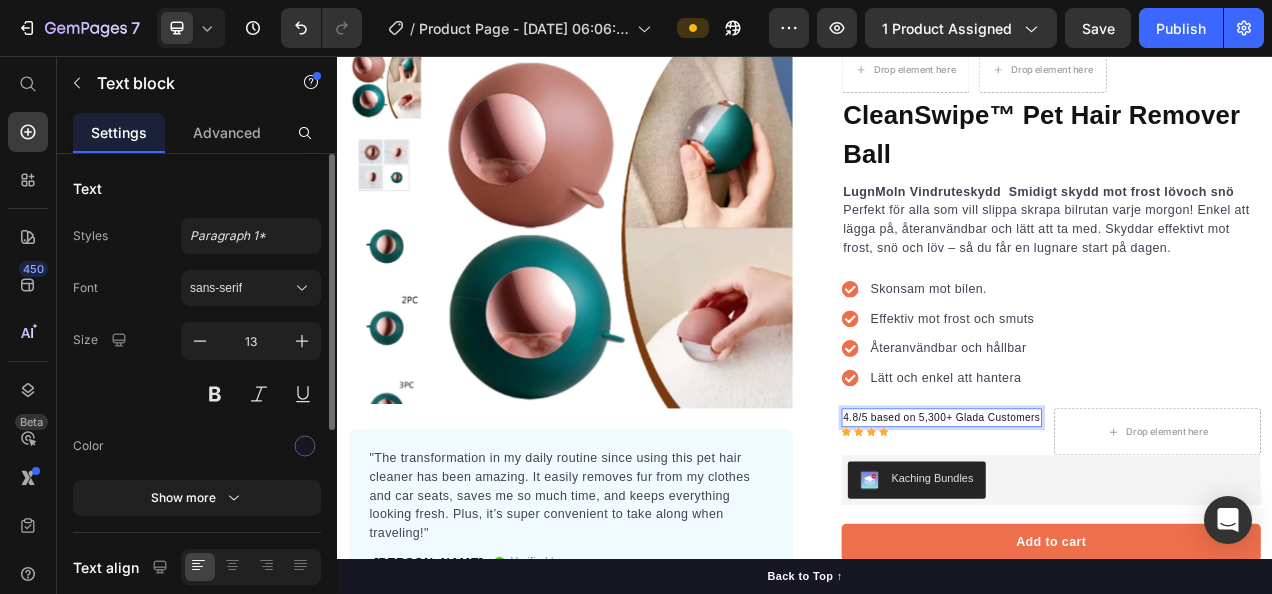 click on "4.8/5 based on 5,300+ Glada Customers" at bounding box center (1112, 520) 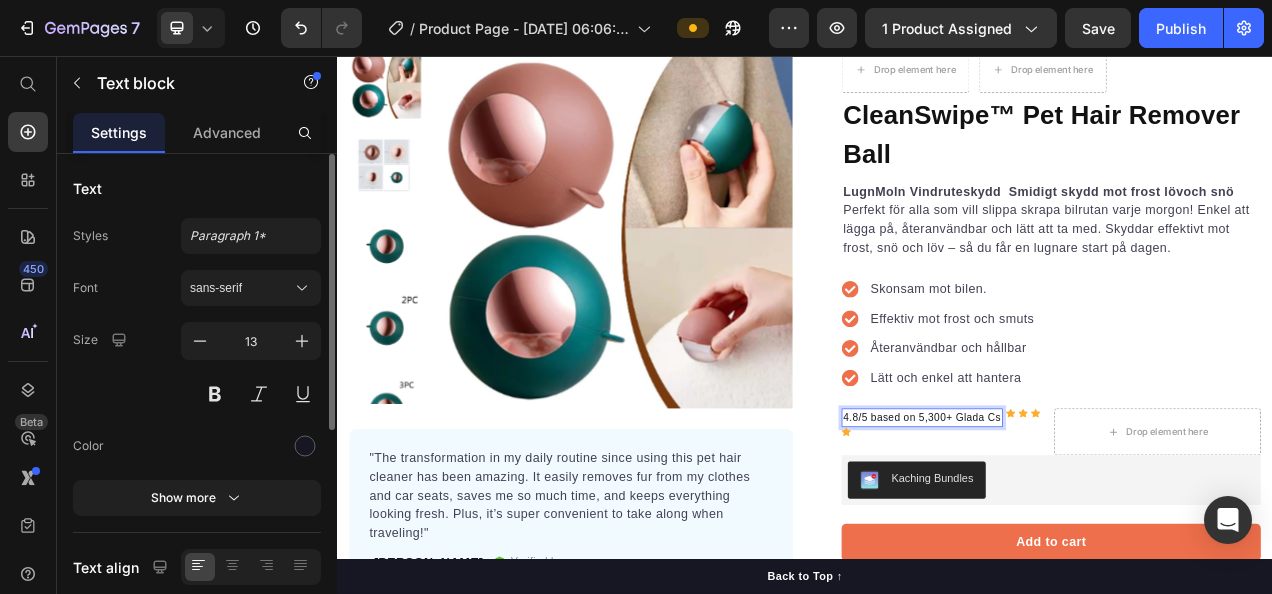 click on "4.8/5 based on 5,300+ Glada Cs" at bounding box center (1087, 520) 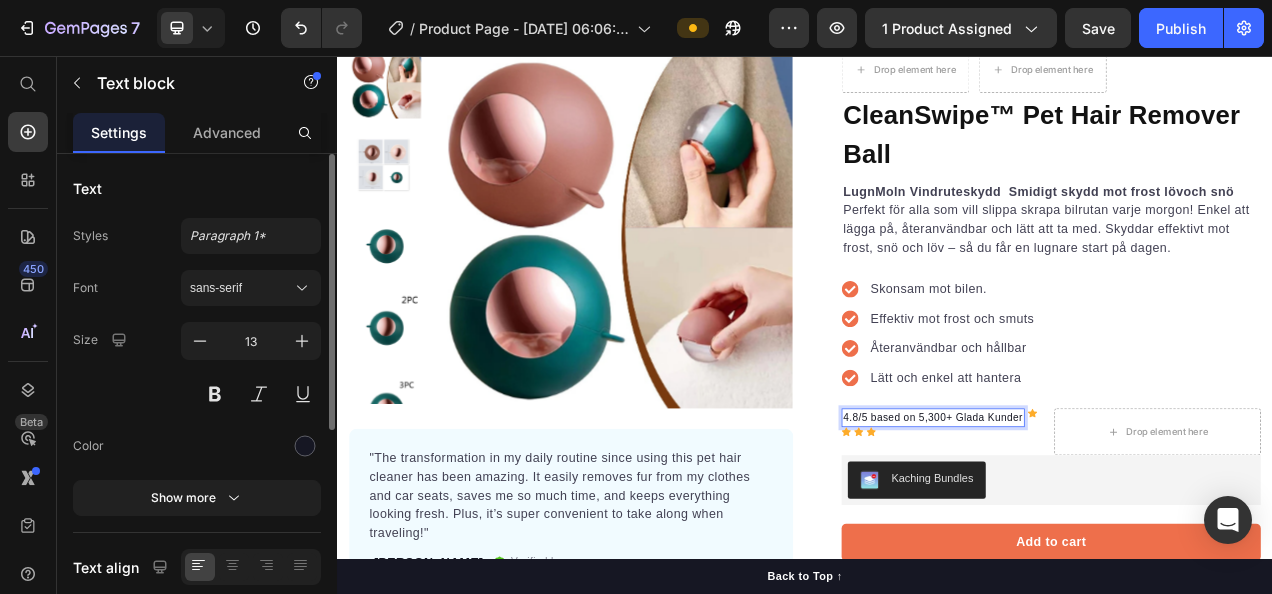 click on "4.8/5 based on 5,300+ Glada Kunder" at bounding box center [1101, 520] 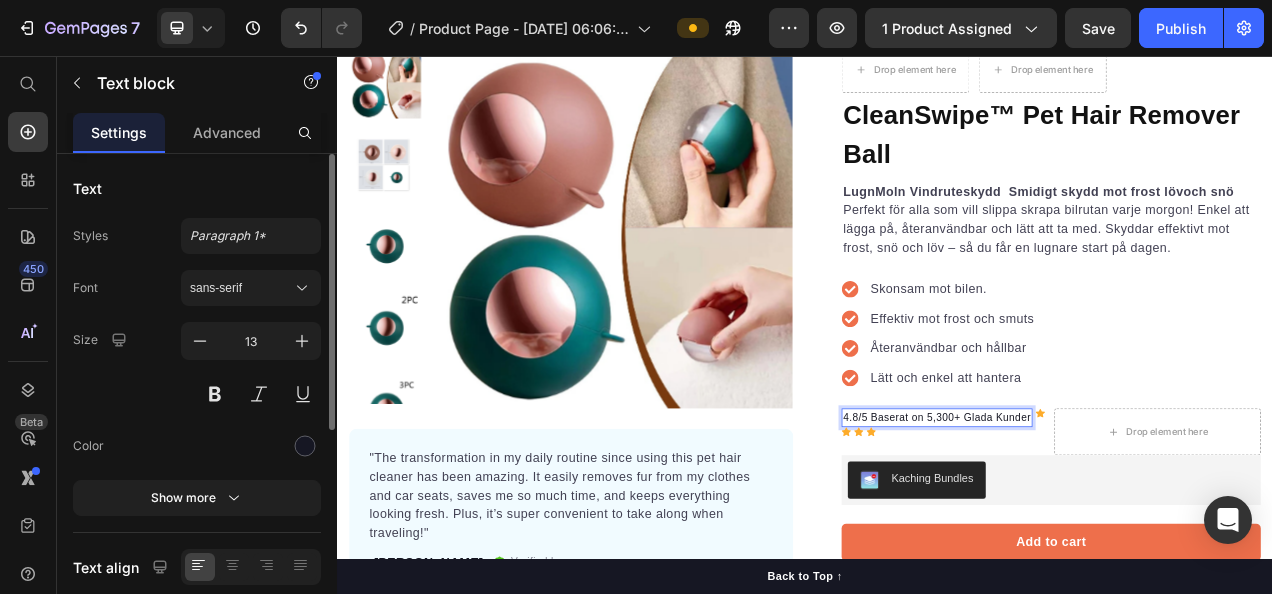 click on "4.8/5 Baserat on 5,300+ Glada Kunder" at bounding box center [1106, 520] 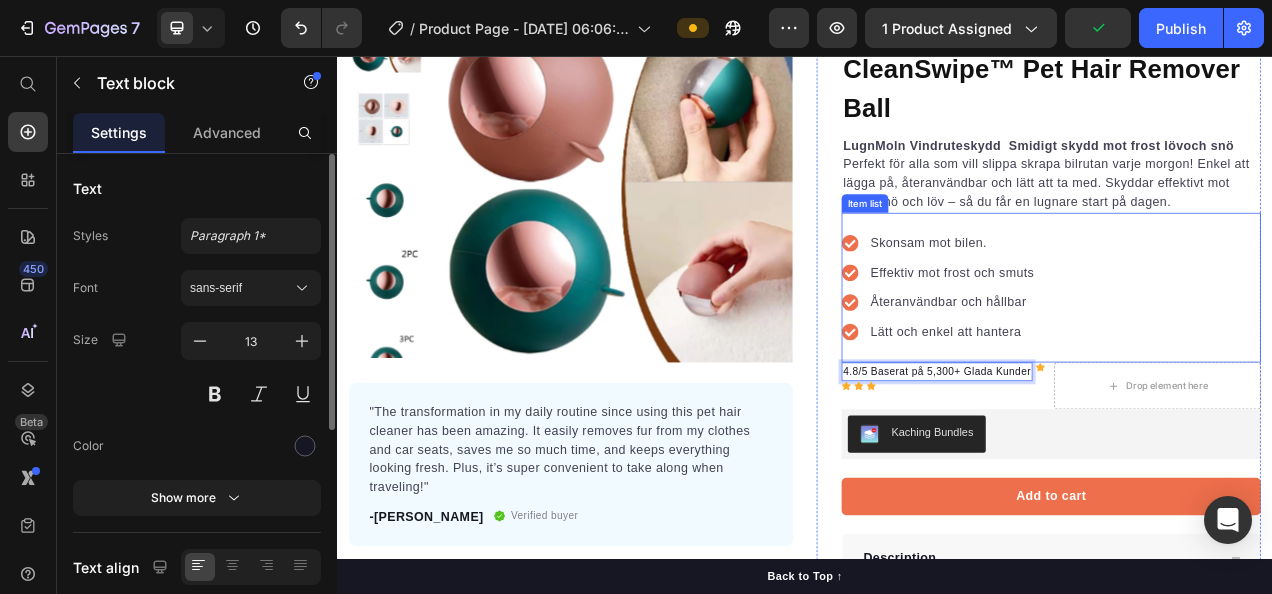 scroll, scrollTop: 172, scrollLeft: 0, axis: vertical 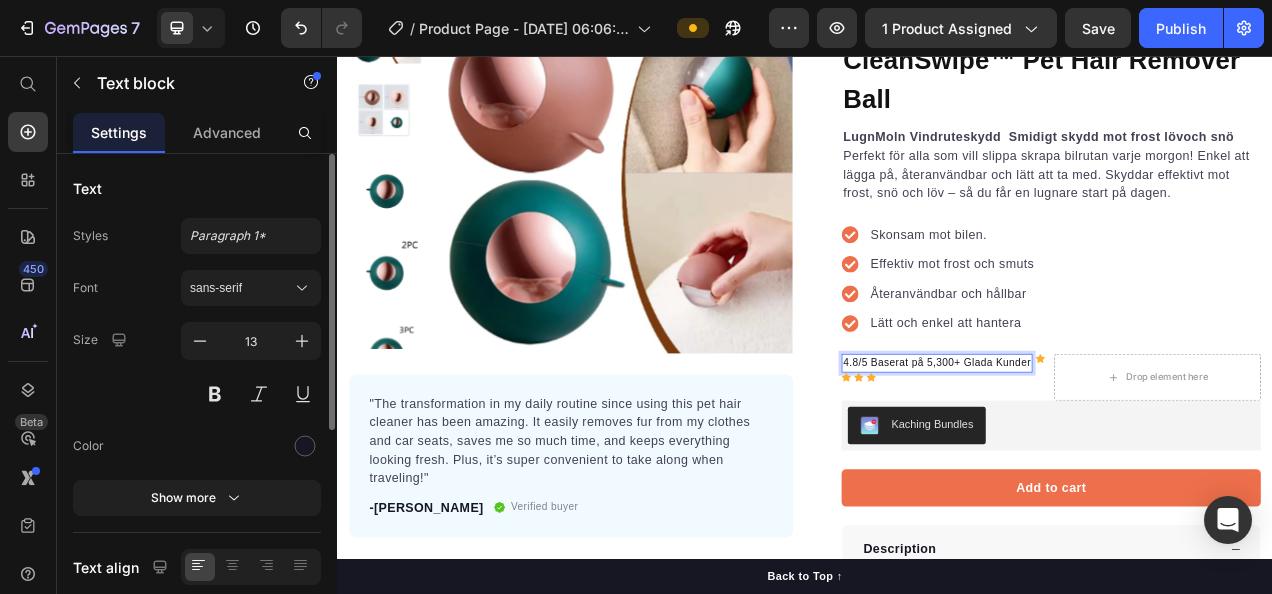 click on "4.8/5 Baserat på 5,300+ Glada Kunder" at bounding box center (1106, 450) 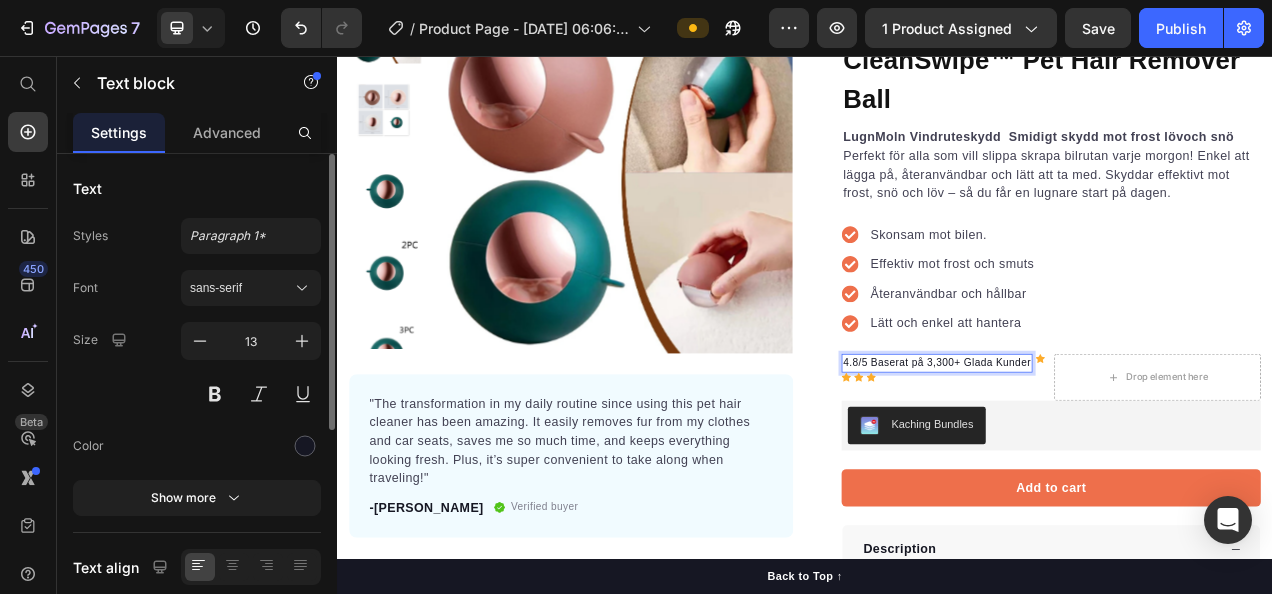 click on "4.8/5 Baserat på 3,300+ Glada Kunder" at bounding box center (1106, 450) 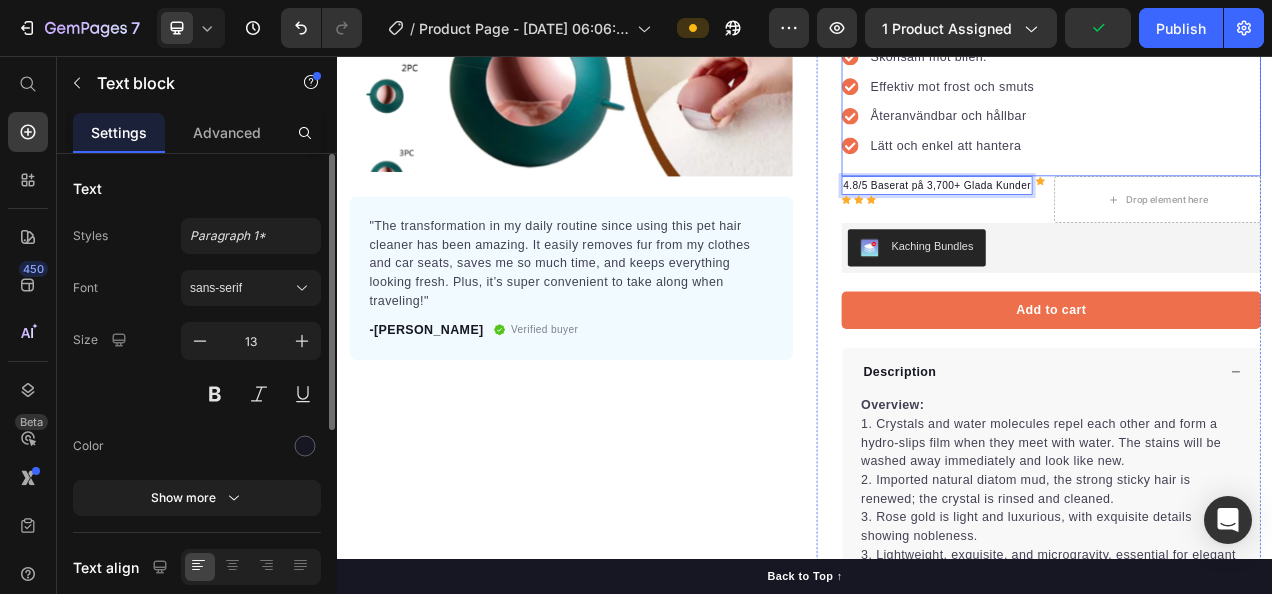 scroll, scrollTop: 403, scrollLeft: 0, axis: vertical 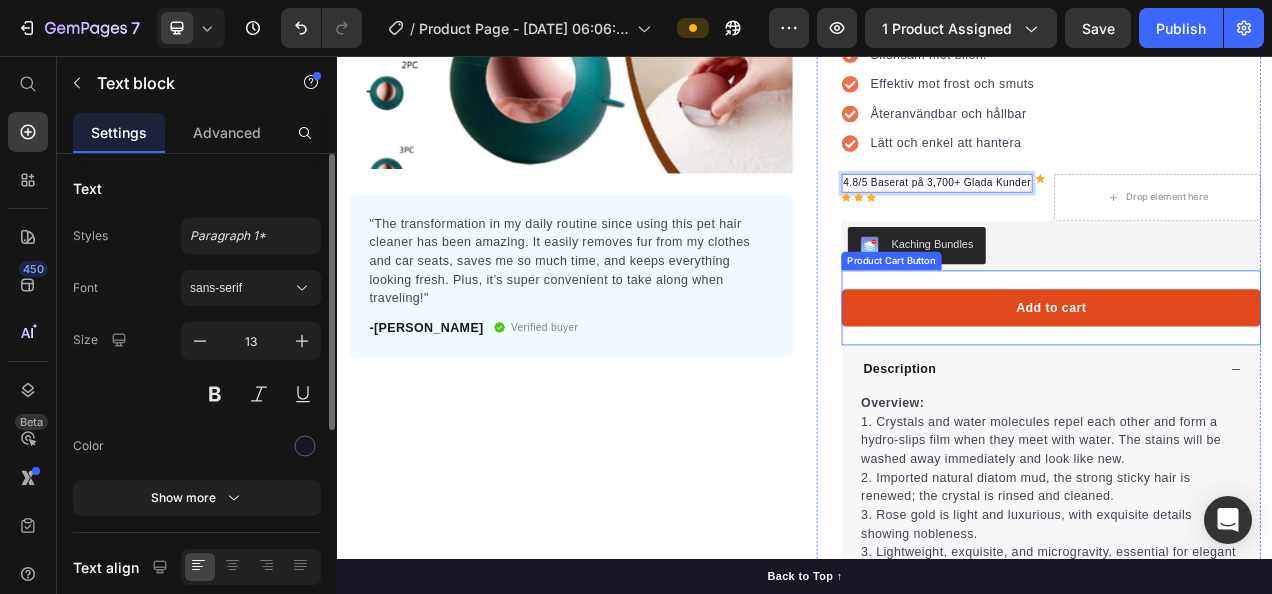 click on "Add to cart" at bounding box center (1253, 379) 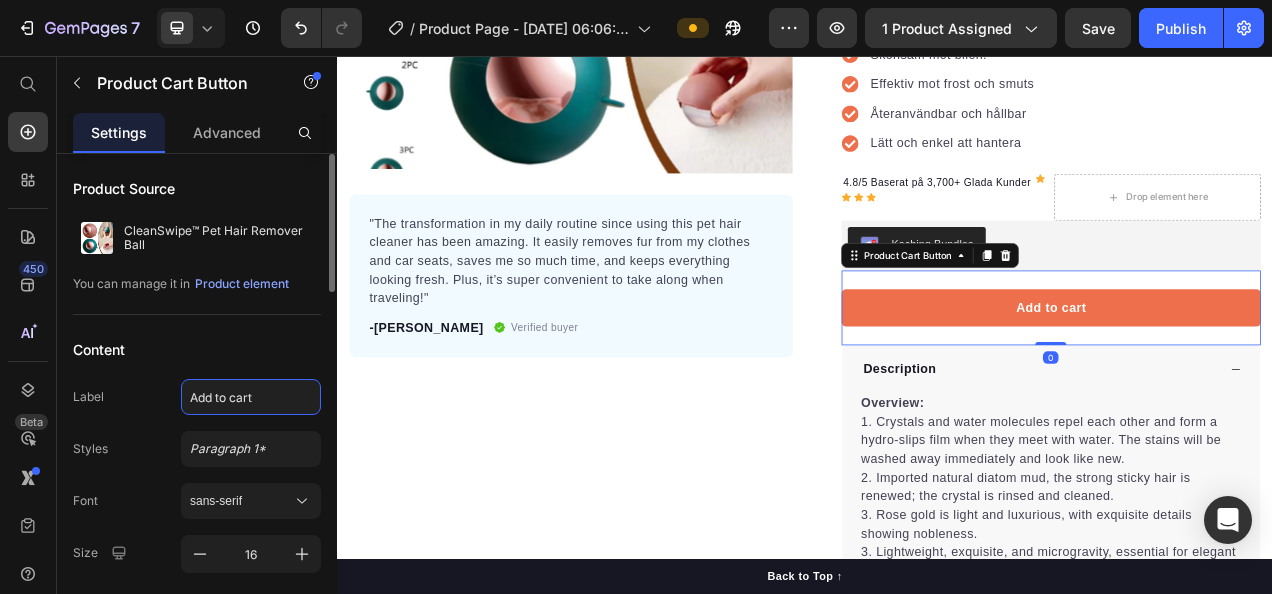 click on "Add to cart" 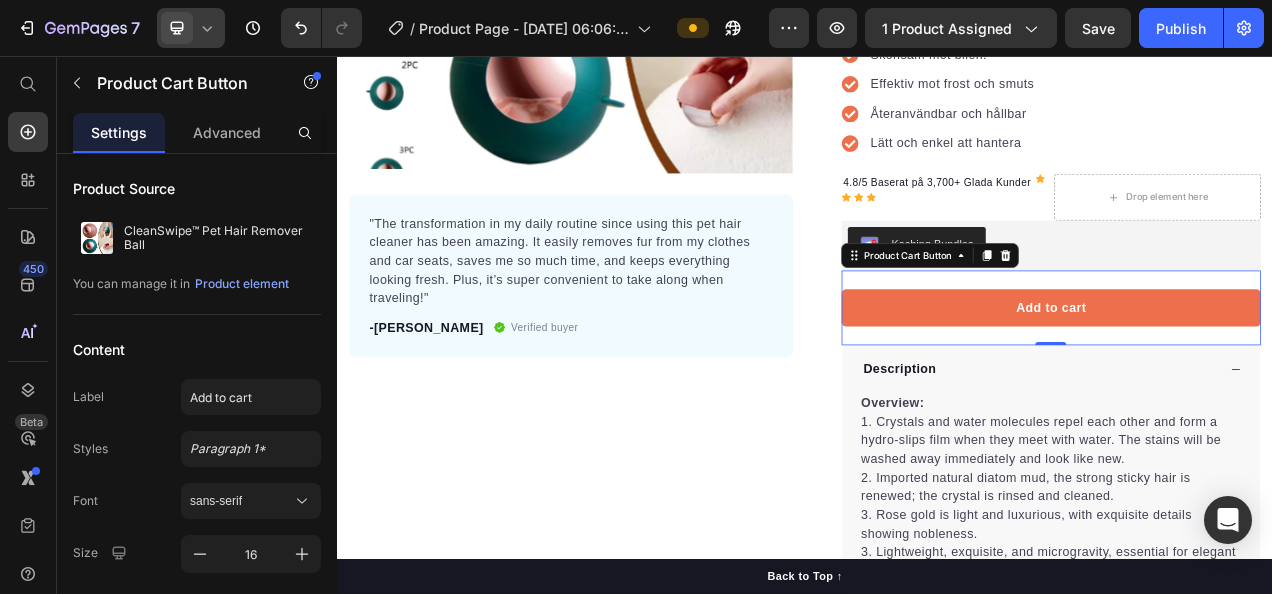 click 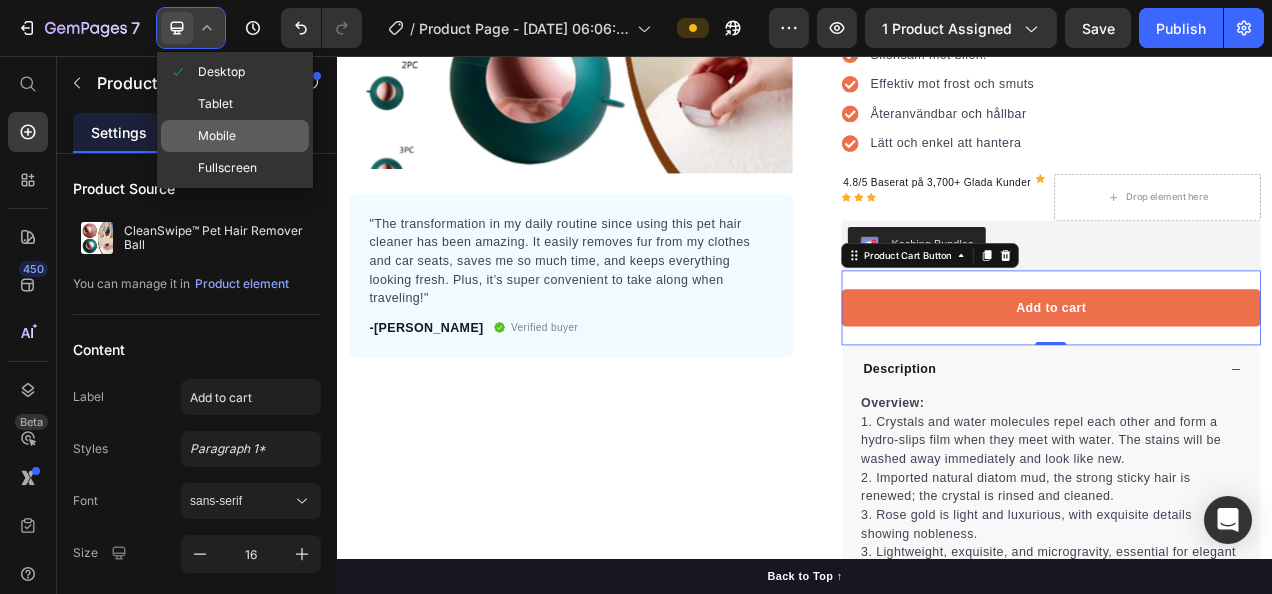 click on "Mobile" 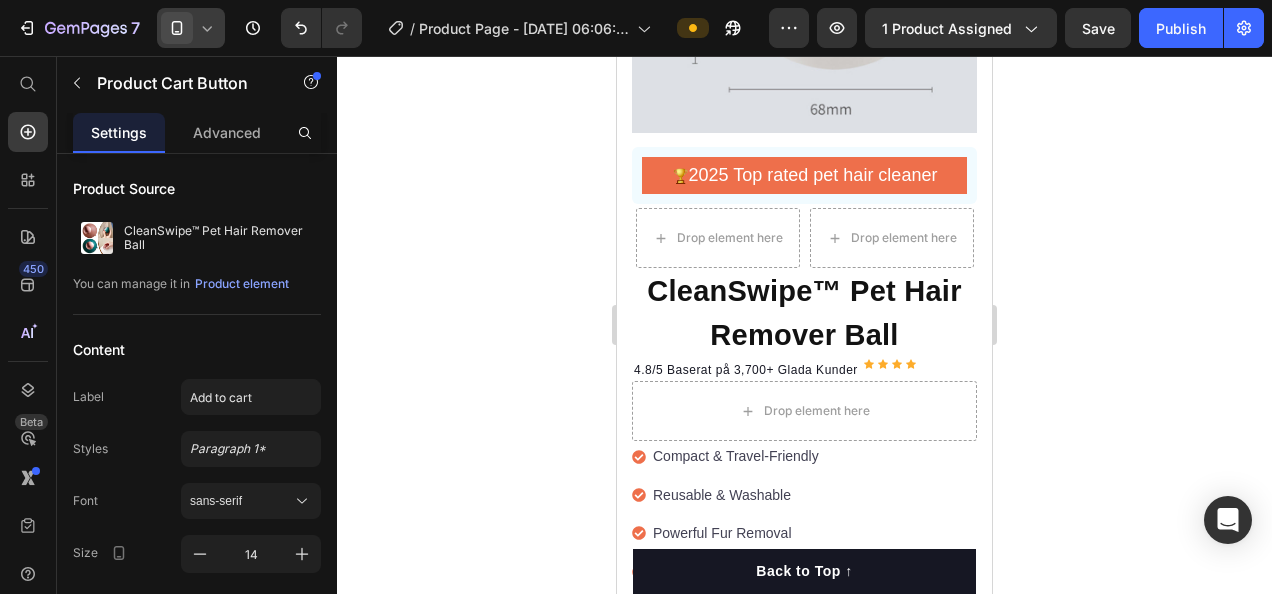 scroll, scrollTop: 171, scrollLeft: 0, axis: vertical 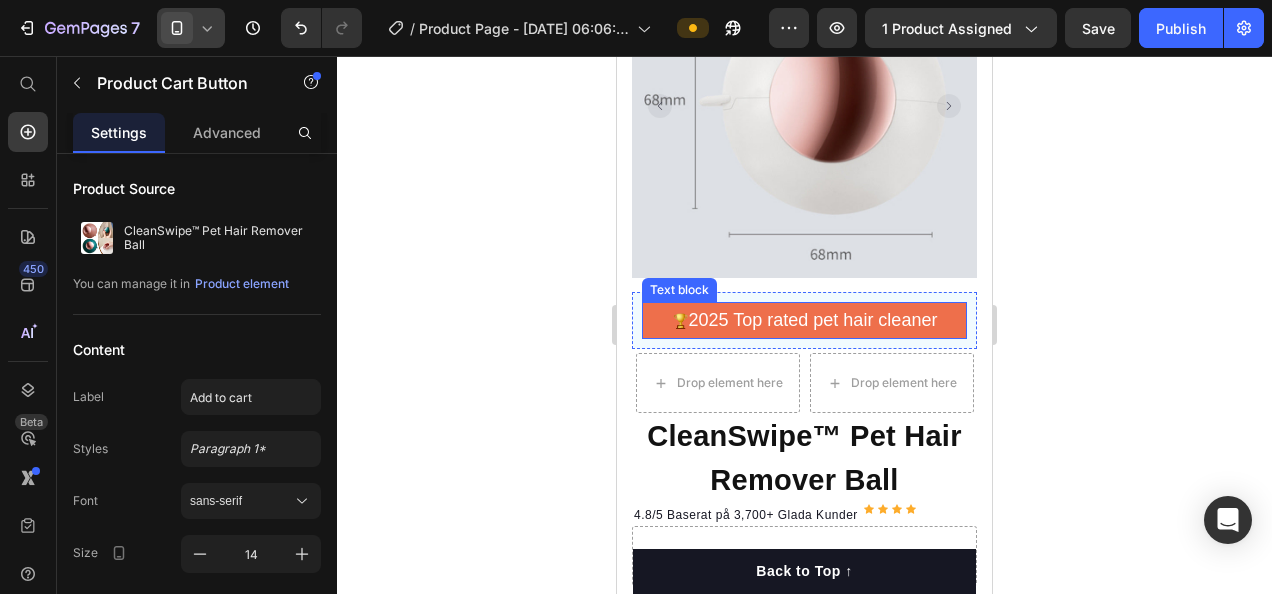 click on "🏆 2025 Top rated pet hair cleaner" at bounding box center (804, 320) 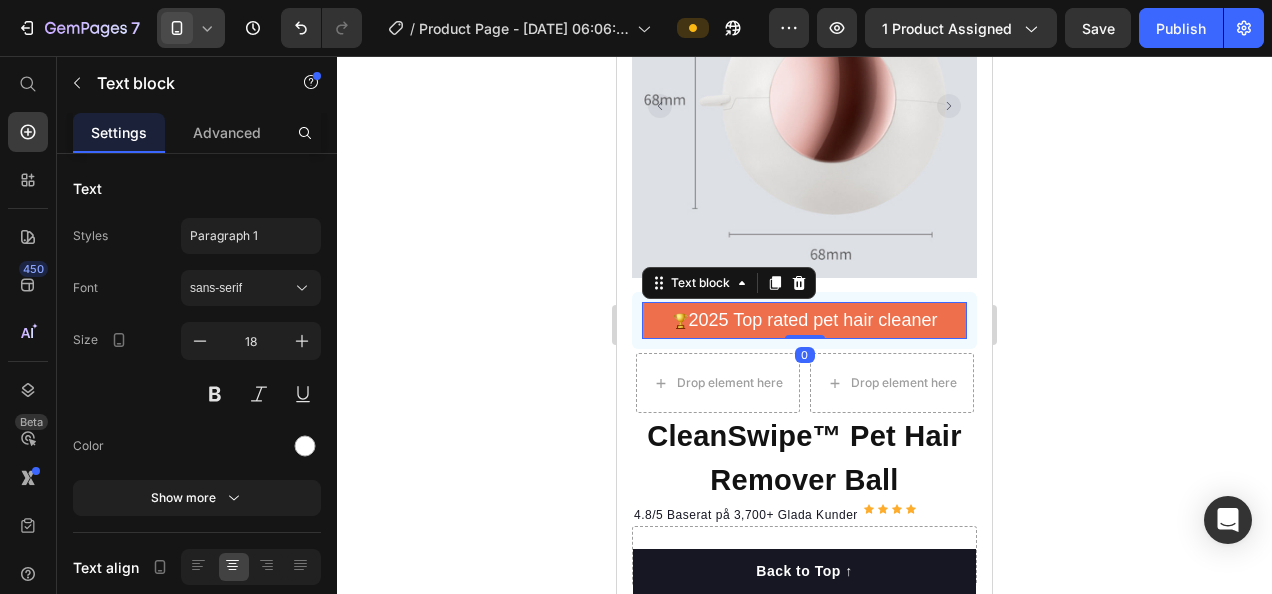 click on "🏆 2025 Top rated pet hair cleaner" at bounding box center [804, 320] 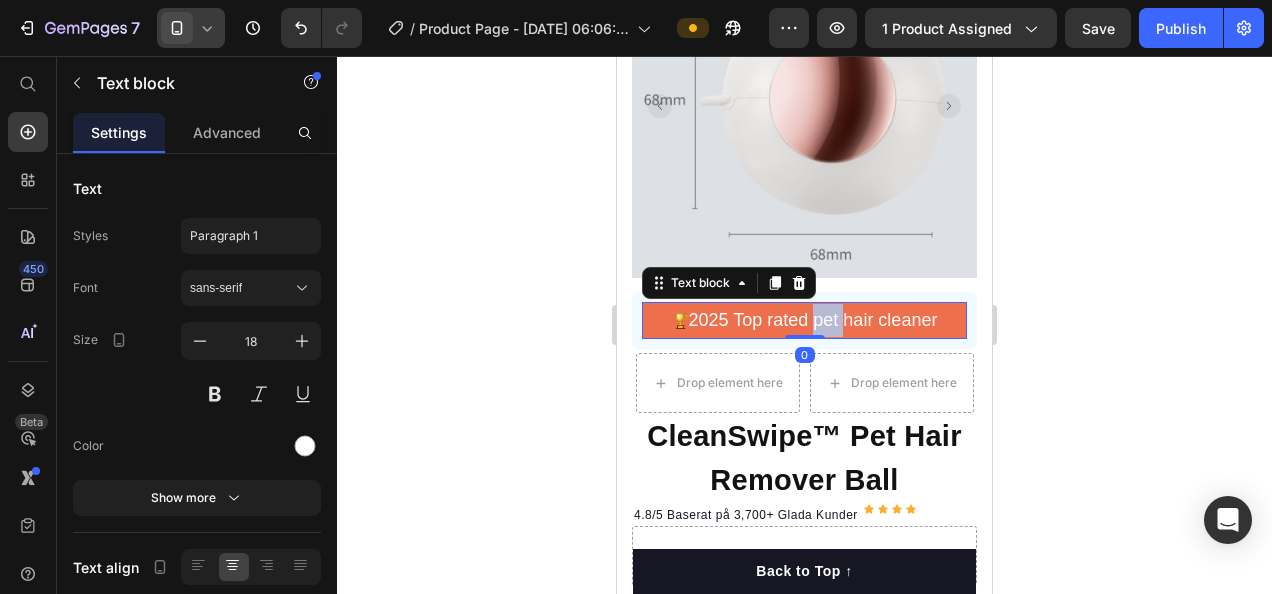 click on "🏆 2025 Top rated pet hair cleaner" at bounding box center (804, 320) 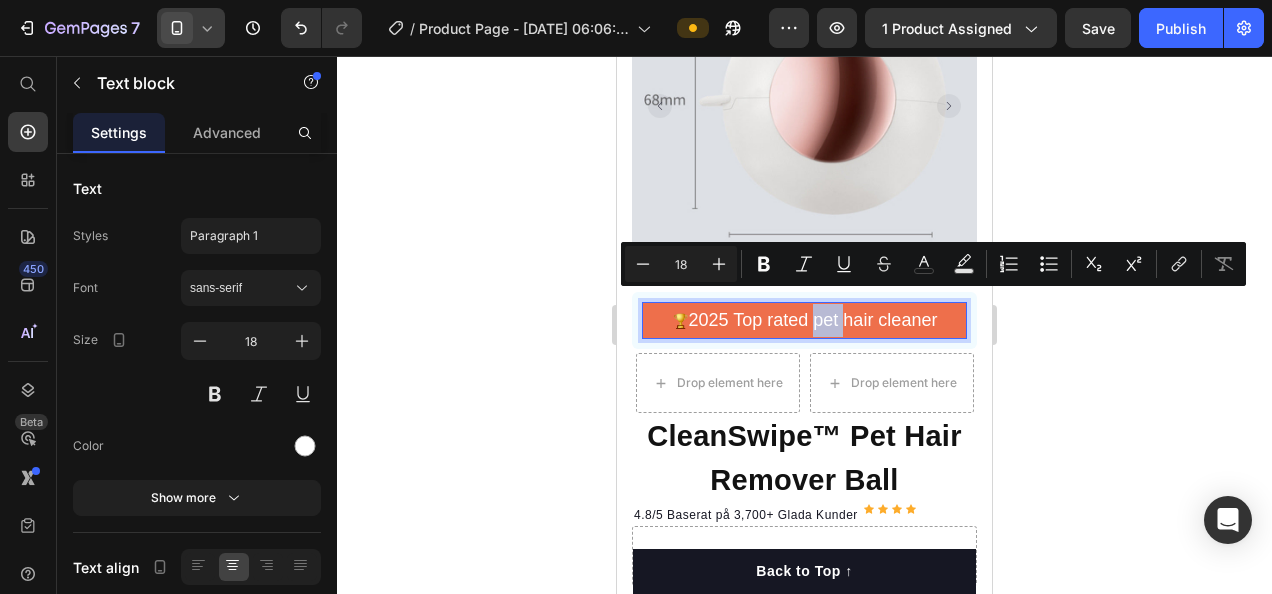 click on "🏆 2025 Top rated pet hair cleaner" at bounding box center [804, 320] 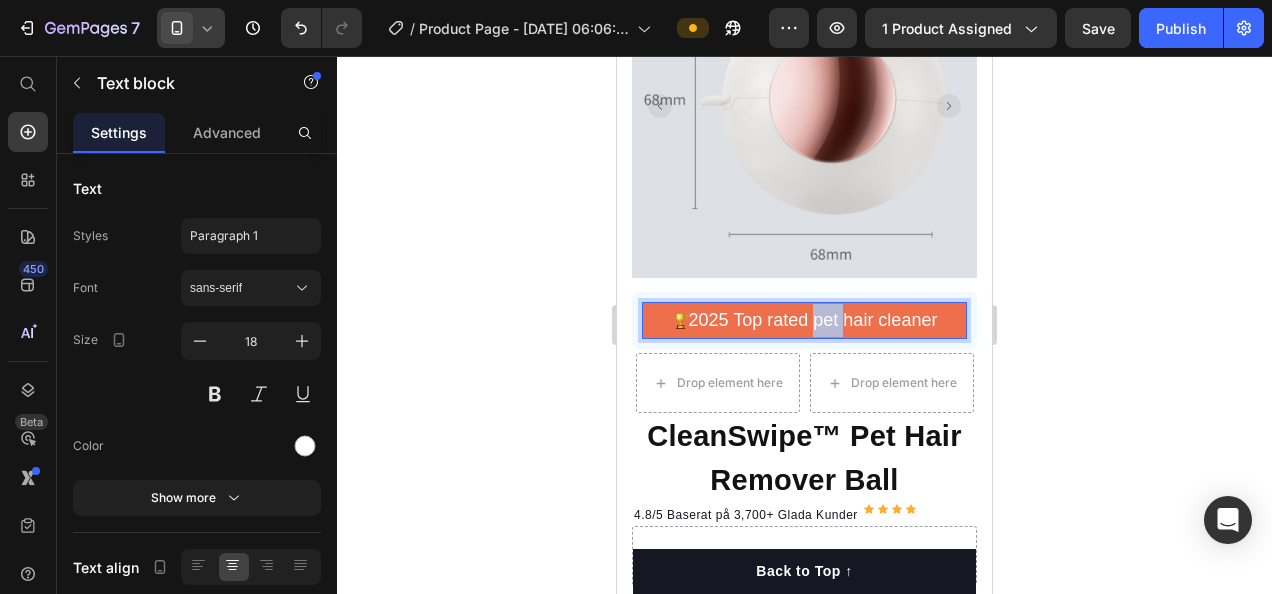 click on "🏆 2025 Top rated pet hair cleaner" at bounding box center [804, 320] 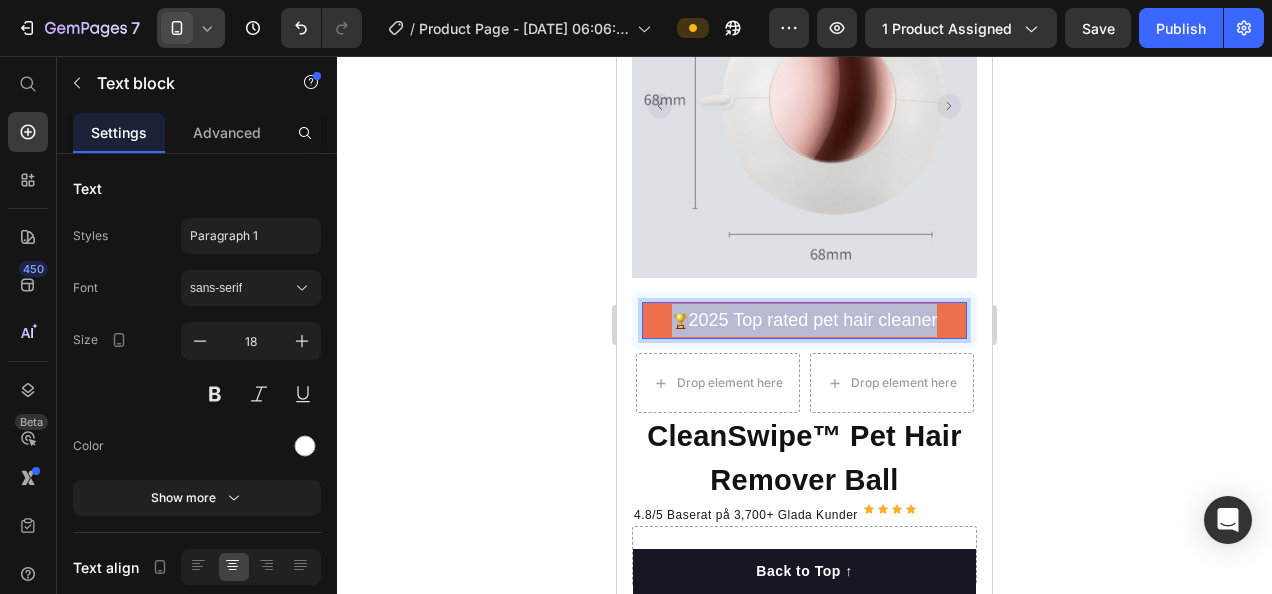 click on "🏆 2025 Top rated pet hair cleaner" at bounding box center (804, 320) 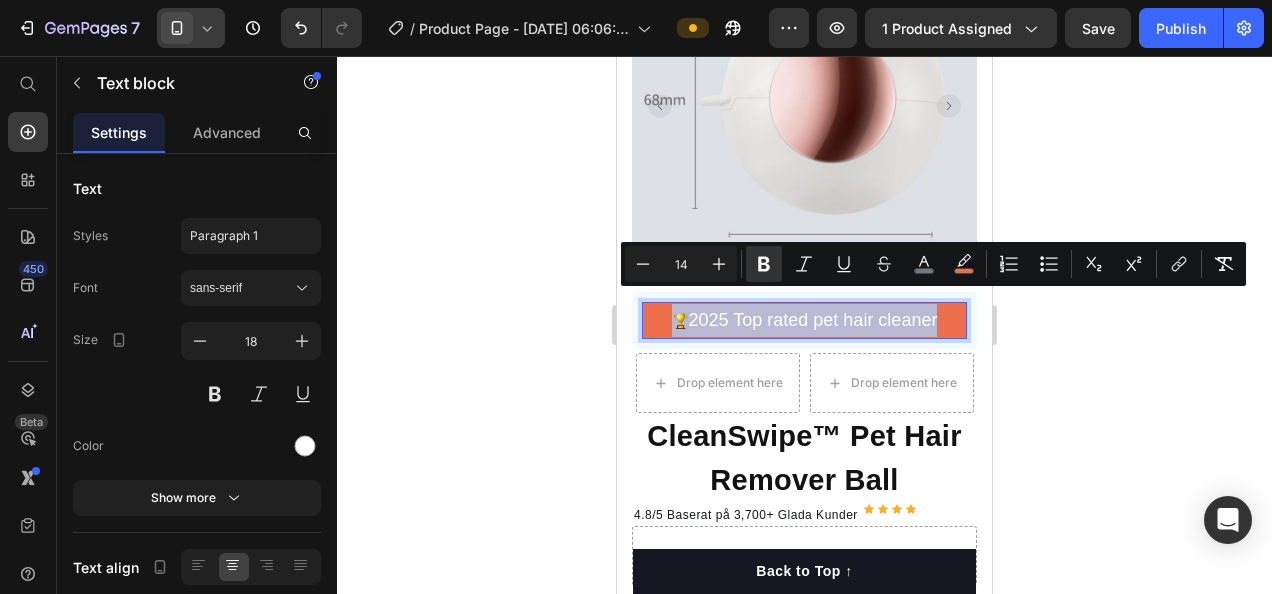 click on "🏆 2025 Top rated pet hair cleaner" at bounding box center (804, 320) 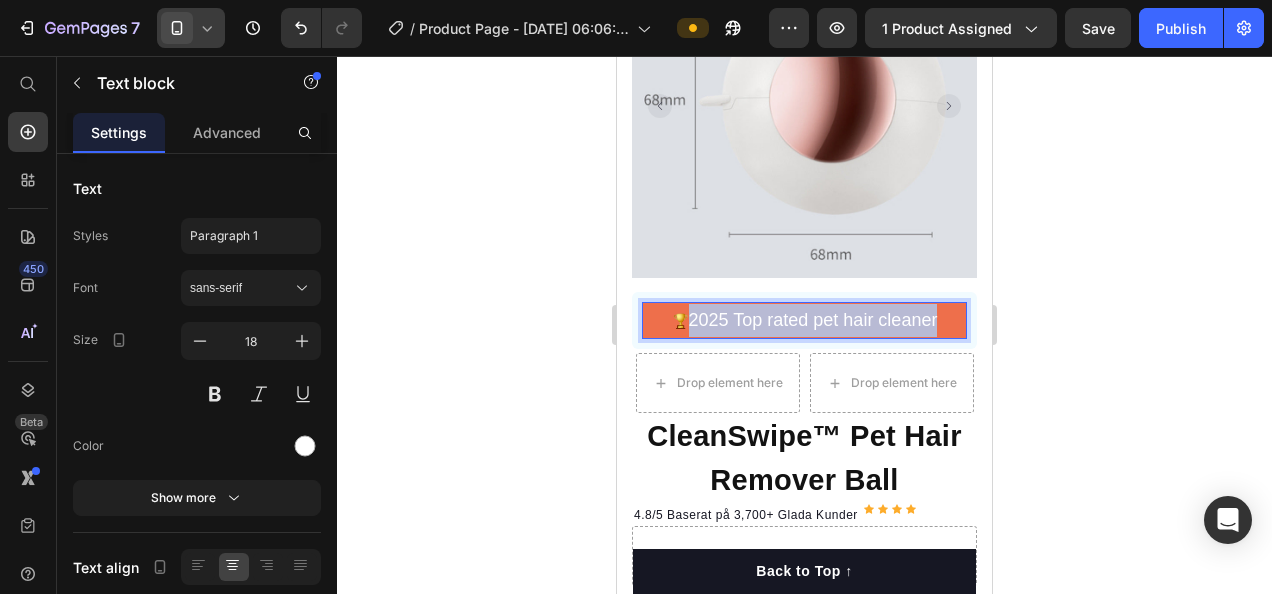 drag, startPoint x: 686, startPoint y: 303, endPoint x: 939, endPoint y: 312, distance: 253.16003 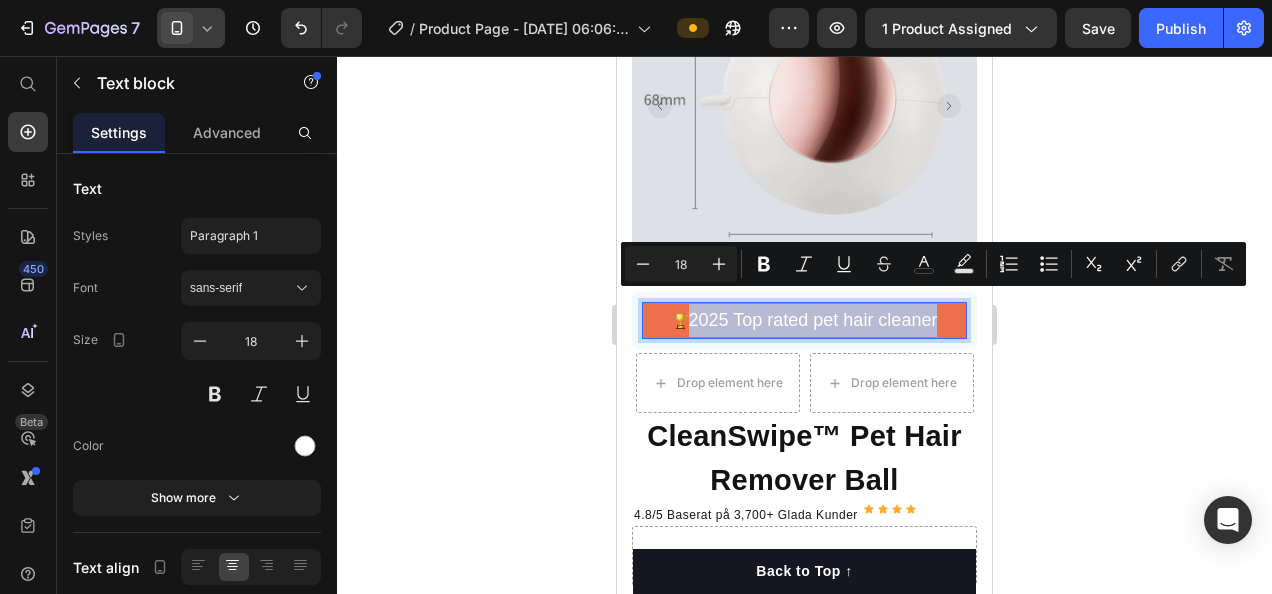 copy on "2025 Top rated pet hair cleaner" 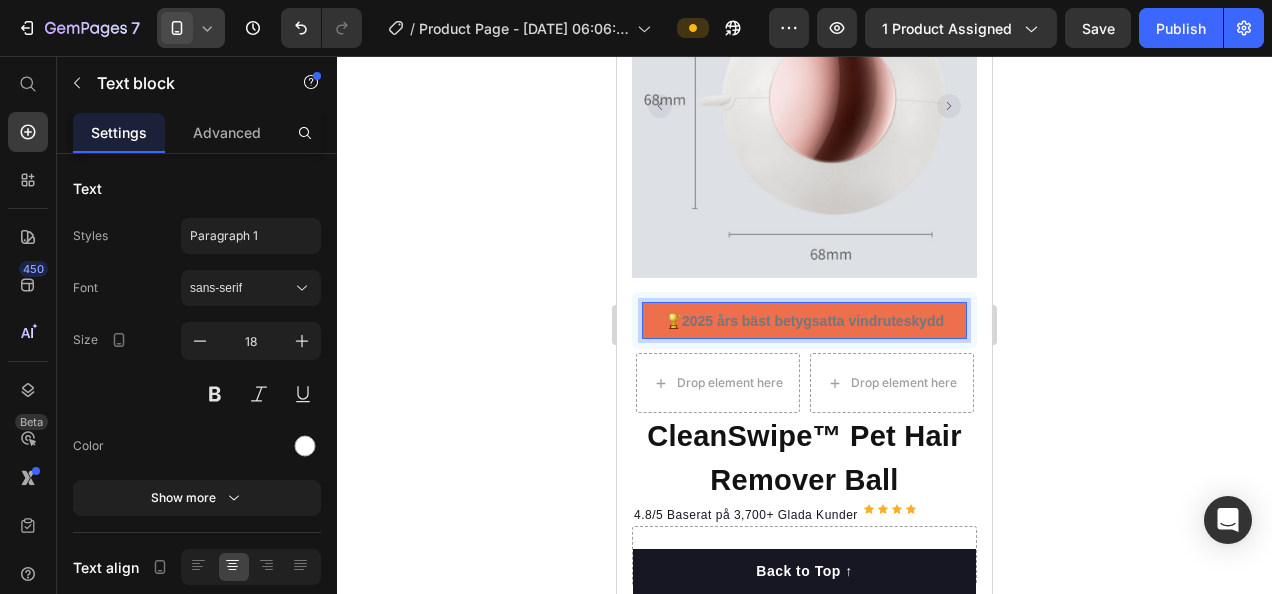 click on "🏆2025 års bäst betygsatta vindruteskydd" at bounding box center [804, 321] 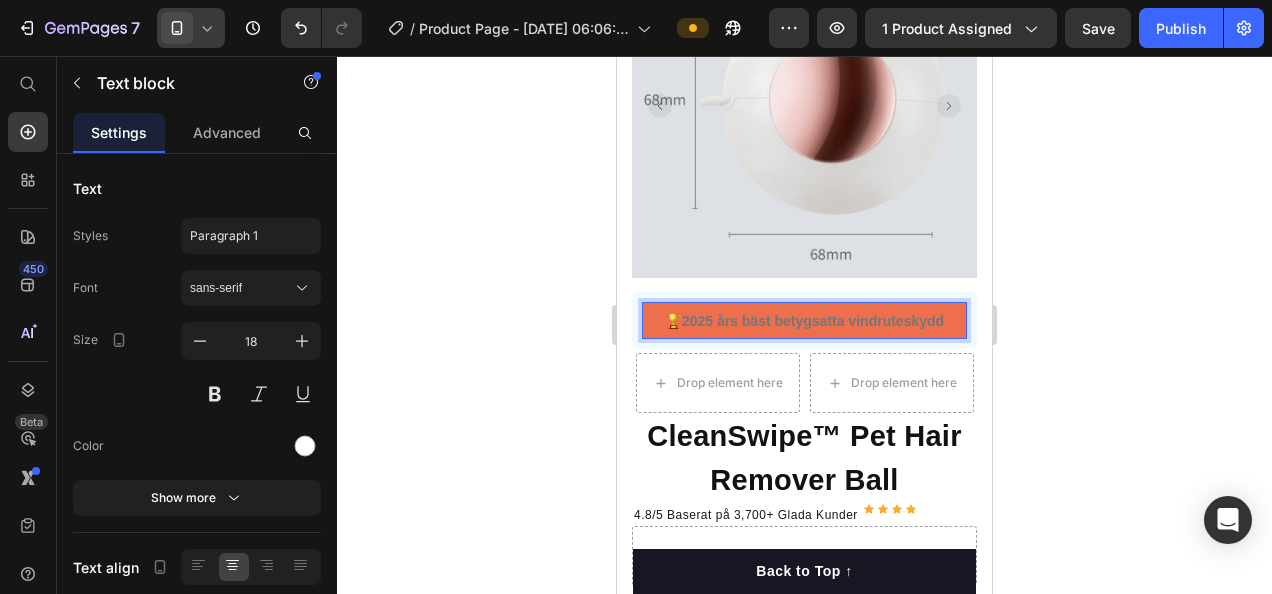 click 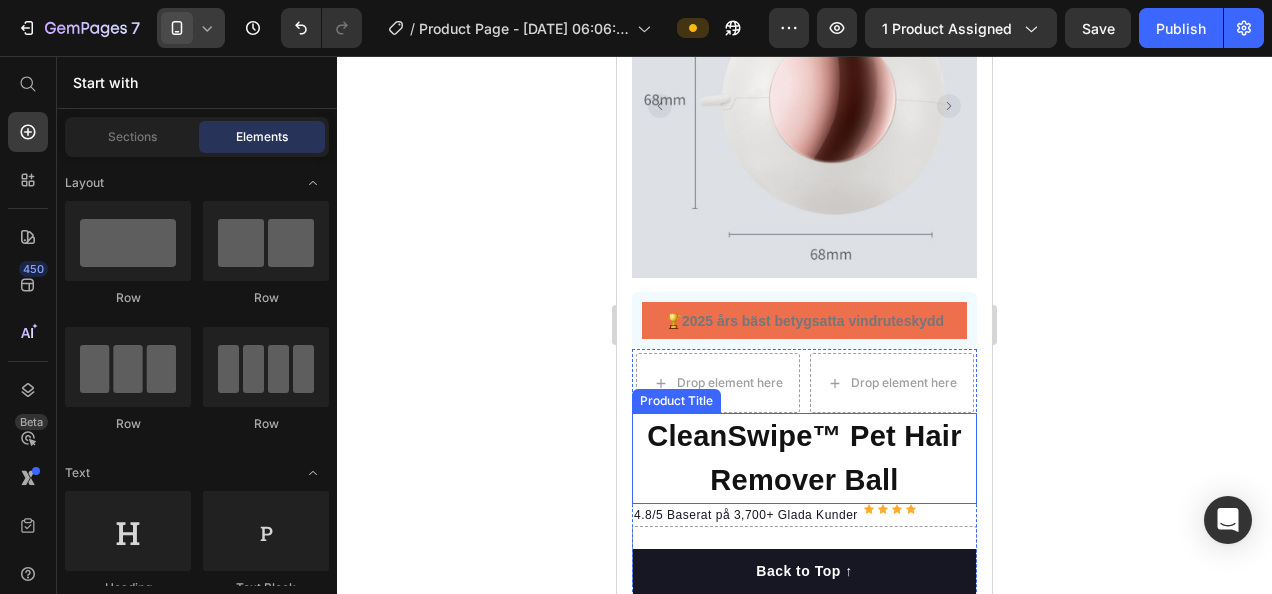scroll, scrollTop: 267, scrollLeft: 0, axis: vertical 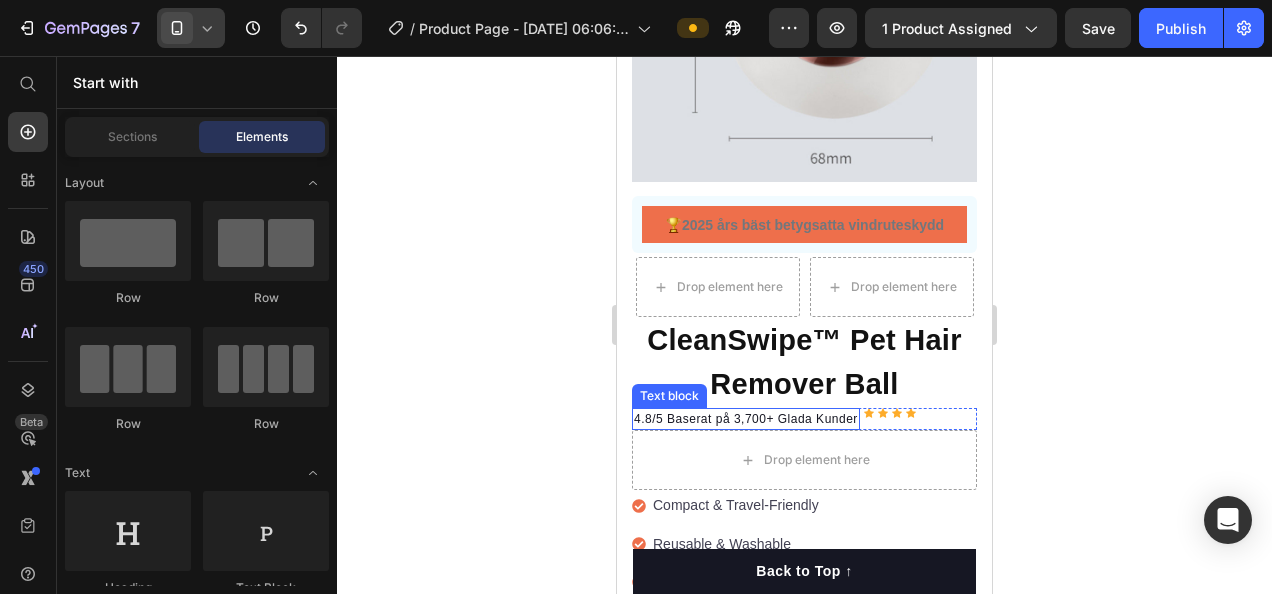 click on "CleanSwipe™ Pet Hair Remover Ball" at bounding box center [804, 362] 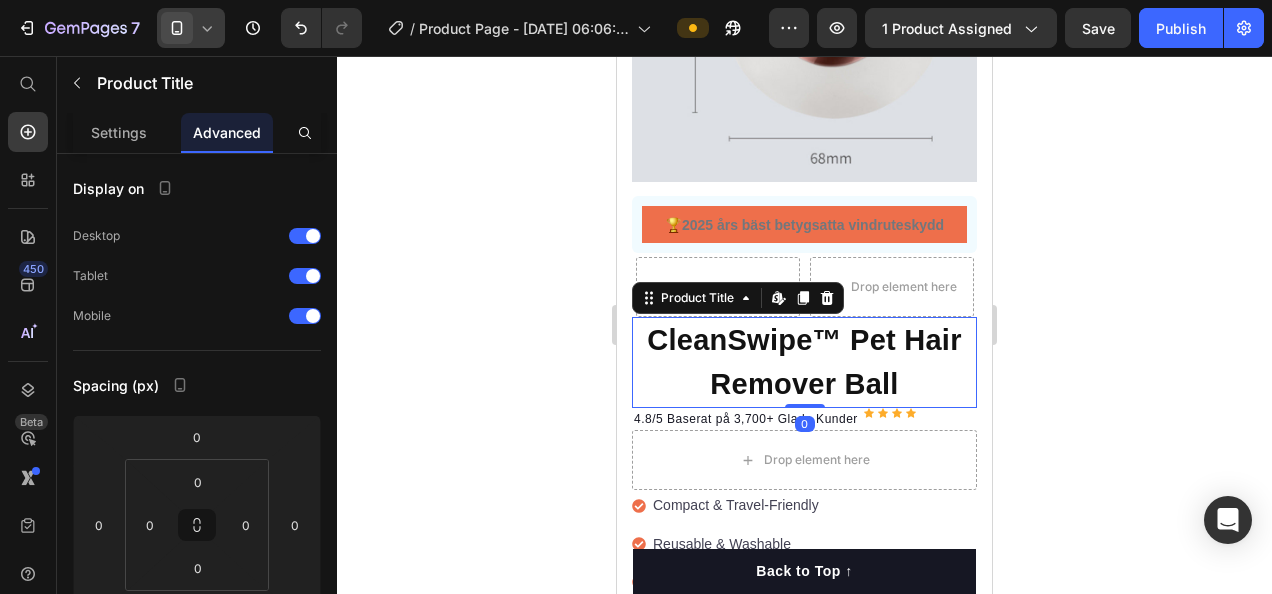 click on "CleanSwipe™ Pet Hair Remover Ball" at bounding box center (804, 362) 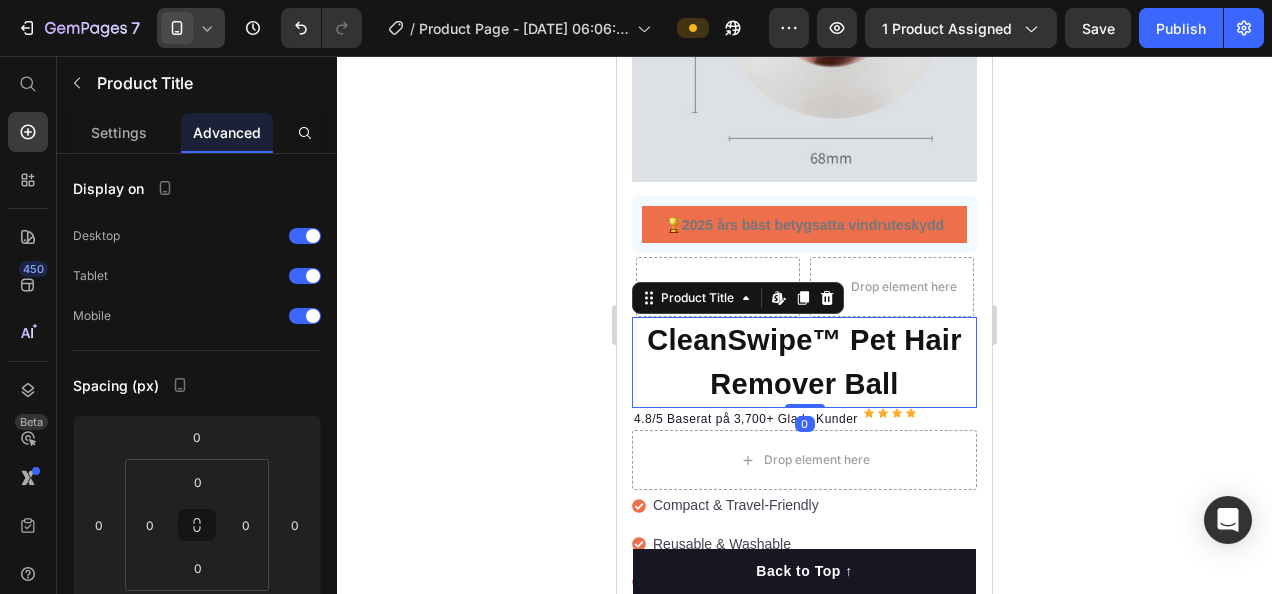 click on "CleanSwipe™ Pet Hair Remover Ball" at bounding box center [804, 362] 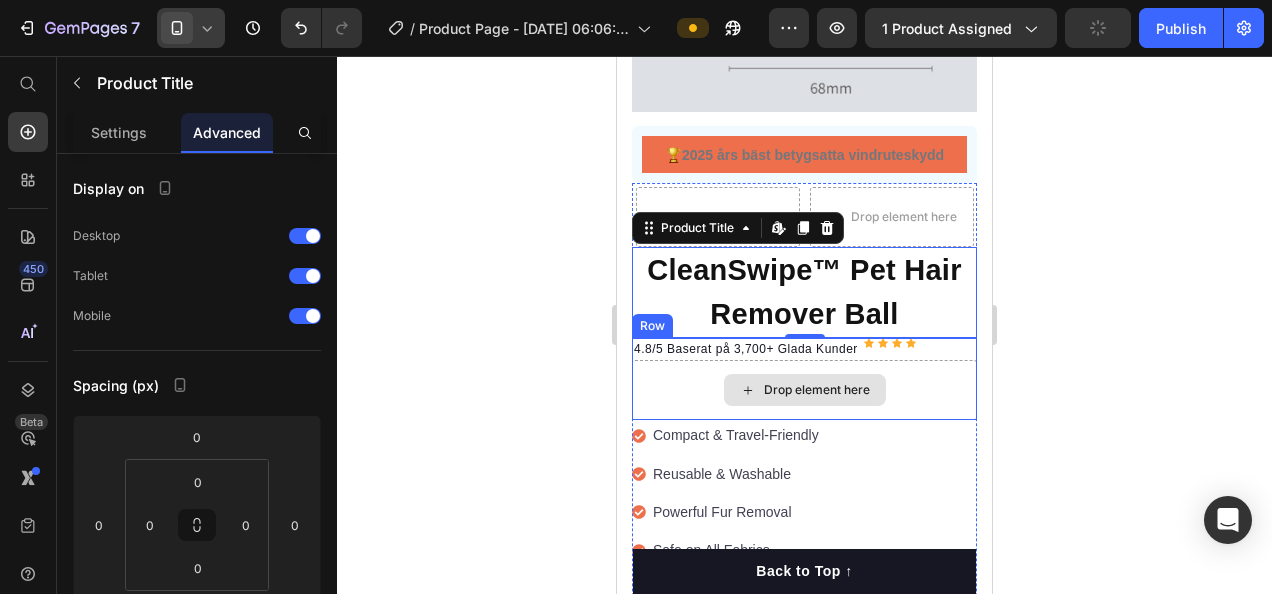 scroll, scrollTop: 341, scrollLeft: 0, axis: vertical 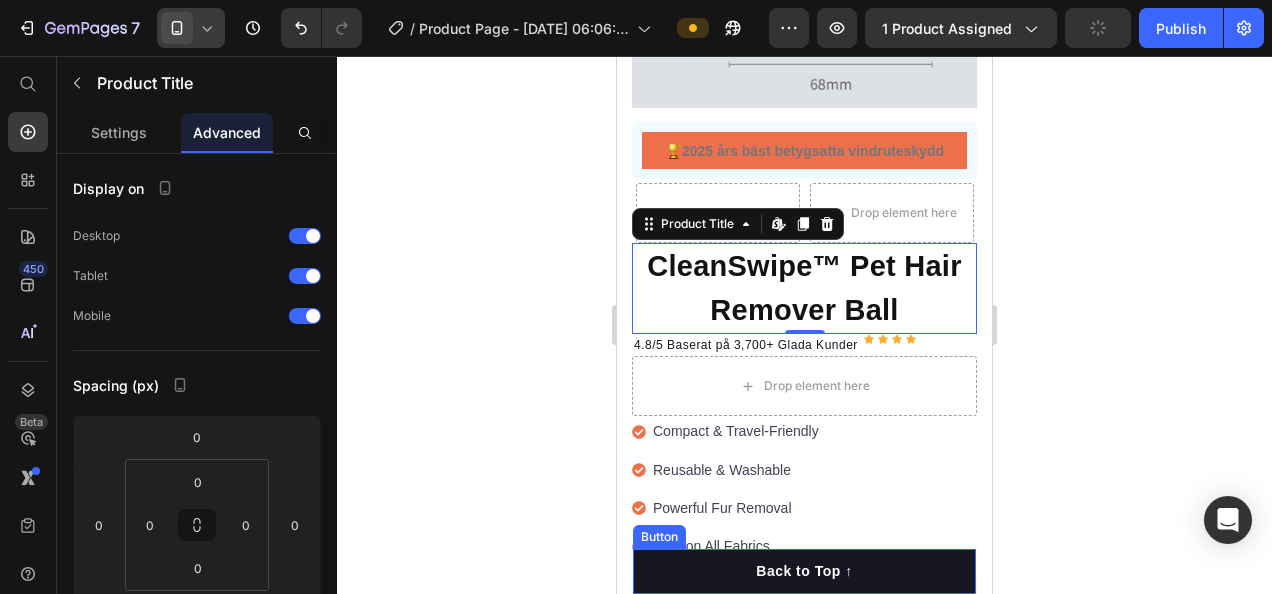 click on "Back to Top ↑" at bounding box center [804, 571] 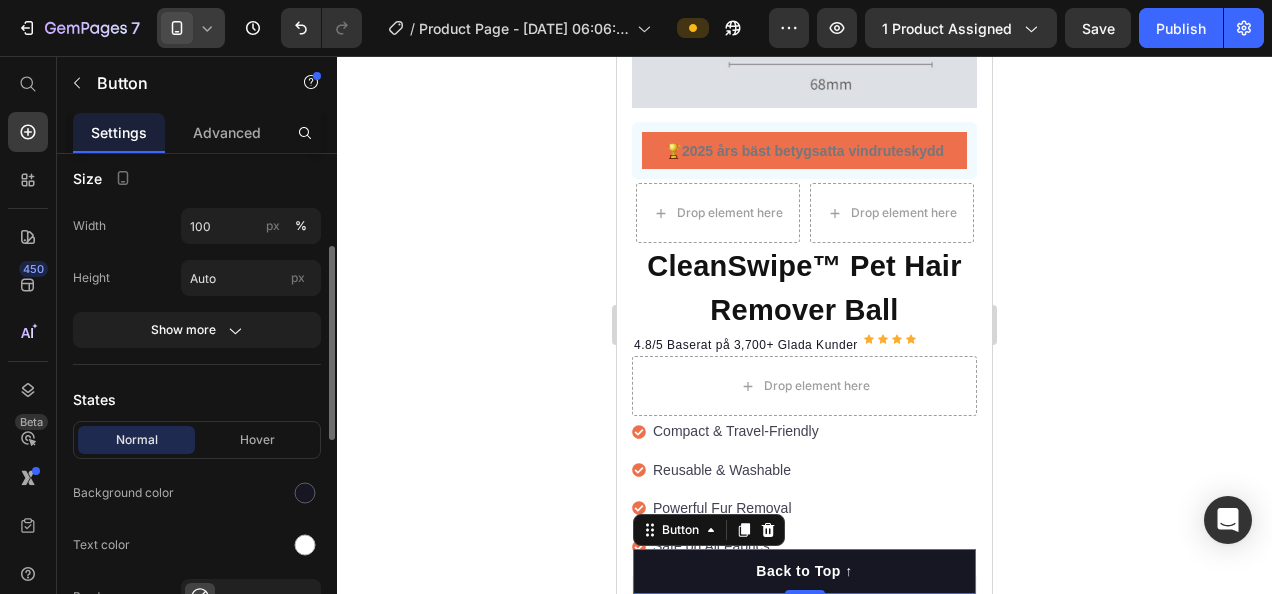 scroll, scrollTop: 0, scrollLeft: 0, axis: both 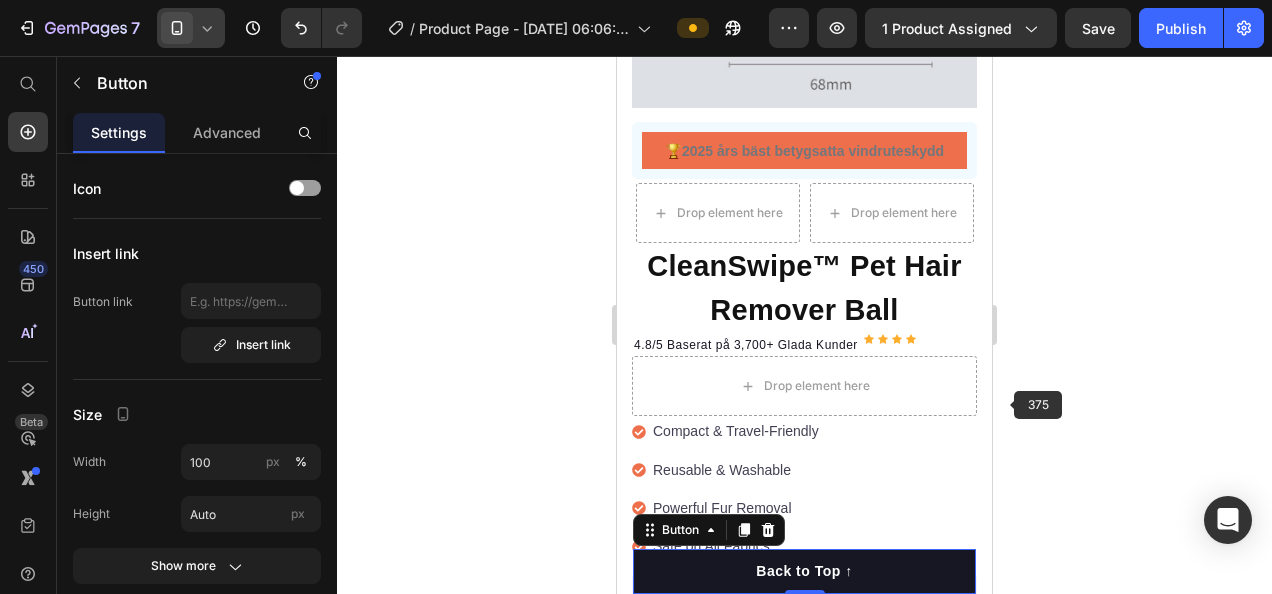 click 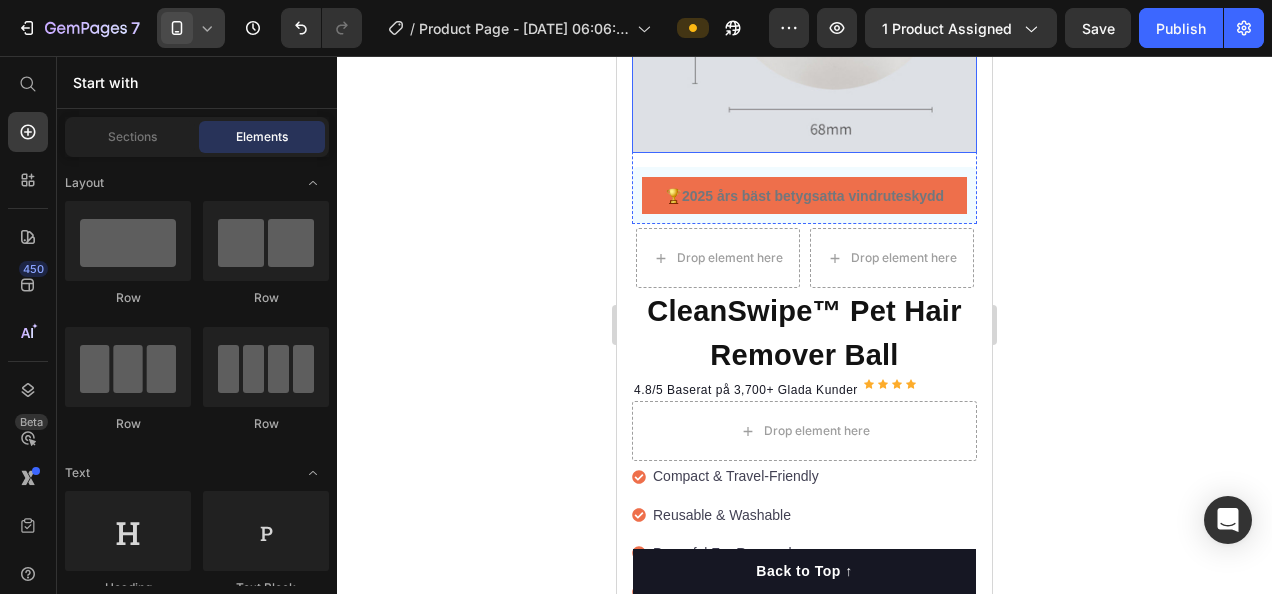 scroll, scrollTop: 437, scrollLeft: 0, axis: vertical 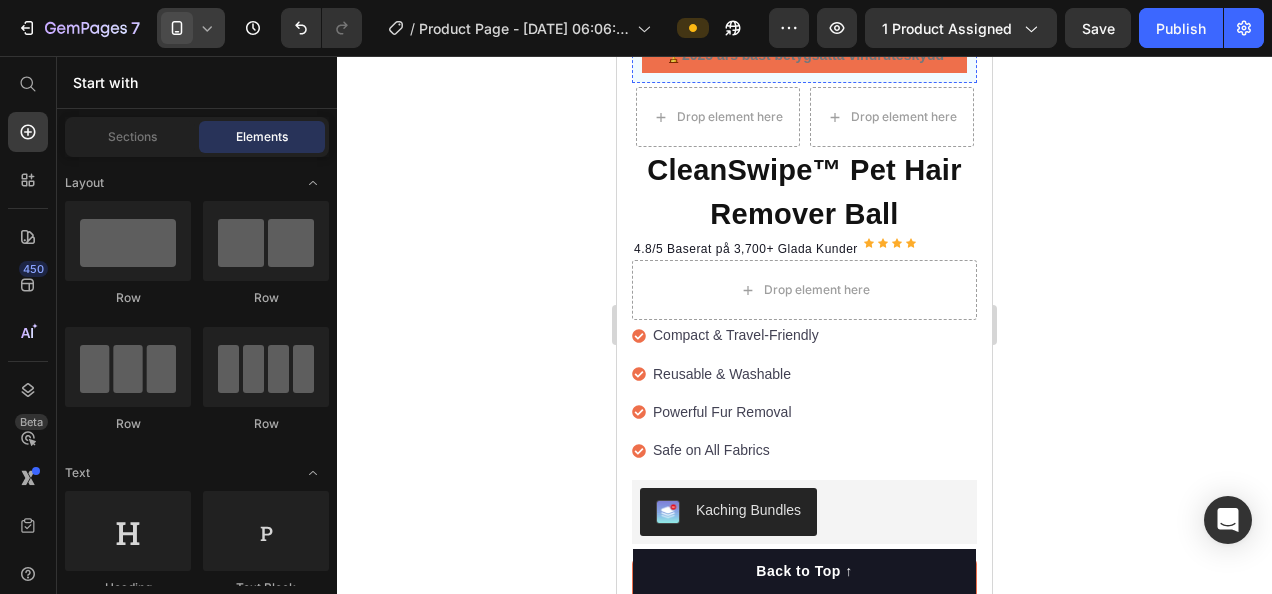 click on "Compact & Travel-Friendly" at bounding box center (736, 335) 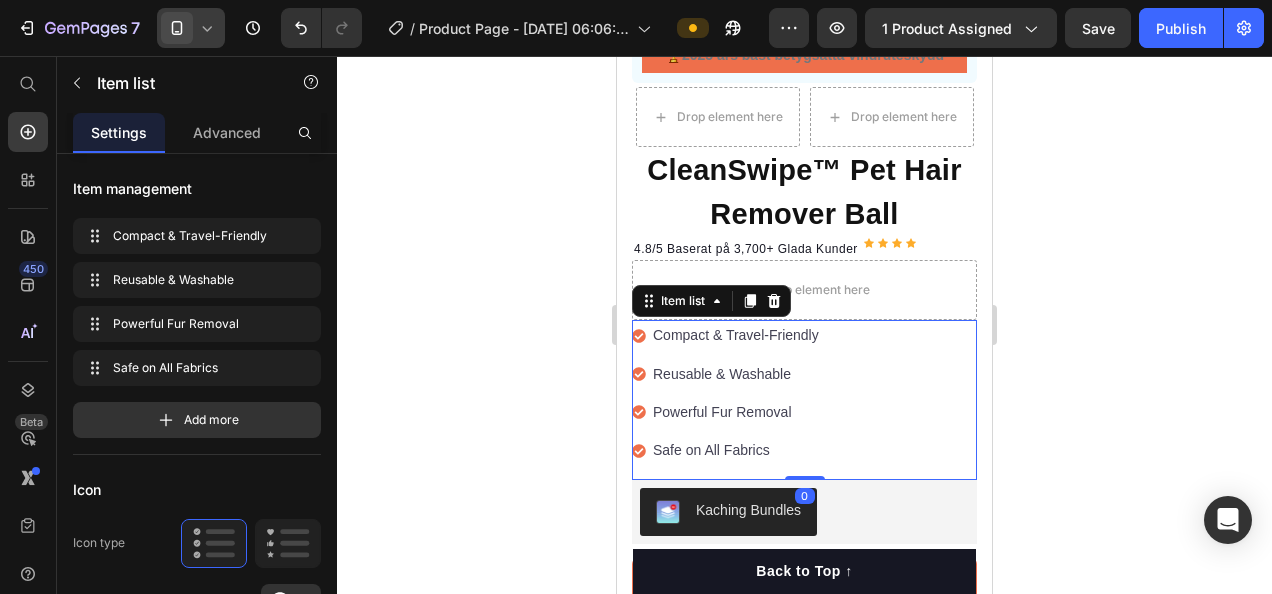 click on "Compact & Travel-Friendly" at bounding box center (736, 335) 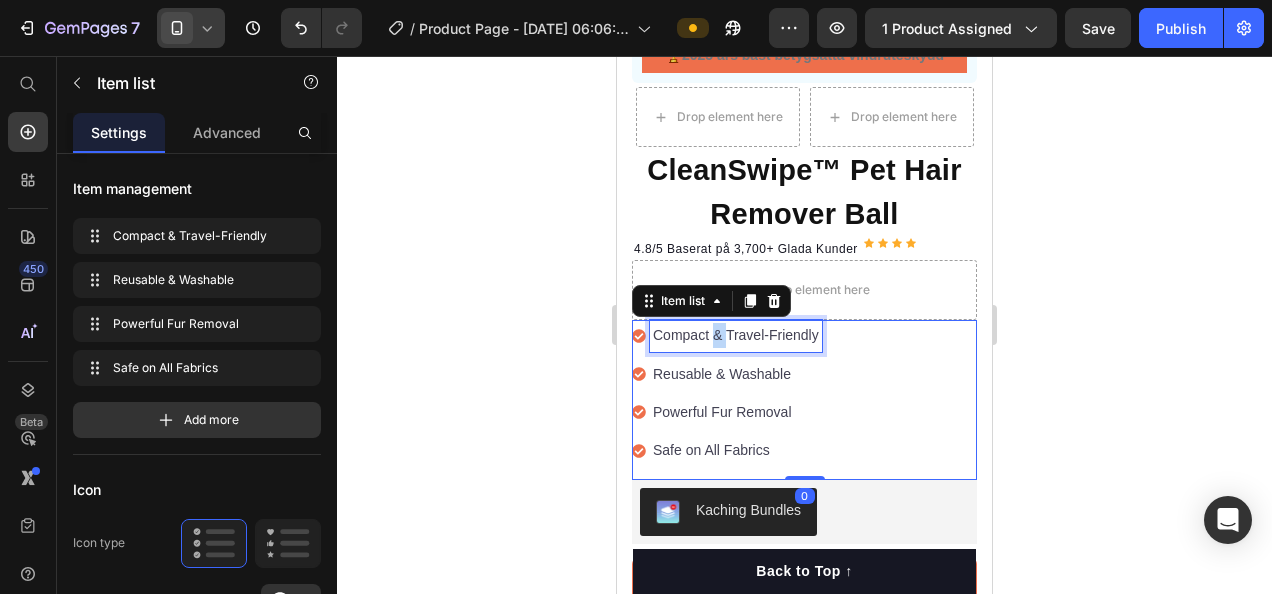 click on "Compact & Travel-Friendly" at bounding box center (736, 335) 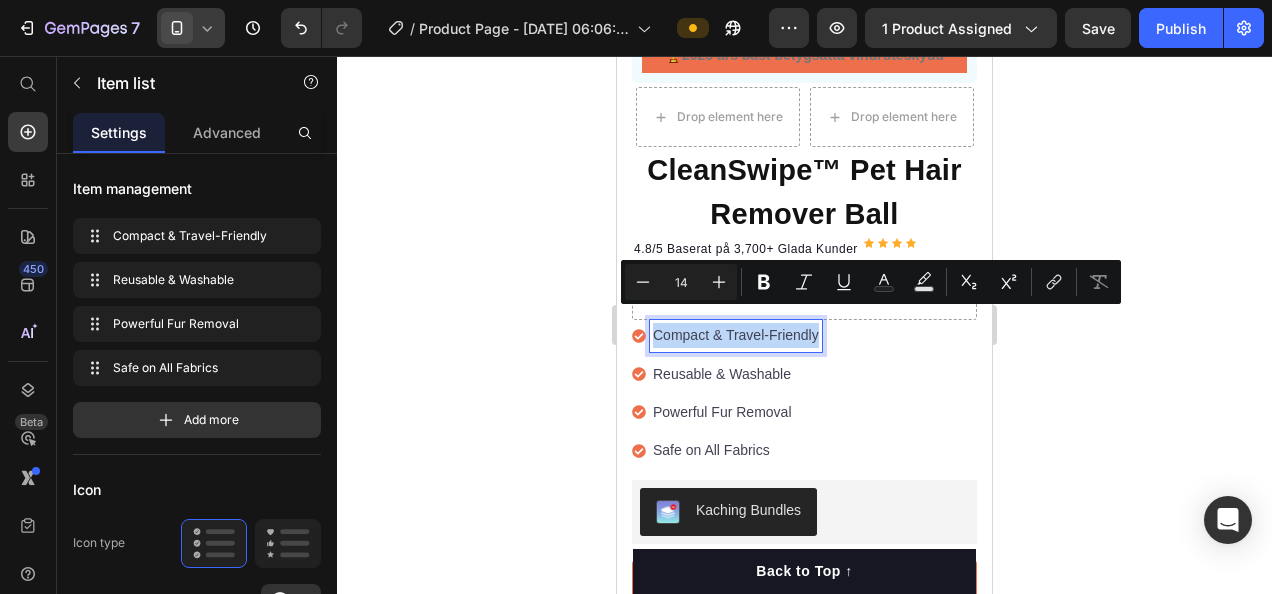 click on "Compact & Travel-Friendly" at bounding box center (736, 335) 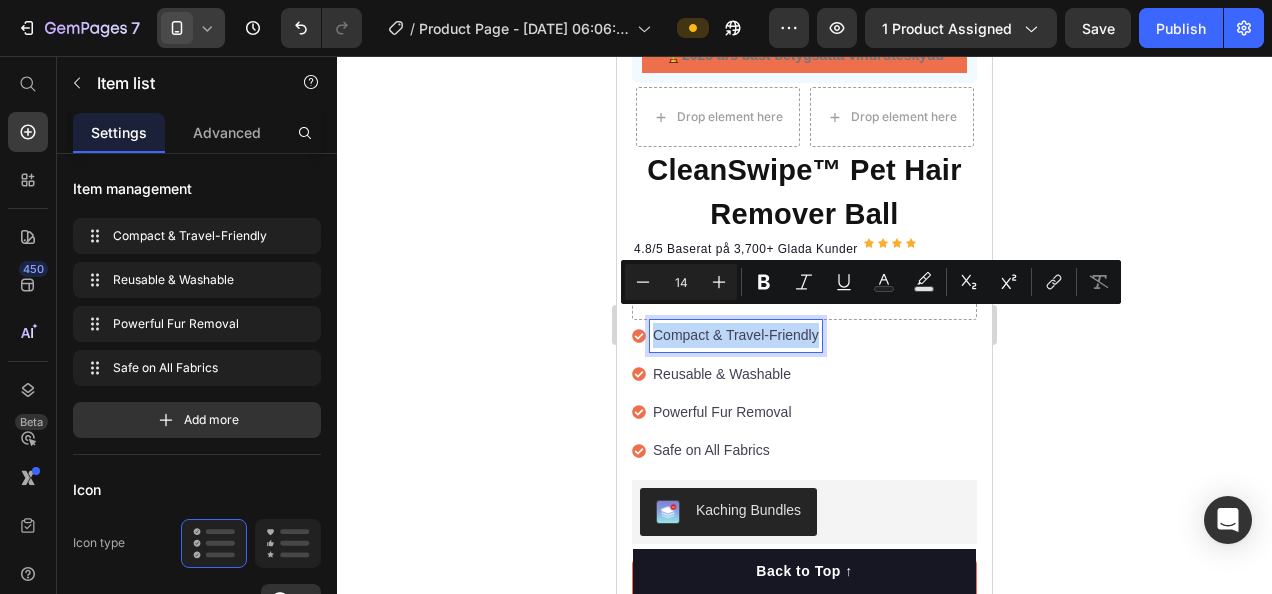 copy on "Compact & Travel-Friendly" 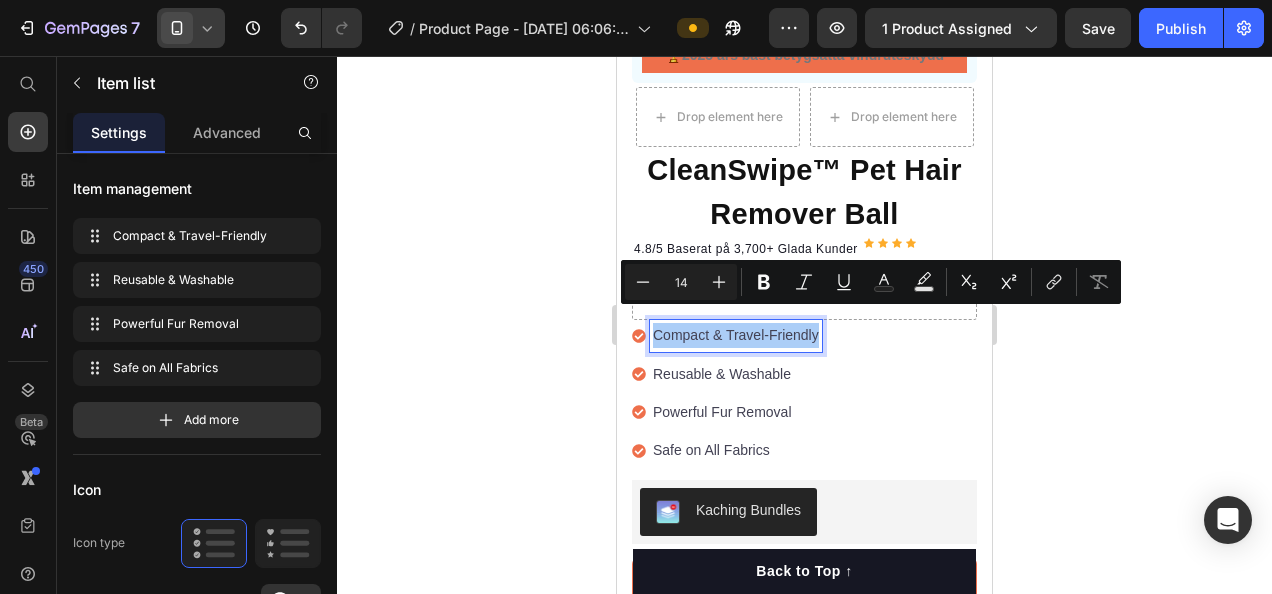 click 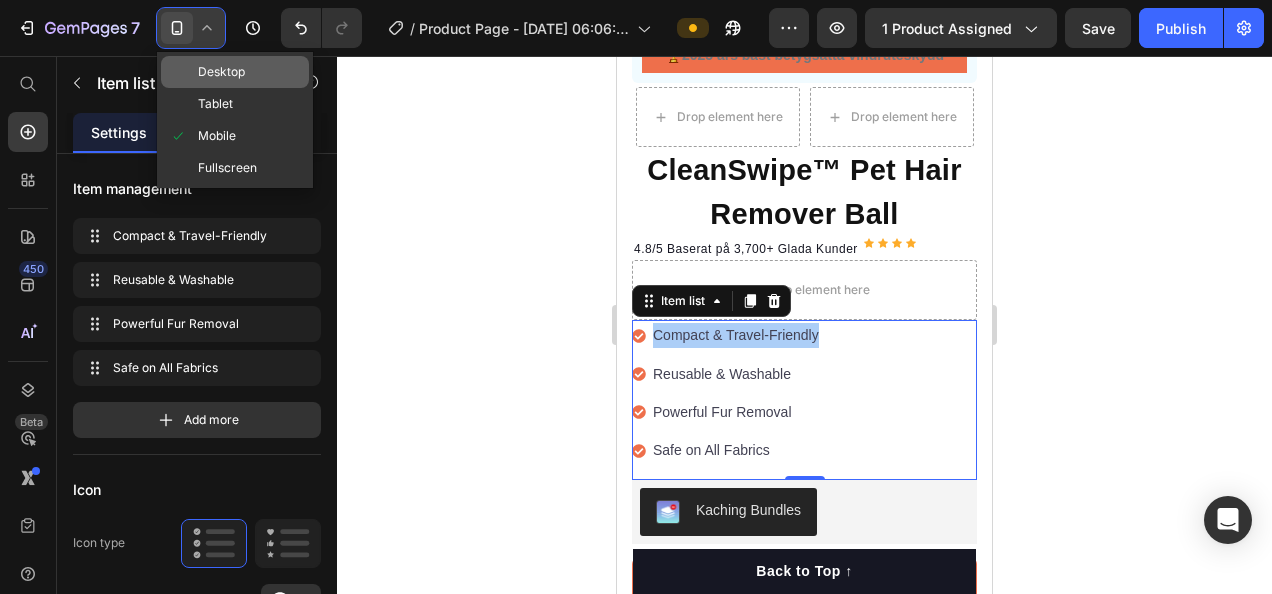 click on "Desktop" at bounding box center (221, 72) 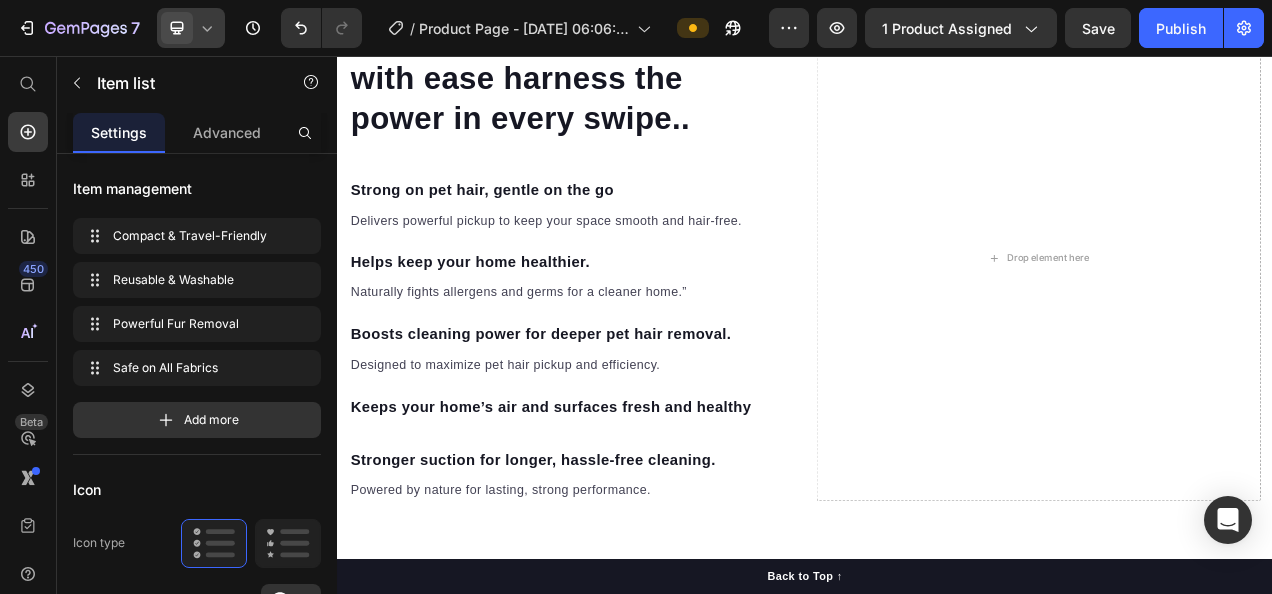 scroll, scrollTop: 0, scrollLeft: 0, axis: both 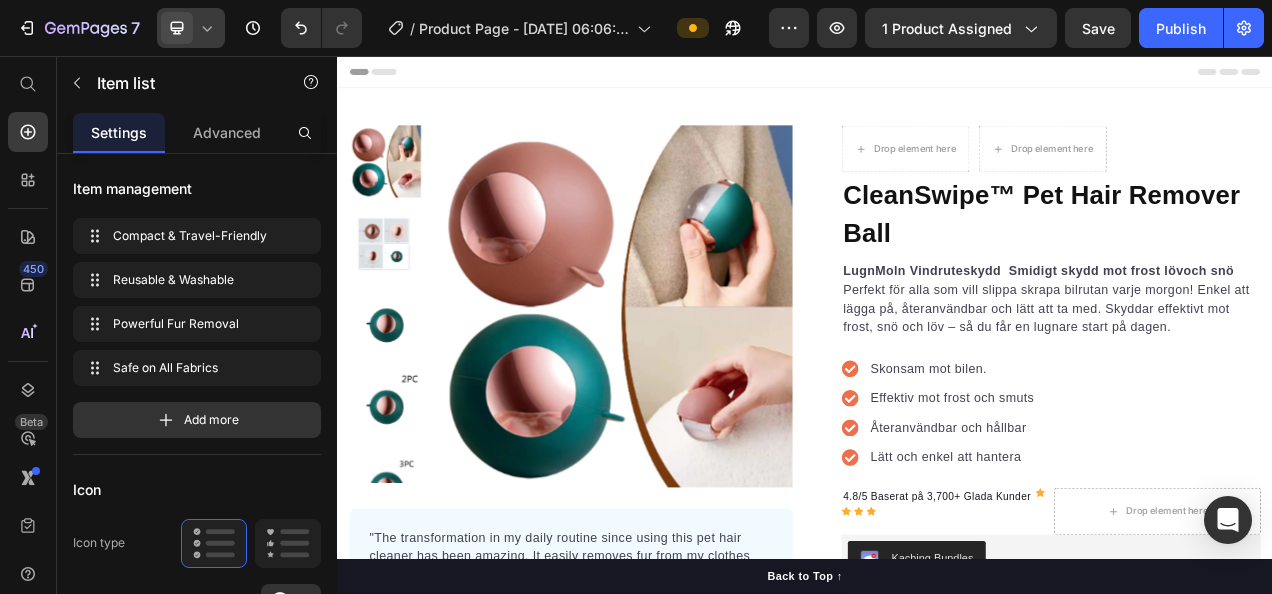 click 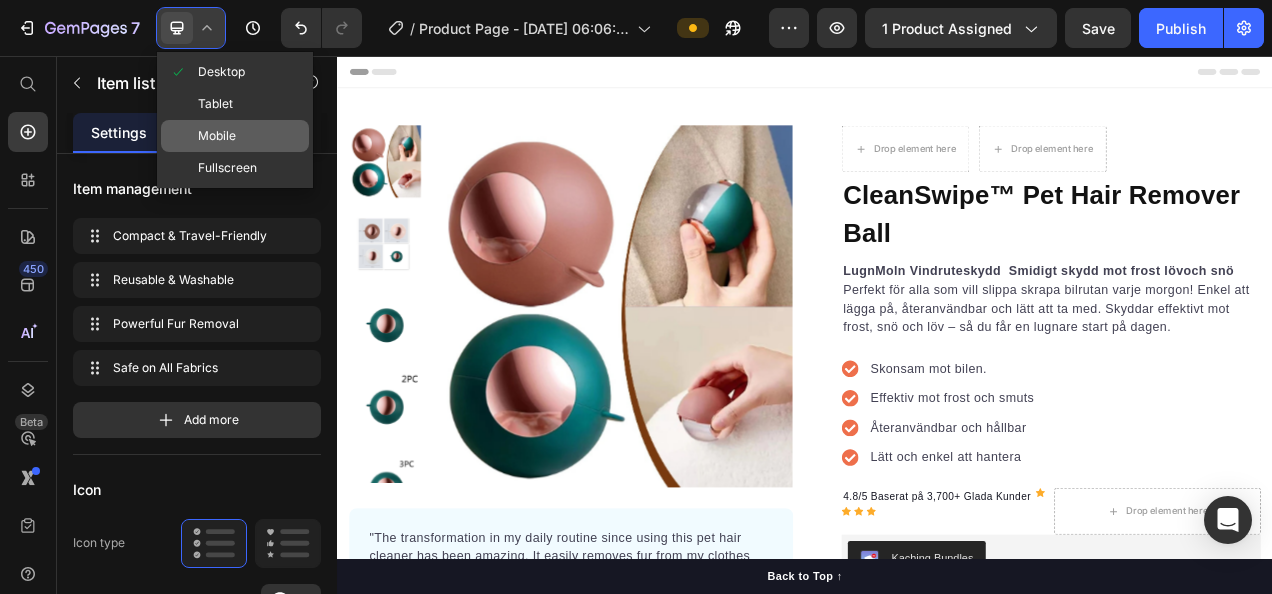 click on "Mobile" 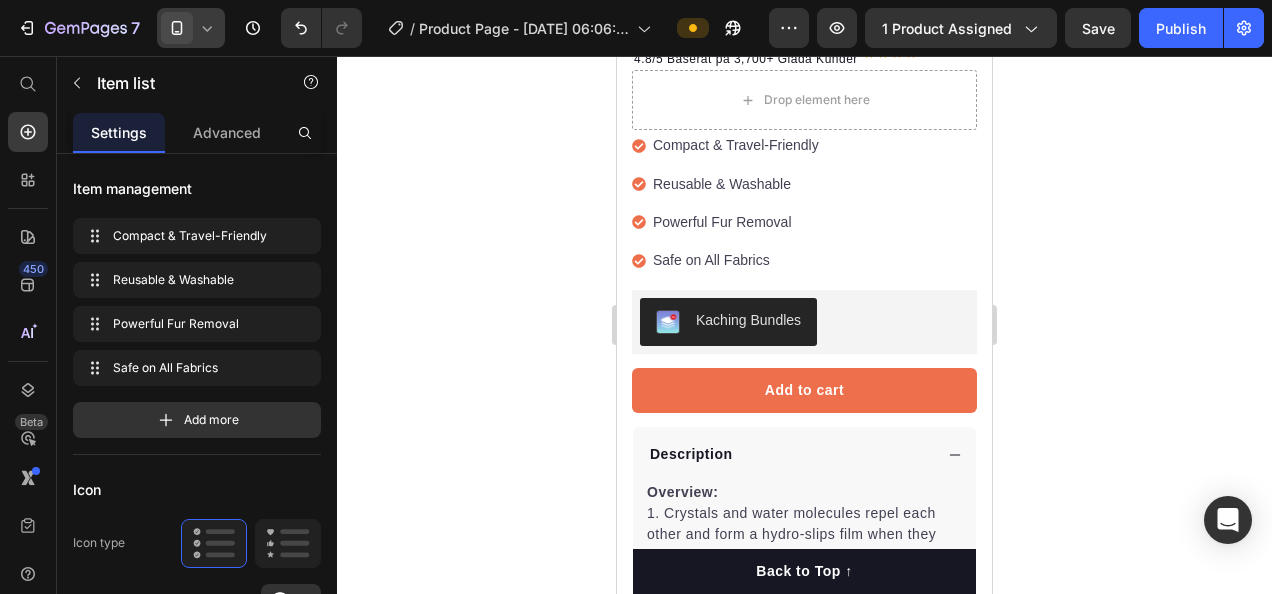 scroll, scrollTop: 521, scrollLeft: 0, axis: vertical 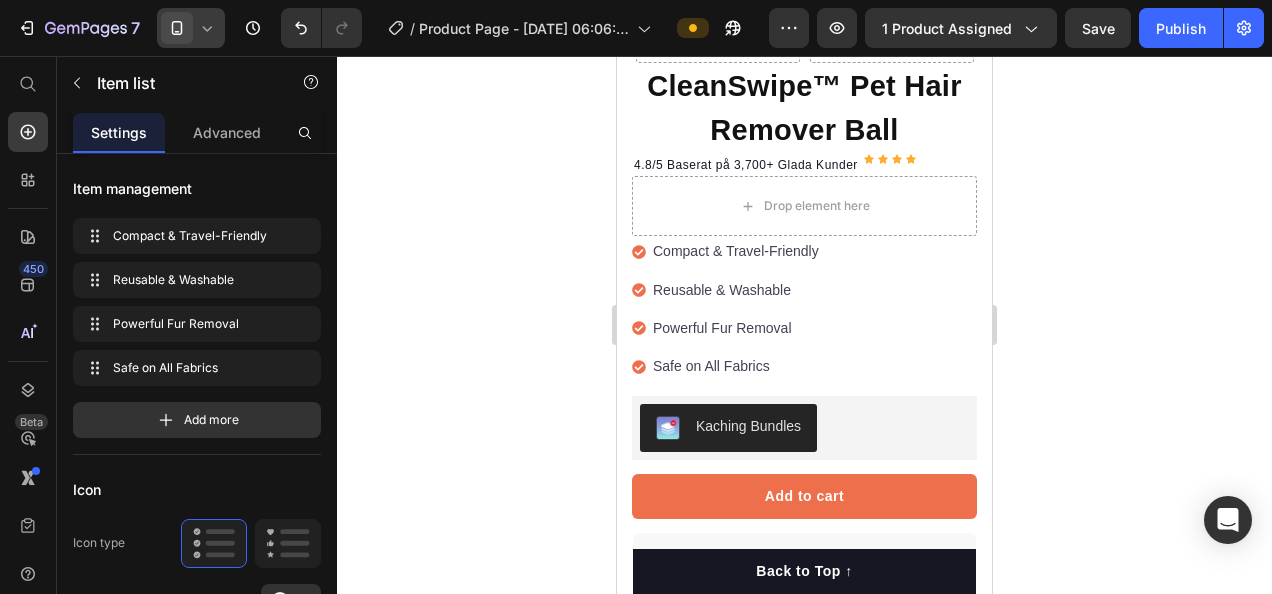 click on "Compact & Travel-Friendly" at bounding box center [736, 251] 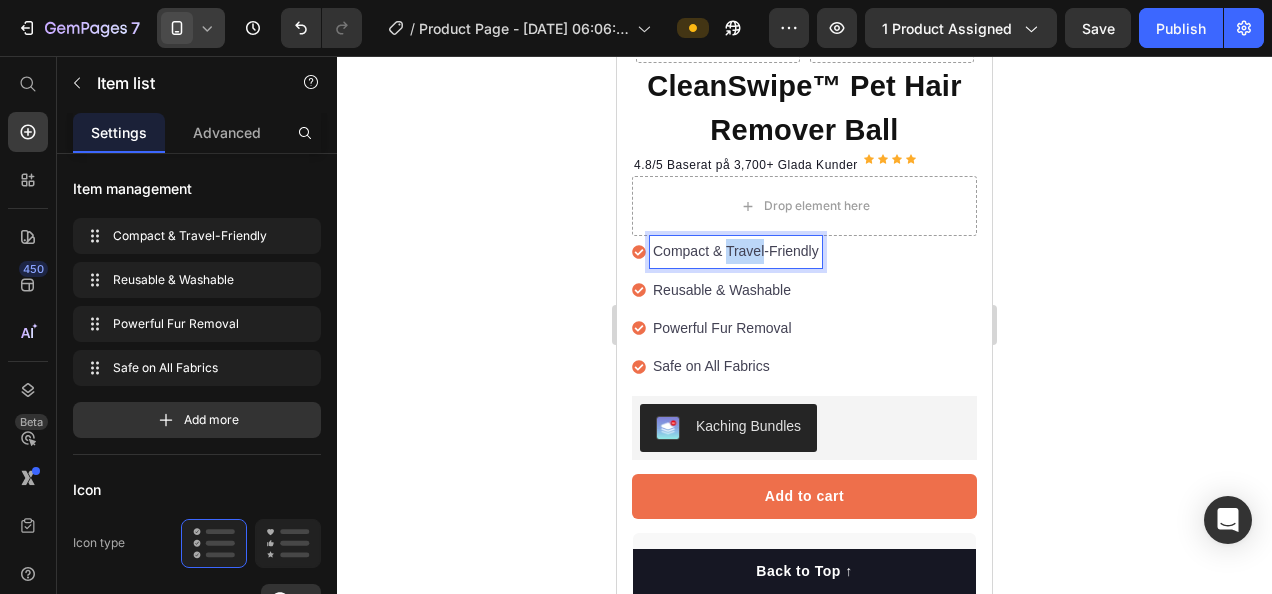 click on "Compact & Travel-Friendly" at bounding box center (736, 251) 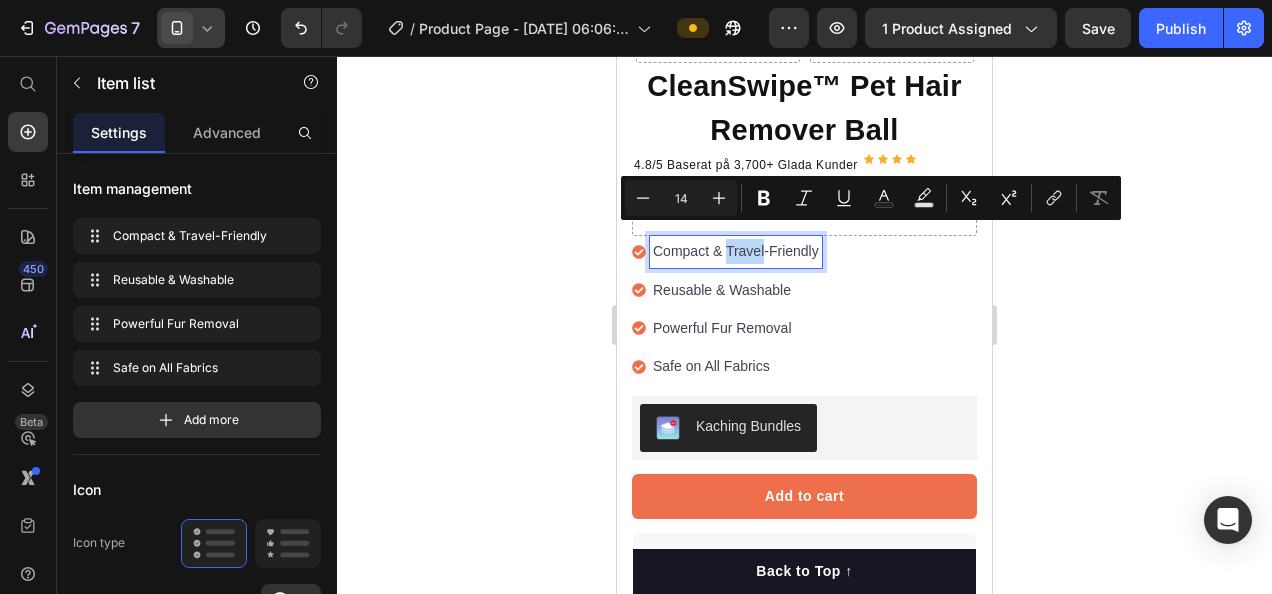 click on "Compact & Travel-Friendly" at bounding box center [736, 251] 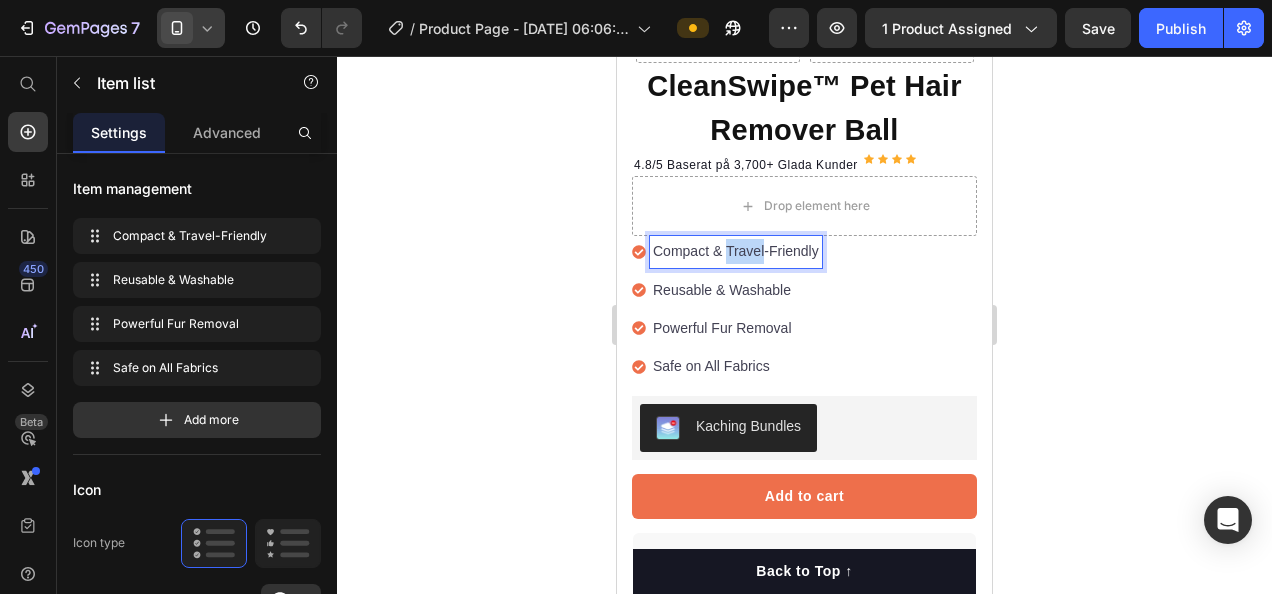 click on "Compact & Travel-Friendly" at bounding box center (736, 251) 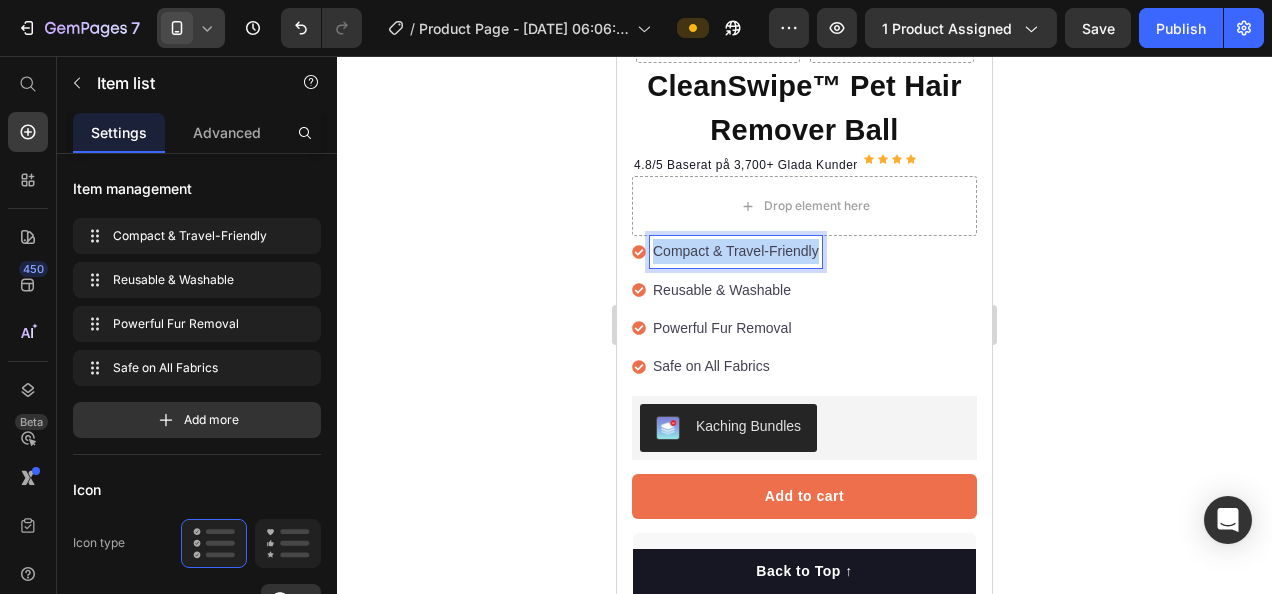 click on "Compact & Travel-Friendly" at bounding box center (736, 251) 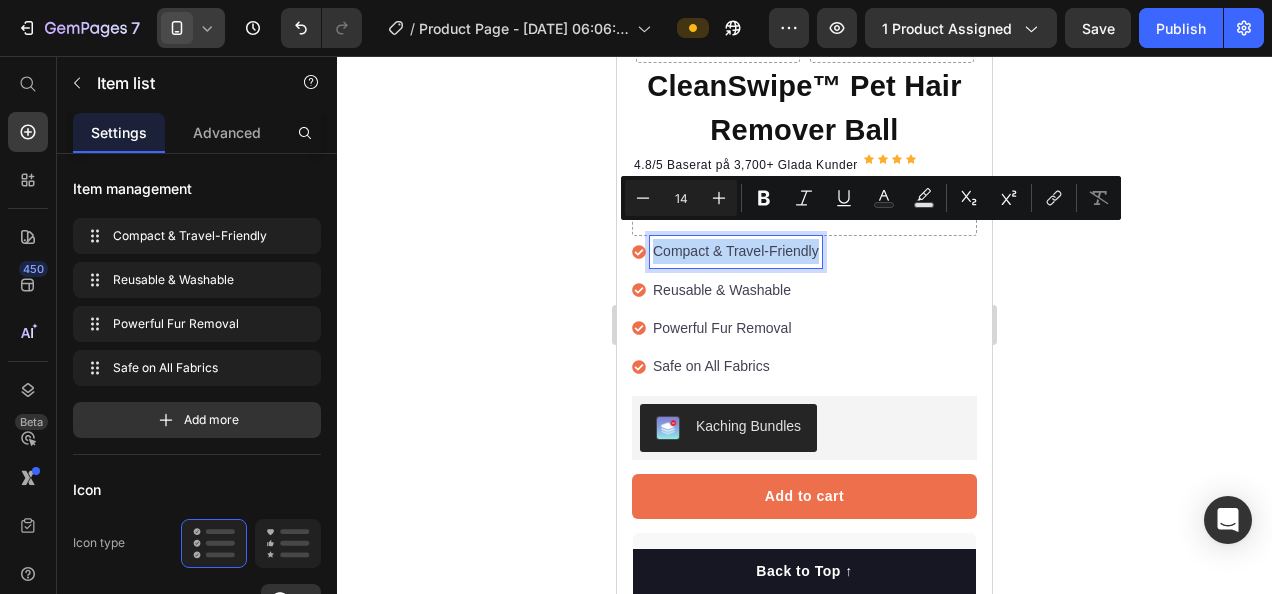 copy on "Compact & Travel-Friendly" 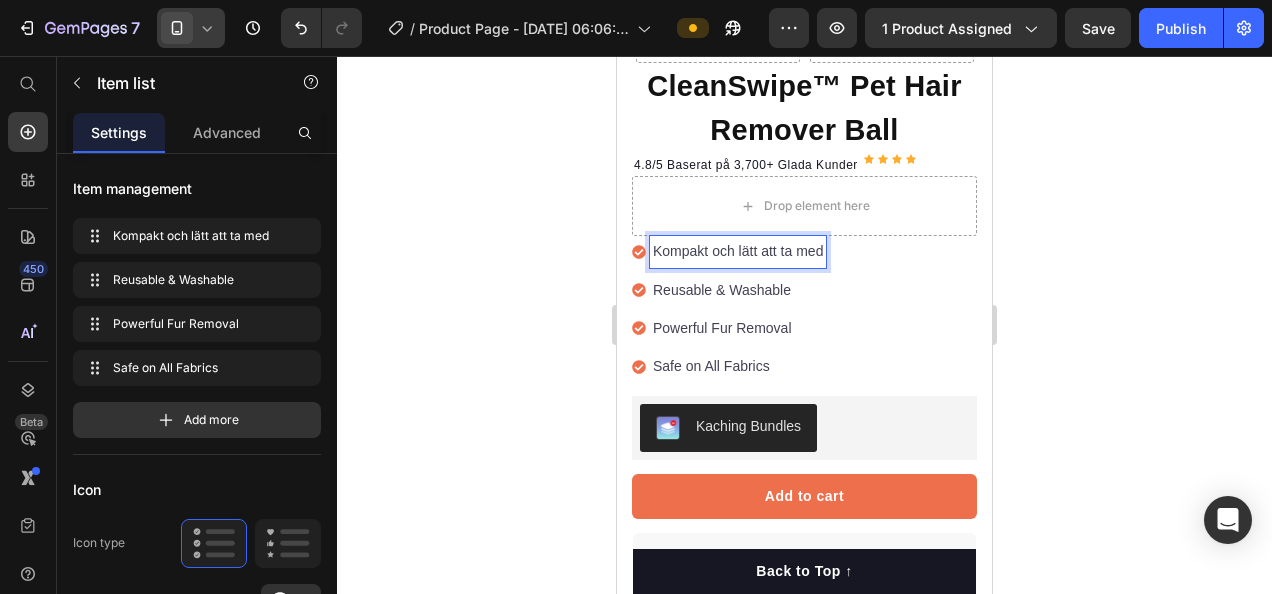 click on "Reusable & Washable" at bounding box center (738, 290) 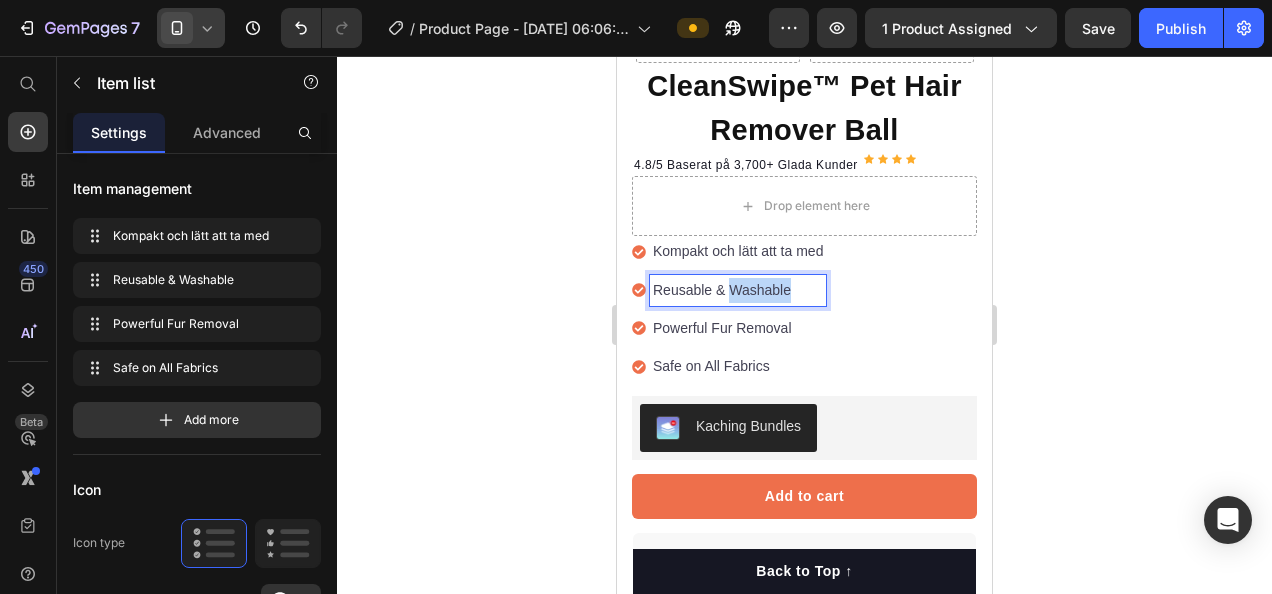 click on "Reusable & Washable" at bounding box center [738, 290] 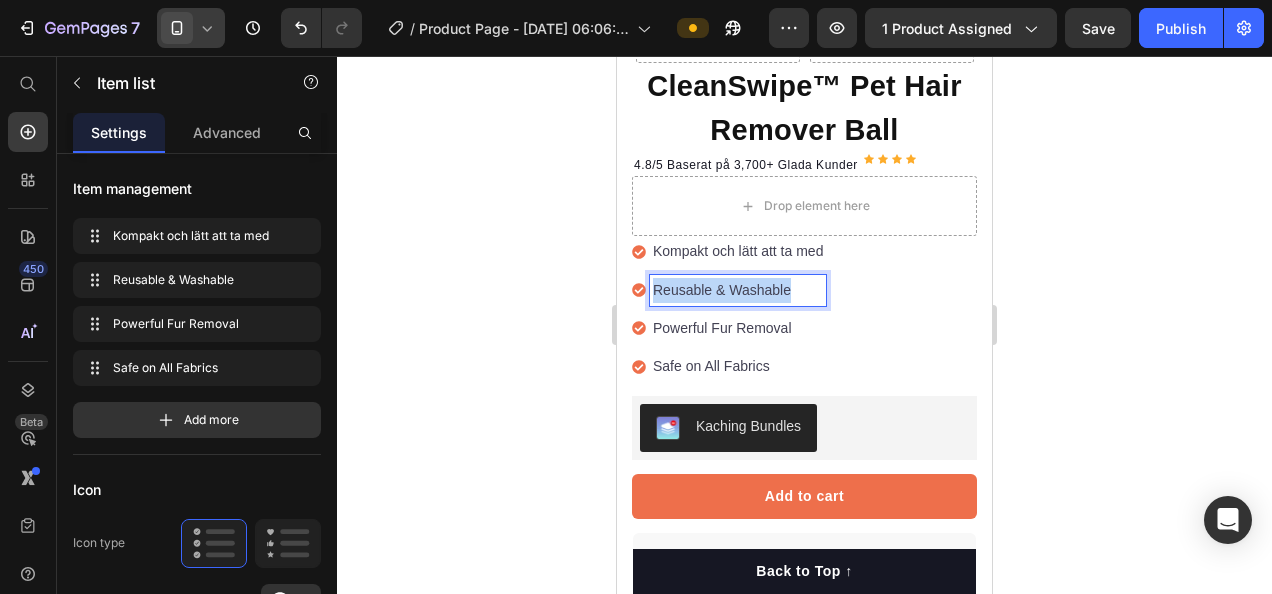 click on "Reusable & Washable" at bounding box center (738, 290) 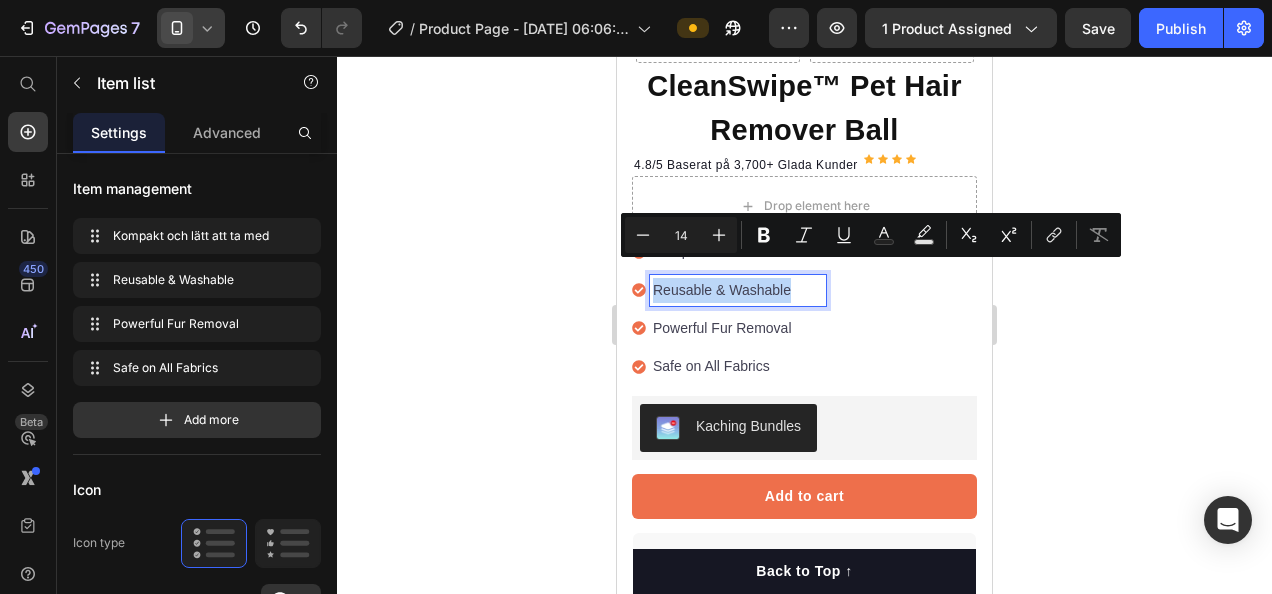 copy on "Reusable & Washable" 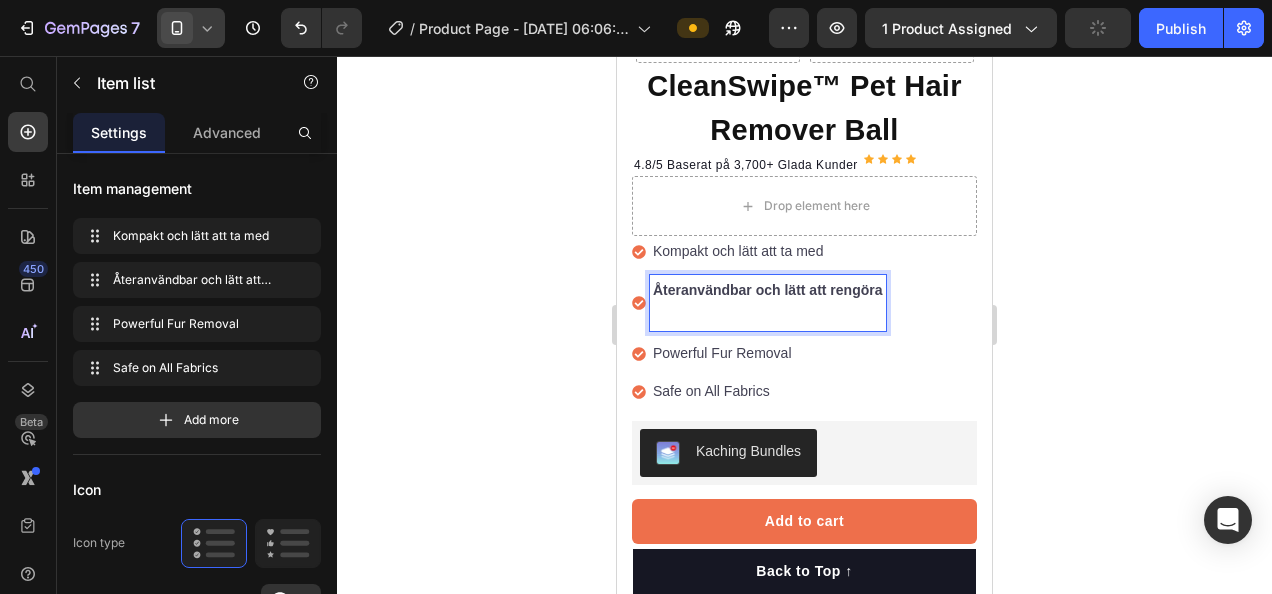 click on "Powerful Fur Removal" at bounding box center [768, 353] 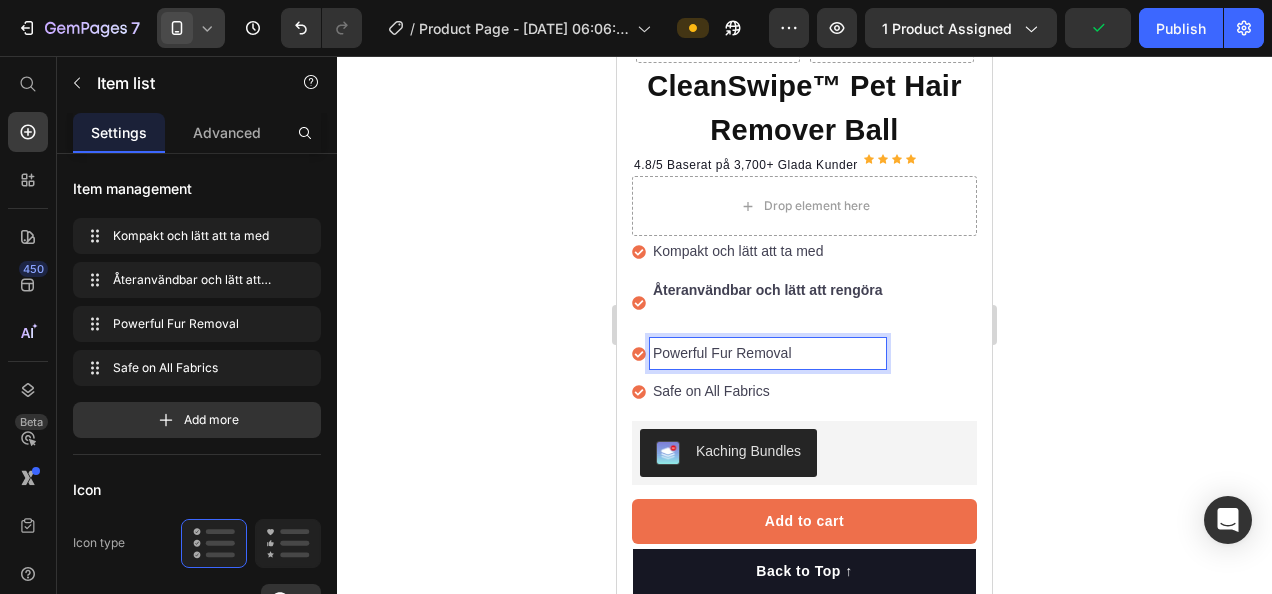 click on "Kompakt och lätt att ta med" at bounding box center (768, 251) 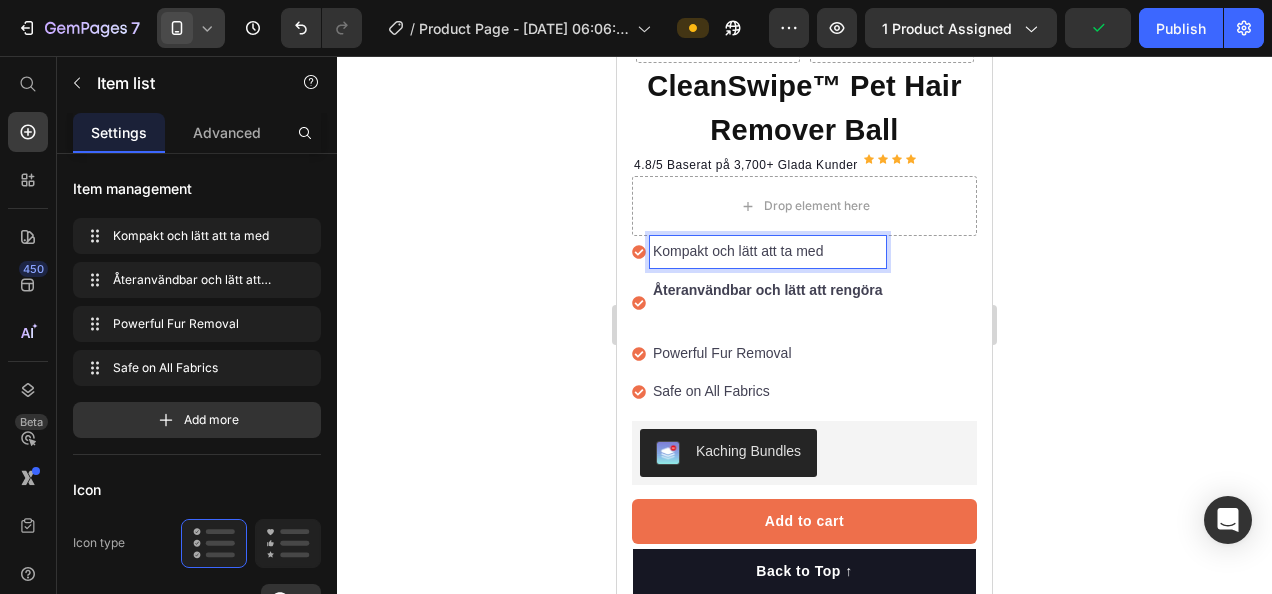 click on "Återanvändbar och lätt att rengöra" at bounding box center (768, 290) 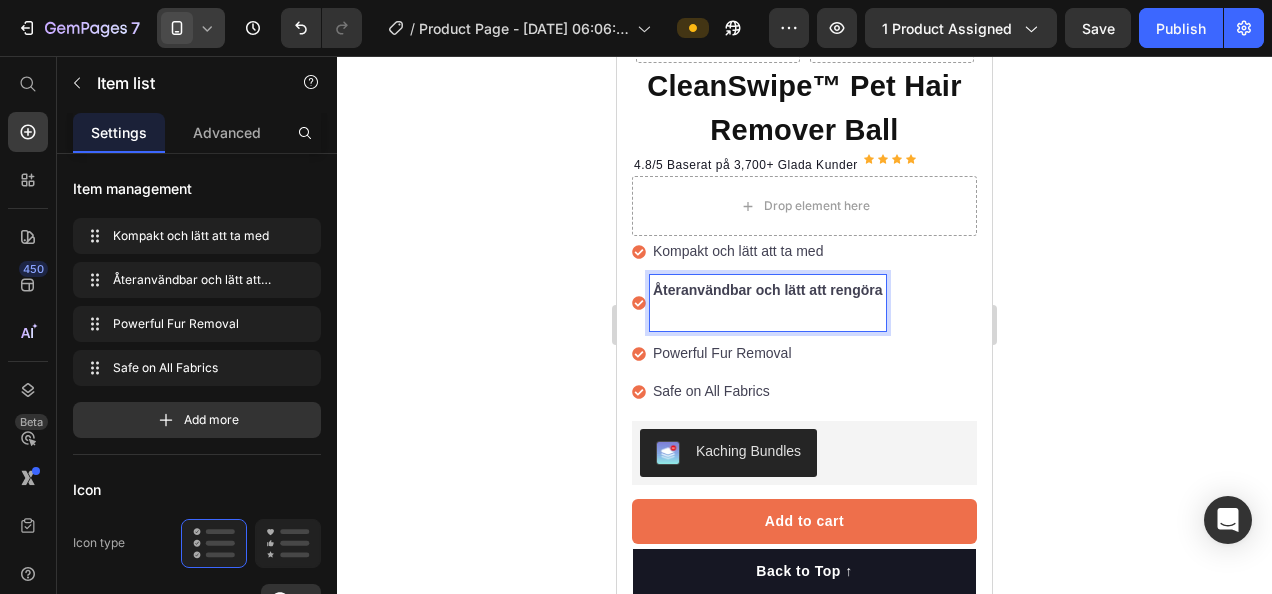 click on "Powerful Fur Removal" at bounding box center (768, 353) 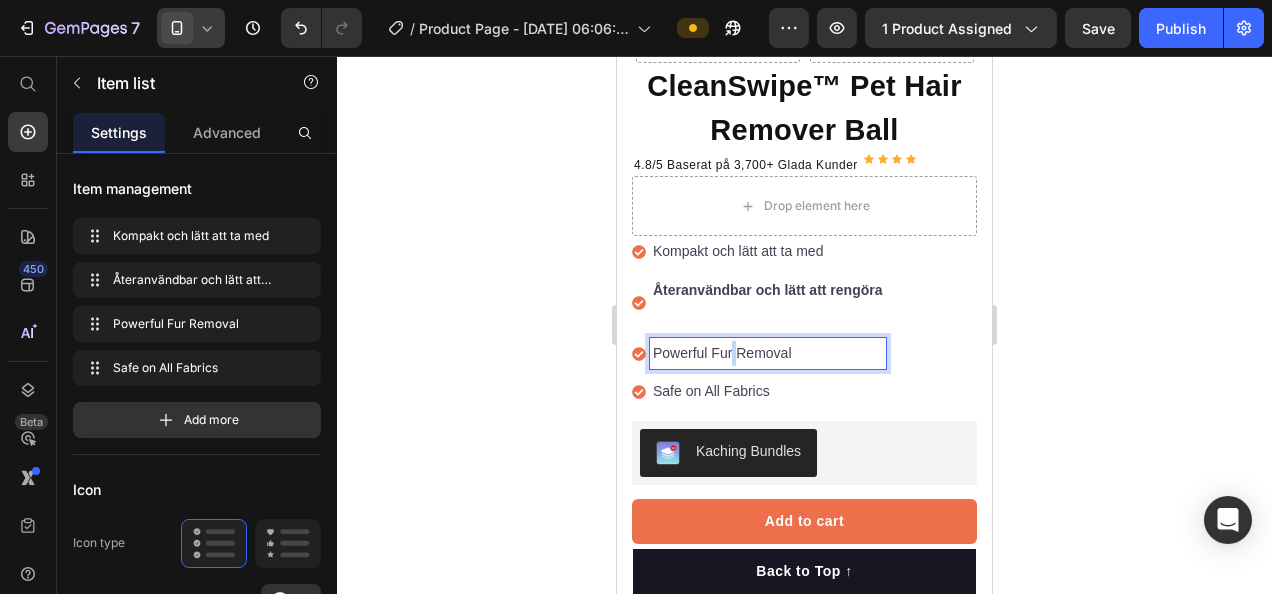 click on "Powerful Fur Removal" at bounding box center (768, 353) 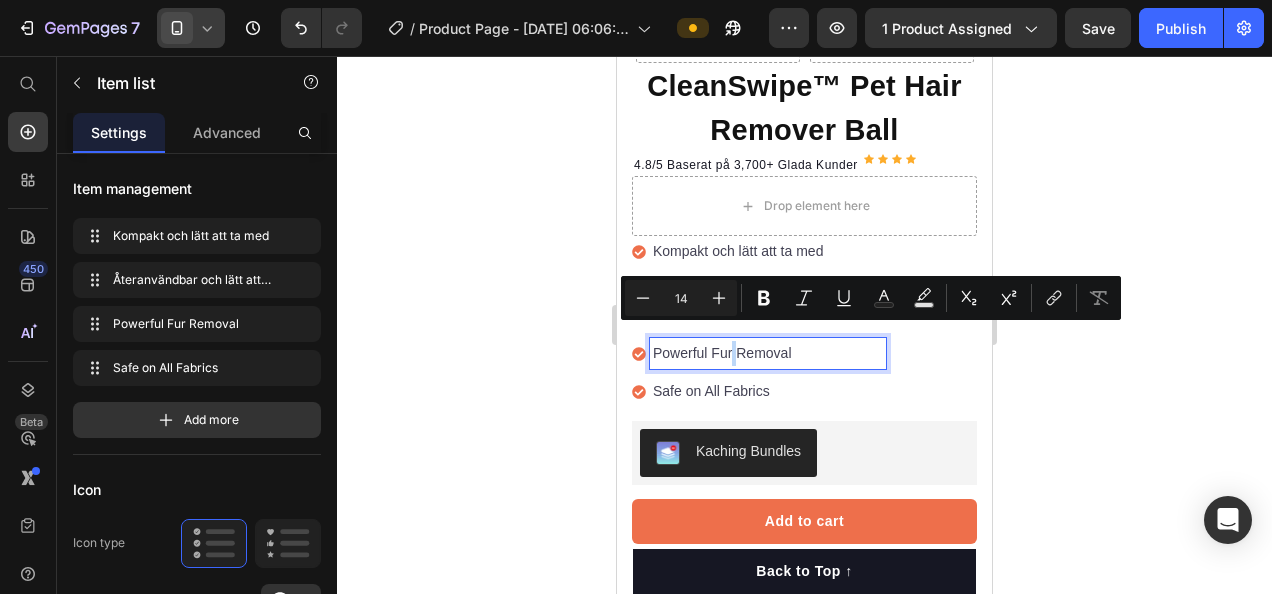 click on "Powerful Fur Removal" at bounding box center (768, 353) 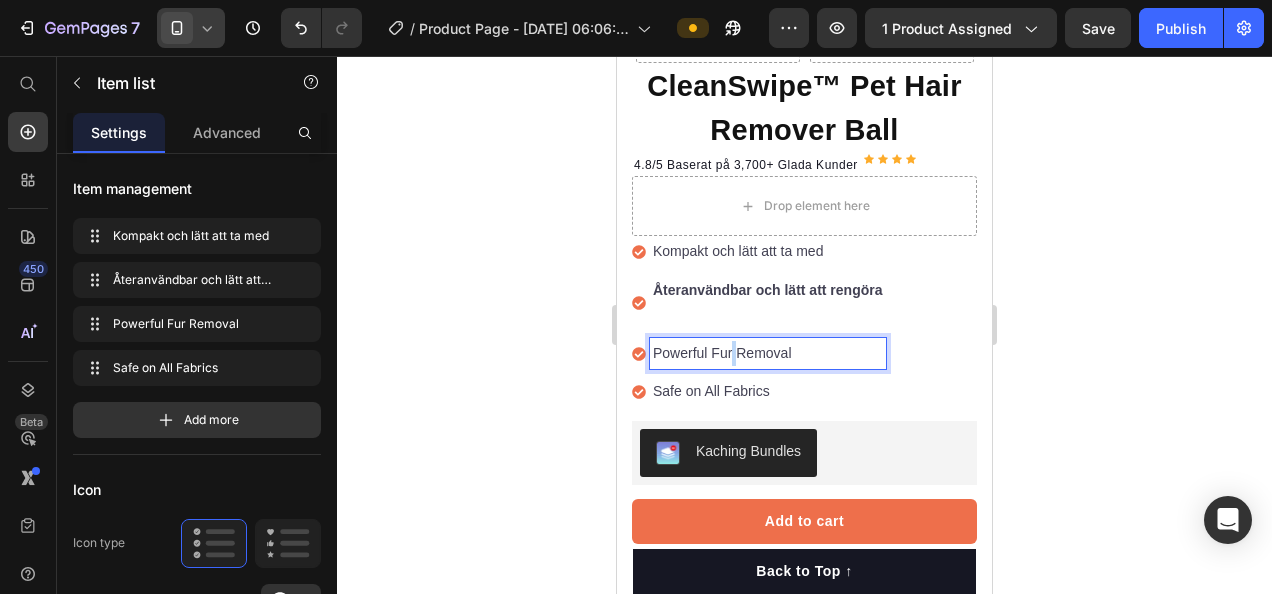 click on "Powerful Fur Removal" at bounding box center (768, 353) 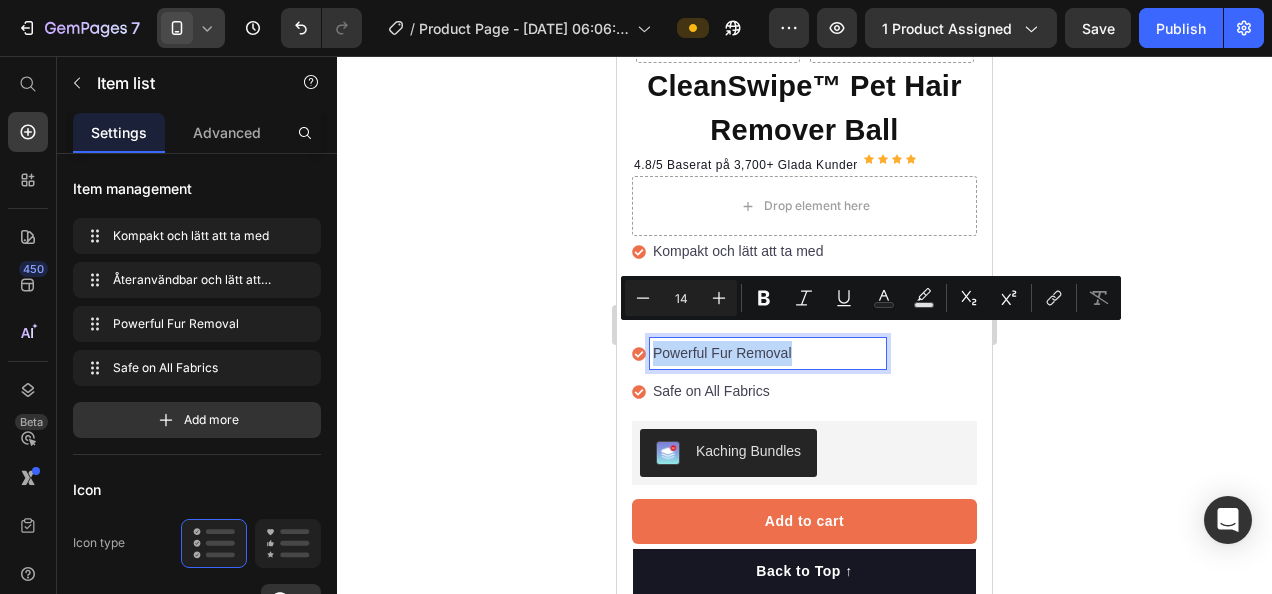 click on "Powerful Fur Removal" at bounding box center (768, 353) 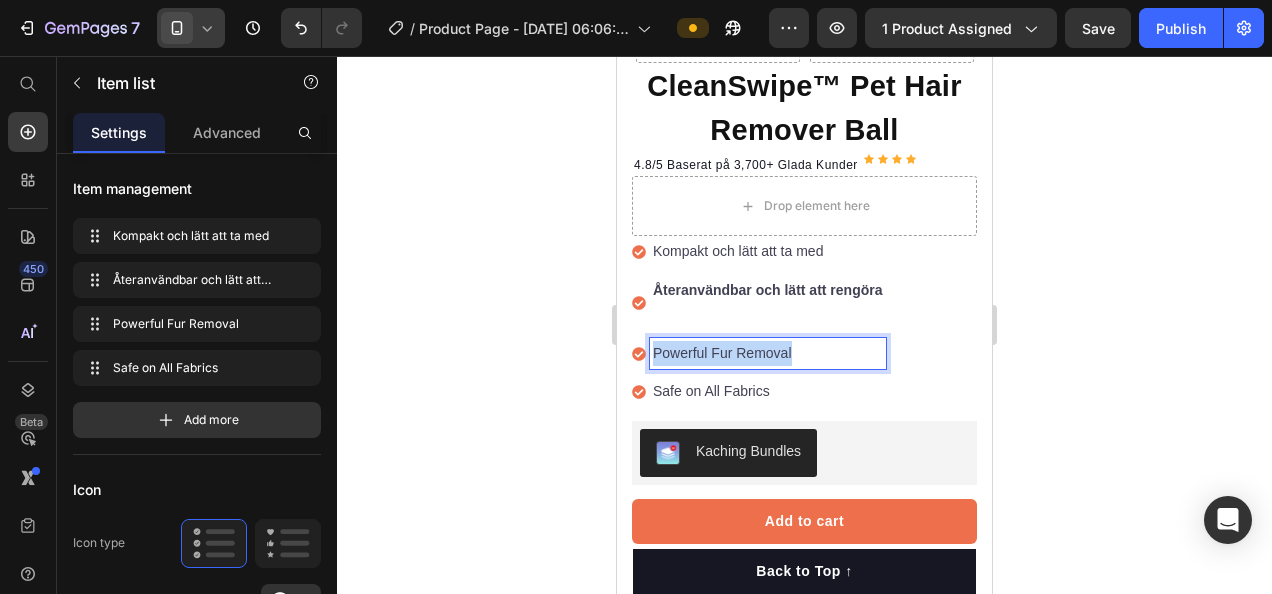 scroll, scrollTop: 0, scrollLeft: 0, axis: both 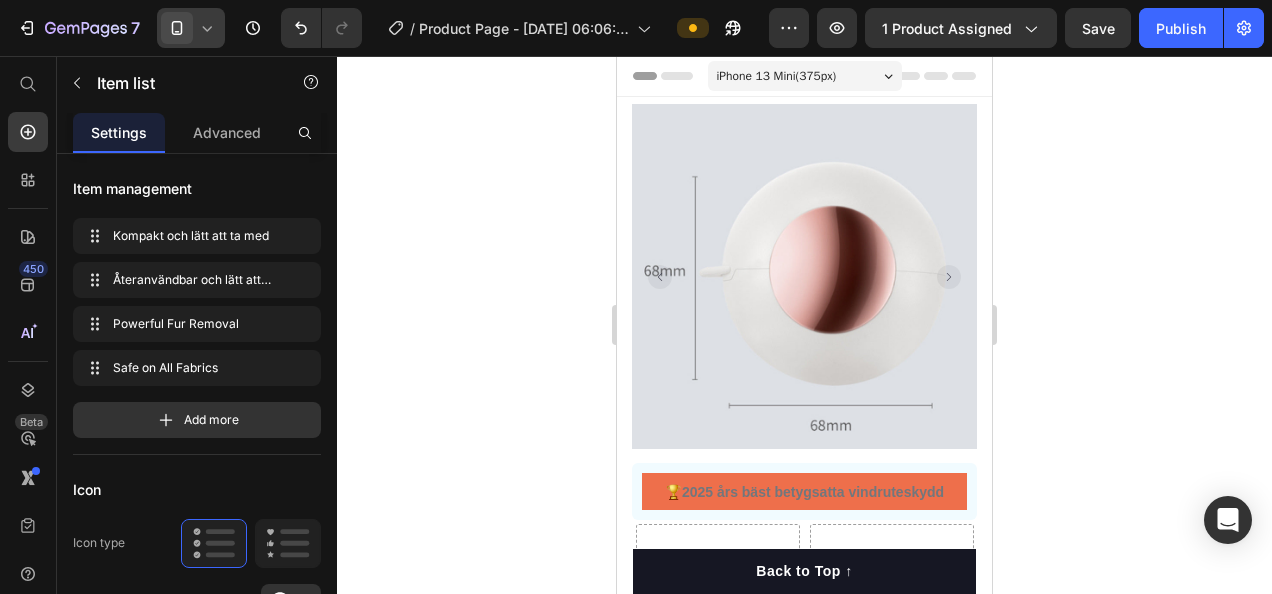 drag, startPoint x: 733, startPoint y: 337, endPoint x: 686, endPoint y: -74, distance: 413.67862 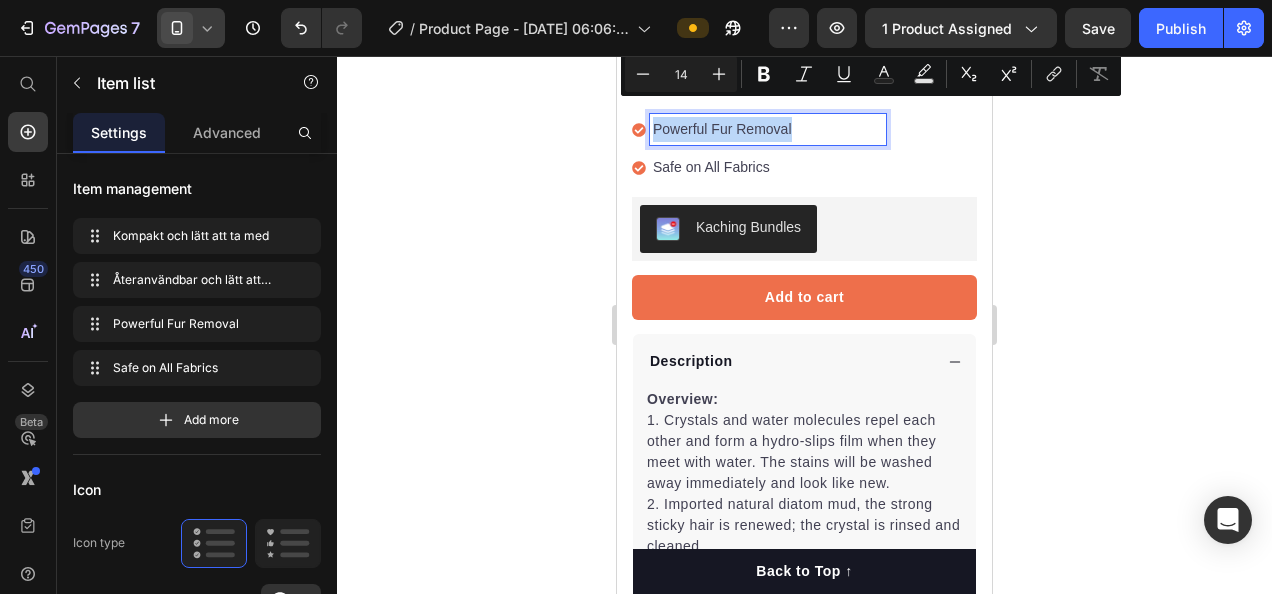 scroll, scrollTop: 654, scrollLeft: 0, axis: vertical 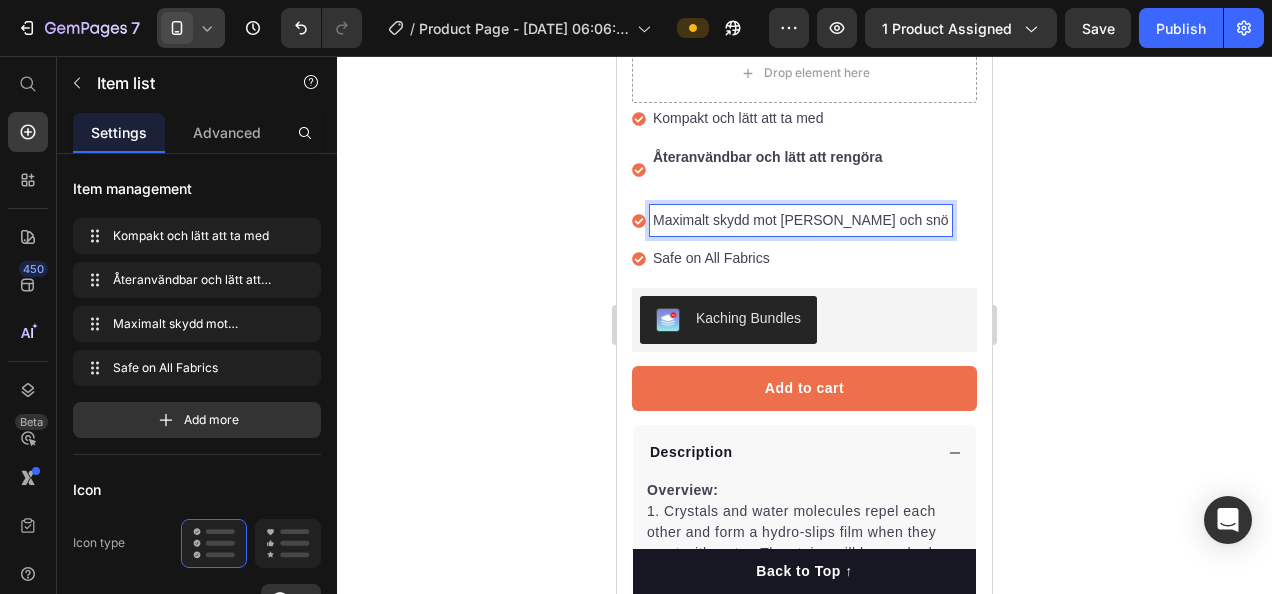 click on "Maximalt skydd mot frost och snö" at bounding box center (801, 220) 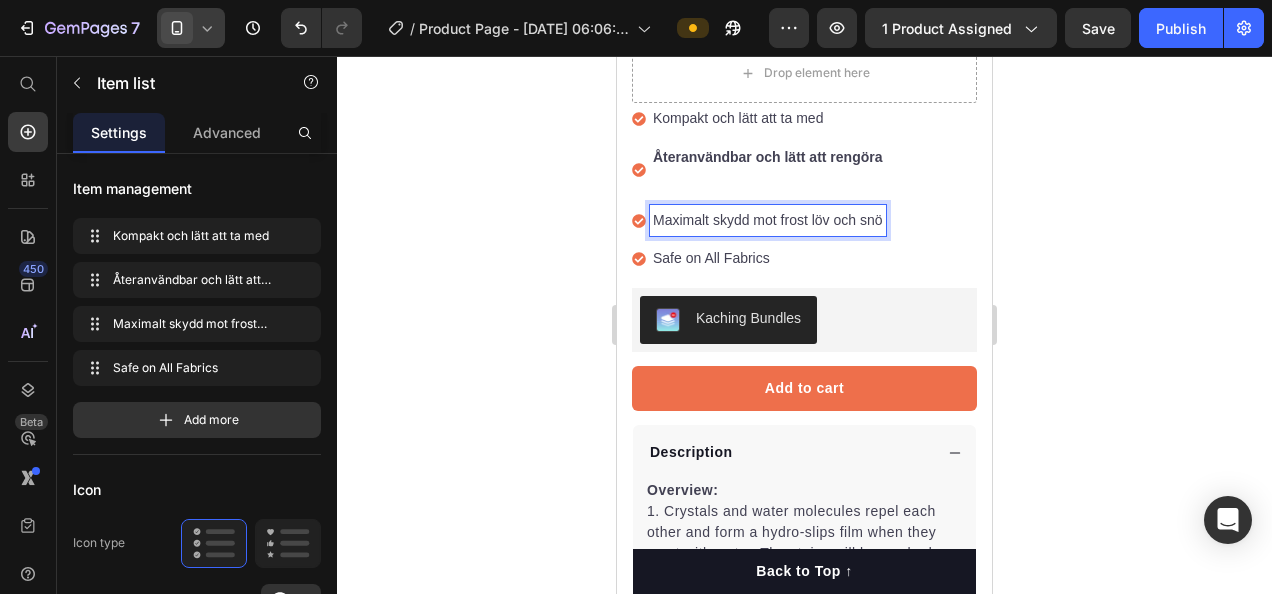 click on "Safe on All Fabrics" at bounding box center (768, 258) 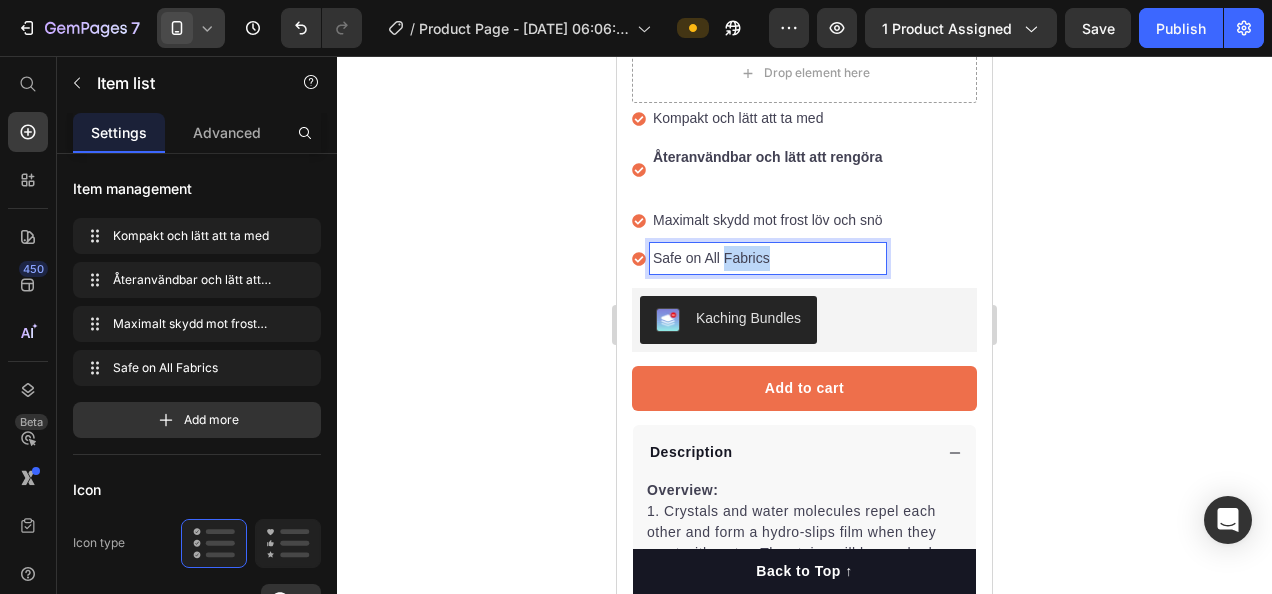 click on "Safe on All Fabrics" at bounding box center (768, 258) 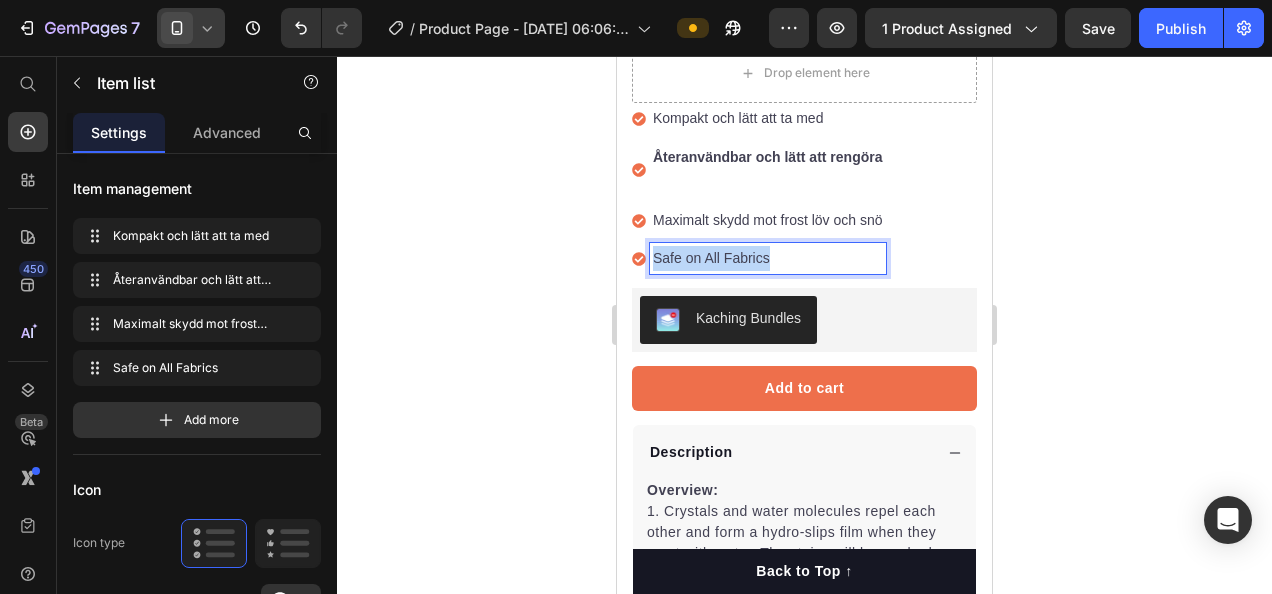 click on "Safe on All Fabrics" at bounding box center [768, 258] 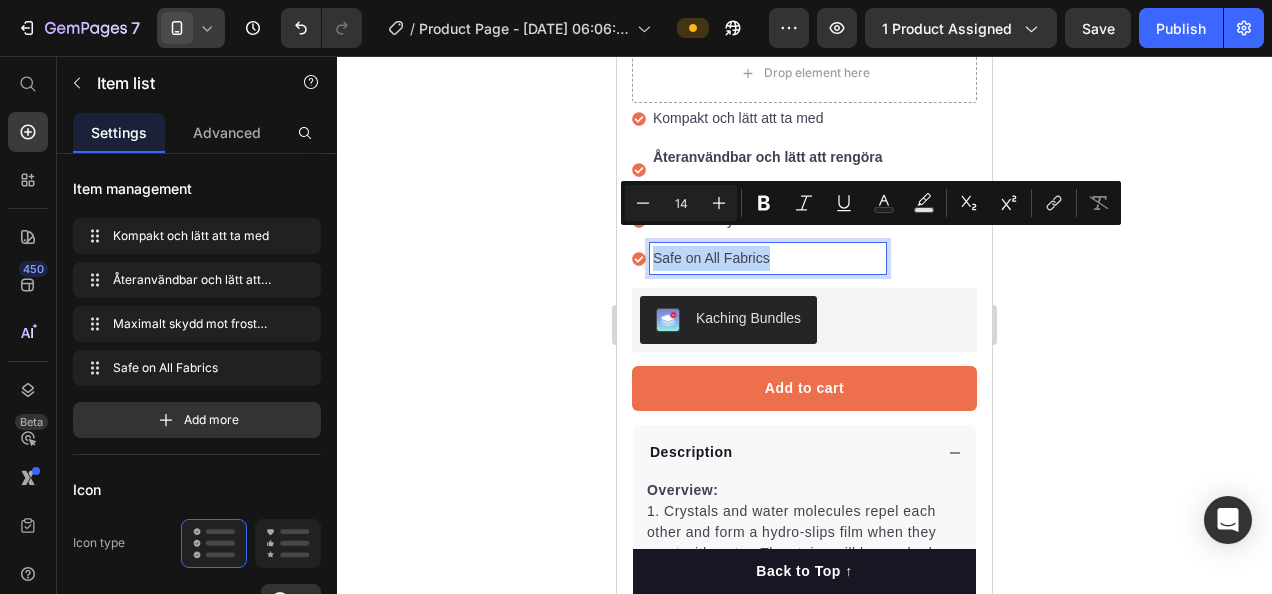 copy on "Safe on All Fabrics" 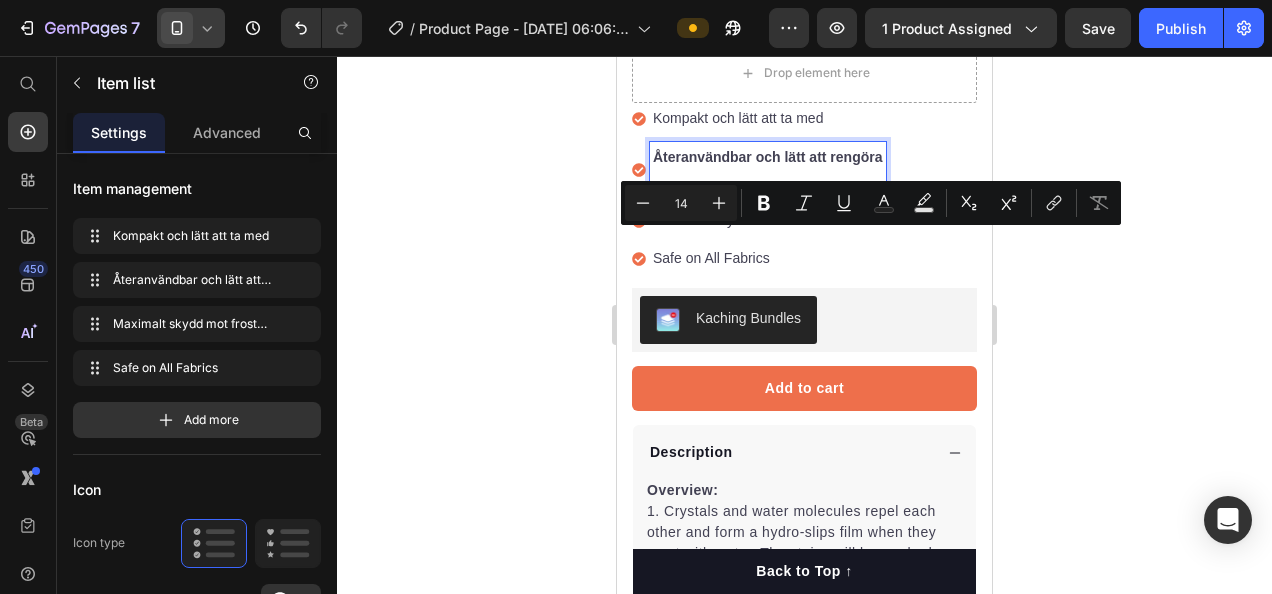click on "Återanvändbar och lätt att rengöra" at bounding box center [768, 157] 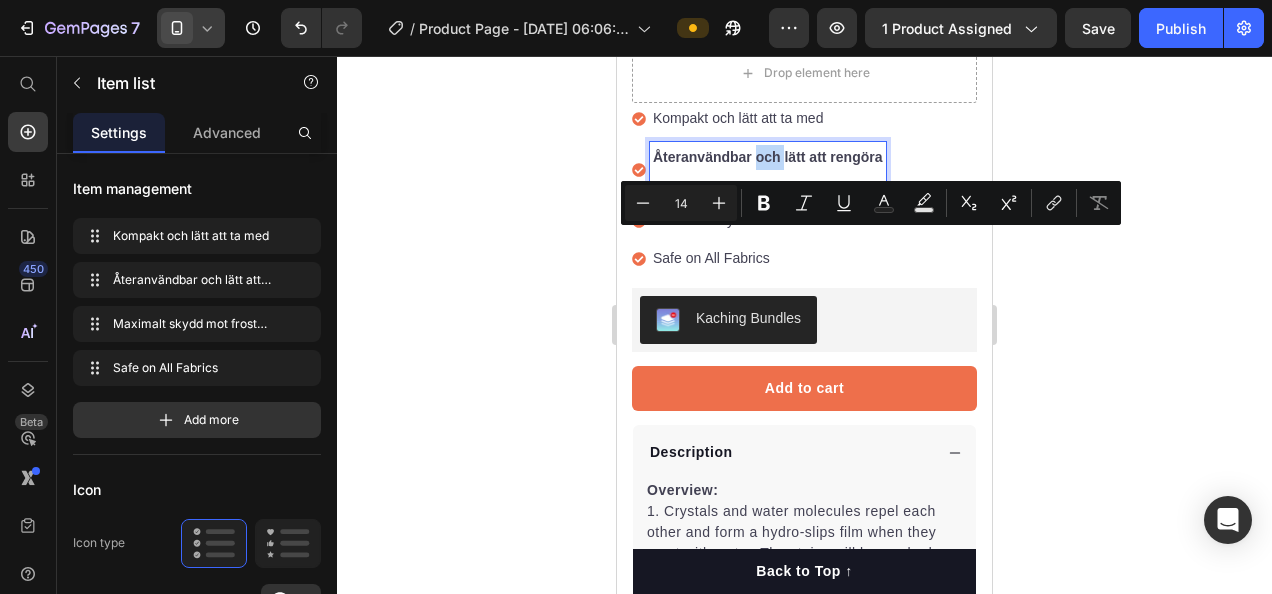 click on "Återanvändbar och lätt att rengöra" at bounding box center [768, 157] 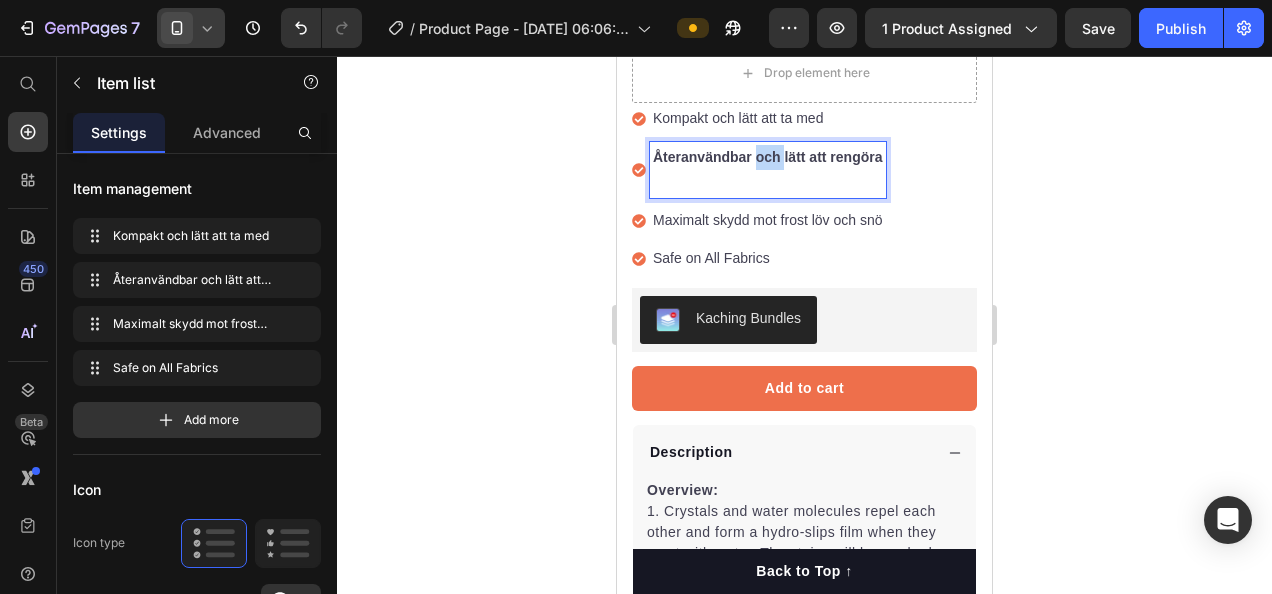 click on "Återanvändbar och lätt att rengöra" at bounding box center [768, 157] 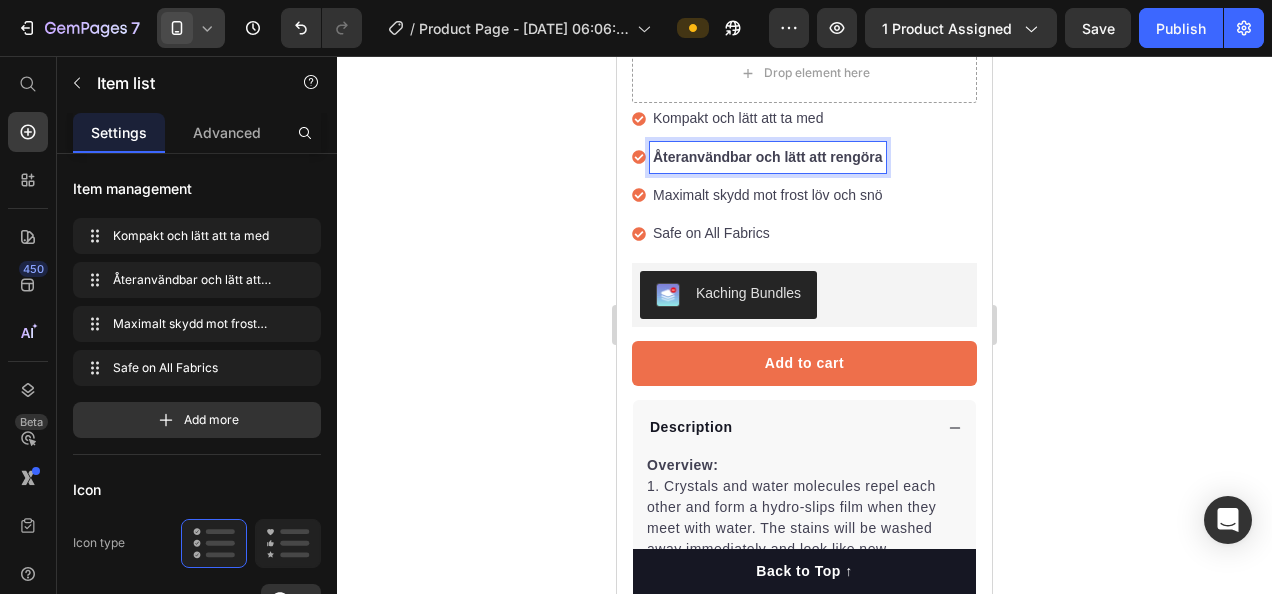 click on "Återanvändbar och lätt att rengöra" at bounding box center [768, 157] 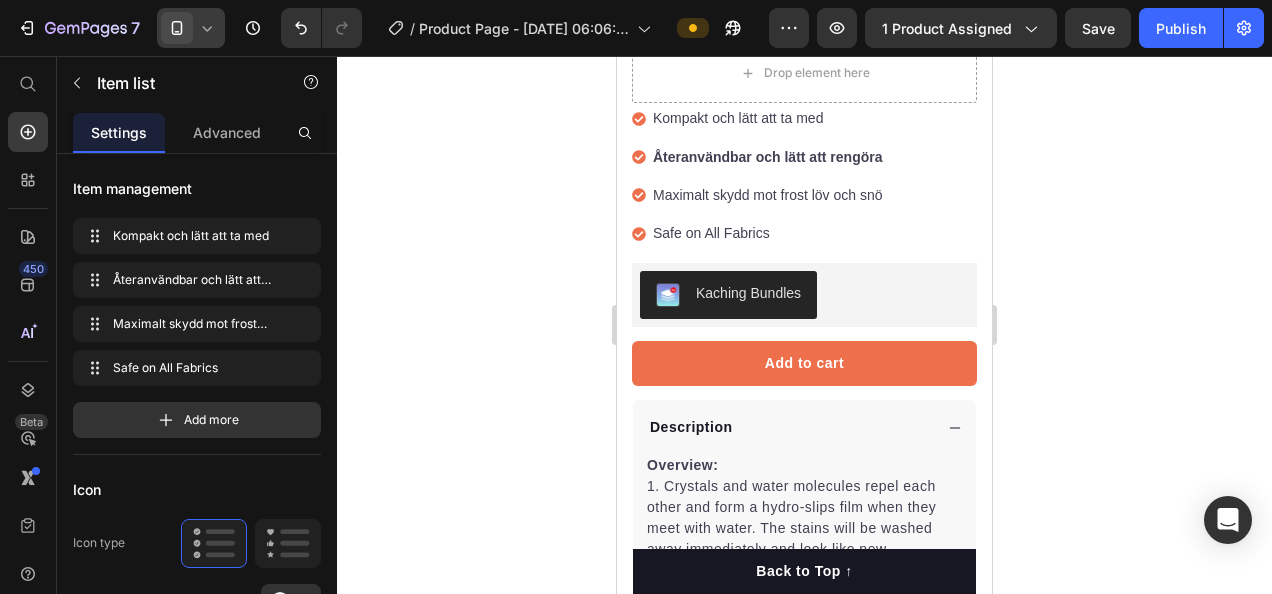 click on "Kompakt och lätt att ta med Återanvändbar och lätt att rengöra Maximalt skydd mot frost löv och snö Safe on All Fabrics" at bounding box center (804, 176) 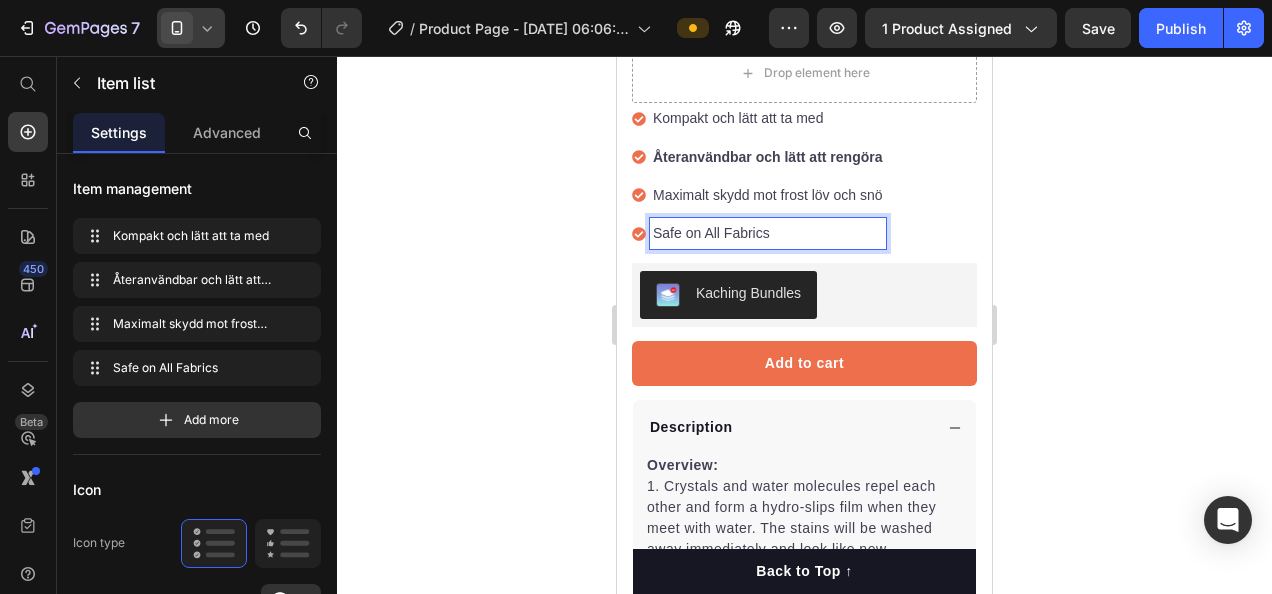 click on "Safe on All Fabrics" at bounding box center [768, 233] 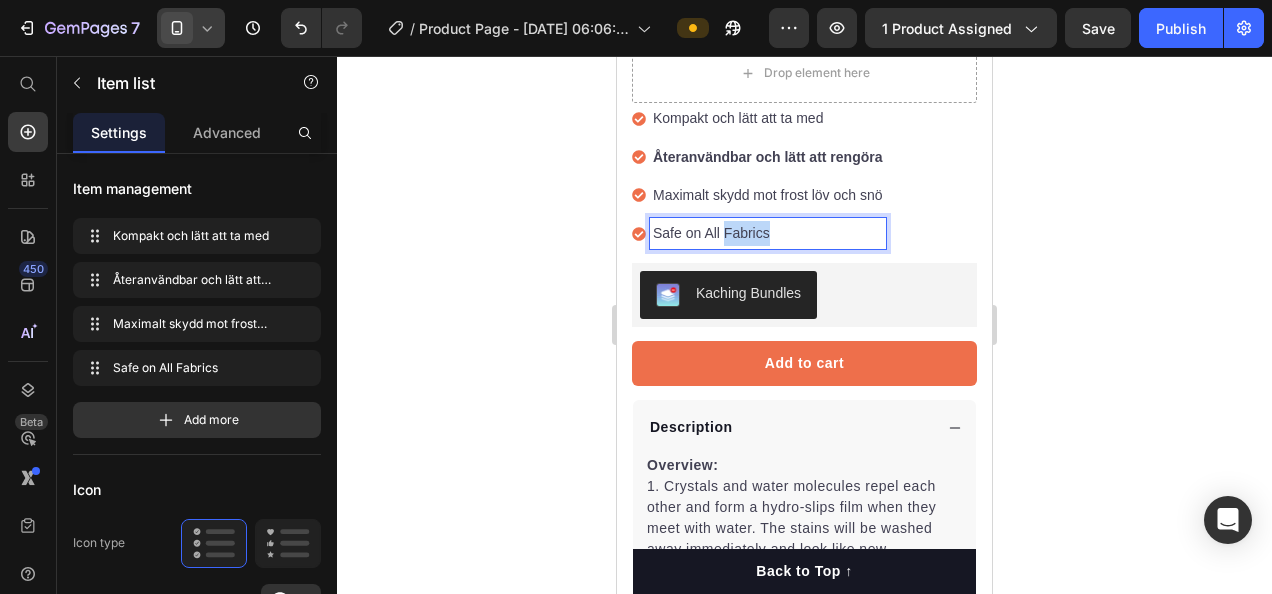 click on "Safe on All Fabrics" at bounding box center [768, 233] 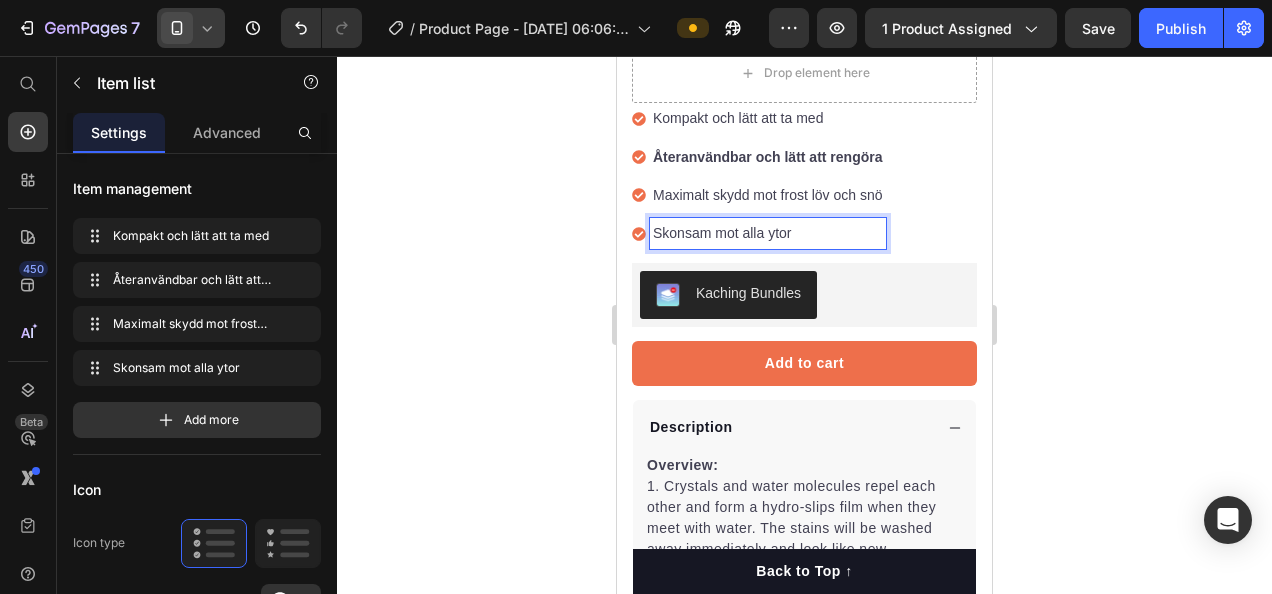 scroll, scrollTop: 679, scrollLeft: 0, axis: vertical 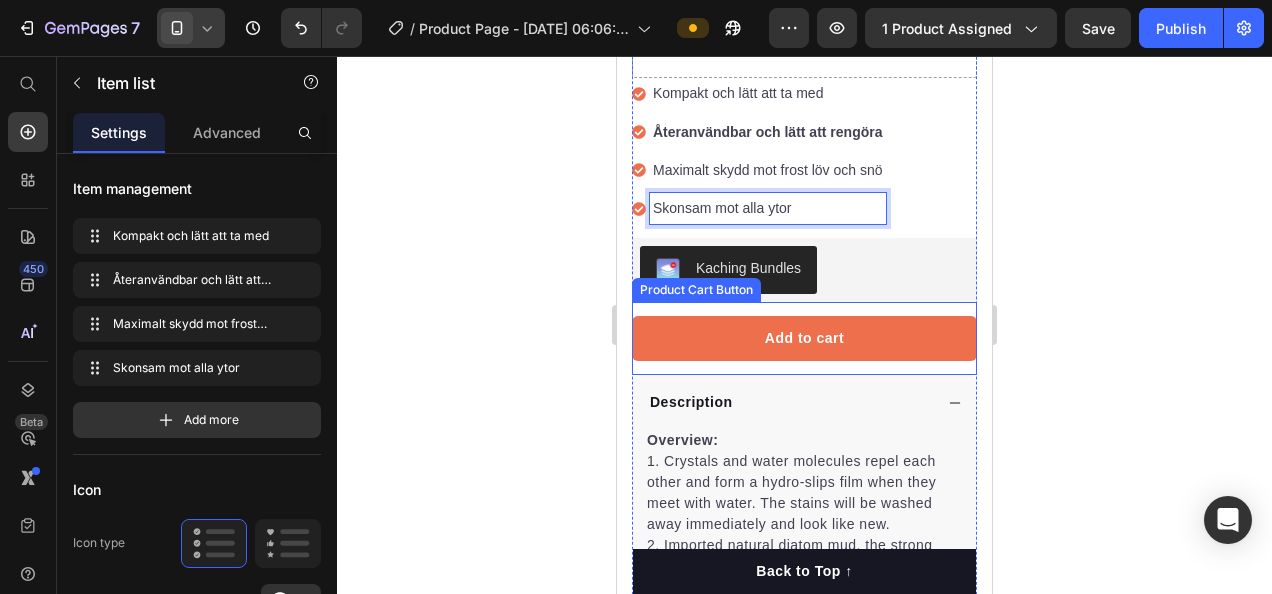click on "Add to cart" at bounding box center (804, 338) 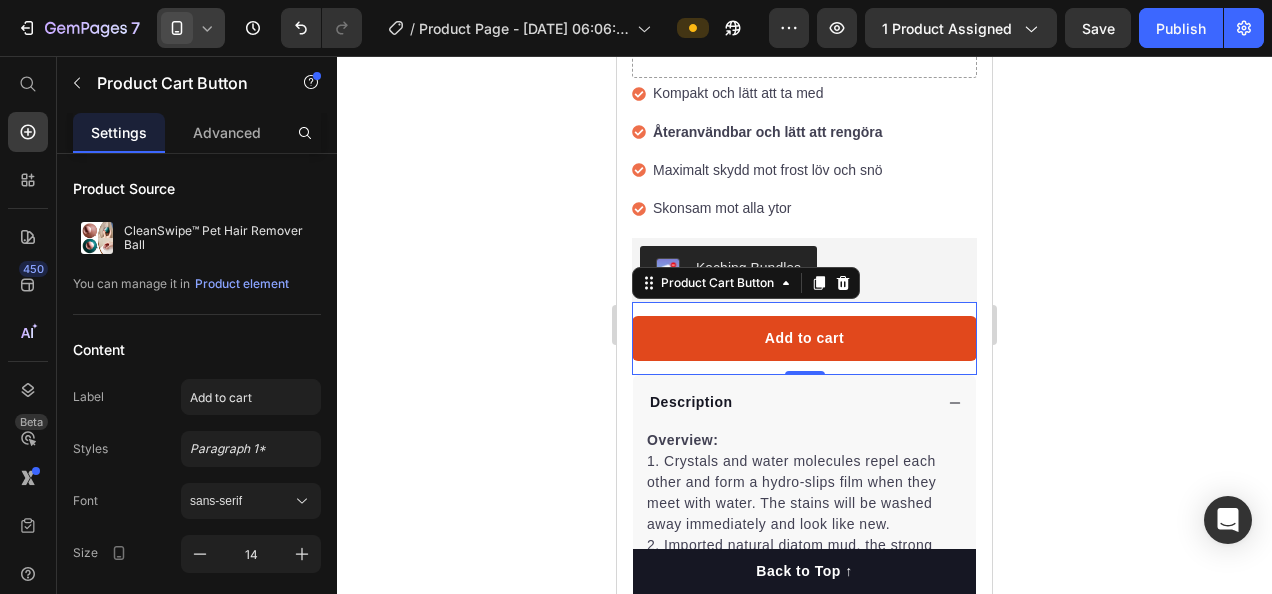 click on "Add to cart" at bounding box center [804, 338] 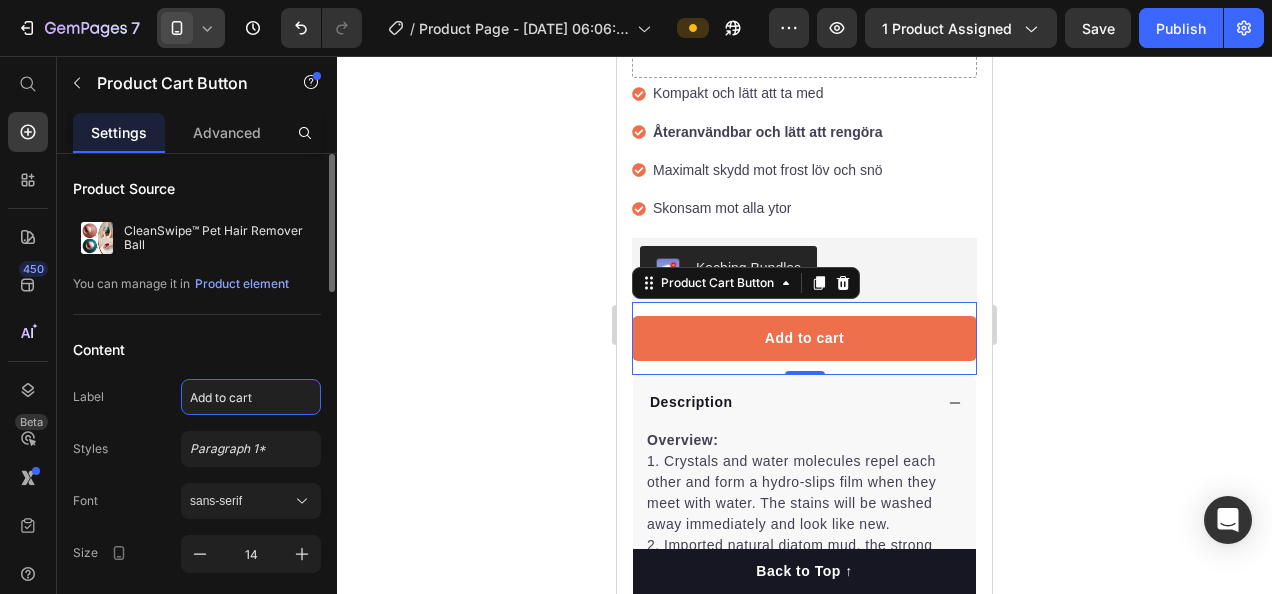 click on "Add to cart" 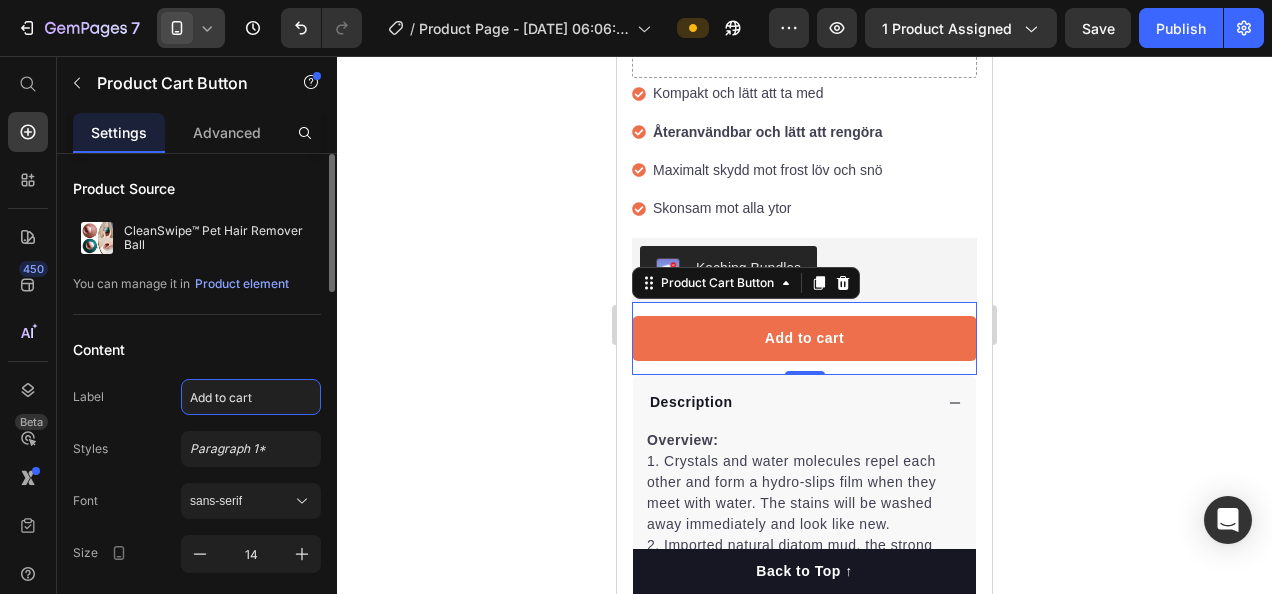 type on "lägg i kundvagn" 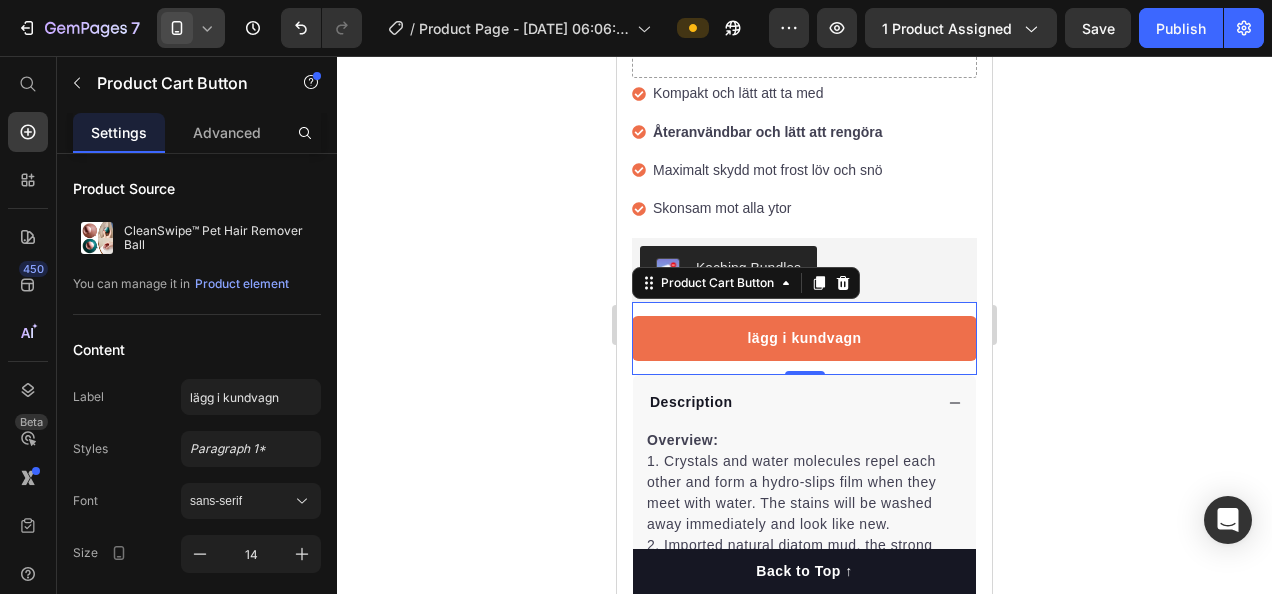 click 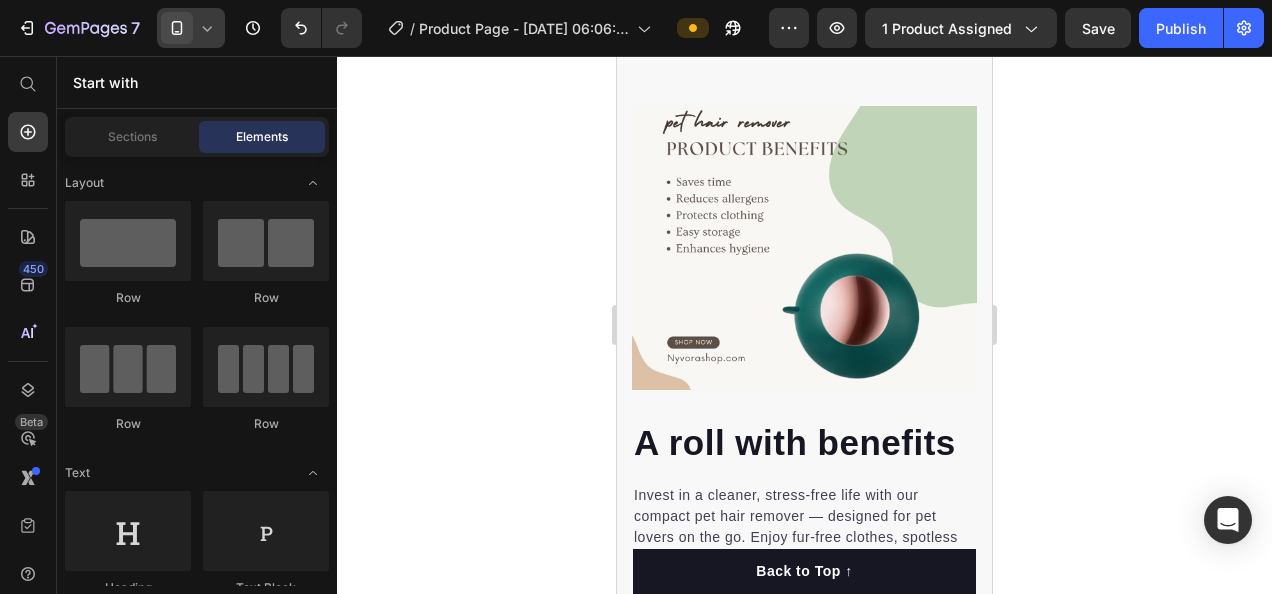 scroll, scrollTop: 1769, scrollLeft: 0, axis: vertical 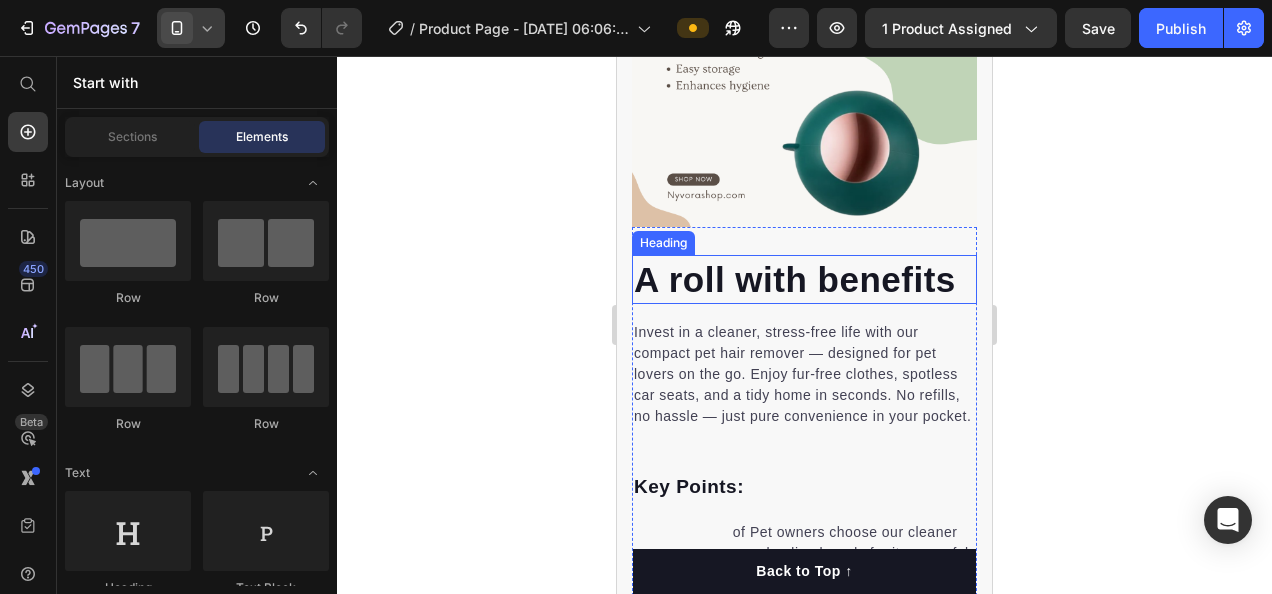 click on "A roll with benefits" at bounding box center (804, 280) 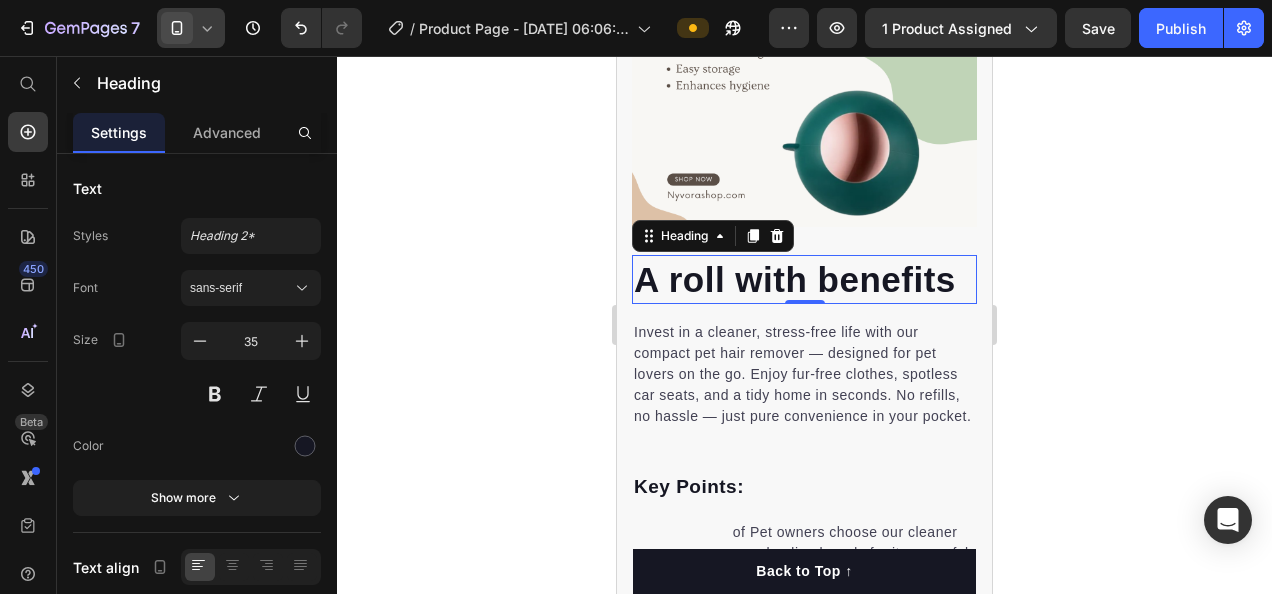 click on "A roll with benefits" at bounding box center [804, 280] 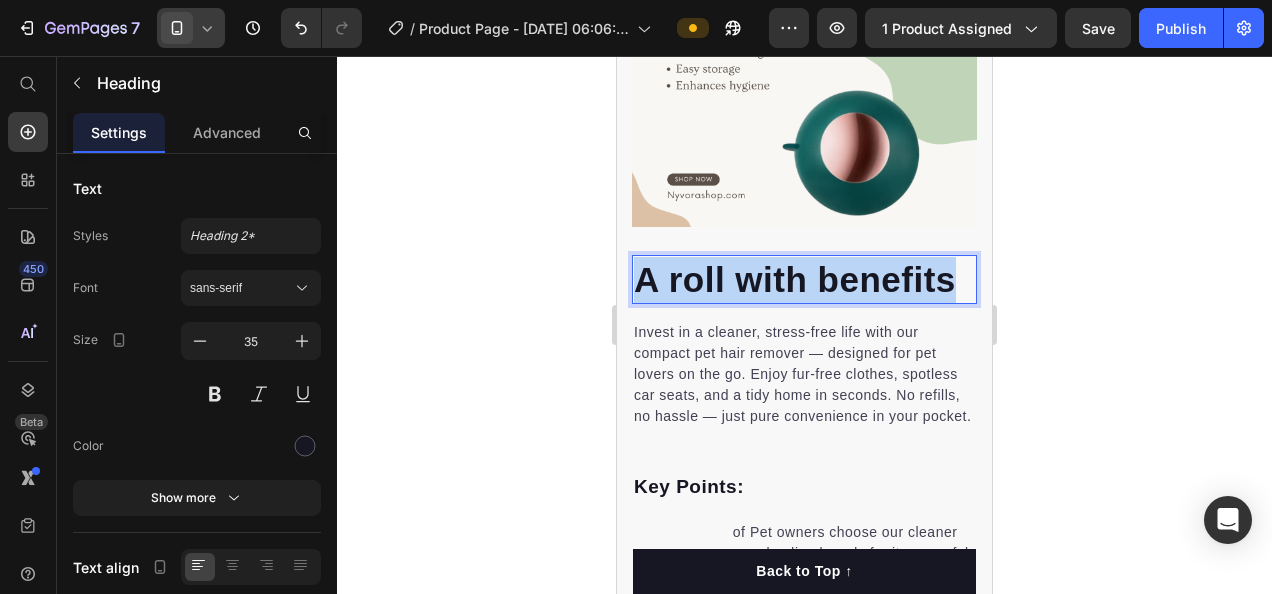 click on "A roll with benefits" at bounding box center (804, 280) 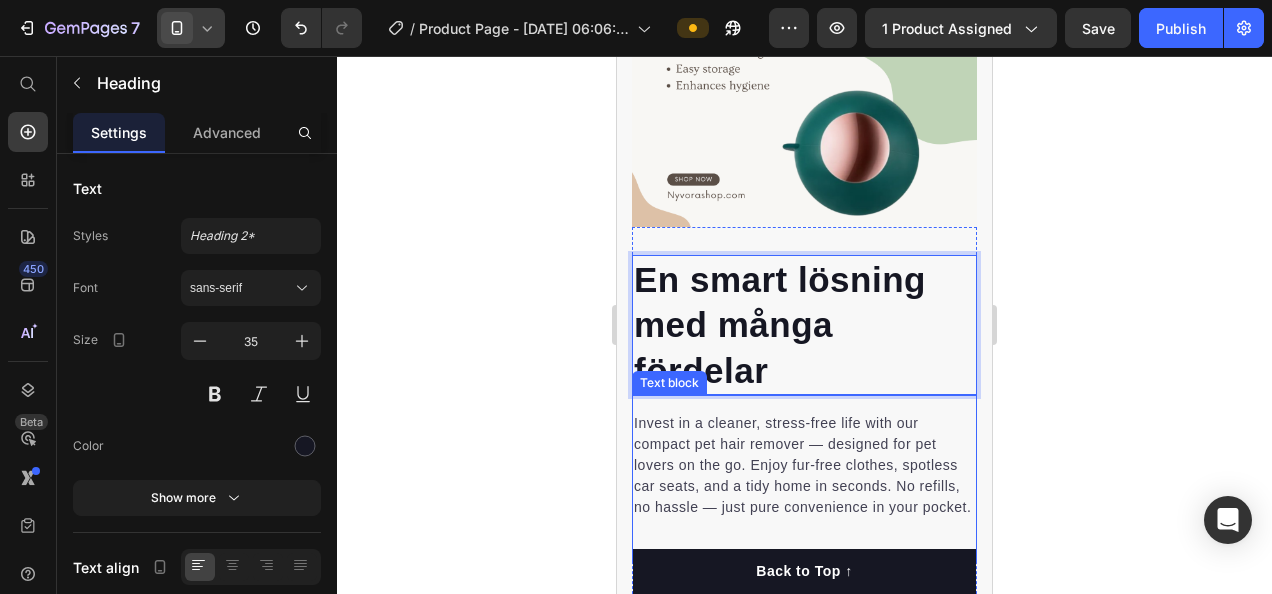 click on "Invest in a cleaner, stress-free life with our compact pet hair remover — designed for pet lovers on the go. Enjoy fur-free clothes, spotless car seats, and a tidy home in seconds. No refills, no hassle — just pure convenience in your pocket." at bounding box center (804, 465) 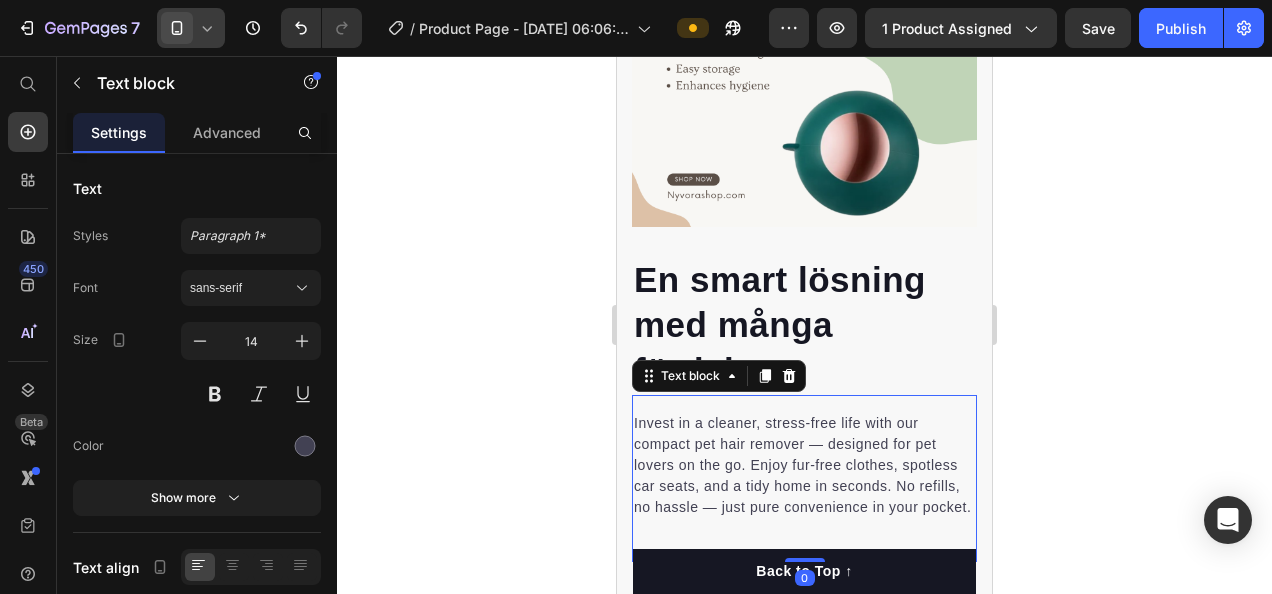 click on "Invest in a cleaner, stress-free life with our compact pet hair remover — designed for pet lovers on the go. Enjoy fur-free clothes, spotless car seats, and a tidy home in seconds. No refills, no hassle — just pure convenience in your pocket." at bounding box center [804, 465] 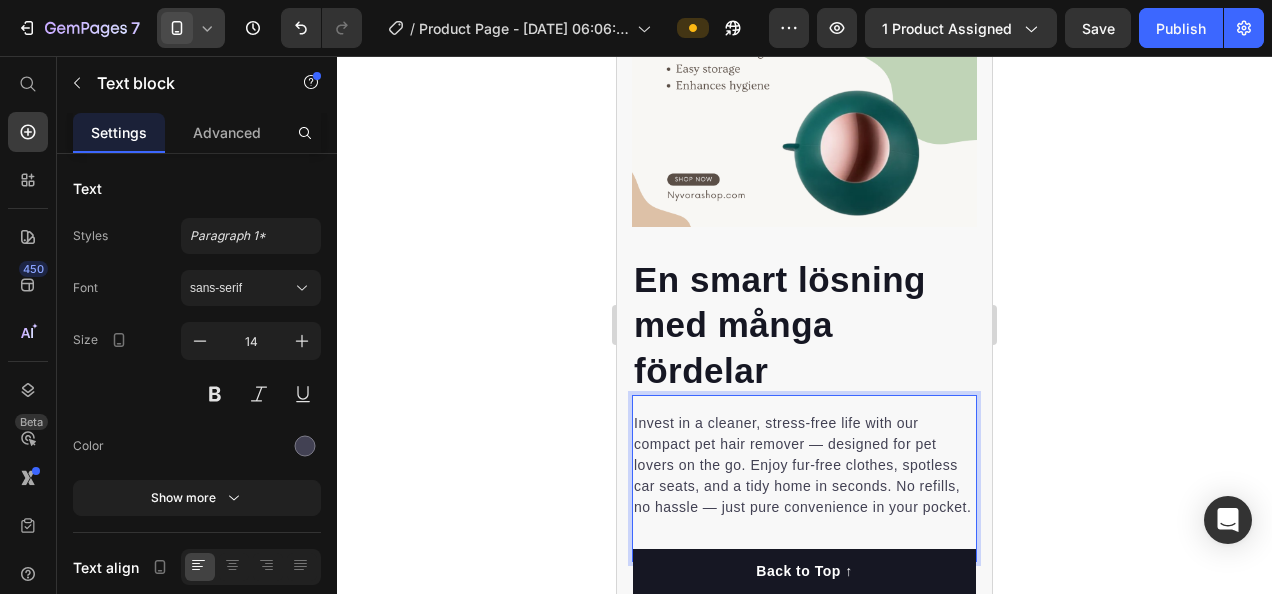 click on "Invest in a cleaner, stress-free life with our compact pet hair remover — designed for pet lovers on the go. Enjoy fur-free clothes, spotless car seats, and a tidy home in seconds. No refills, no hassle — just pure convenience in your pocket." at bounding box center [804, 465] 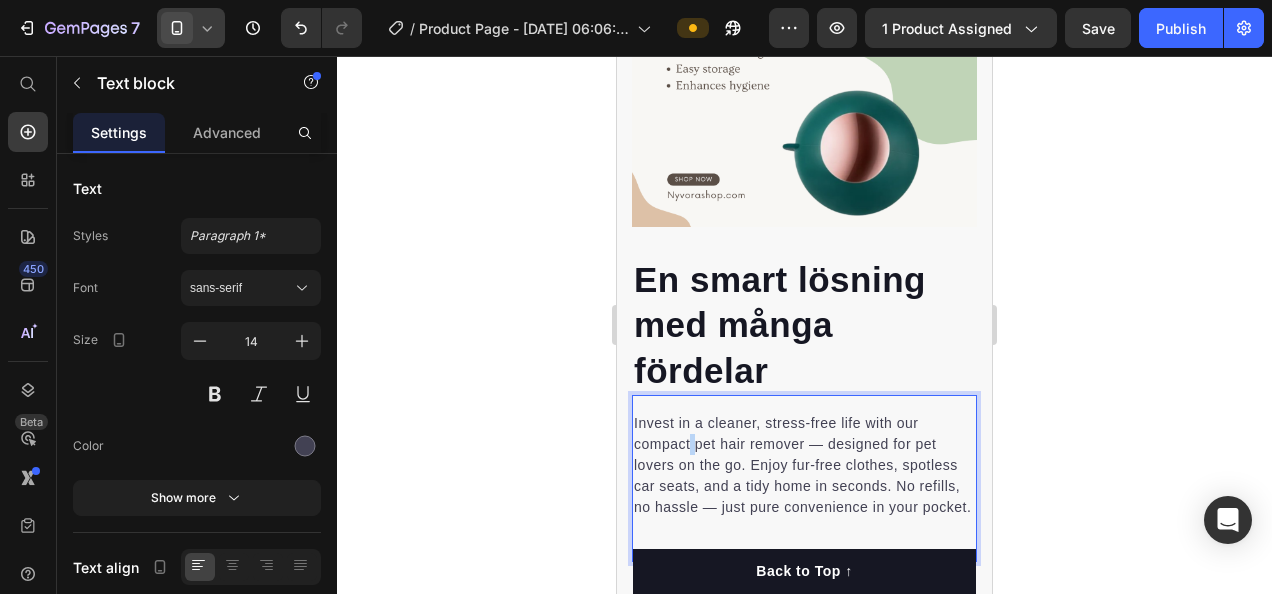 click on "Invest in a cleaner, stress-free life with our compact pet hair remover — designed for pet lovers on the go. Enjoy fur-free clothes, spotless car seats, and a tidy home in seconds. No refills, no hassle — just pure convenience in your pocket." at bounding box center (804, 465) 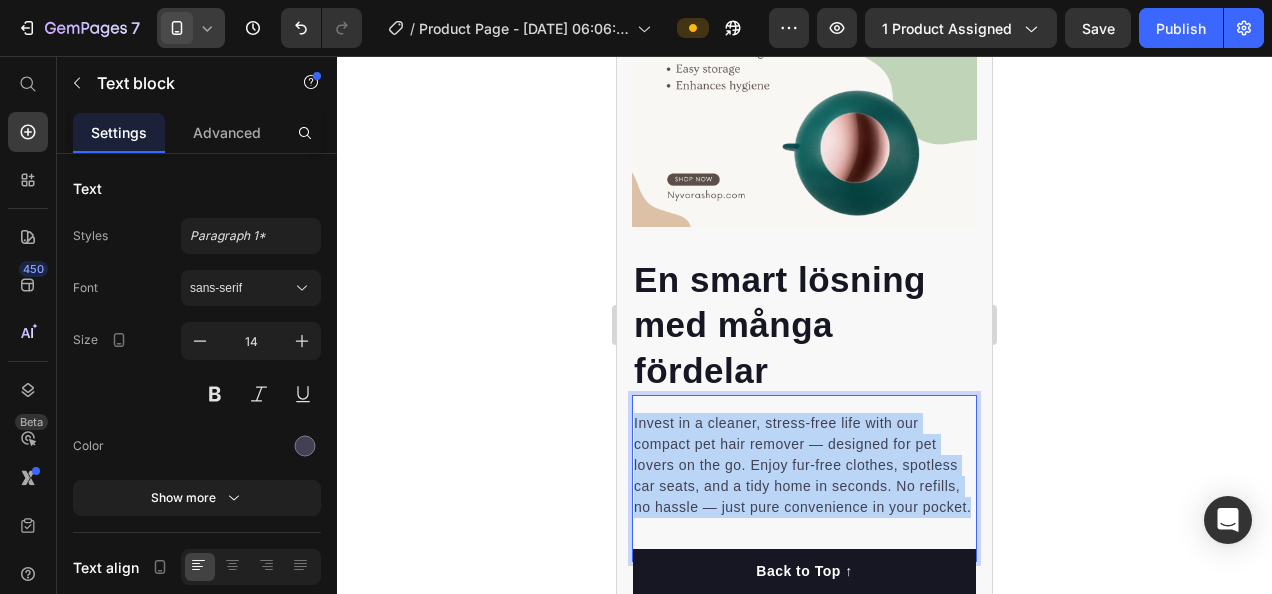 click on "Invest in a cleaner, stress-free life with our compact pet hair remover — designed for pet lovers on the go. Enjoy fur-free clothes, spotless car seats, and a tidy home in seconds. No refills, no hassle — just pure convenience in your pocket." at bounding box center [804, 465] 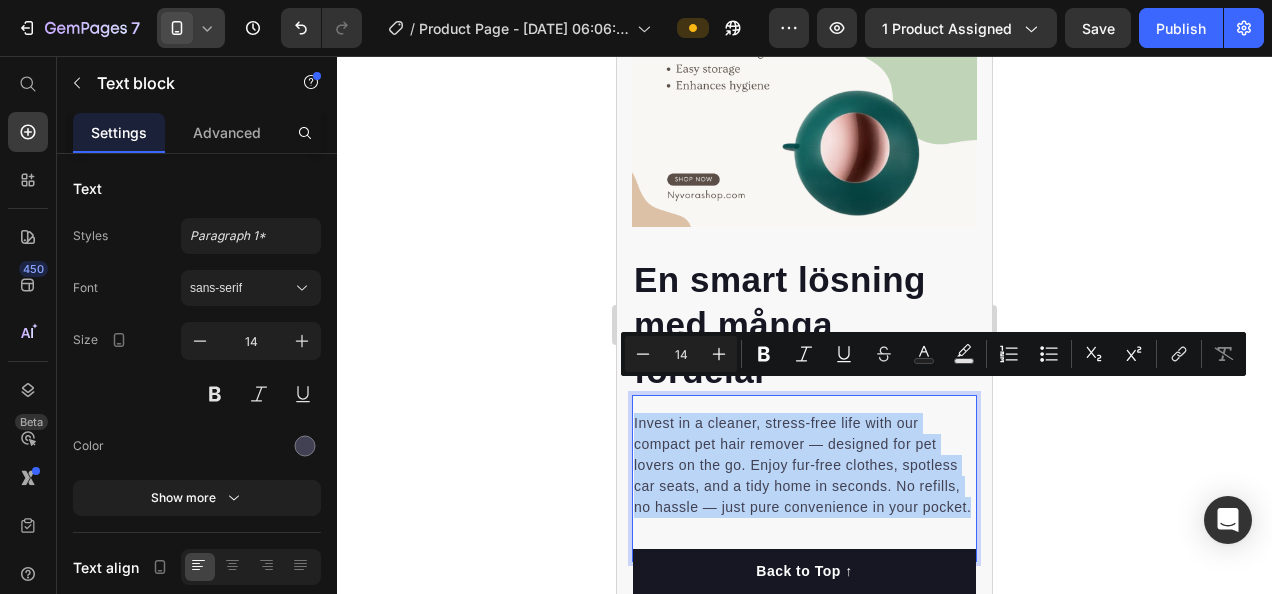 copy on "Invest in a cleaner, stress-free life with our compact pet hair remover — designed for pet lovers on the go. Enjoy fur-free clothes, spotless car seats, and a tidy home in seconds. No refills, no hassle — just pure convenience in your pocket." 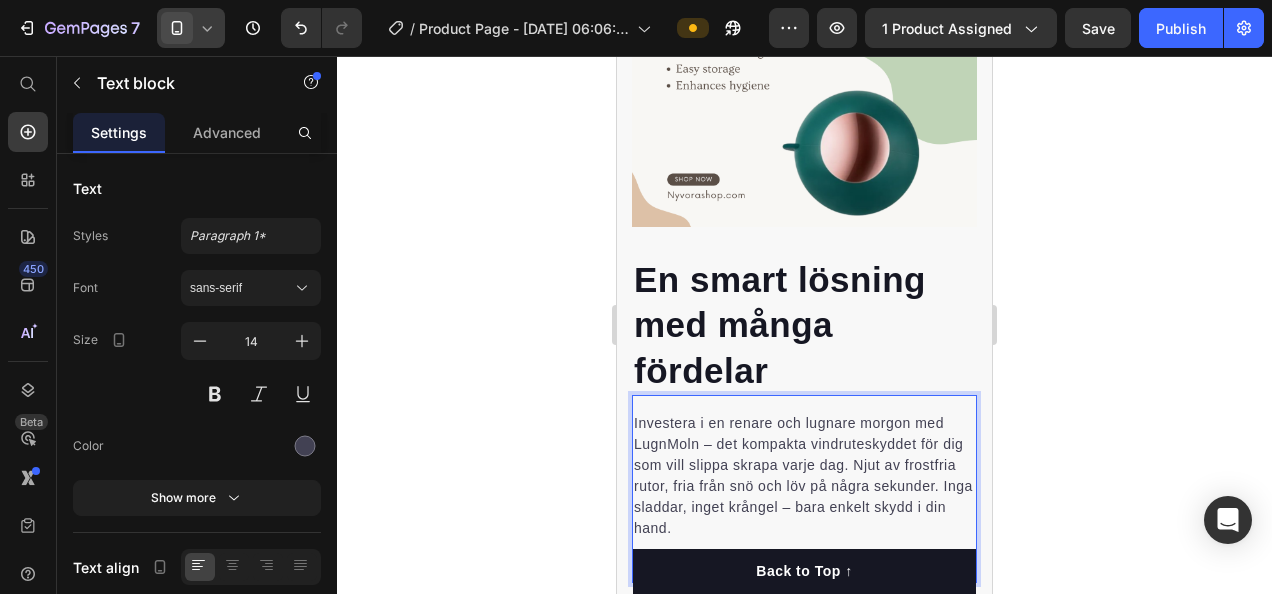 click on "Investera i en renare och lugnare morgon med LugnMoln – det kompakta vindruteskyddet för dig som vill slippa skrapa varje dag. Njut av frostfria rutor, fria från snö och löv på några sekunder. Inga sladdar, inget krångel – bara enkelt skydd i din hand." at bounding box center [804, 476] 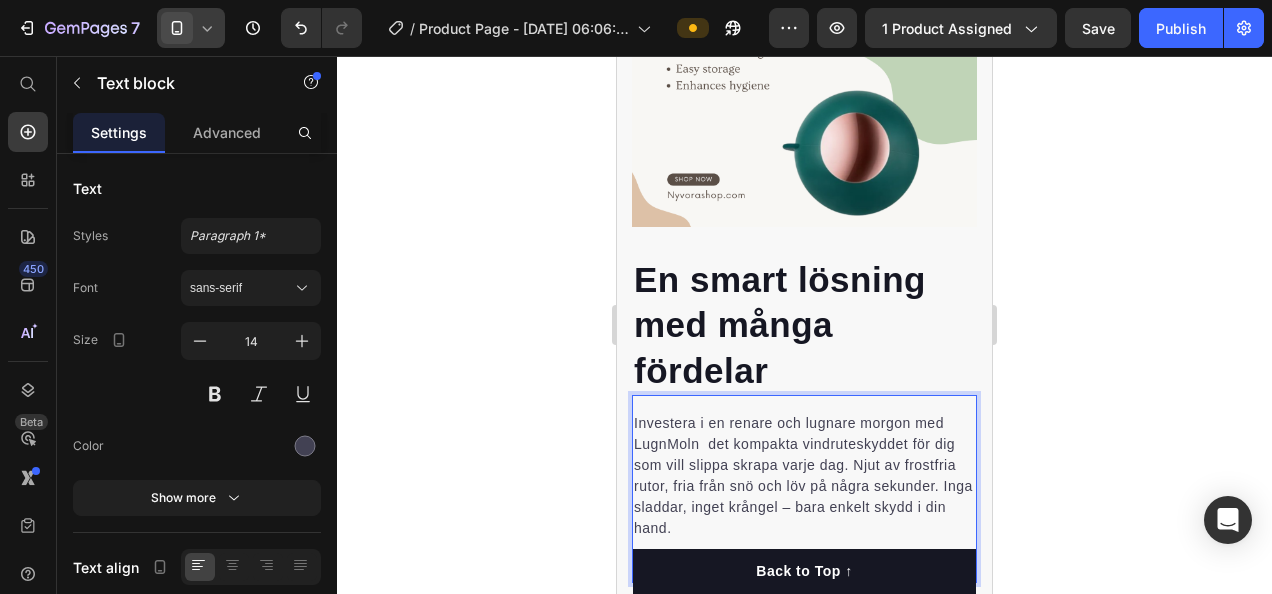 click on "Investera i en renare och lugnare morgon med LugnMoln  det kompakta vindruteskyddet för dig som vill slippa skrapa varje dag. Njut av frostfria rutor, fria från snö och löv på några sekunder. Inga sladdar, inget krångel – bara enkelt skydd i din hand." at bounding box center (804, 476) 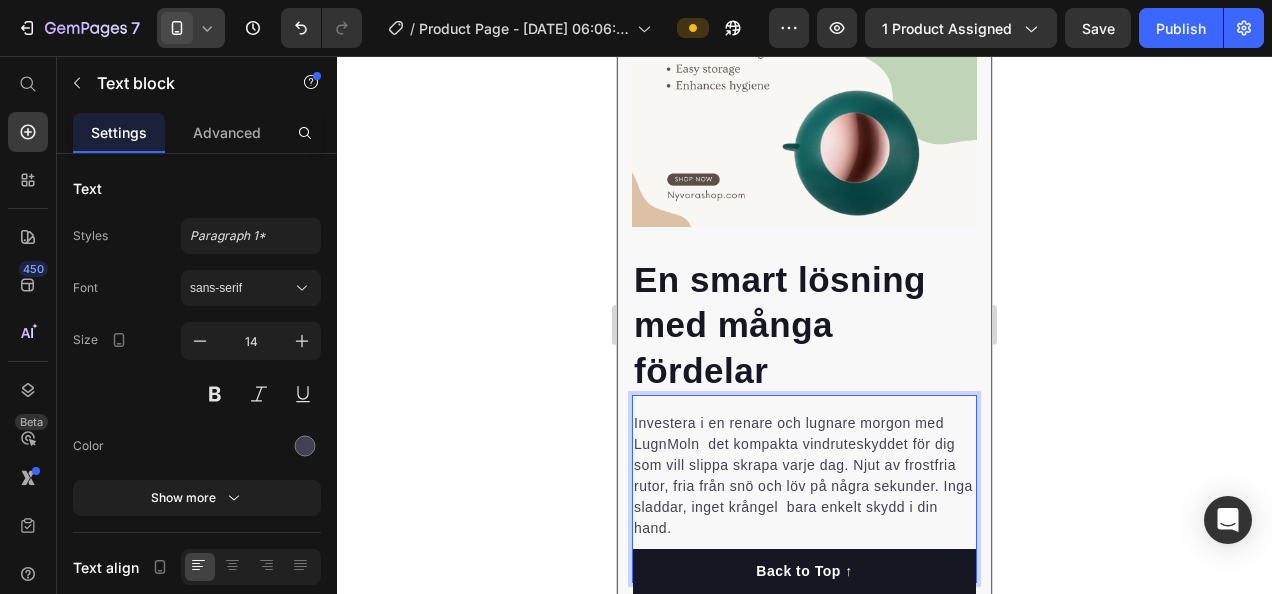 click 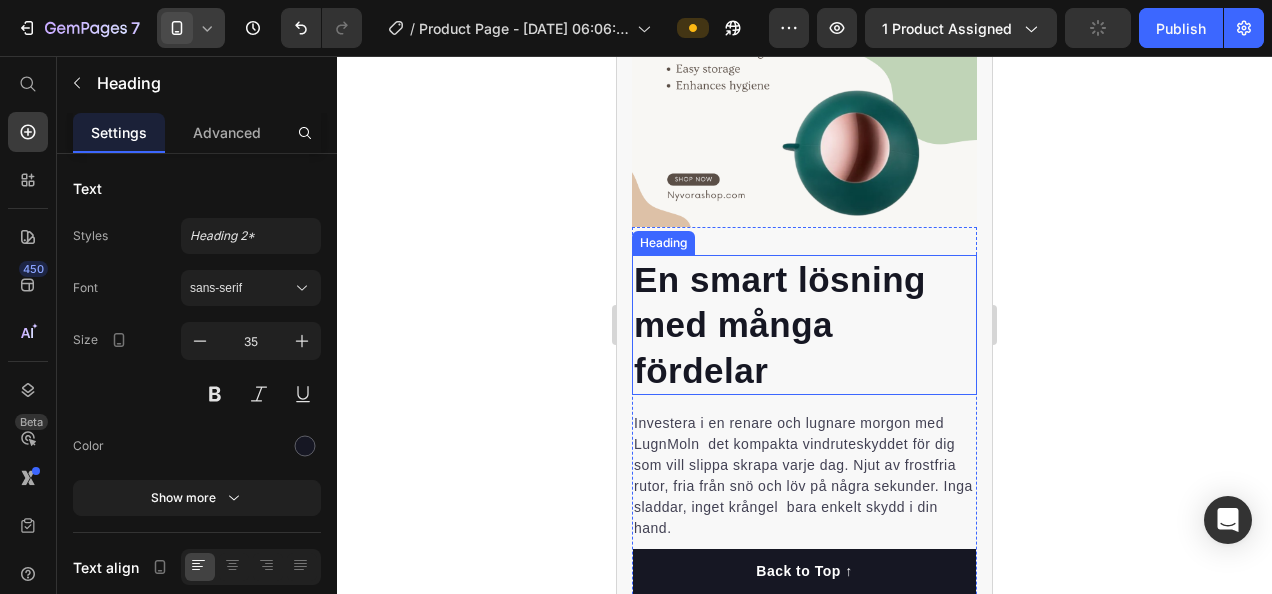 click on "En smart lösning med många fördelar" at bounding box center (804, 325) 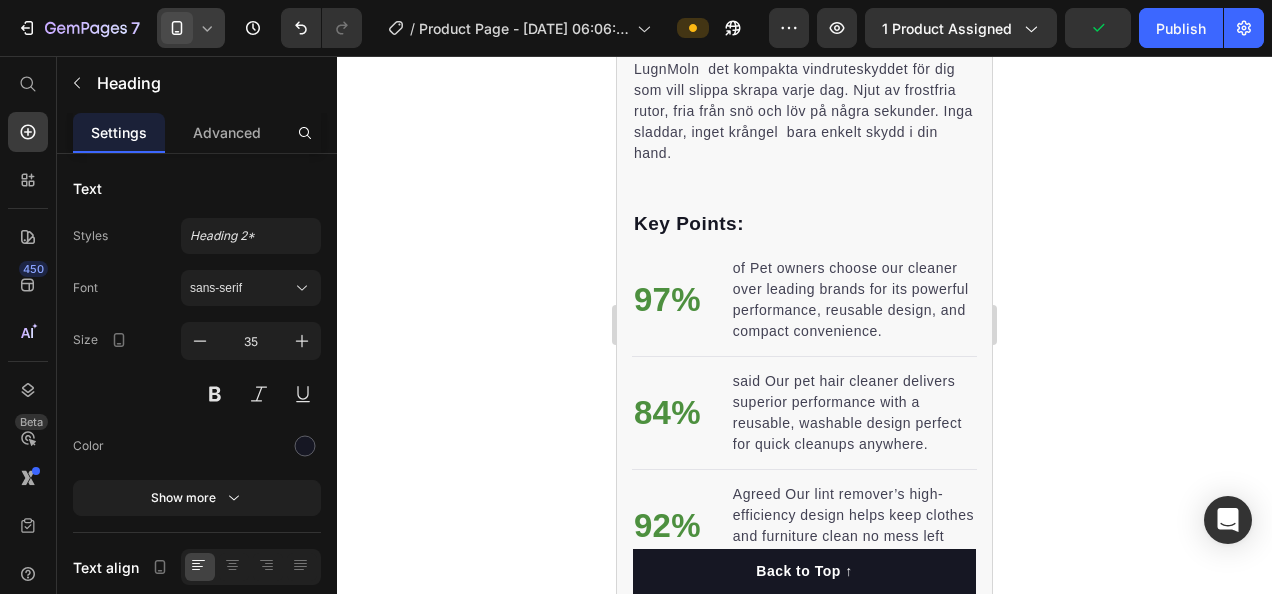 scroll, scrollTop: 2204, scrollLeft: 0, axis: vertical 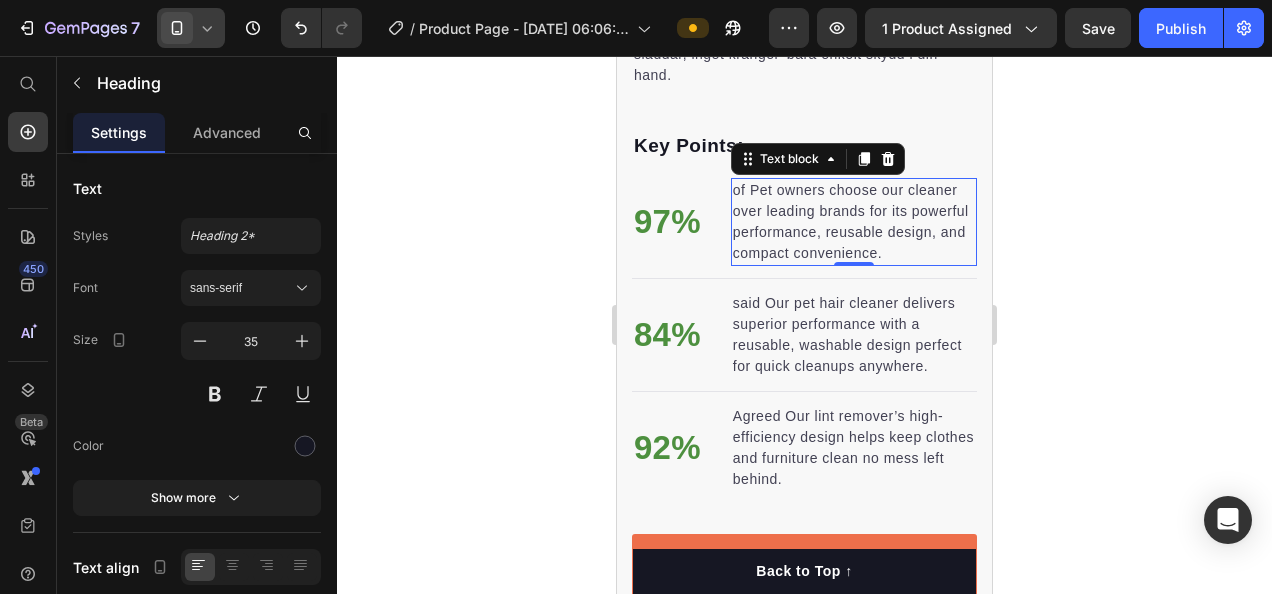 click on "of Pet owners choose our cleaner over leading brands for its powerful performance, reusable design, and compact convenience." at bounding box center [854, 222] 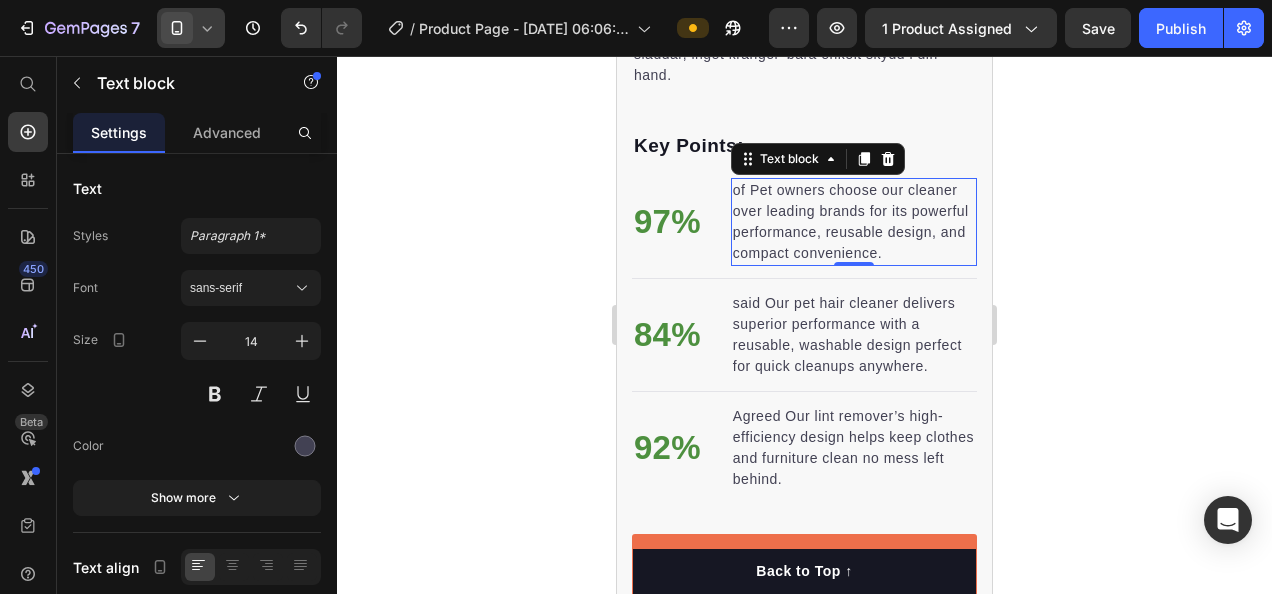 click on "of Pet owners choose our cleaner over leading brands for its powerful performance, reusable design, and compact convenience." at bounding box center [854, 222] 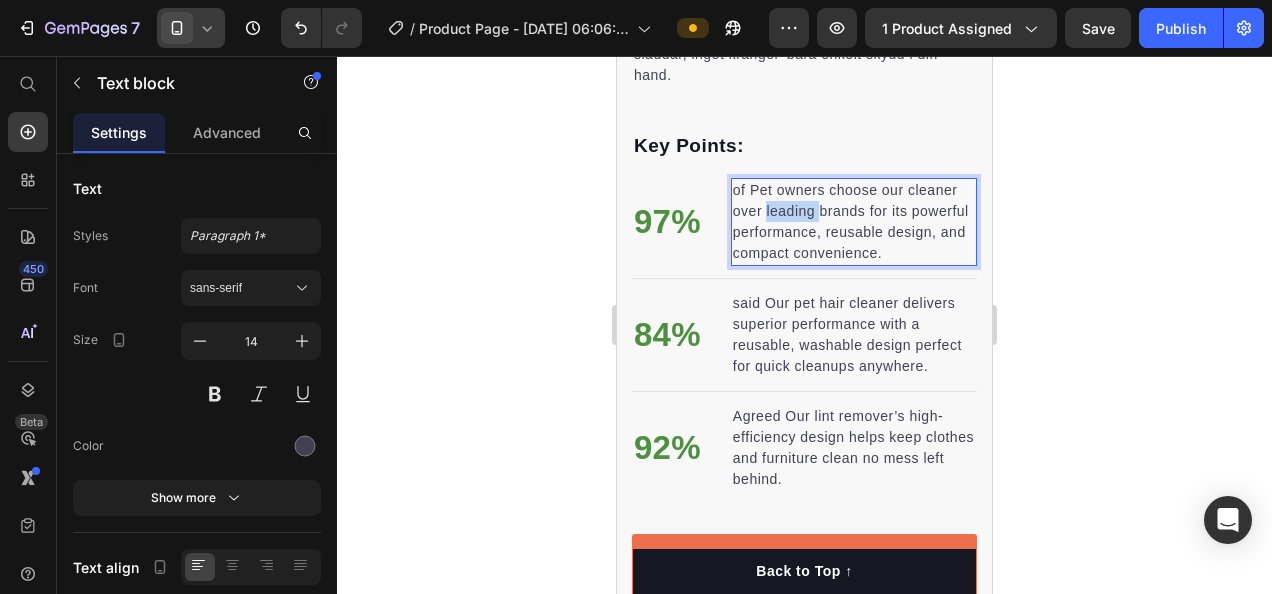 click on "of Pet owners choose our cleaner over leading brands for its powerful performance, reusable design, and compact convenience." at bounding box center [854, 222] 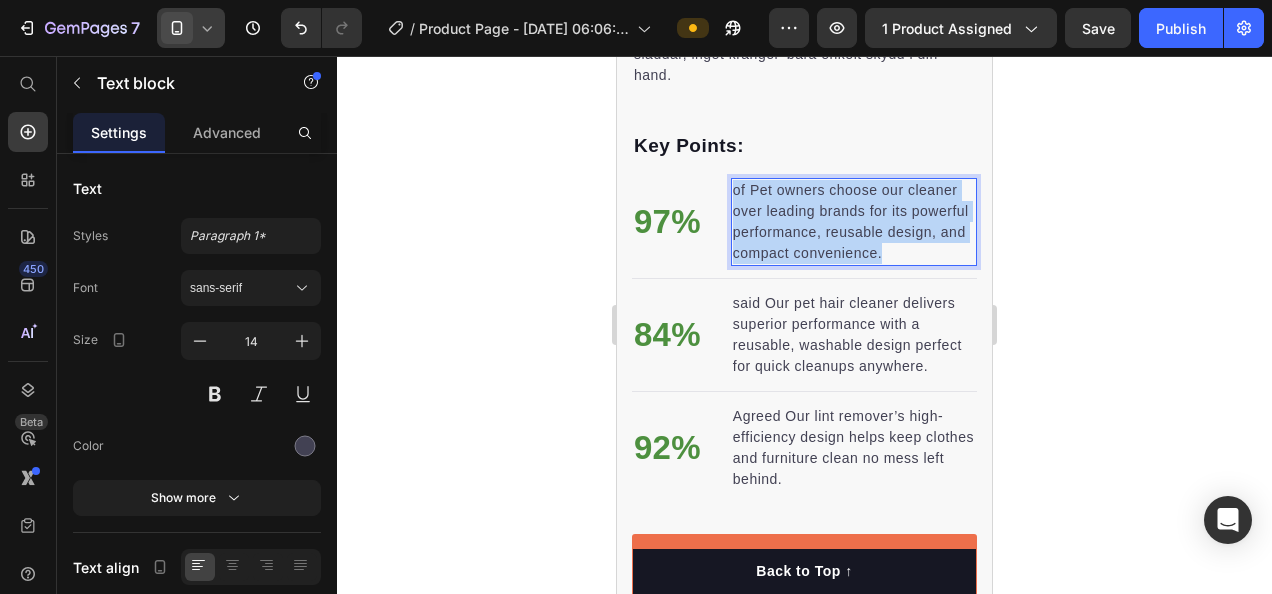 click on "of Pet owners choose our cleaner over leading brands for its powerful performance, reusable design, and compact convenience." at bounding box center [854, 222] 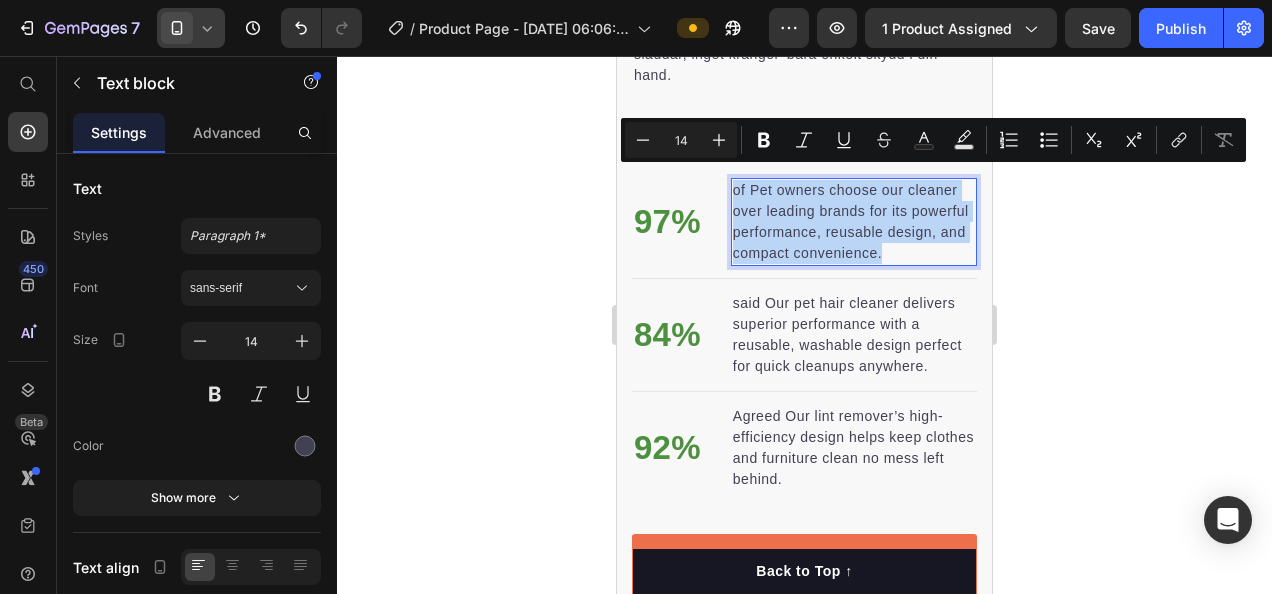 copy on "of Pet owners choose our cleaner over leading brands for its powerful performance, reusable design, and compact convenience." 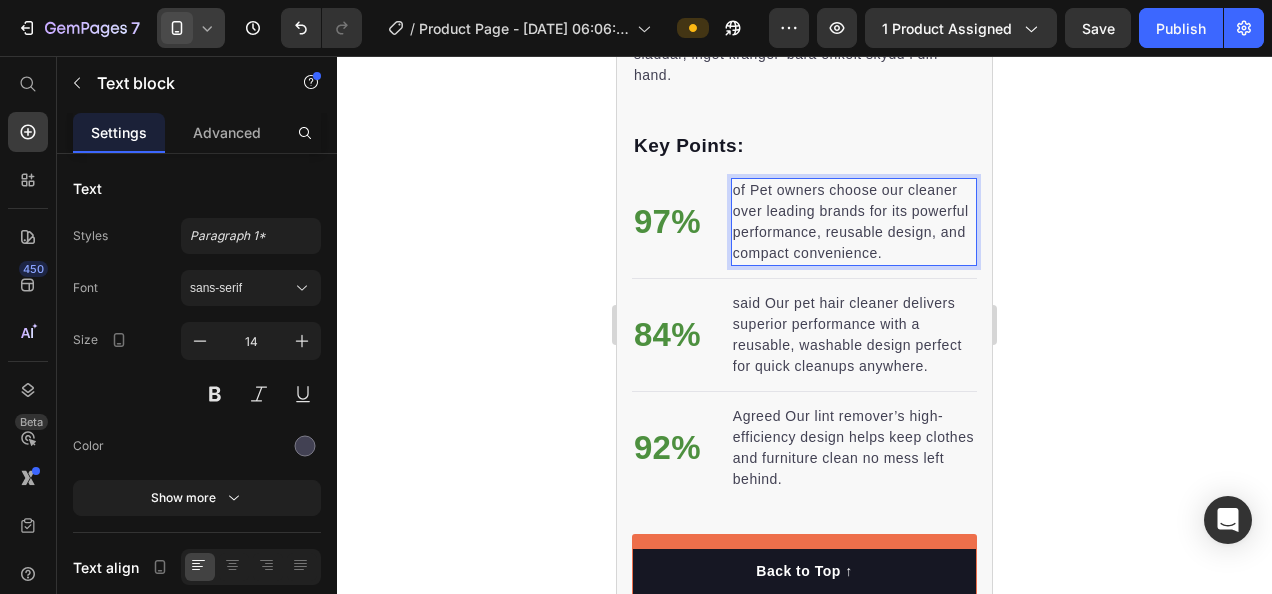 click on "of Pet owners choose our cleaner over leading brands for its powerful performance, reusable design, and compact convenience." at bounding box center [854, 222] 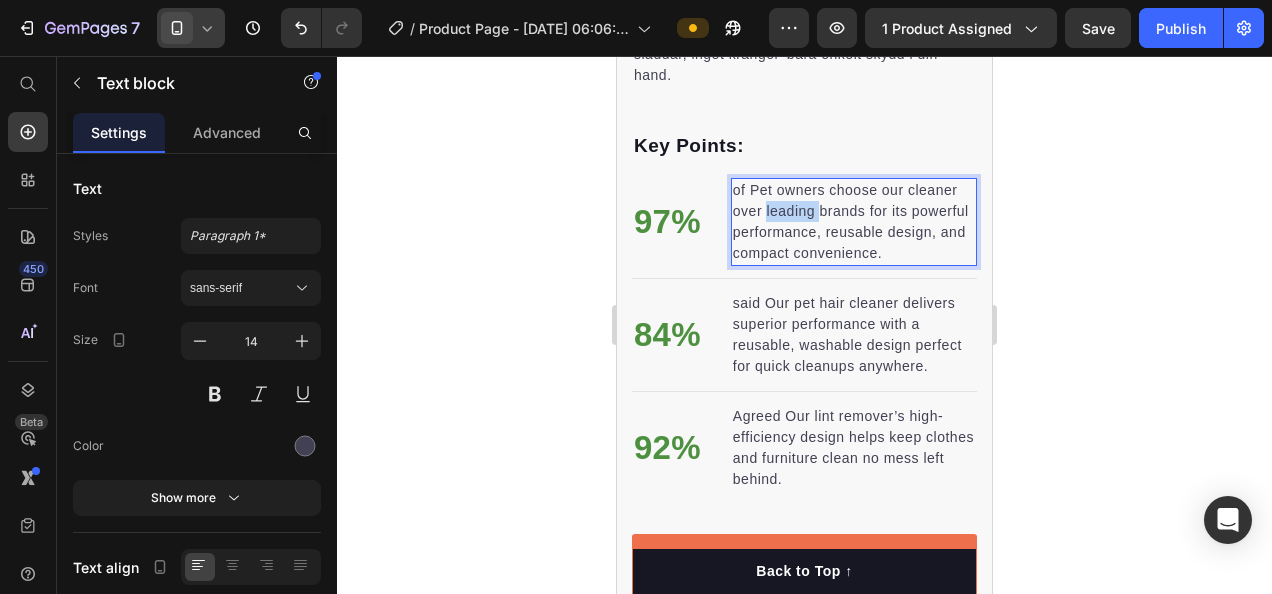 click on "of Pet owners choose our cleaner over leading brands for its powerful performance, reusable design, and compact convenience." at bounding box center [854, 222] 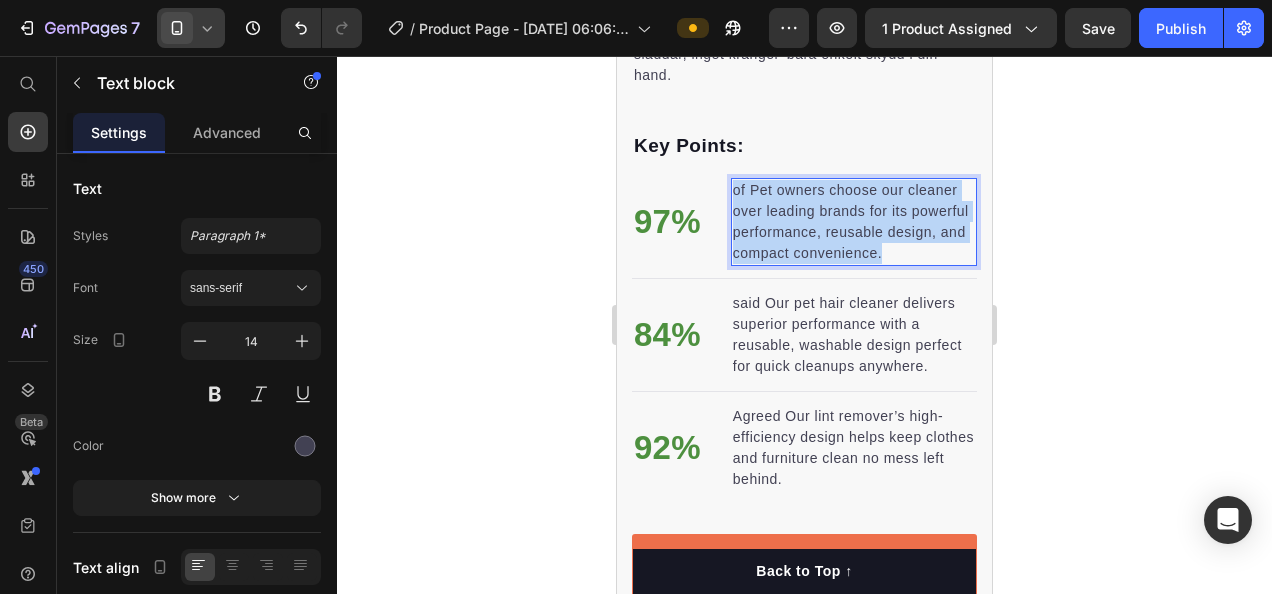 click on "of Pet owners choose our cleaner over leading brands for its powerful performance, reusable design, and compact convenience." at bounding box center (854, 222) 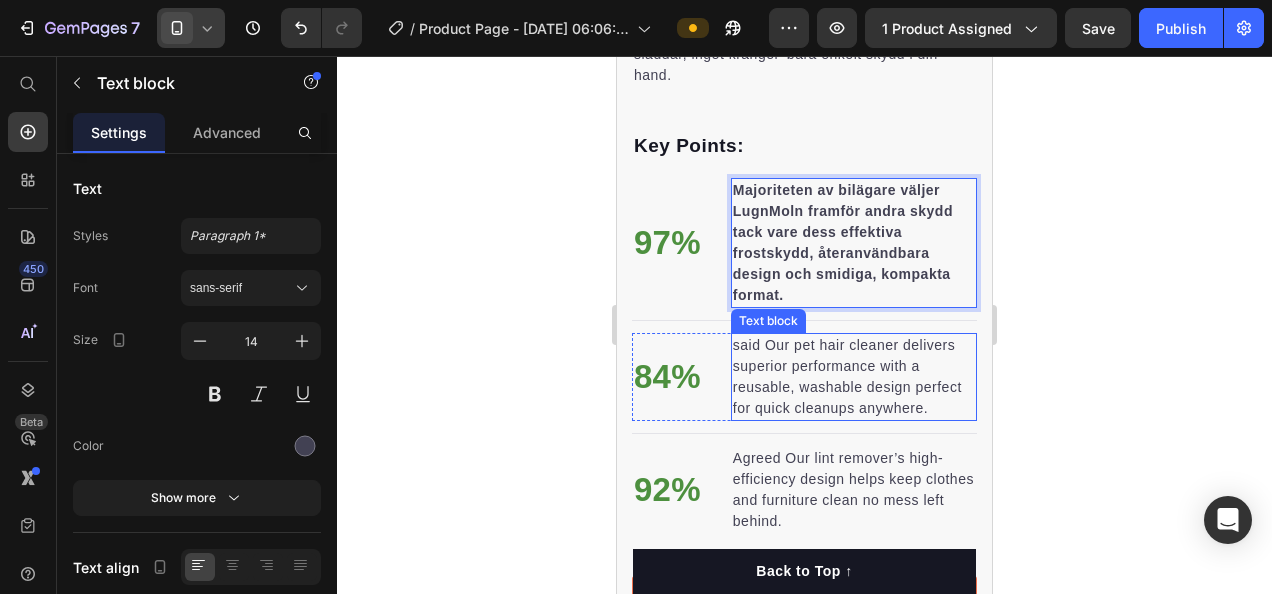 click on "said Our pet hair cleaner delivers superior performance with a reusable, washable design perfect for quick cleanups anywhere." at bounding box center (854, 377) 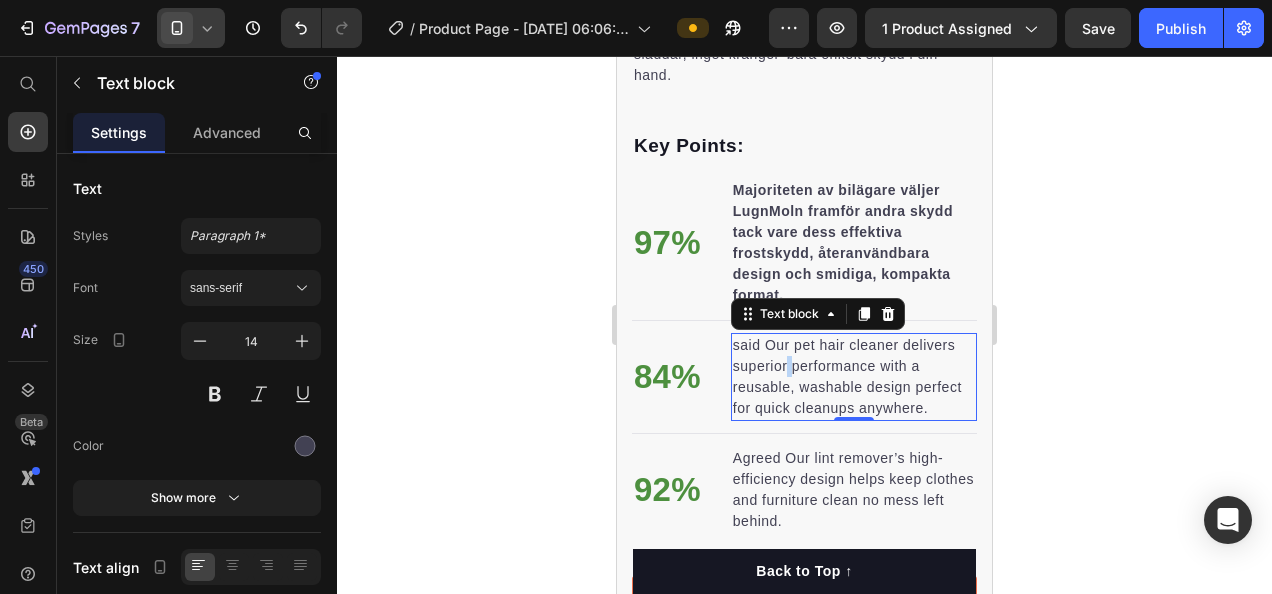 click on "said Our pet hair cleaner delivers superior performance with a reusable, washable design perfect for quick cleanups anywhere." at bounding box center (854, 377) 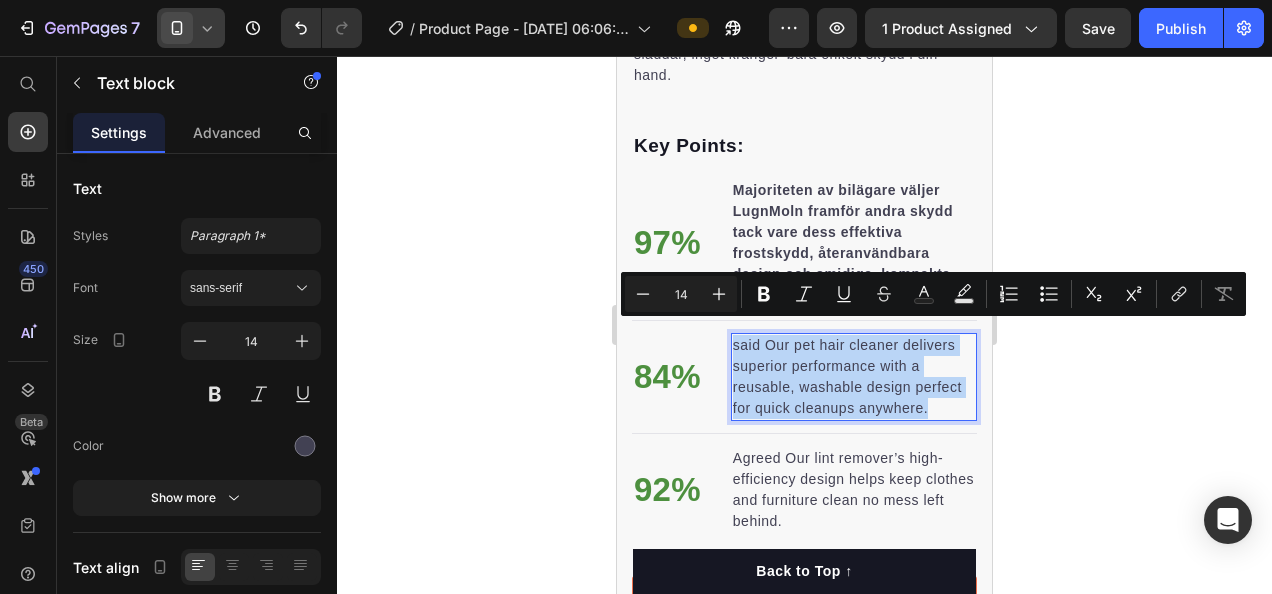 copy on "said Our pet hair cleaner delivers superior performance with a reusable, washable design perfect for quick cleanups anywhere." 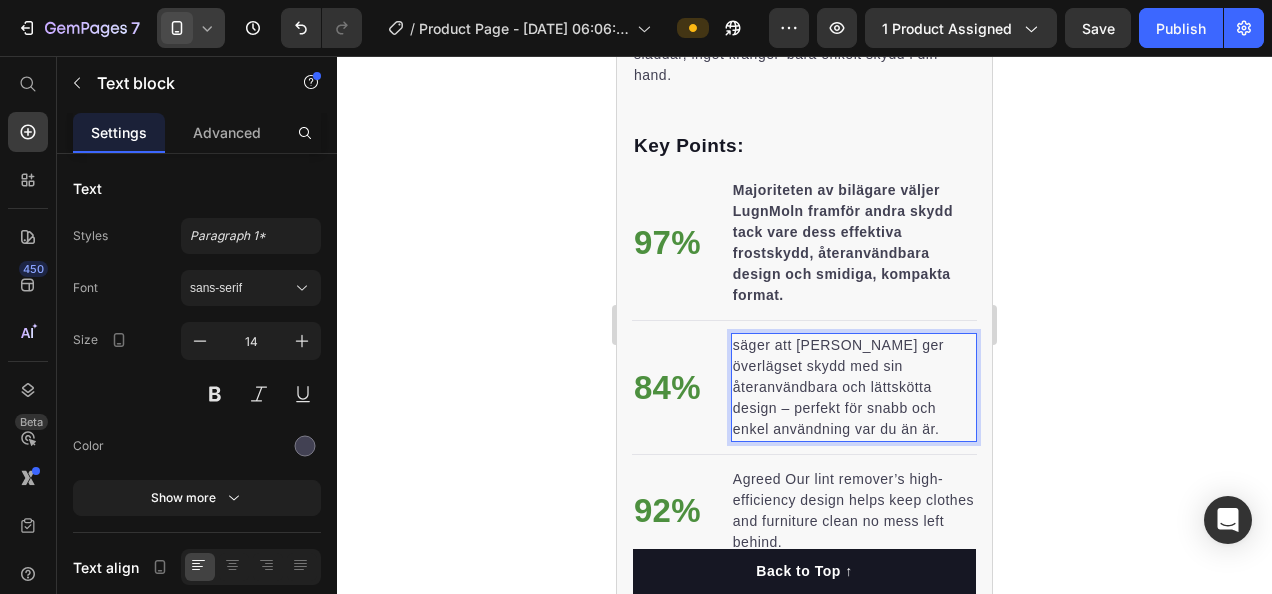 click on "säger att LugnMoln ger överlägset skydd med sin återanvändbara och lättskötta design – perfekt för snabb och enkel användning var du än är." at bounding box center [854, 387] 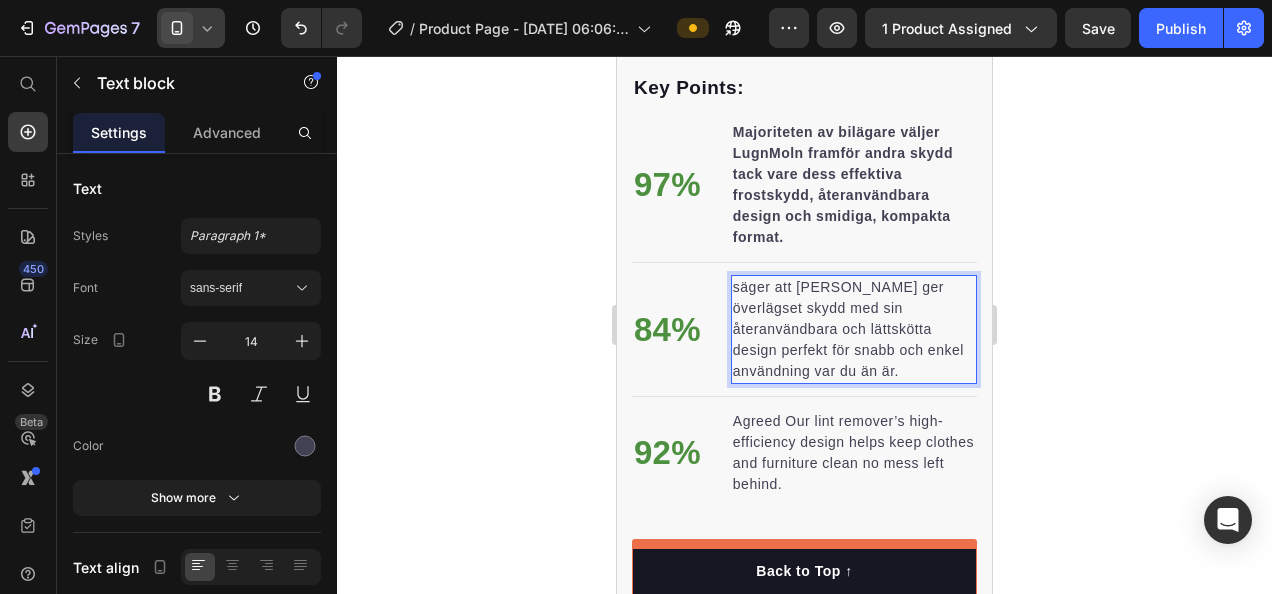 scroll, scrollTop: 2263, scrollLeft: 0, axis: vertical 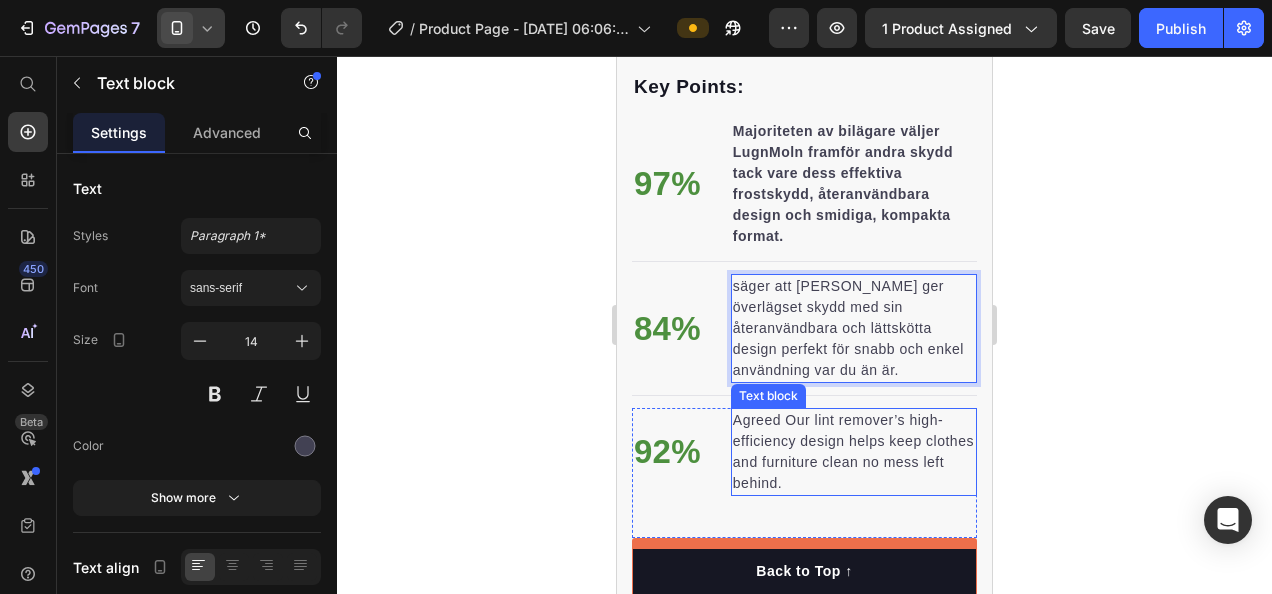 click on "Agreed Our lint remover’s high-efficiency design helps keep clothes and furniture clean no mess left behind." at bounding box center (854, 452) 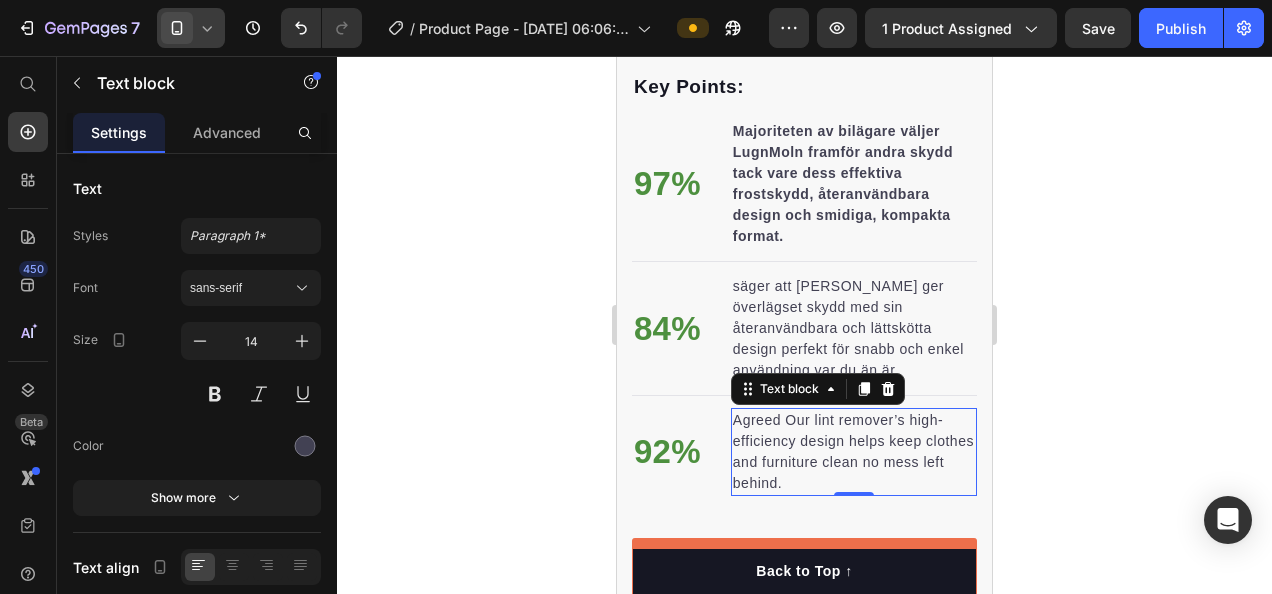 click on "Agreed Our lint remover’s high-efficiency design helps keep clothes and furniture clean no mess left behind." at bounding box center (854, 452) 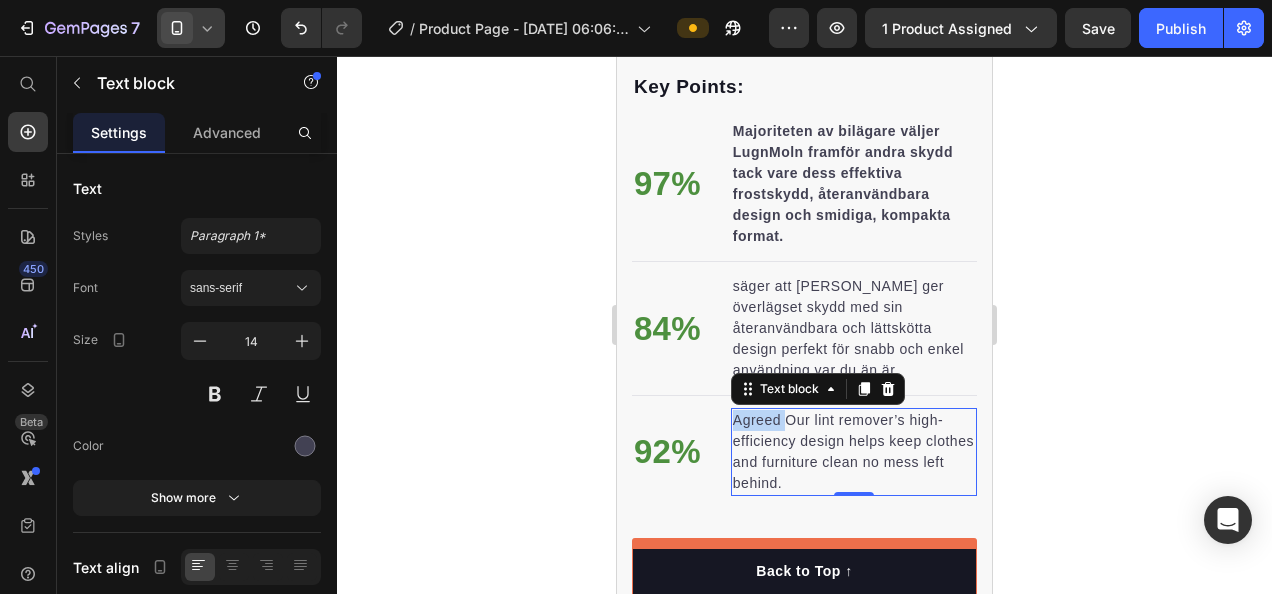 click on "Agreed Our lint remover’s high-efficiency design helps keep clothes and furniture clean no mess left behind." at bounding box center (854, 452) 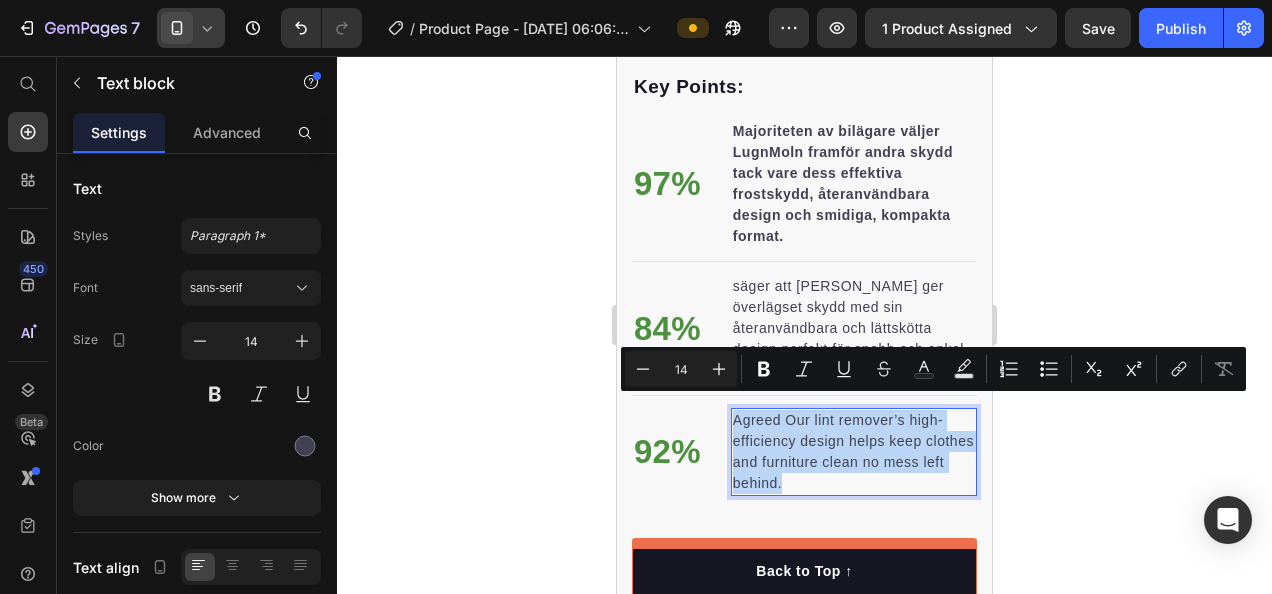 click on "Agreed Our lint remover’s high-efficiency design helps keep clothes and furniture clean no mess left behind." at bounding box center (854, 452) 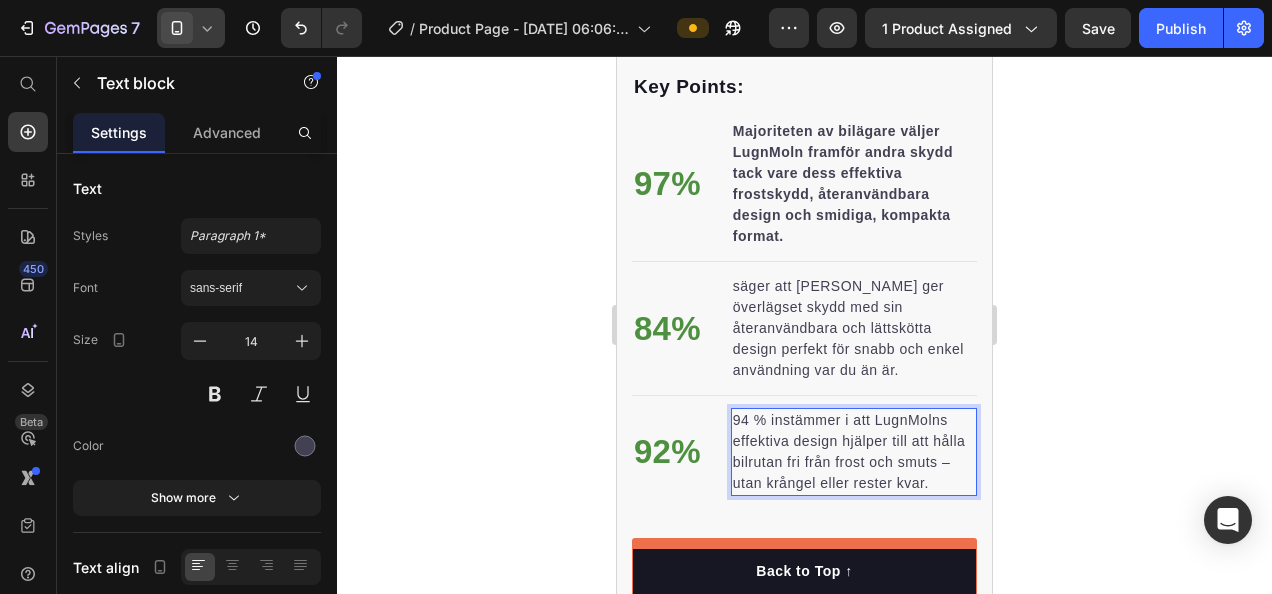 click on "94 % instämmer i att LugnMolns effektiva design hjälper till att hålla bilrutan fri från frost och smuts – utan krångel eller rester kvar." at bounding box center [854, 452] 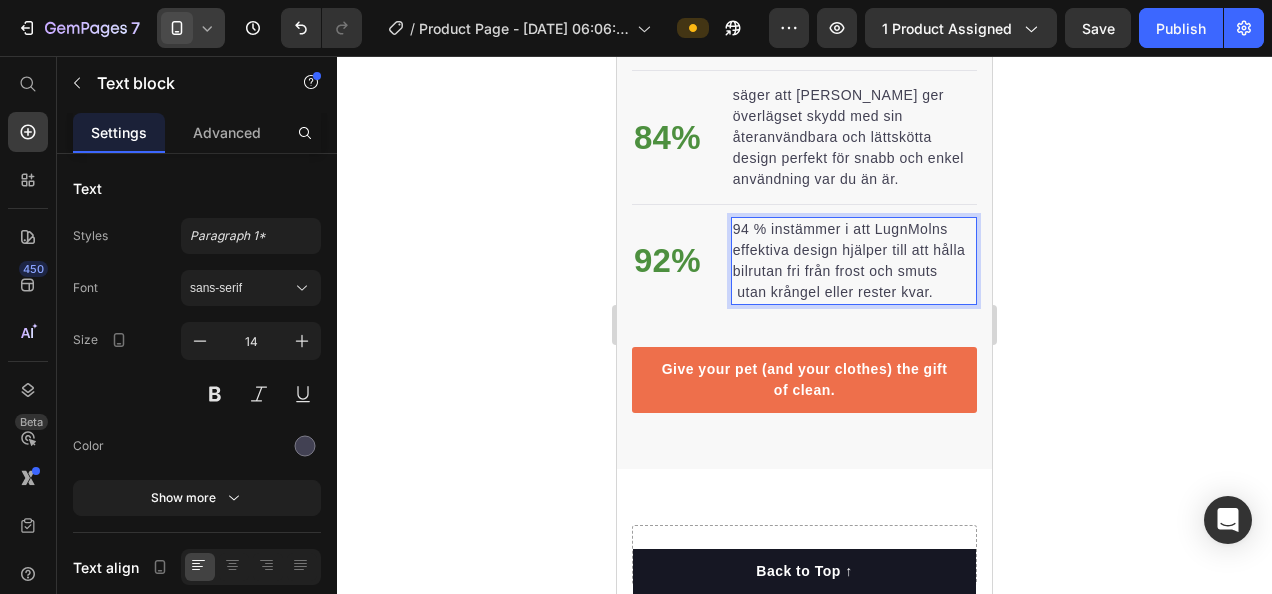 scroll, scrollTop: 2455, scrollLeft: 0, axis: vertical 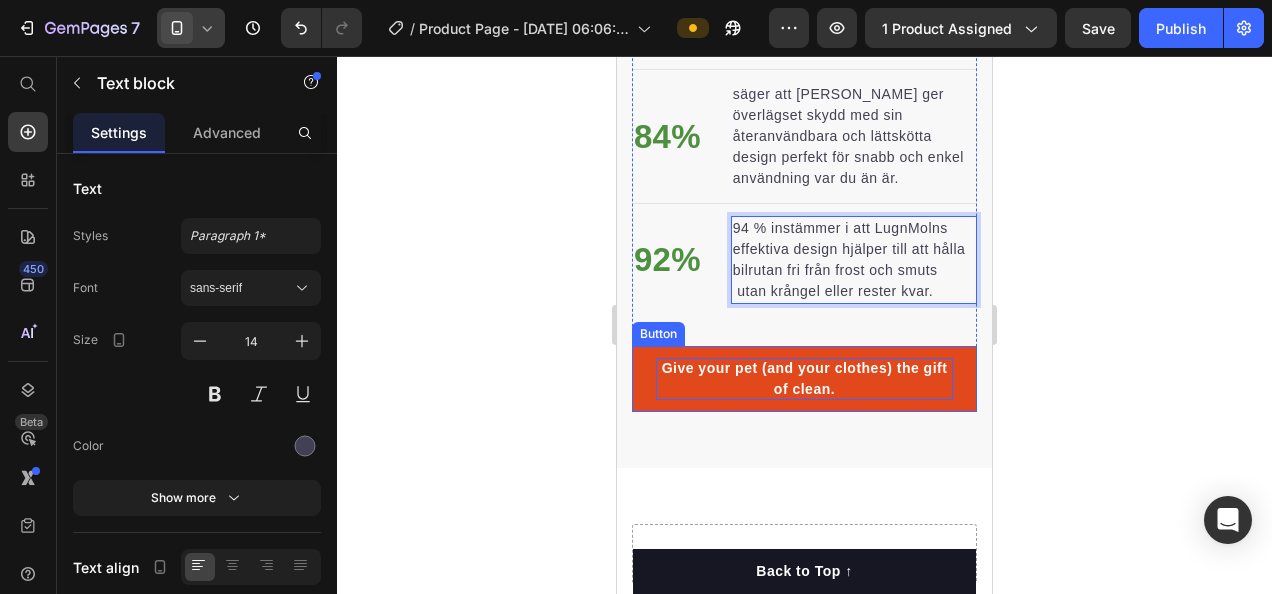 click on "Give your pet (and your clothes) the gift of clean." at bounding box center [804, 379] 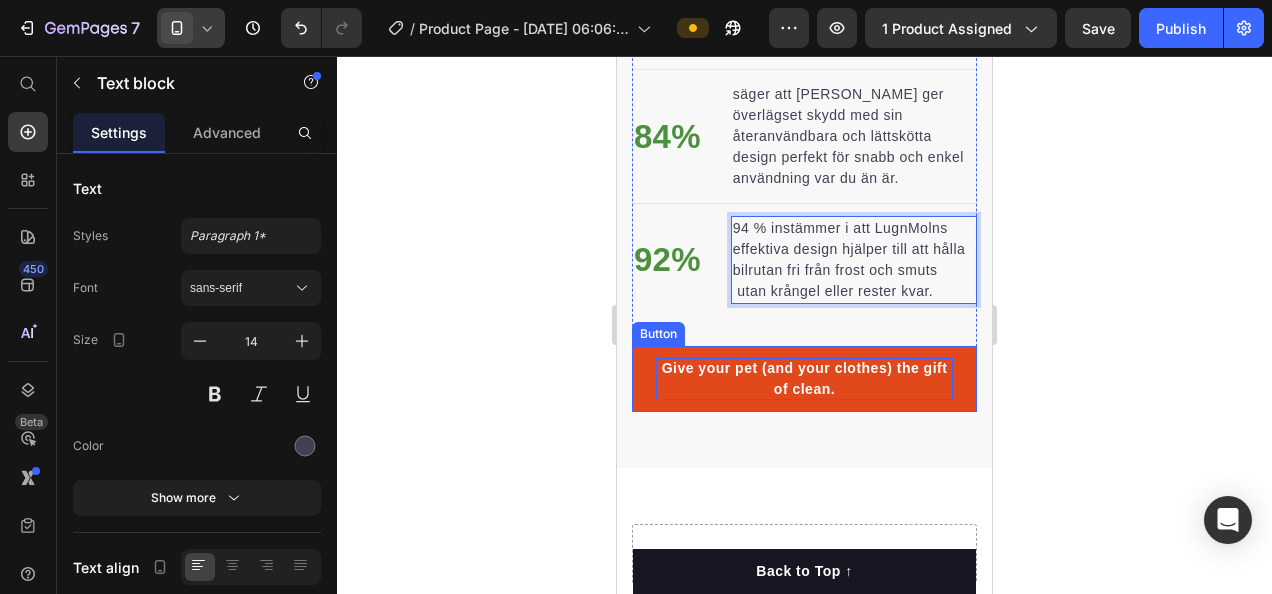 click on "Give your pet (and your clothes) the gift of clean." at bounding box center (804, 379) 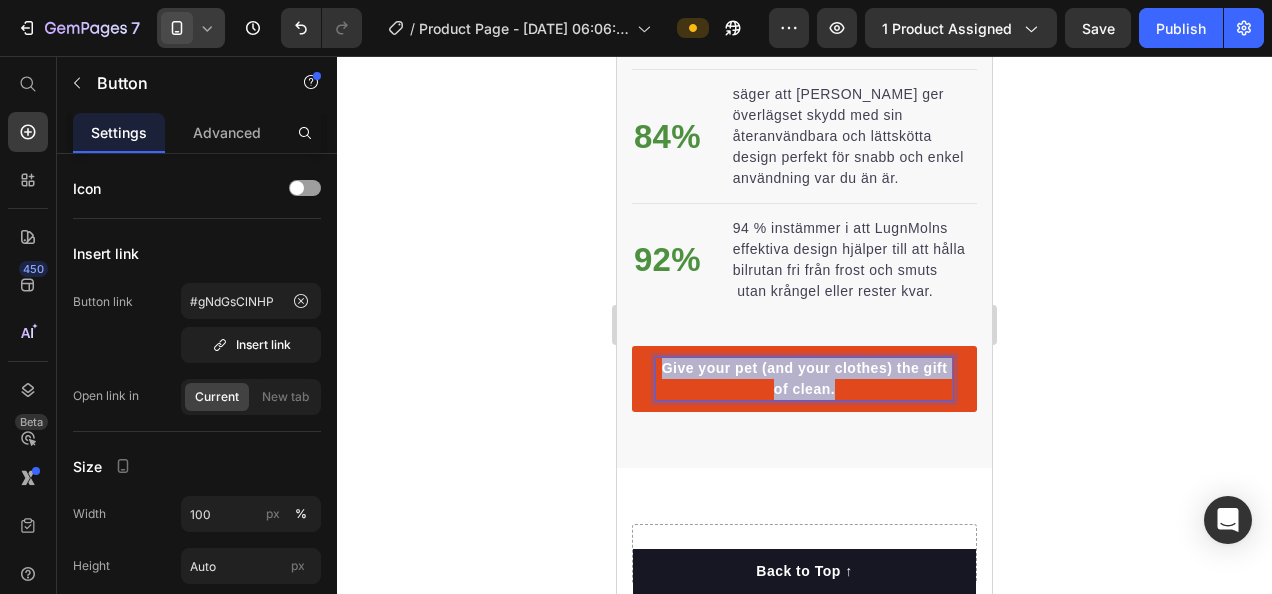 click on "Give your pet (and your clothes) the gift of clean." at bounding box center (804, 379) 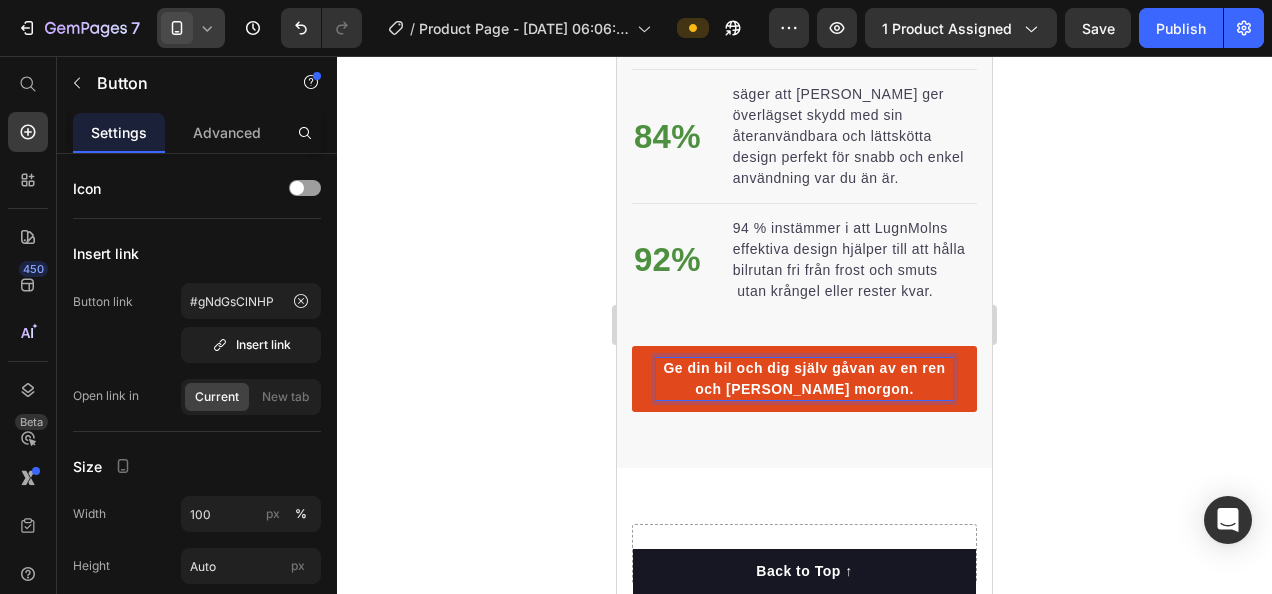 click on "Ge din bil och dig själv gåvan av en ren och frostfri morgon." at bounding box center (804, 378) 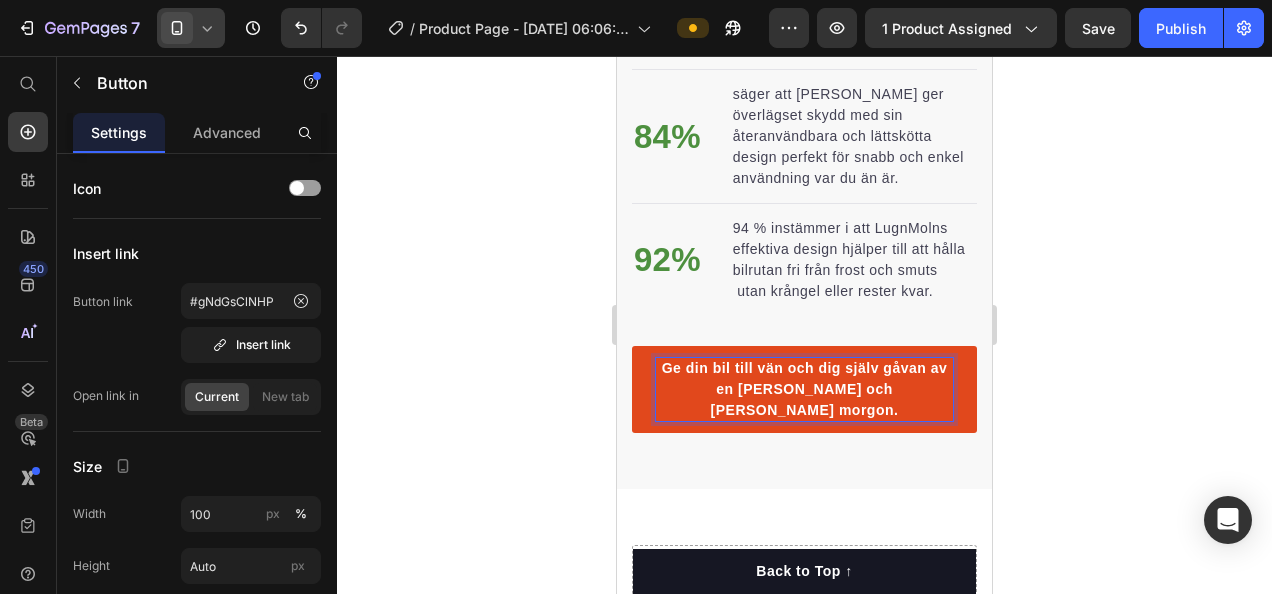 click on "Ge din bil till vän och dig själv gåvan av en ren och frostfri morgon." at bounding box center (805, 389) 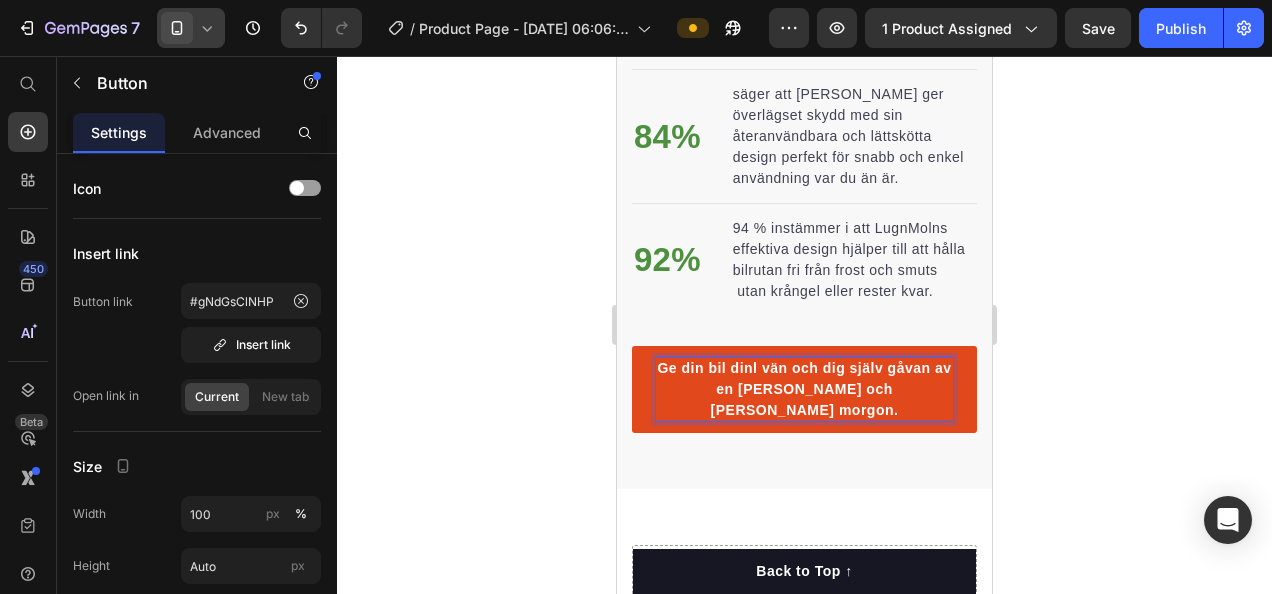 click on "Ge din bil dinl vän och dig själv gåvan av en ren och frostfri morgon." at bounding box center (804, 389) 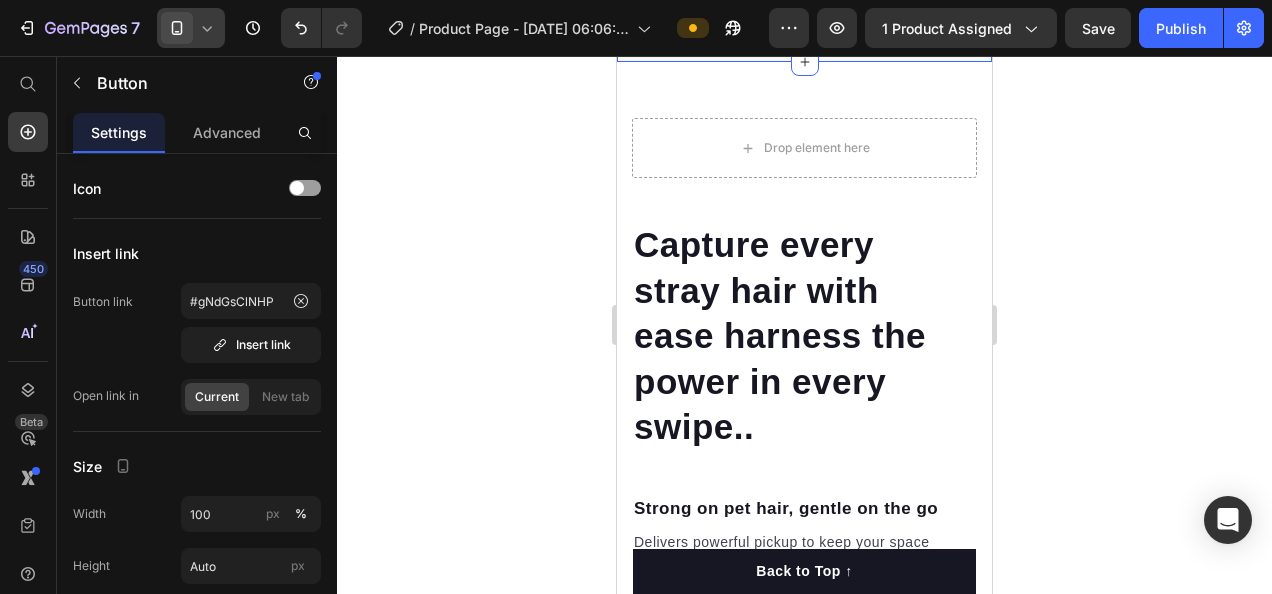 scroll, scrollTop: 2866, scrollLeft: 0, axis: vertical 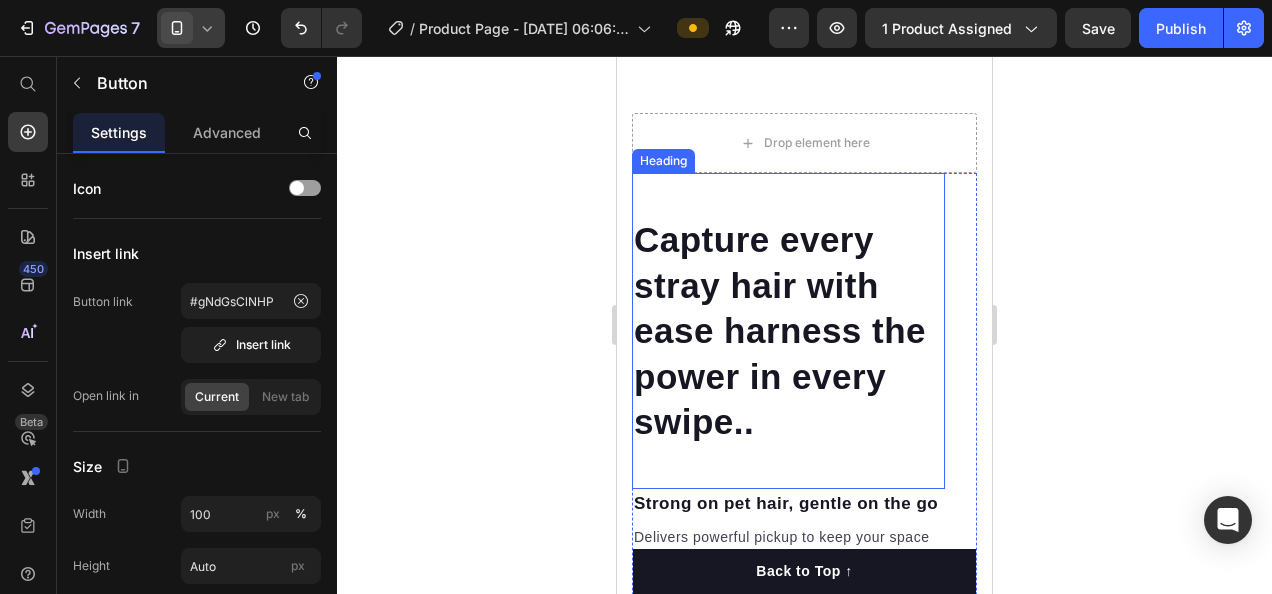 click on "Capture every stray hair with ease harness the power in every swipe.." at bounding box center [788, 331] 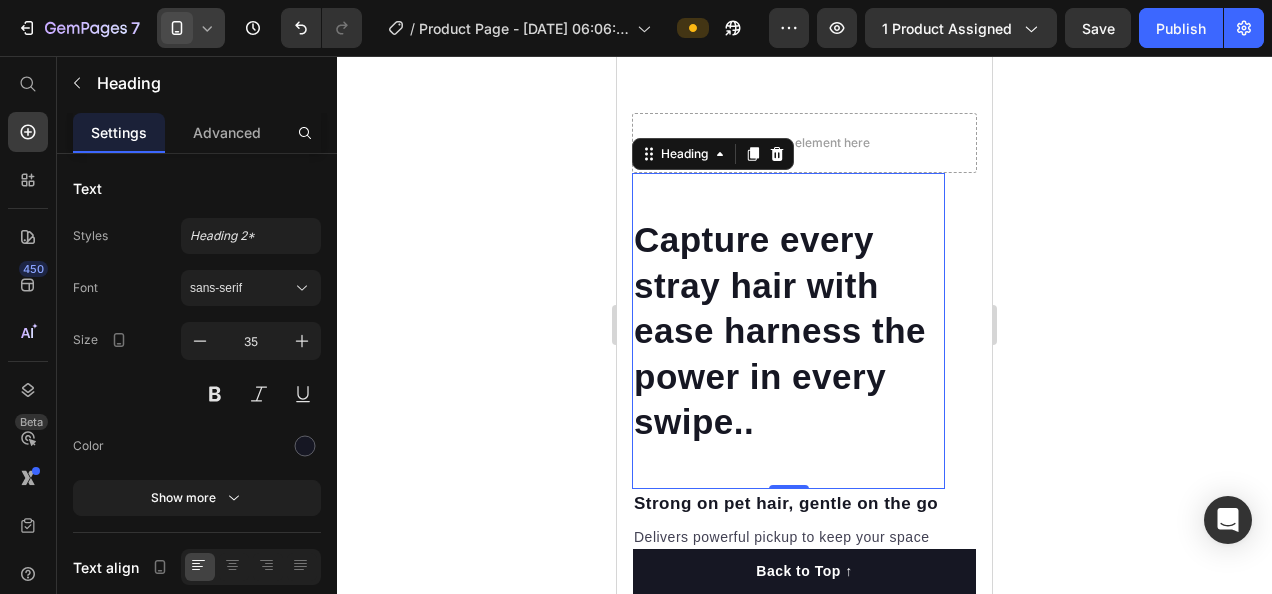 click on "Capture every stray hair with ease harness the power in every swipe.." at bounding box center (788, 331) 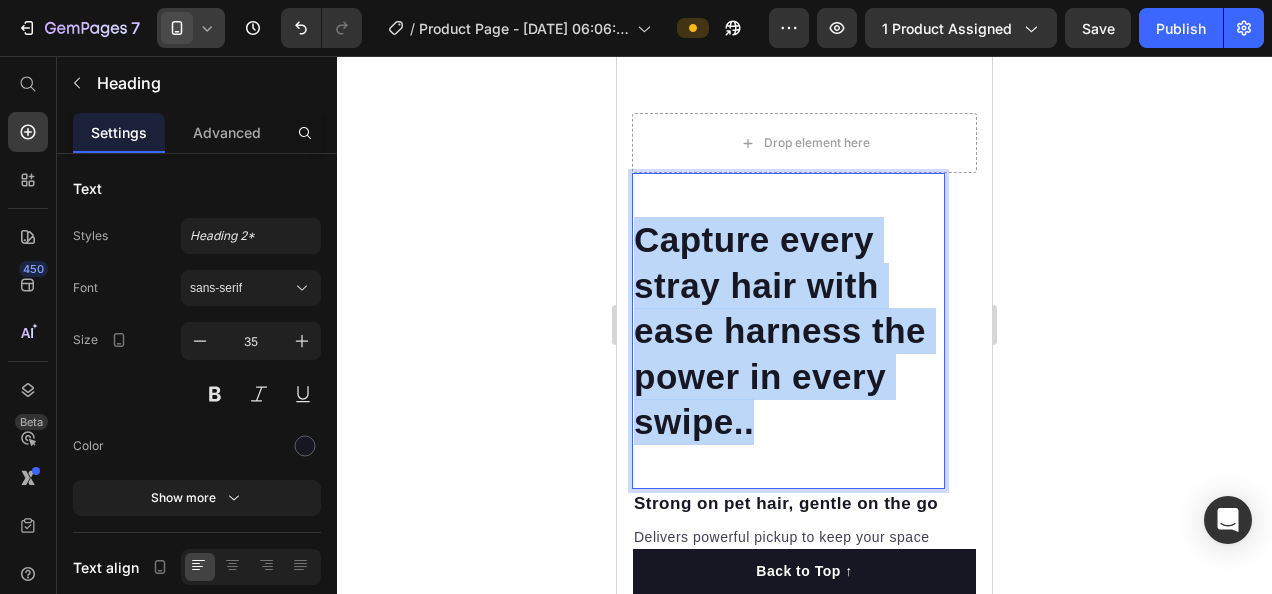 click on "Capture every stray hair with ease harness the power in every swipe.." at bounding box center (788, 331) 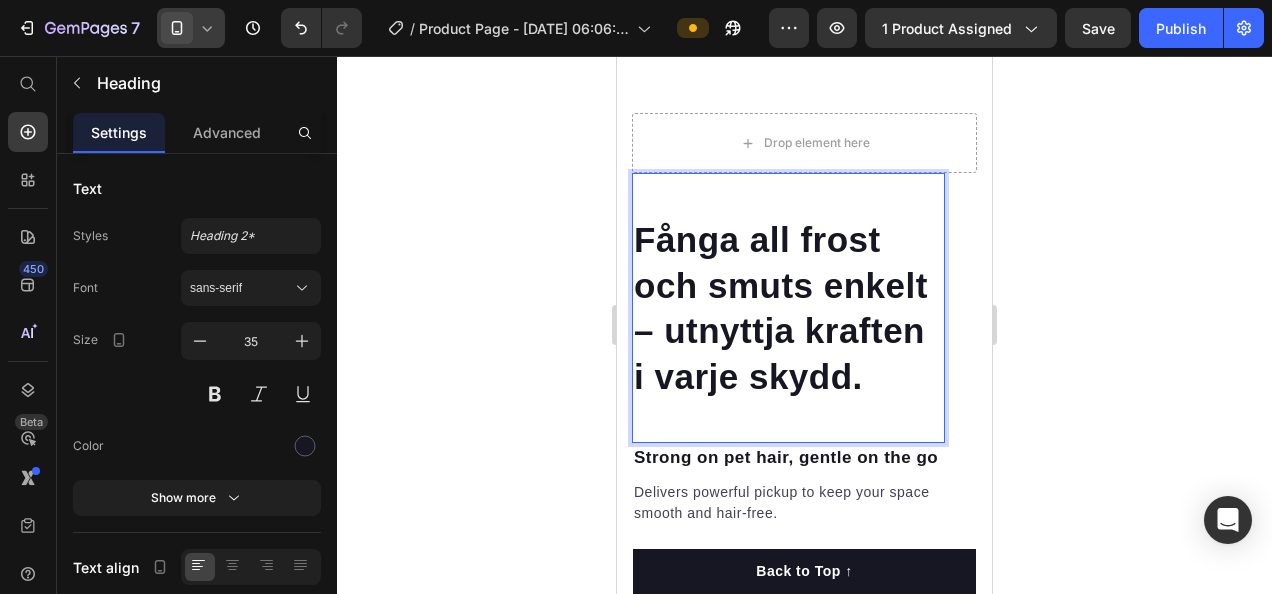 click on "Fånga all frost och smuts enkelt – utnyttja kraften i varje skydd." at bounding box center [788, 308] 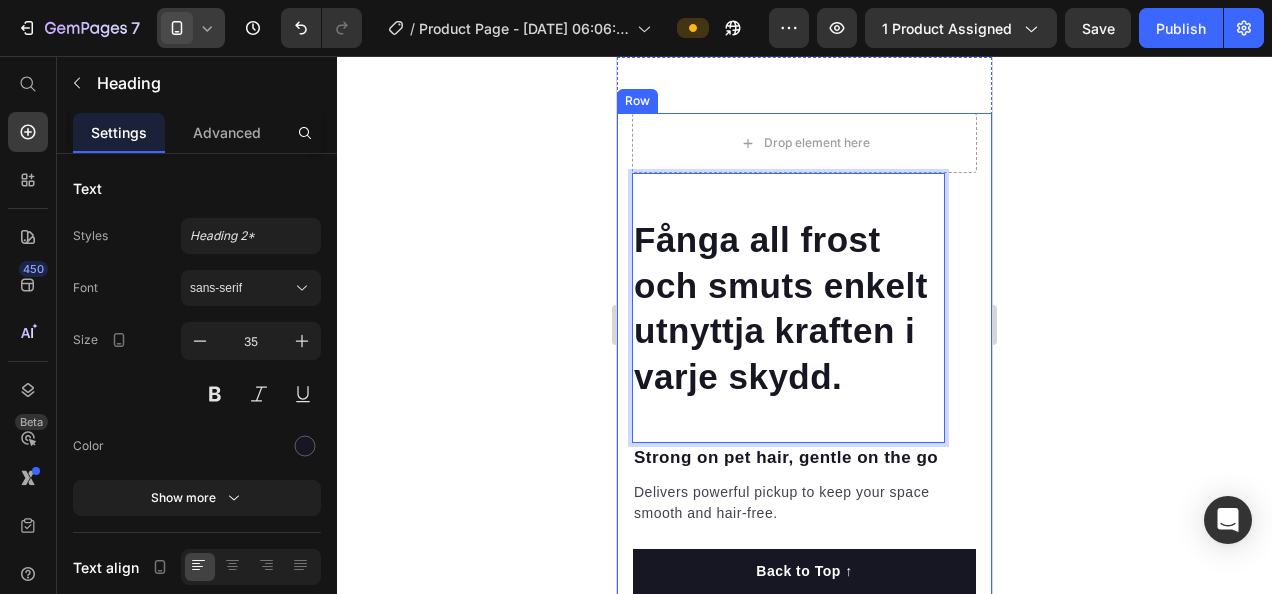 click 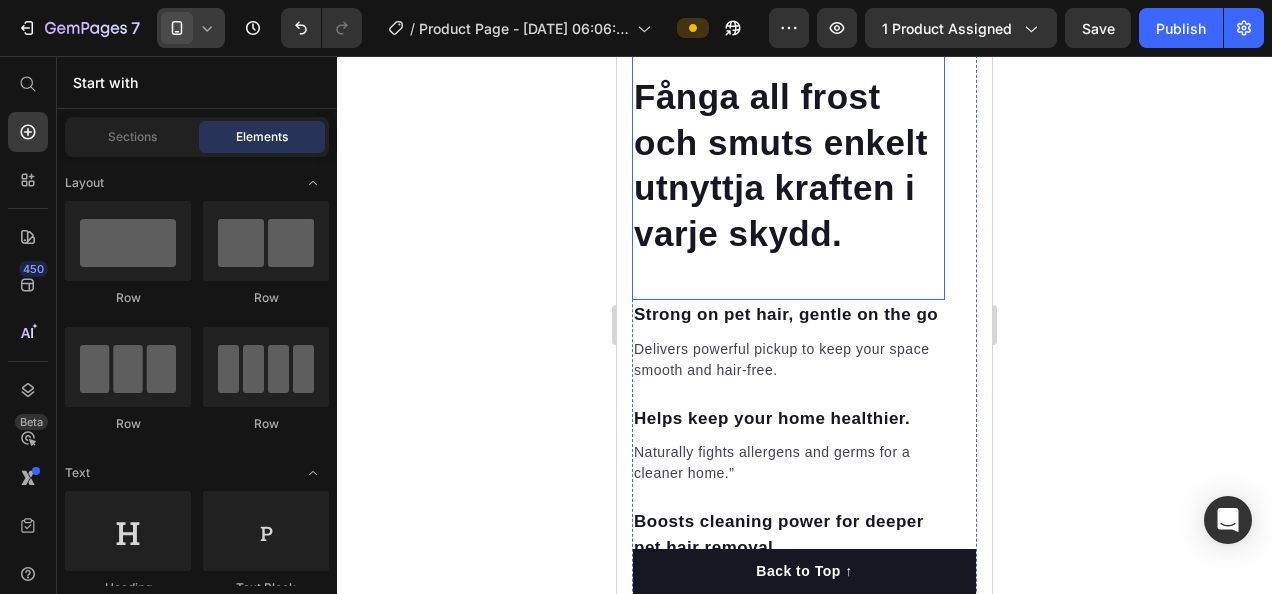 scroll, scrollTop: 3046, scrollLeft: 0, axis: vertical 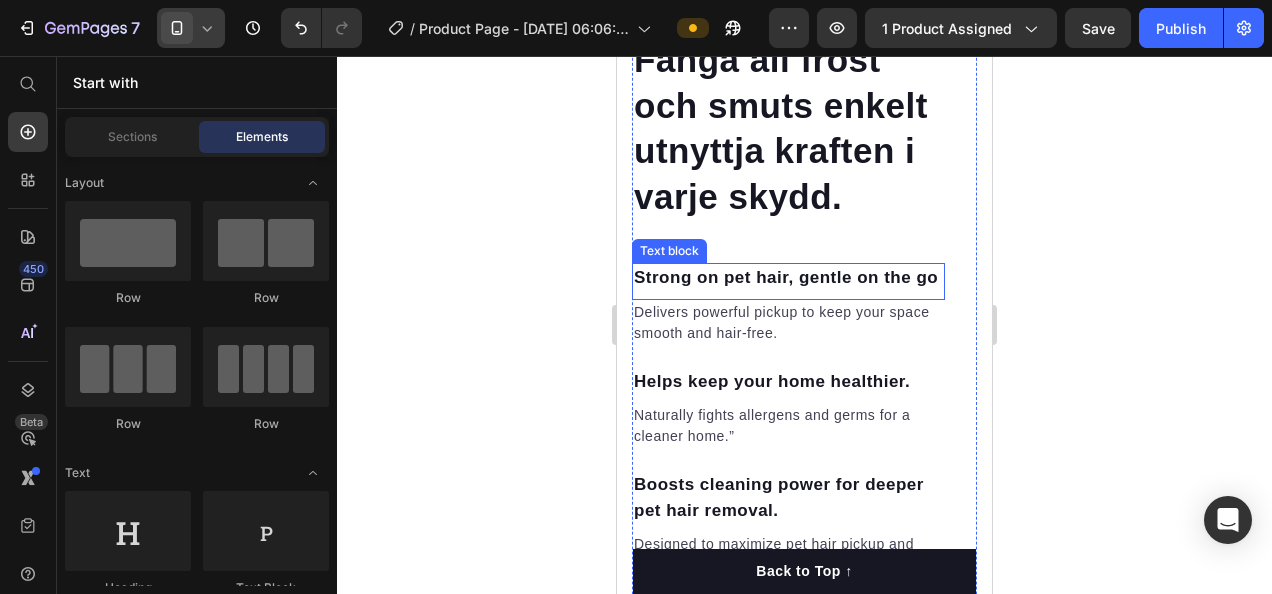 click on "Strong on pet hair, gentle on the go" at bounding box center (788, 278) 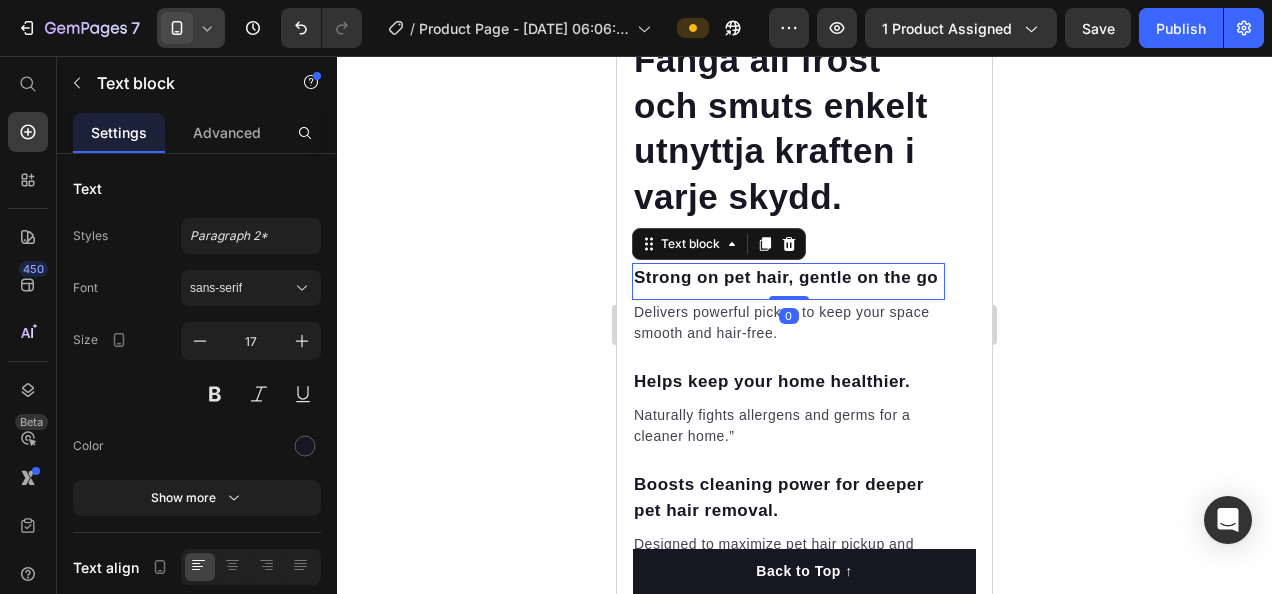 click on "Strong on pet hair, gentle on the go" at bounding box center [788, 278] 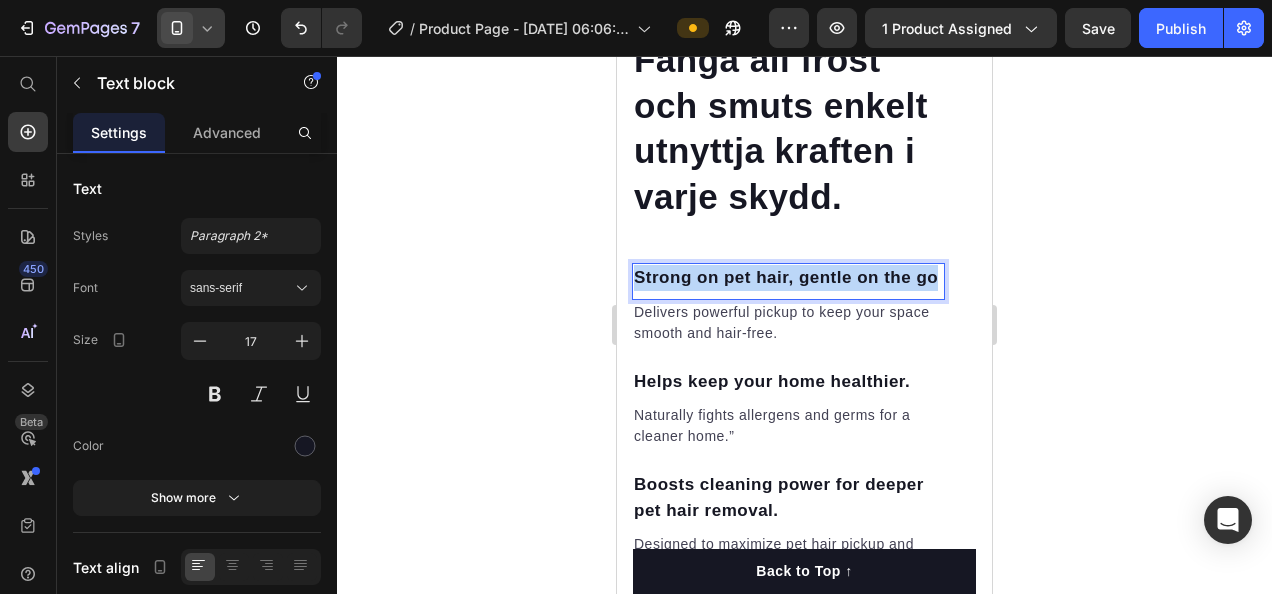 click on "Strong on pet hair, gentle on the go" at bounding box center [788, 278] 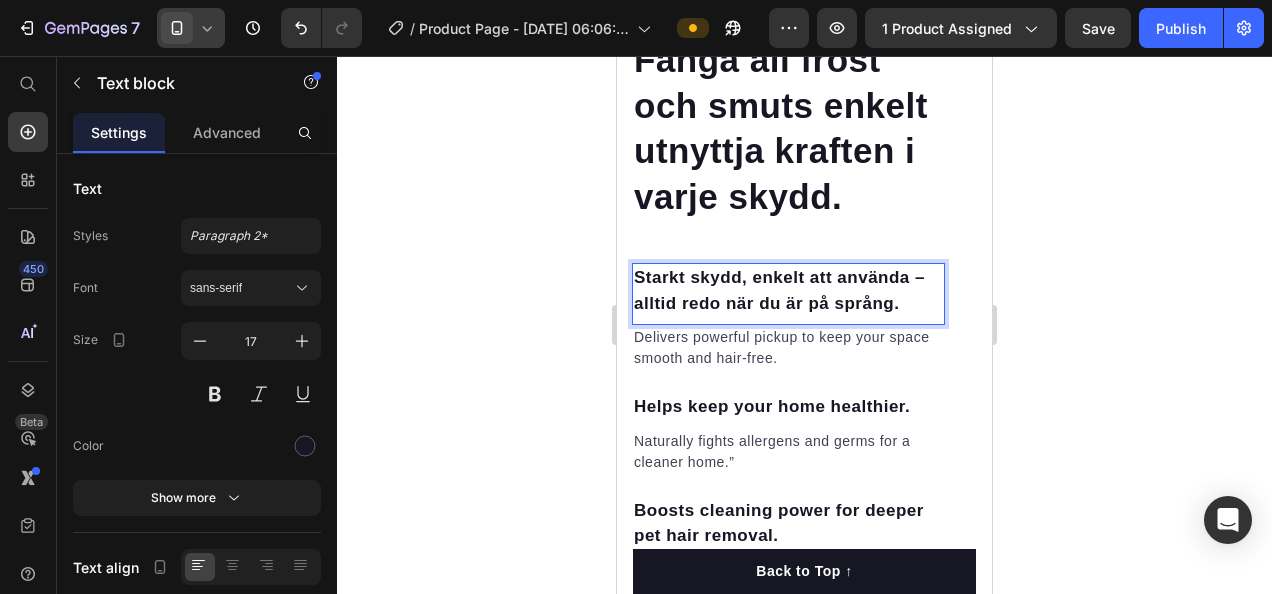 click on "Starkt skydd, enkelt att använda – alltid redo när du är på språng." at bounding box center [788, 290] 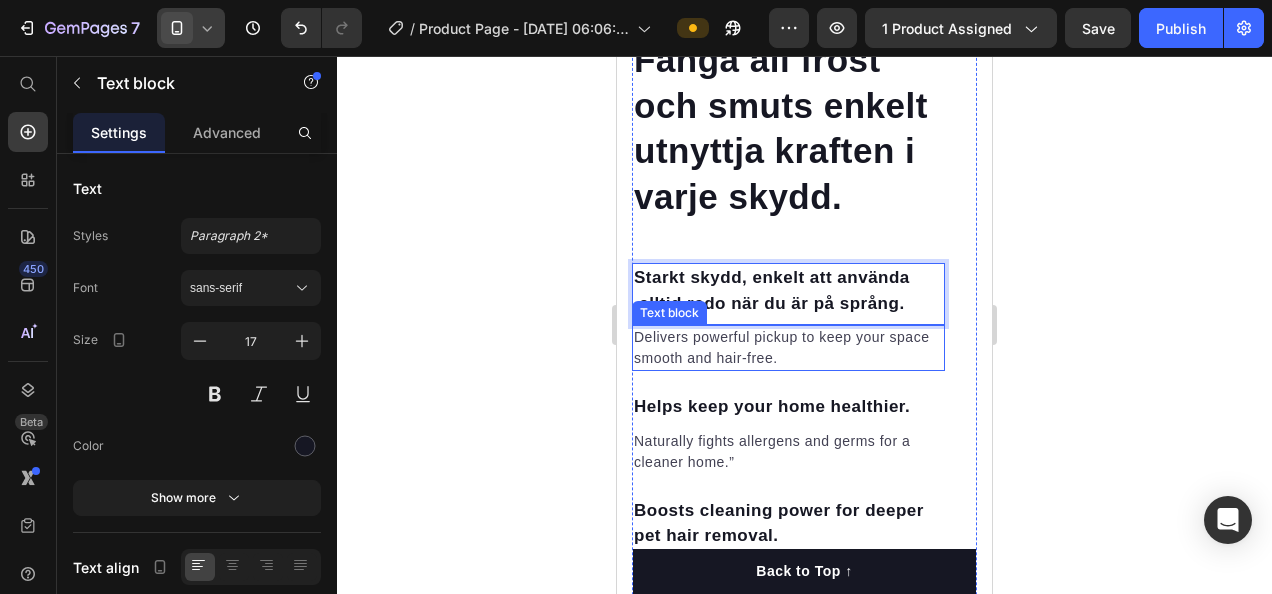 click on "Delivers powerful pickup to keep your space smooth and hair-free." at bounding box center (788, 348) 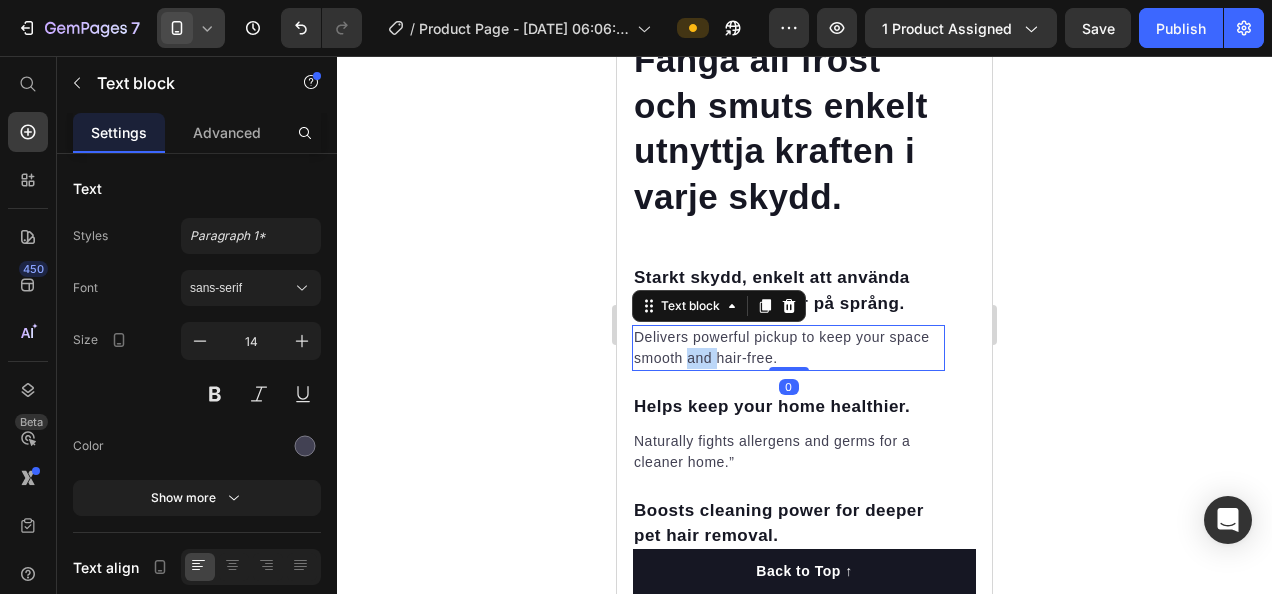 click on "Delivers powerful pickup to keep your space smooth and hair-free." at bounding box center (788, 348) 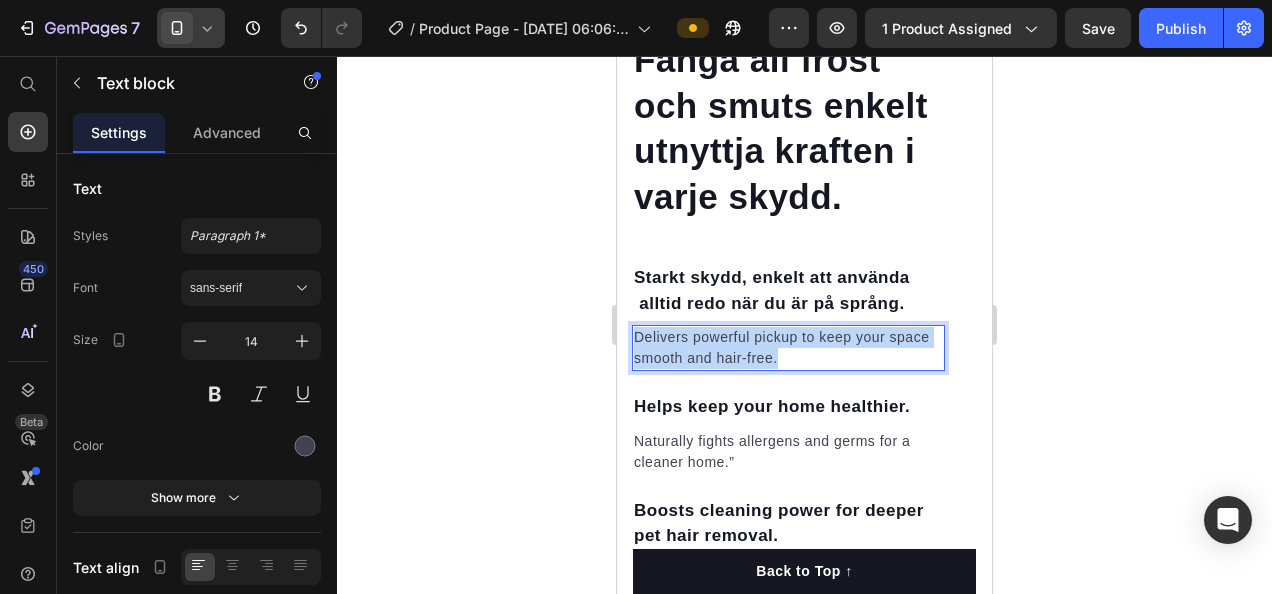 click on "Delivers powerful pickup to keep your space smooth and hair-free." at bounding box center (788, 348) 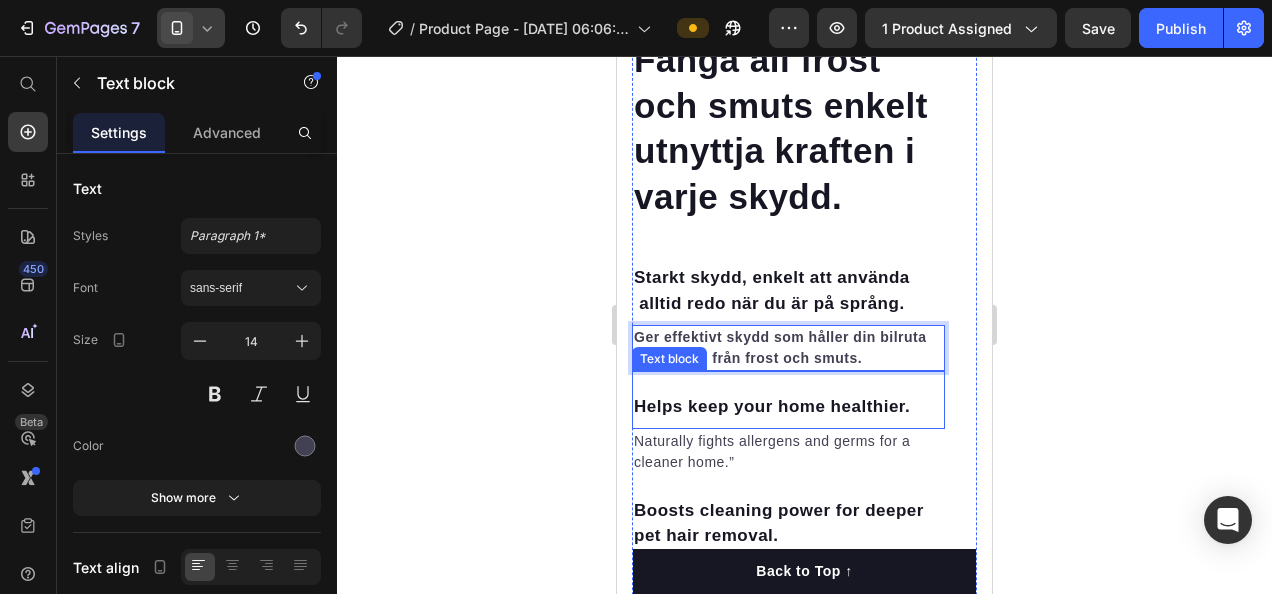 click on "Helps keep your home healthier." at bounding box center (788, 407) 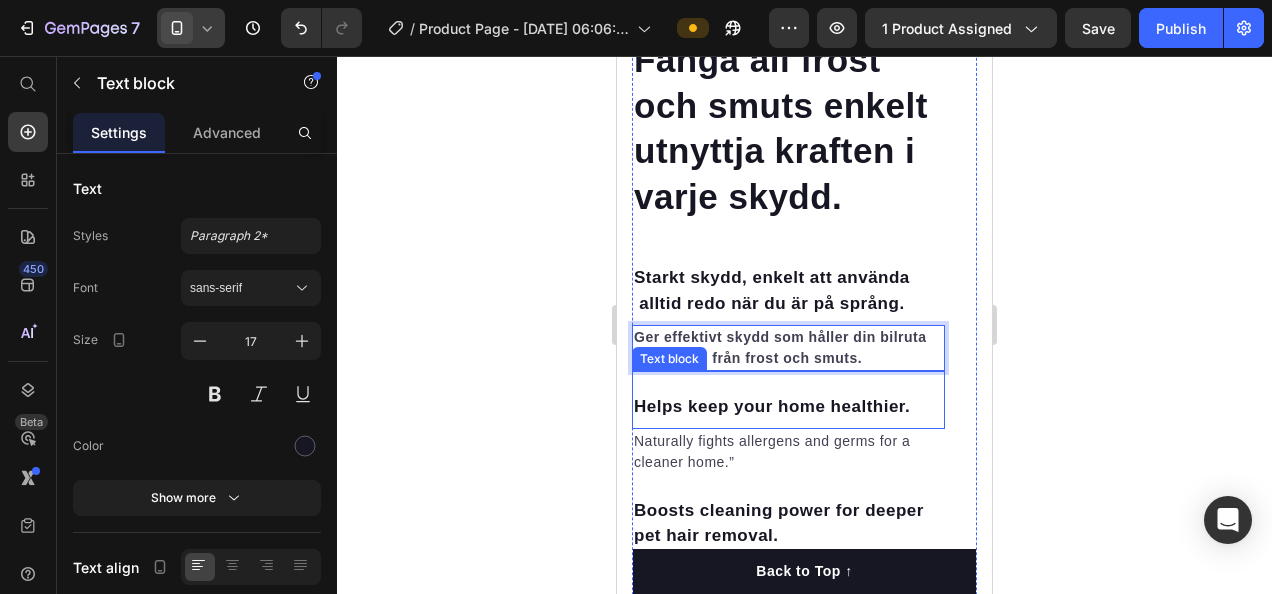 click on "Helps keep your home healthier." at bounding box center [788, 407] 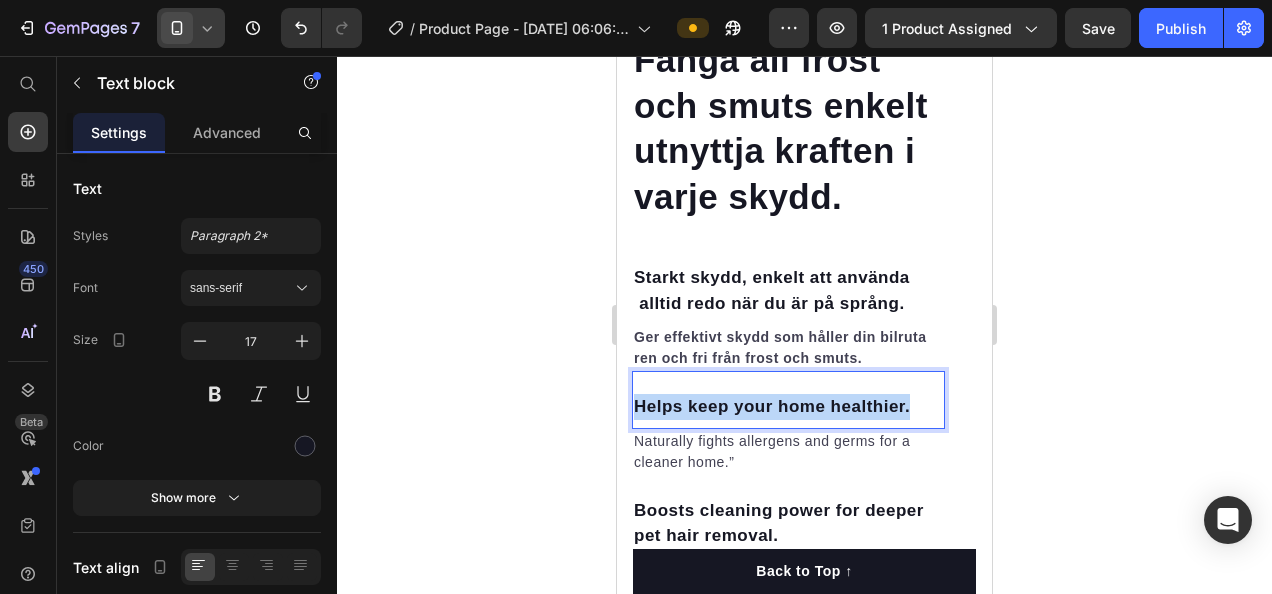 click on "Helps keep your home healthier." at bounding box center (788, 407) 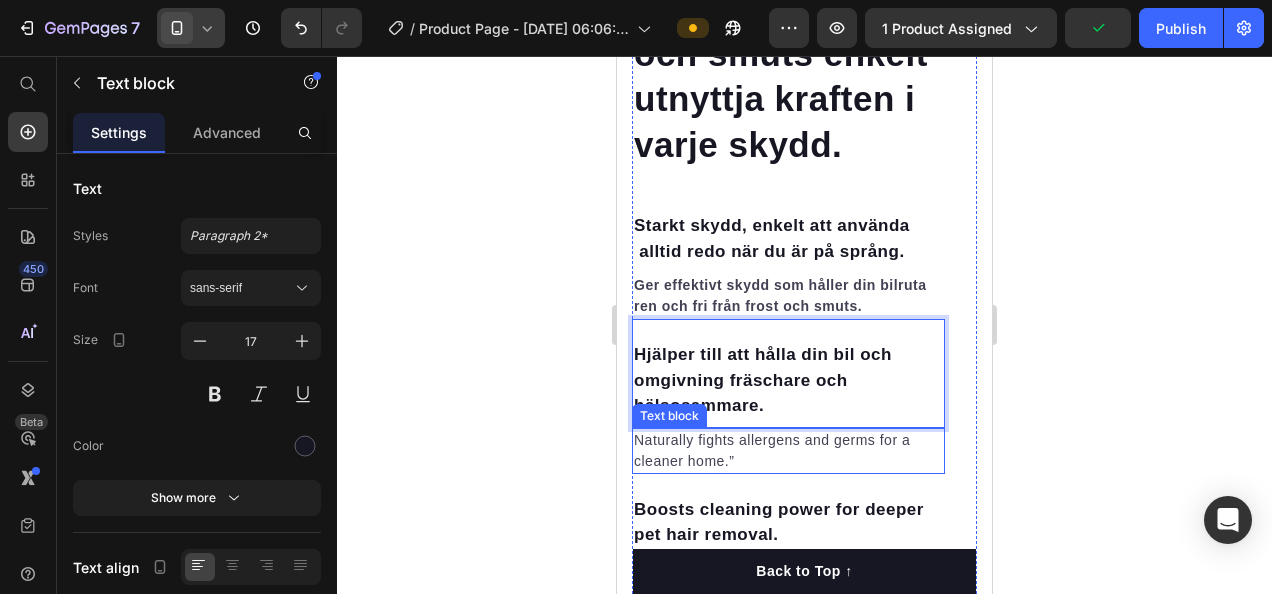 scroll, scrollTop: 3116, scrollLeft: 0, axis: vertical 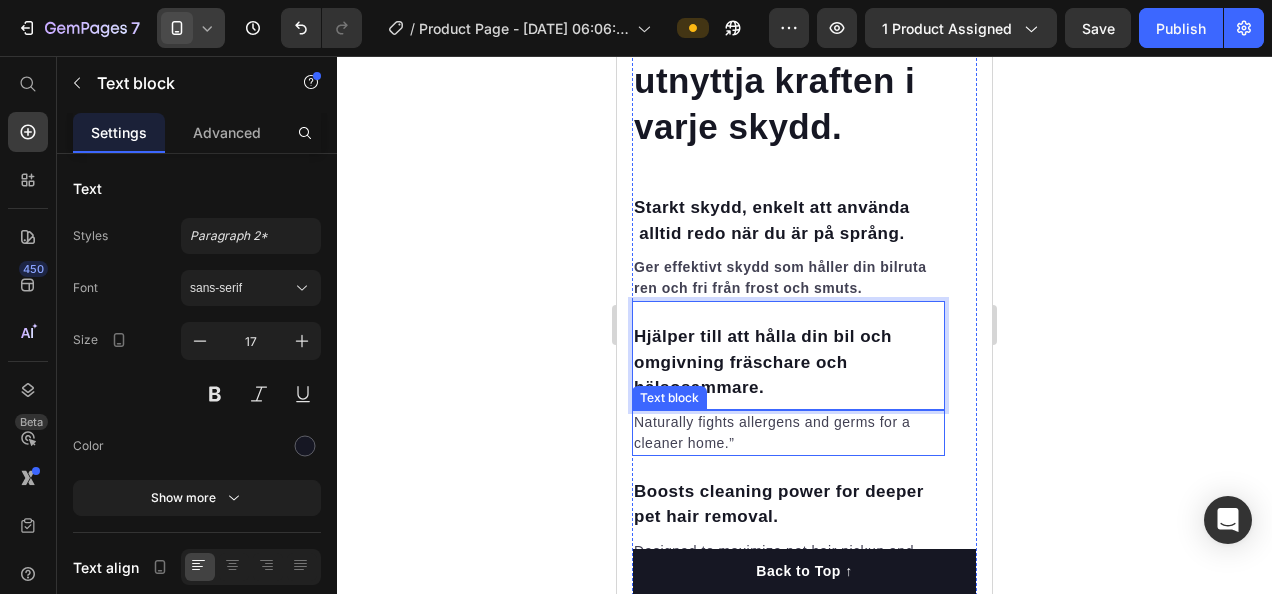 click on "Naturally fights allergens and germs for a cleaner home.”" at bounding box center (788, 433) 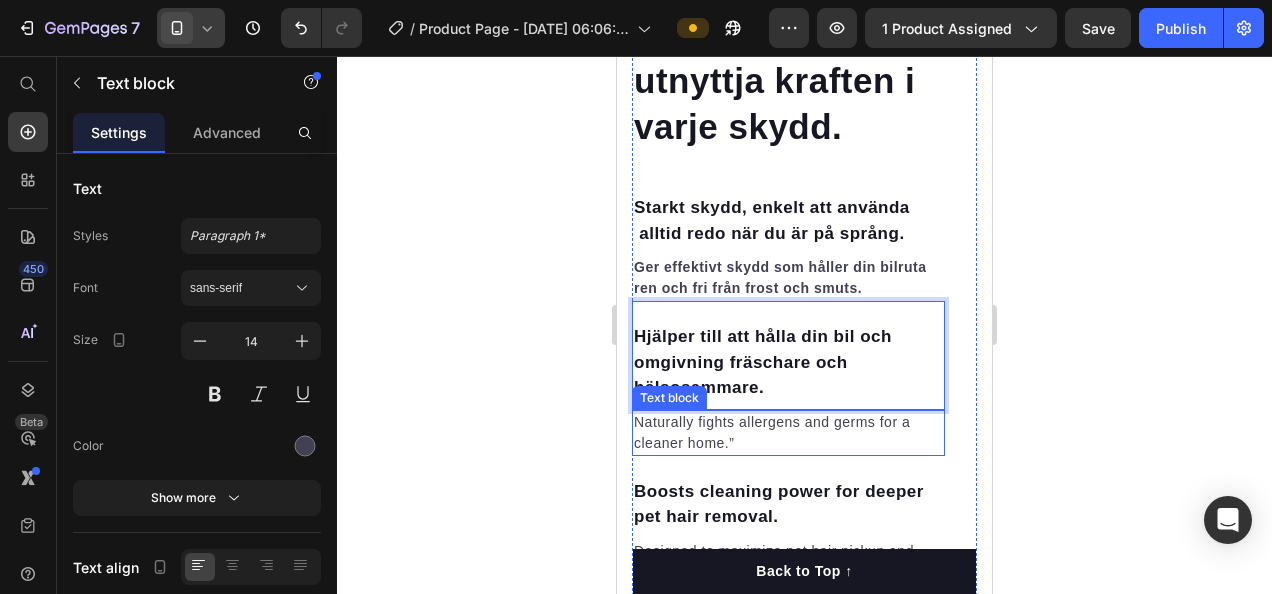 click on "Naturally fights allergens and germs for a cleaner home.”" at bounding box center (788, 433) 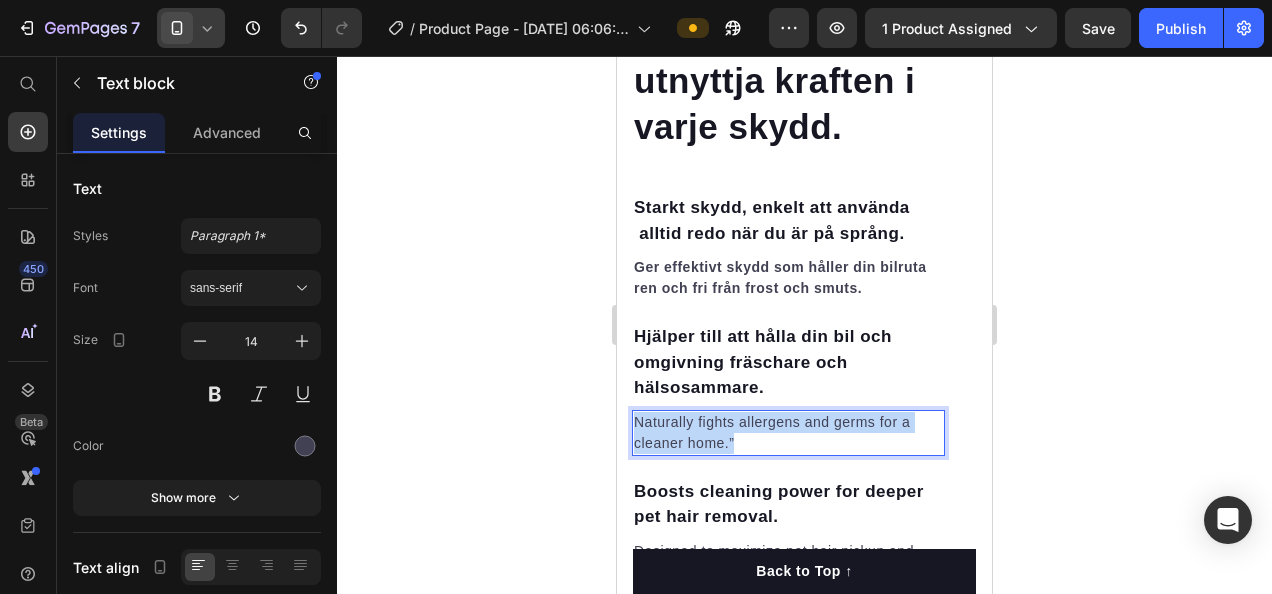 click on "Naturally fights allergens and germs for a cleaner home.”" at bounding box center [788, 433] 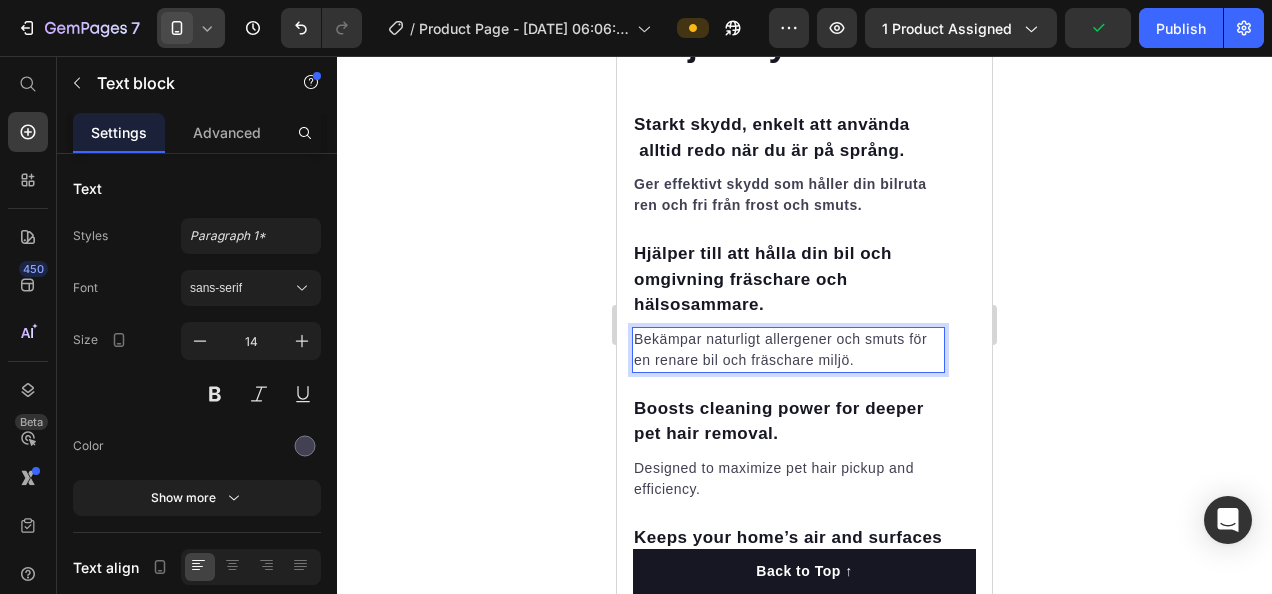 scroll, scrollTop: 3200, scrollLeft: 0, axis: vertical 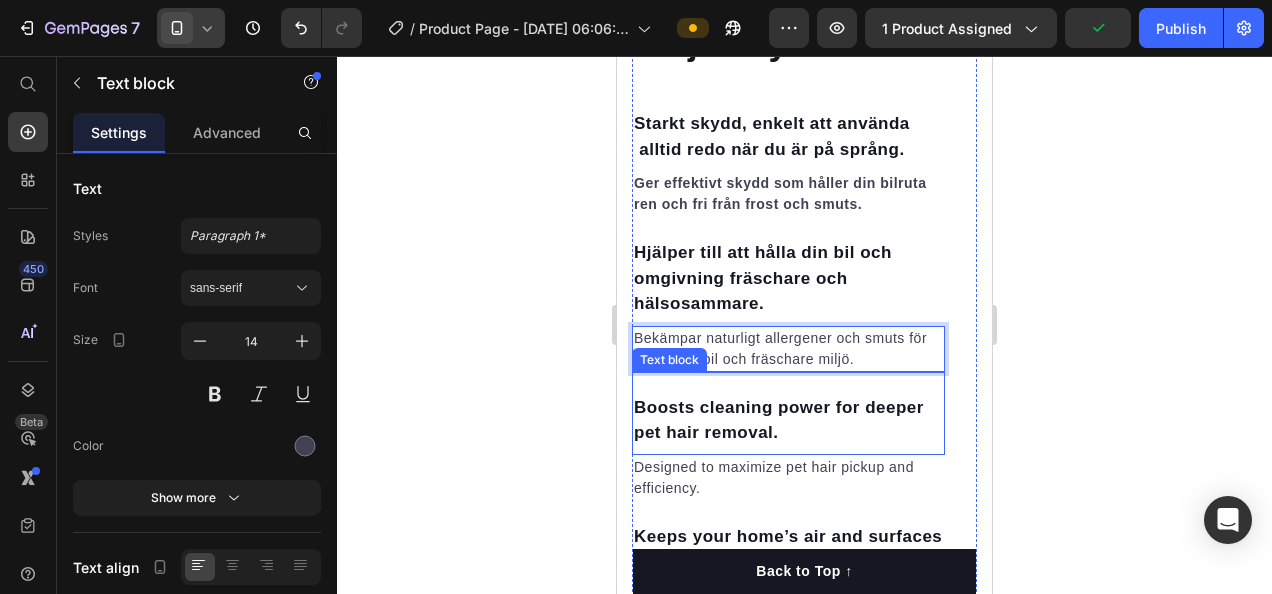 click on "Boosts cleaning power for deeper pet hair removal." at bounding box center (788, 420) 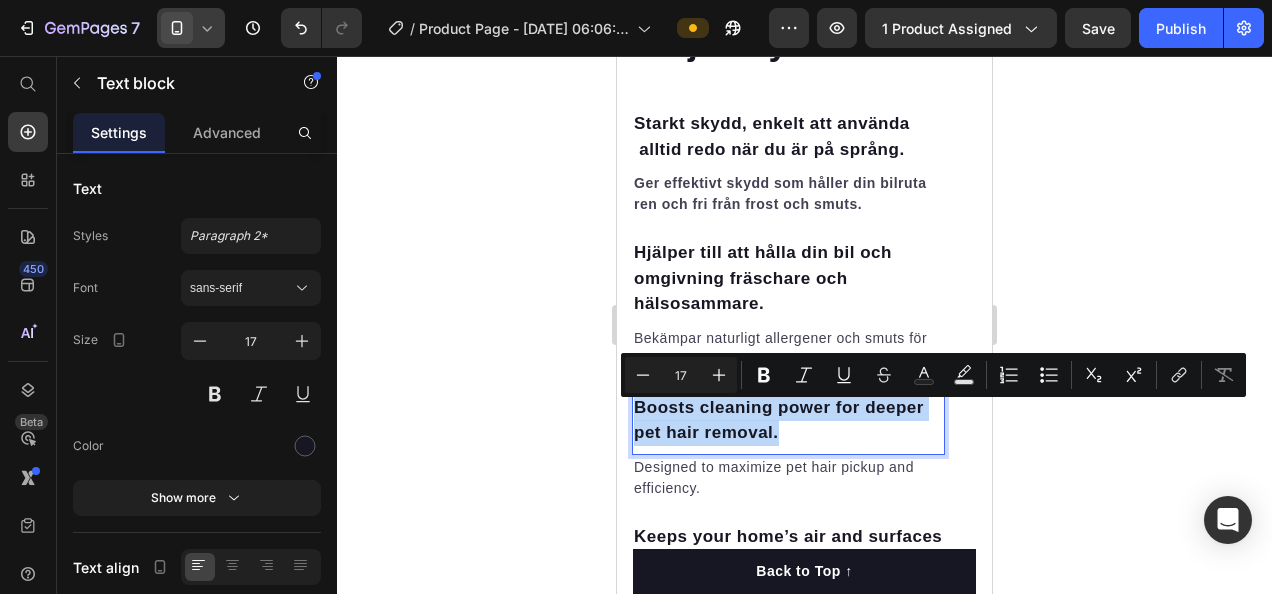 click on "Boosts cleaning power for deeper pet hair removal." at bounding box center (788, 420) 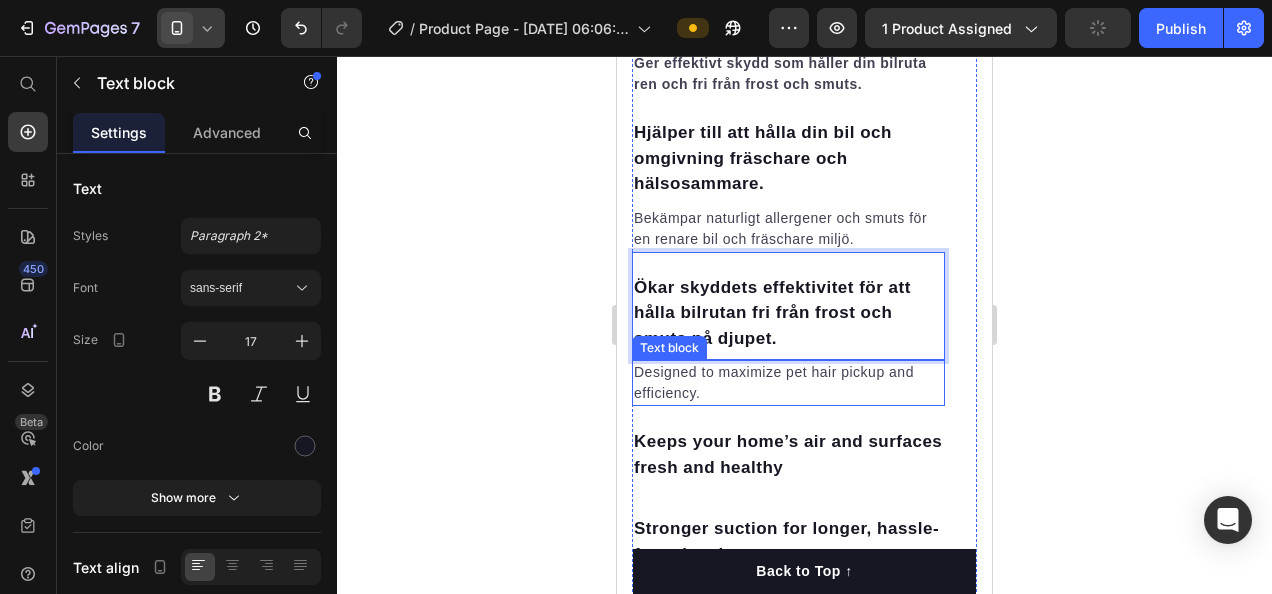 scroll, scrollTop: 3329, scrollLeft: 0, axis: vertical 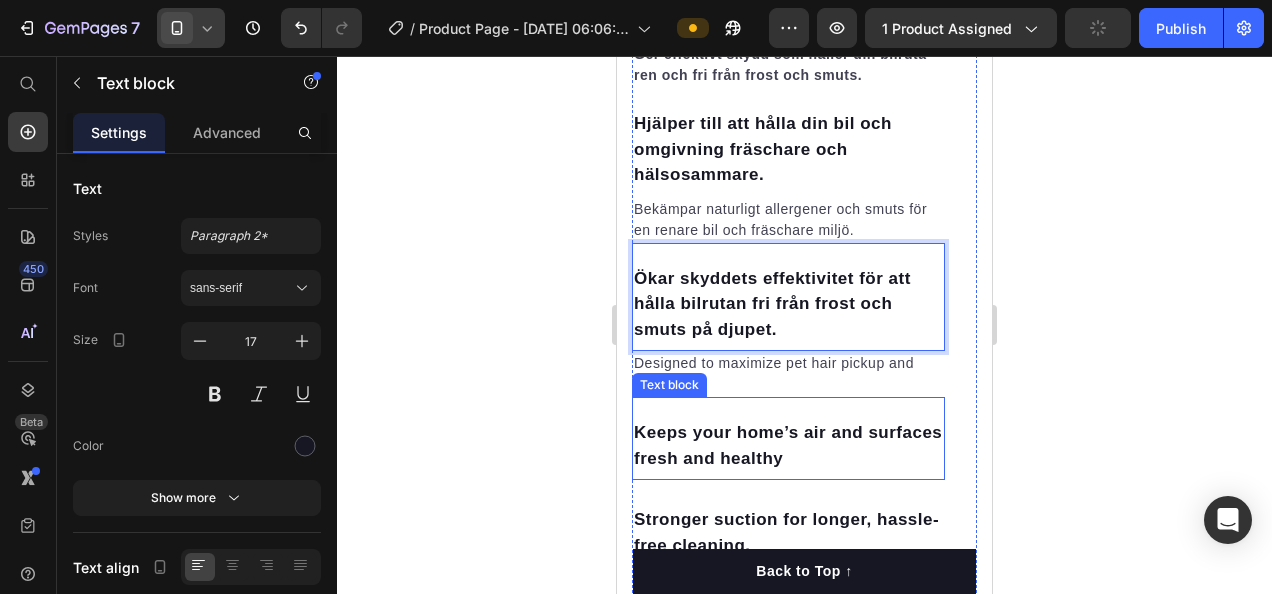 click on "Designed to maximize pet hair pickup and efficiency." at bounding box center (788, 374) 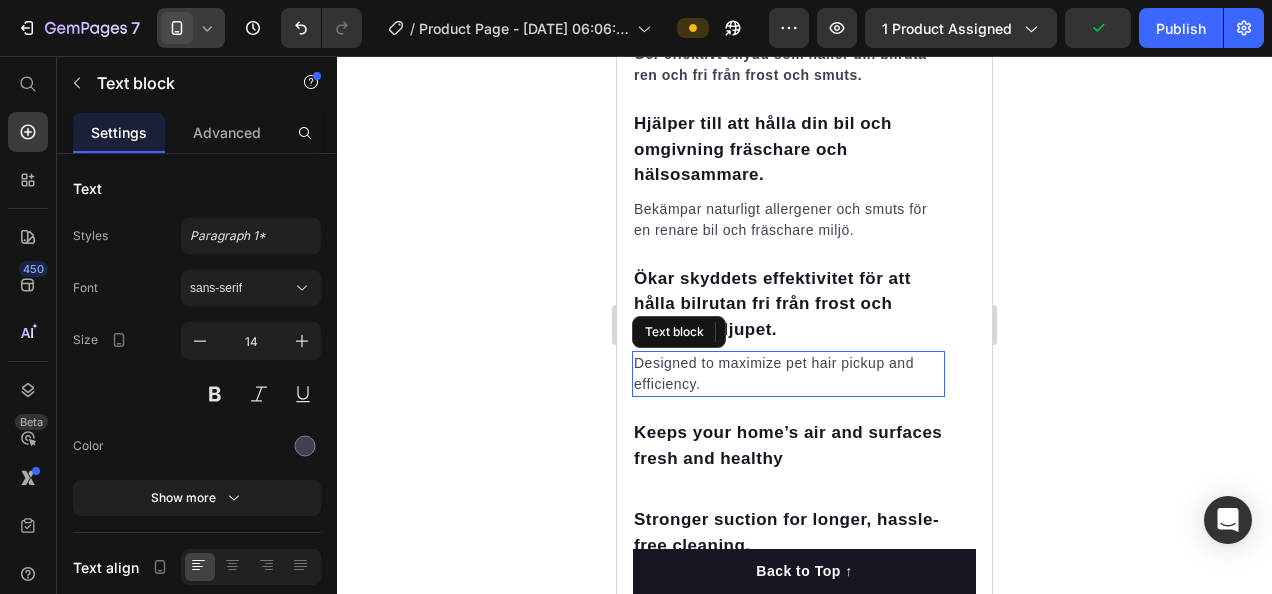 click on "Designed to maximize pet hair pickup and efficiency." at bounding box center [788, 374] 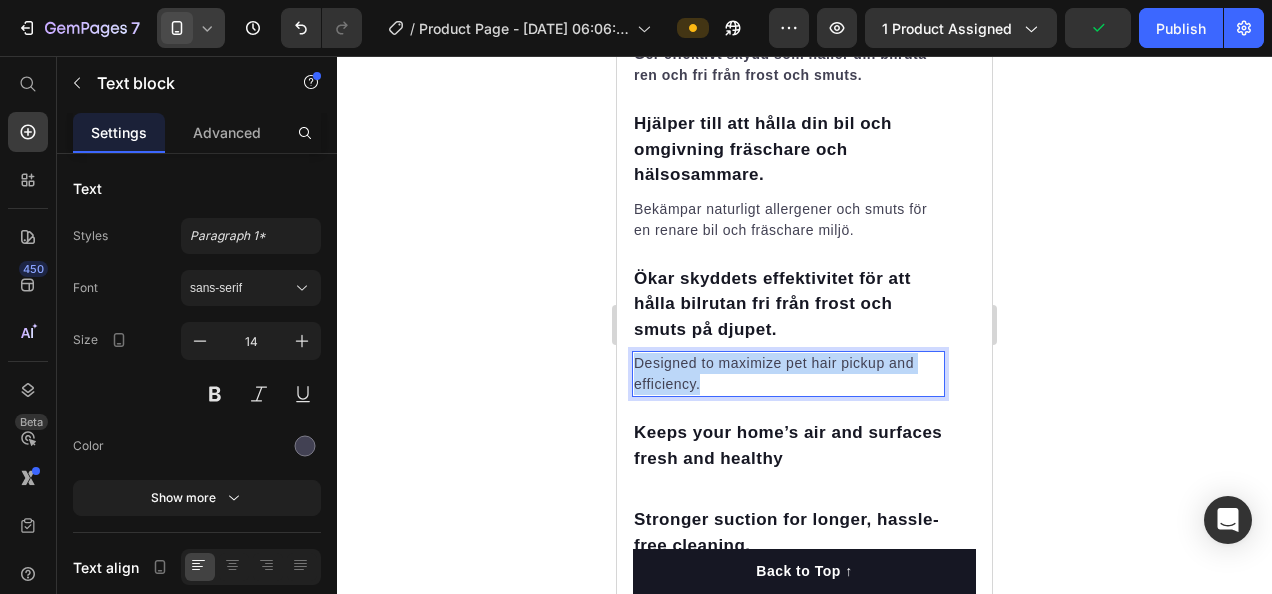 click on "Designed to maximize pet hair pickup and efficiency." at bounding box center (788, 374) 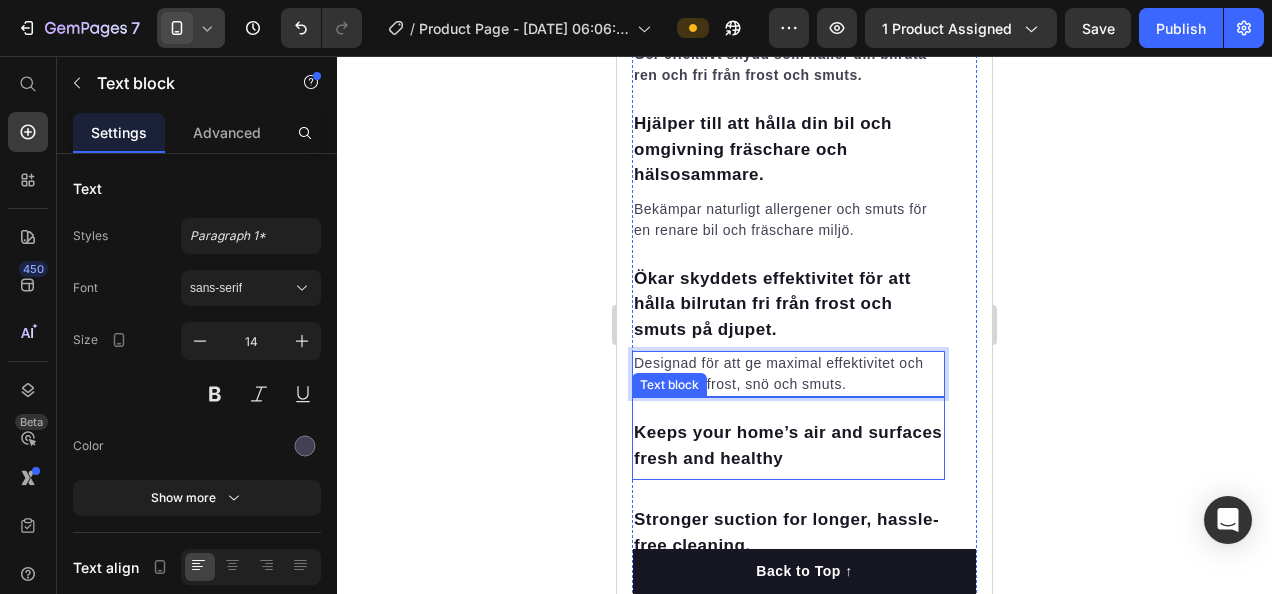 click on "Keeps your home’s air and surfaces fresh and healthy" at bounding box center (788, 445) 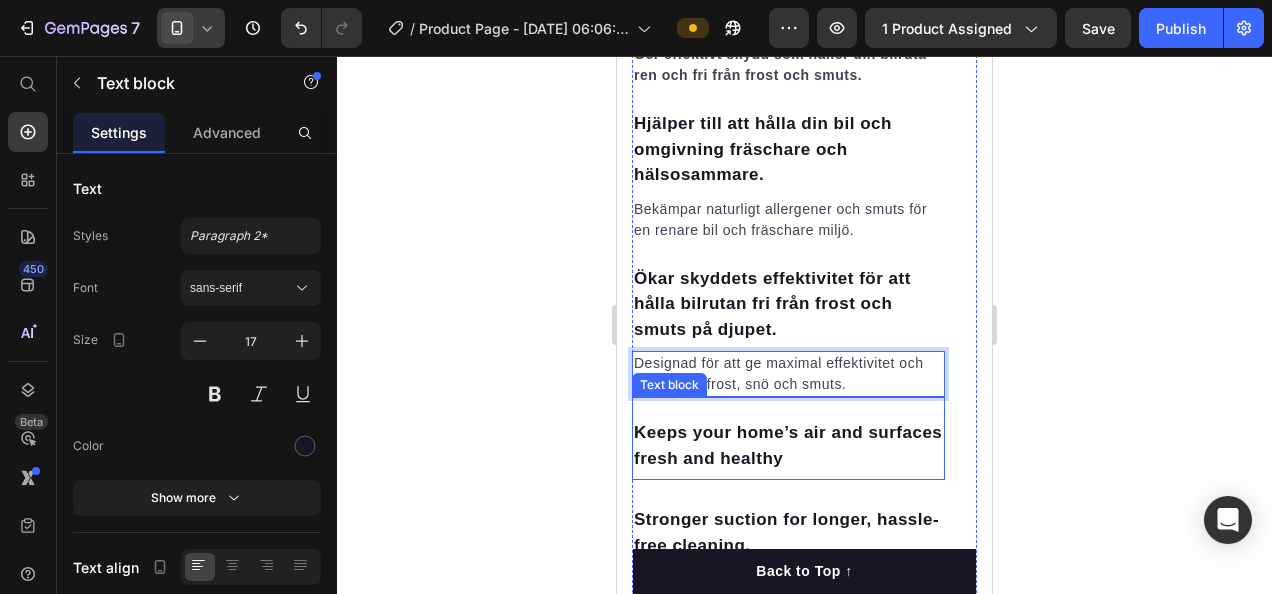 click on "Keeps your home’s air and surfaces fresh and healthy" at bounding box center (788, 445) 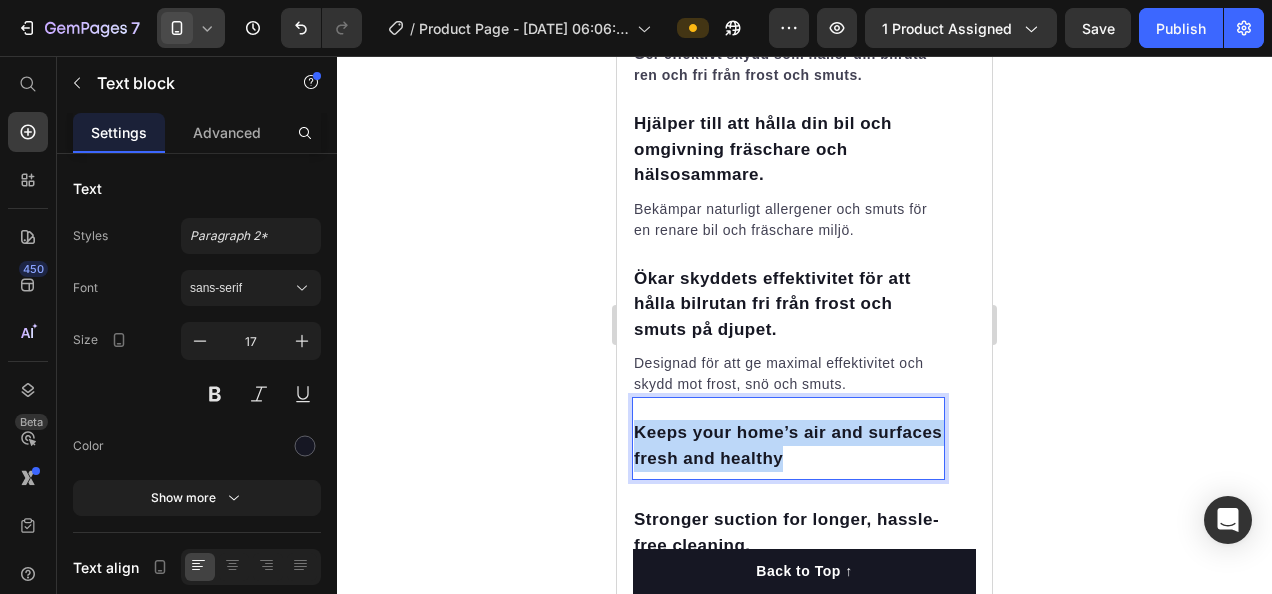 click on "Keeps your home’s air and surfaces fresh and healthy" at bounding box center (788, 445) 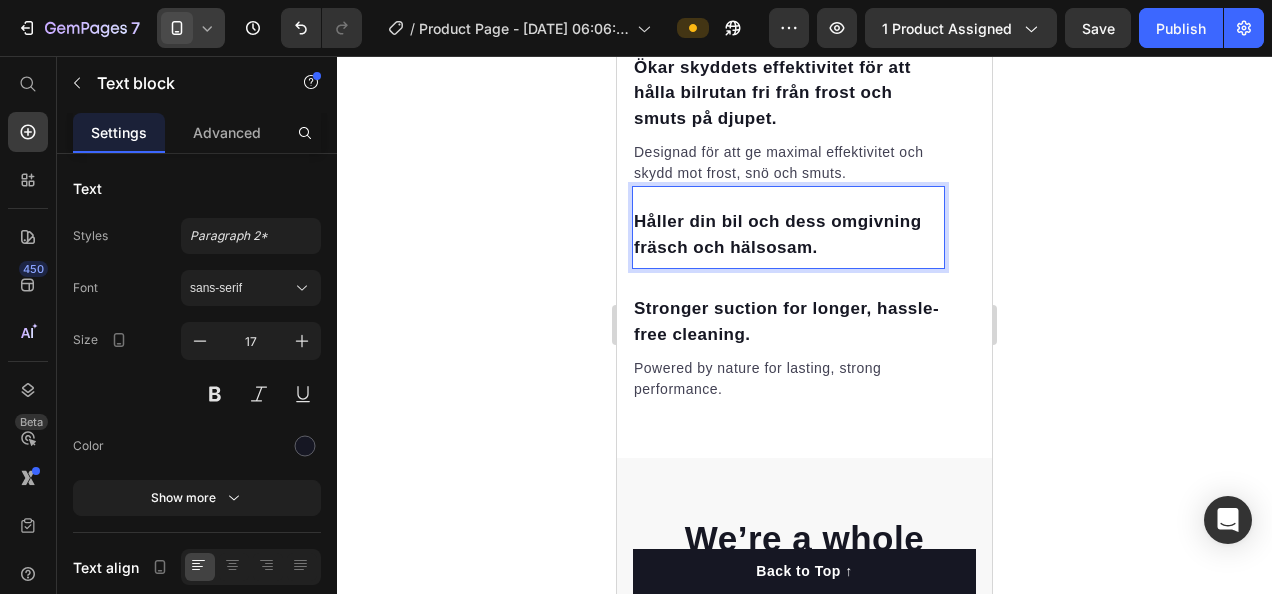 scroll, scrollTop: 3549, scrollLeft: 0, axis: vertical 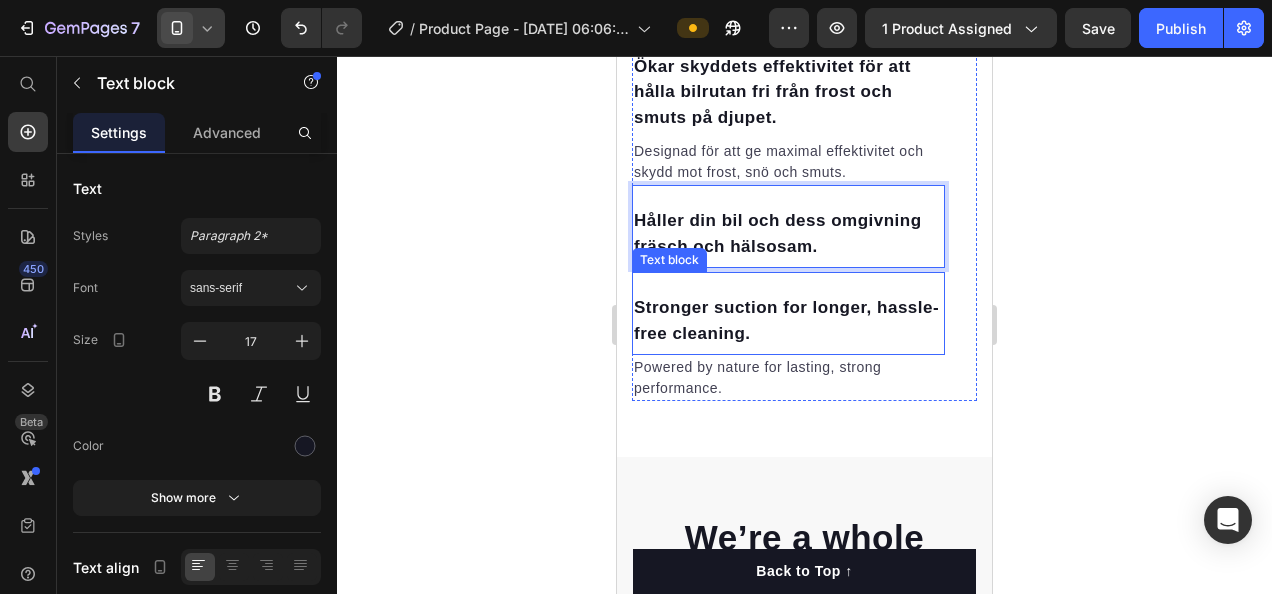 click on "Stronger suction for longer, hassle-free cleaning. Text block" at bounding box center (788, 313) 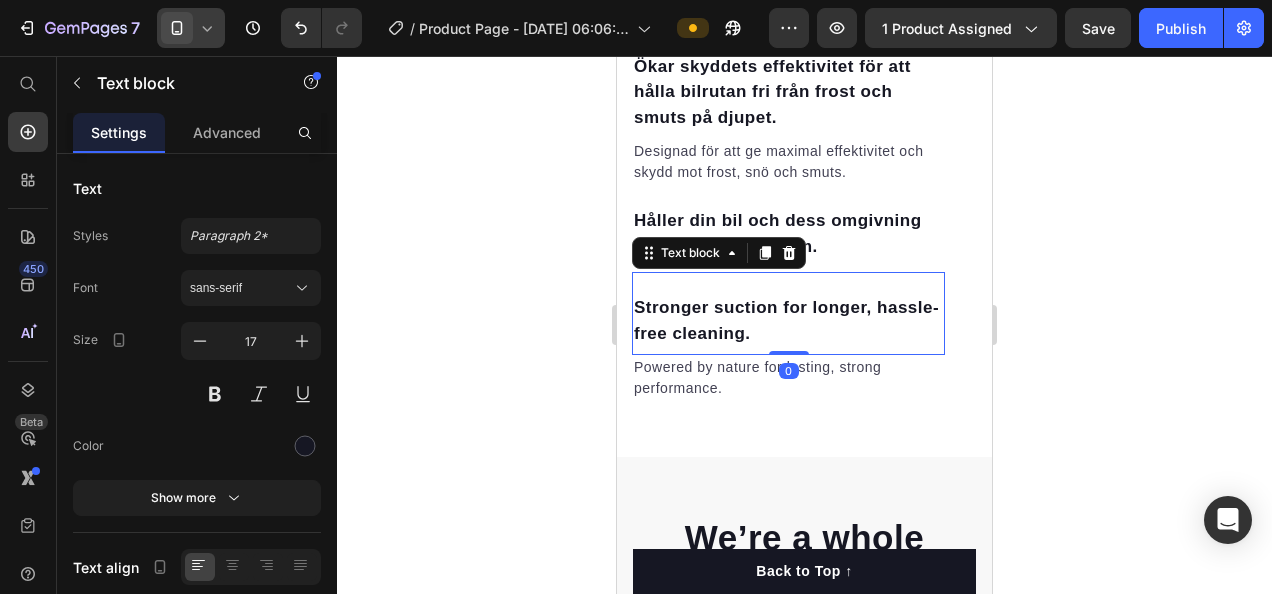 click on "Stronger suction for longer, hassle-free cleaning." at bounding box center [788, 320] 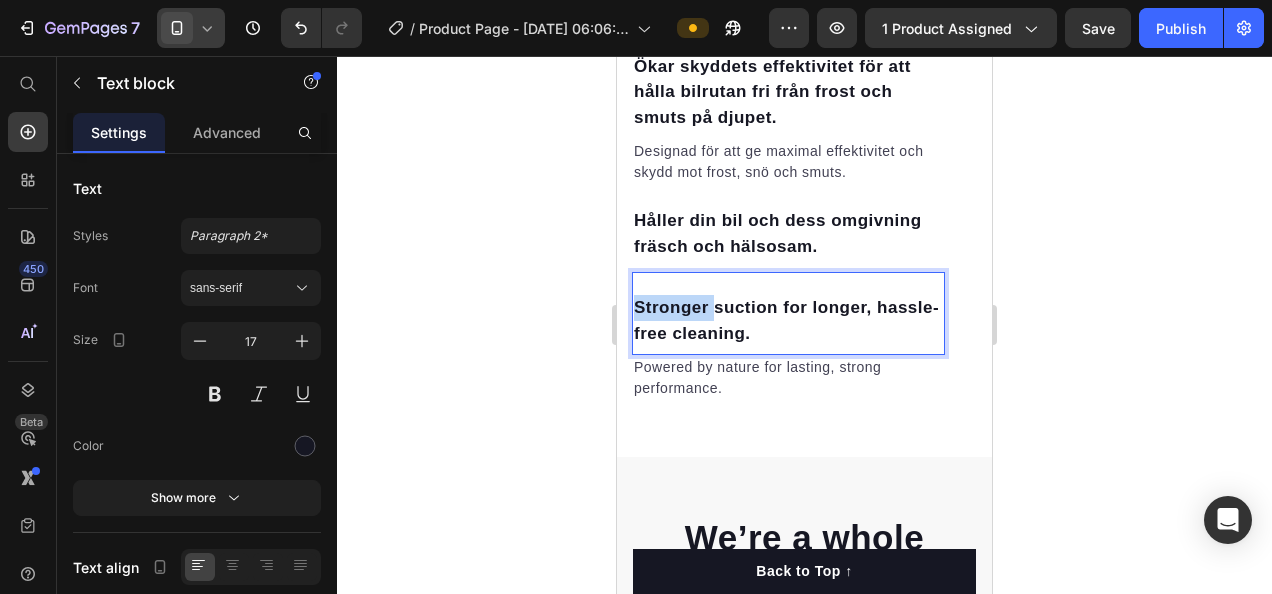 click on "Stronger suction for longer, hassle-free cleaning." at bounding box center (788, 320) 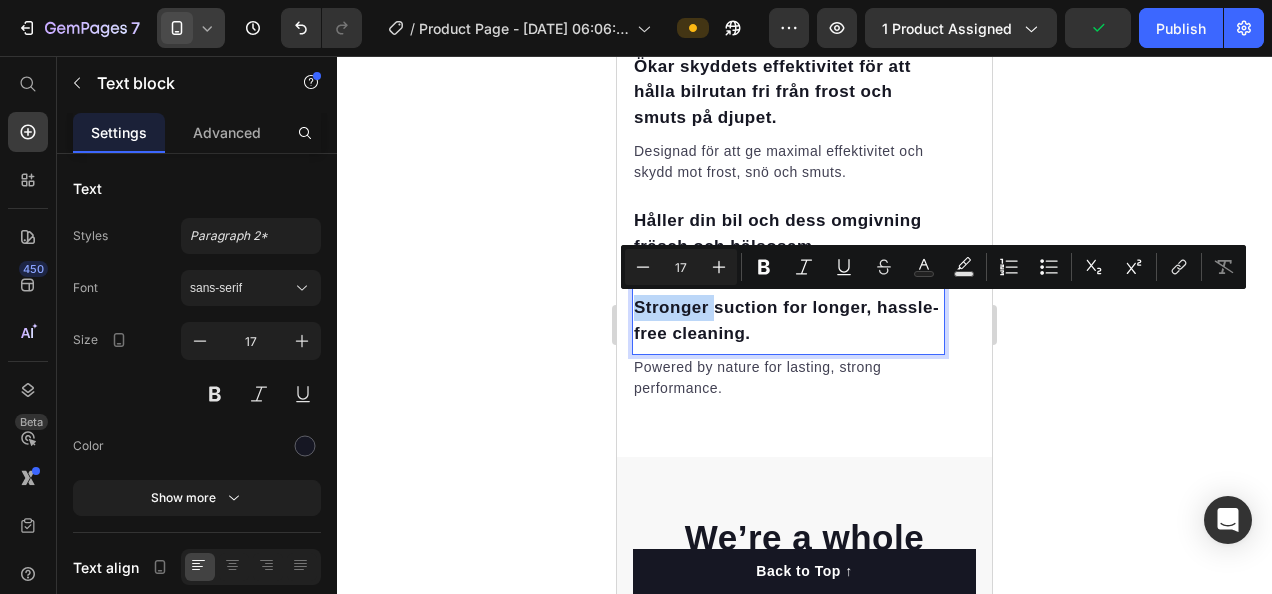 click on "Stronger suction for longer, hassle-free cleaning." at bounding box center [788, 320] 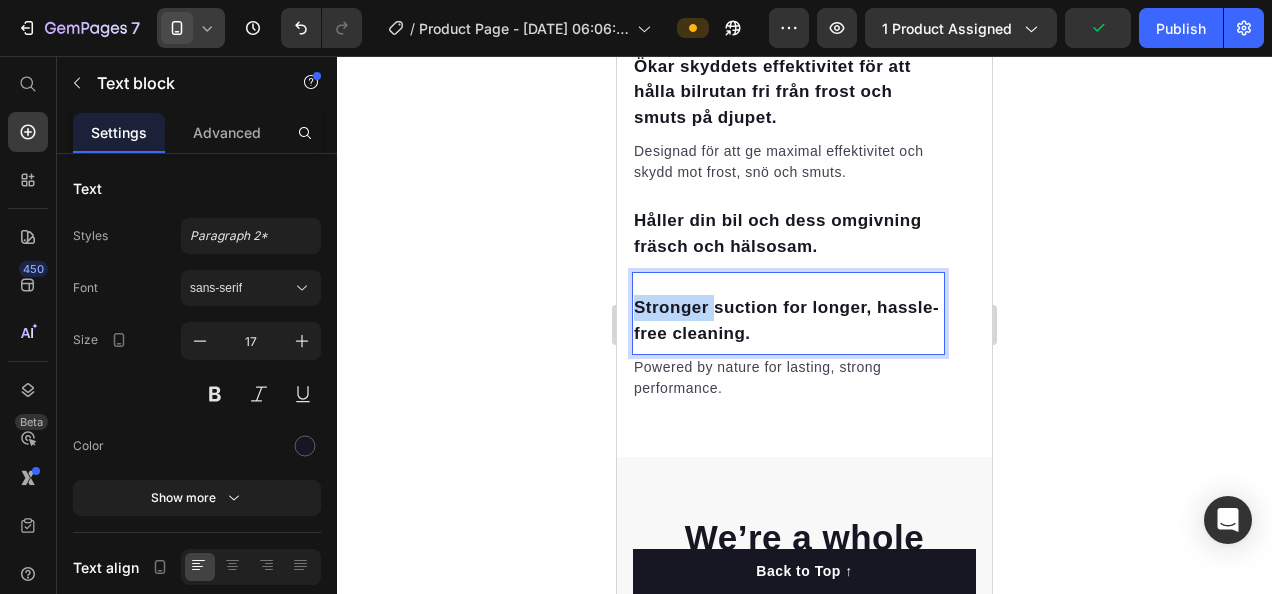 click on "Stronger suction for longer, hassle-free cleaning." at bounding box center (788, 320) 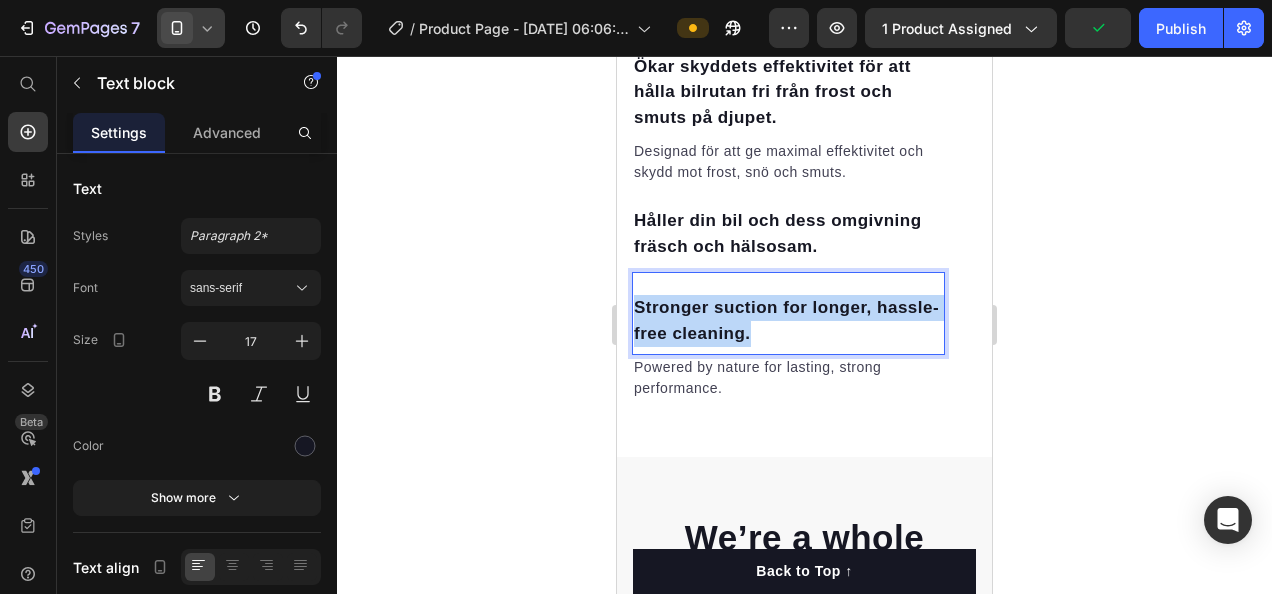 click on "Stronger suction for longer, hassle-free cleaning." at bounding box center [788, 320] 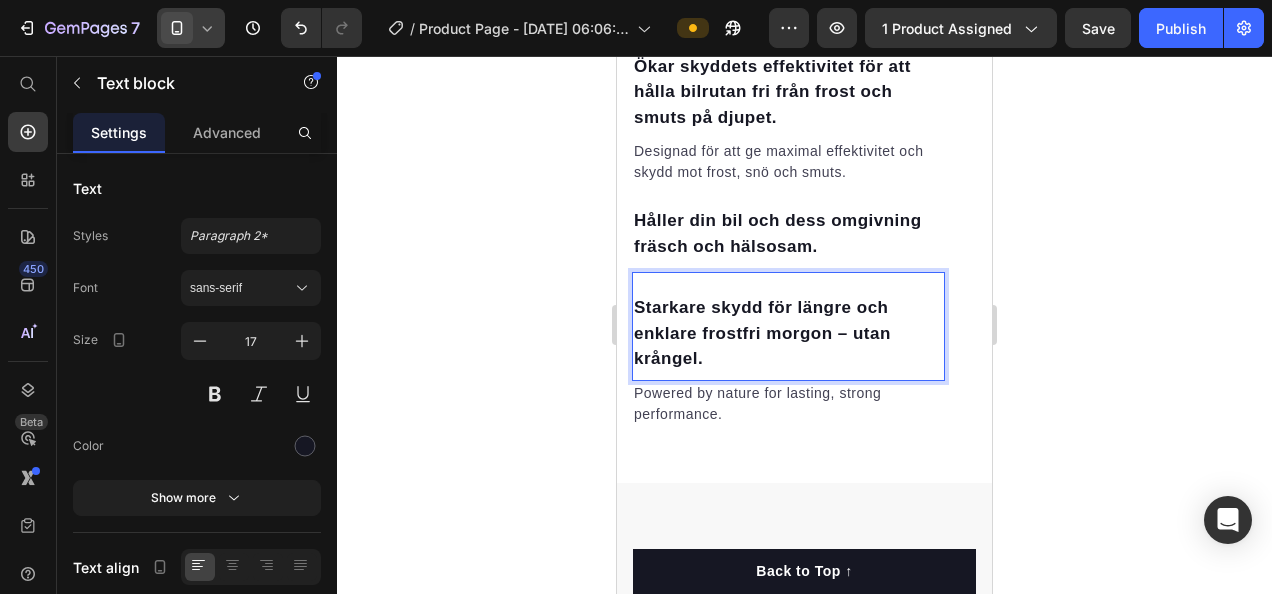 click on "Starkare skydd för längre och enklare frostfri morgon – utan krångel." at bounding box center (788, 333) 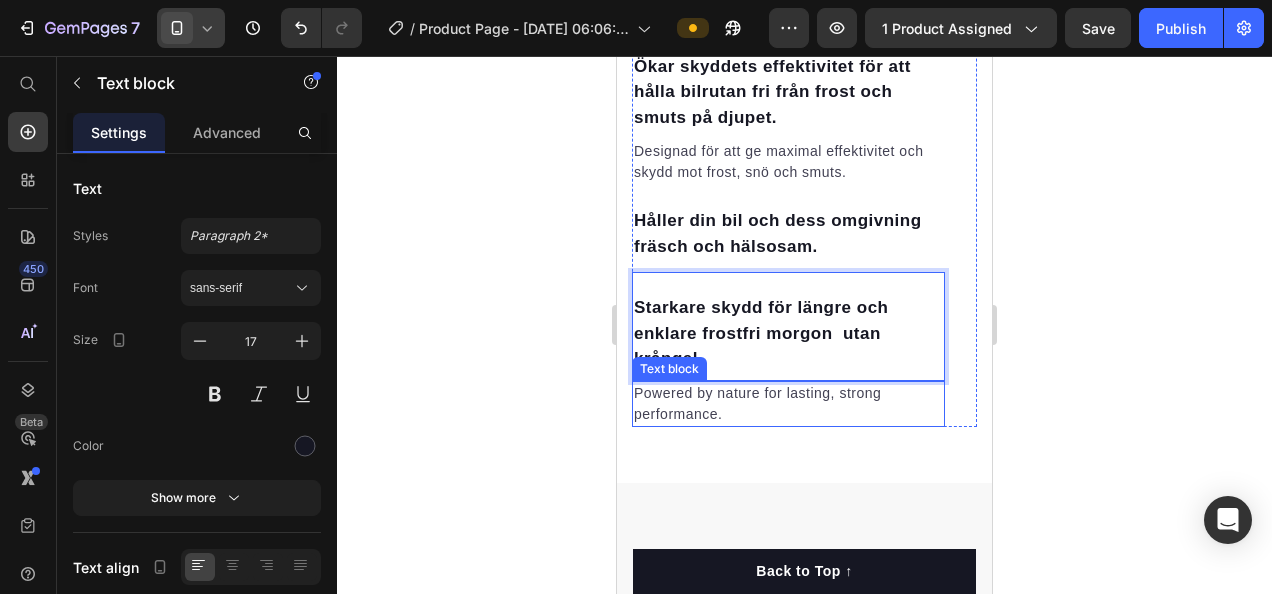 click on "Powered by nature for lasting, strong performance." at bounding box center [788, 404] 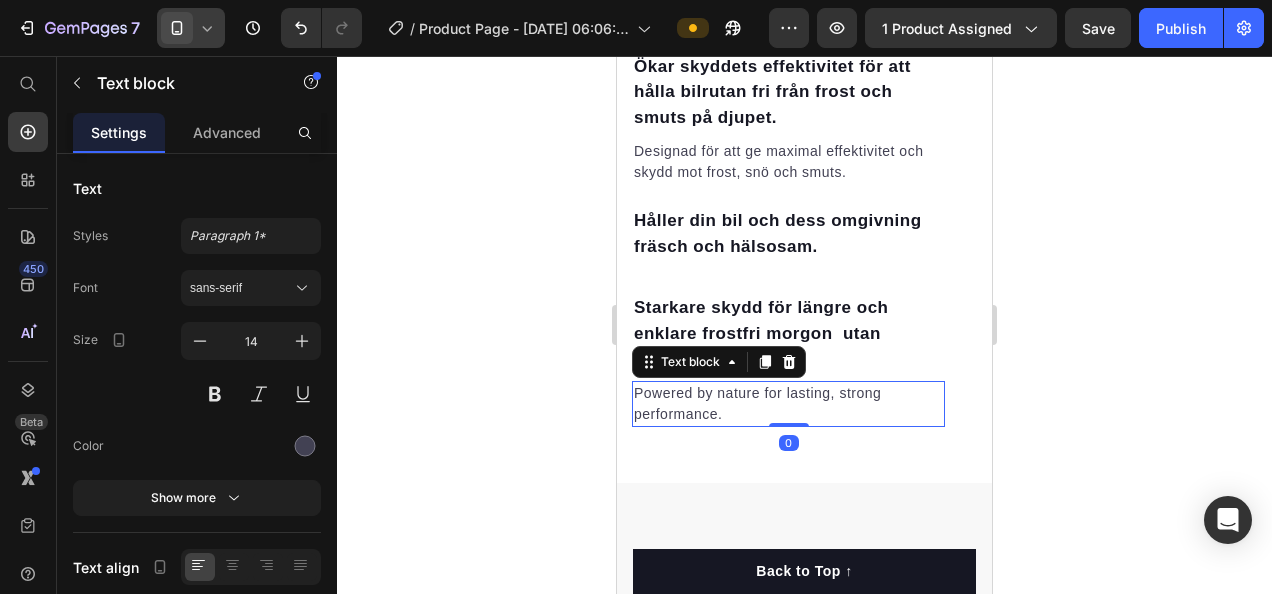 click on "Powered by nature for lasting, strong performance." at bounding box center (788, 404) 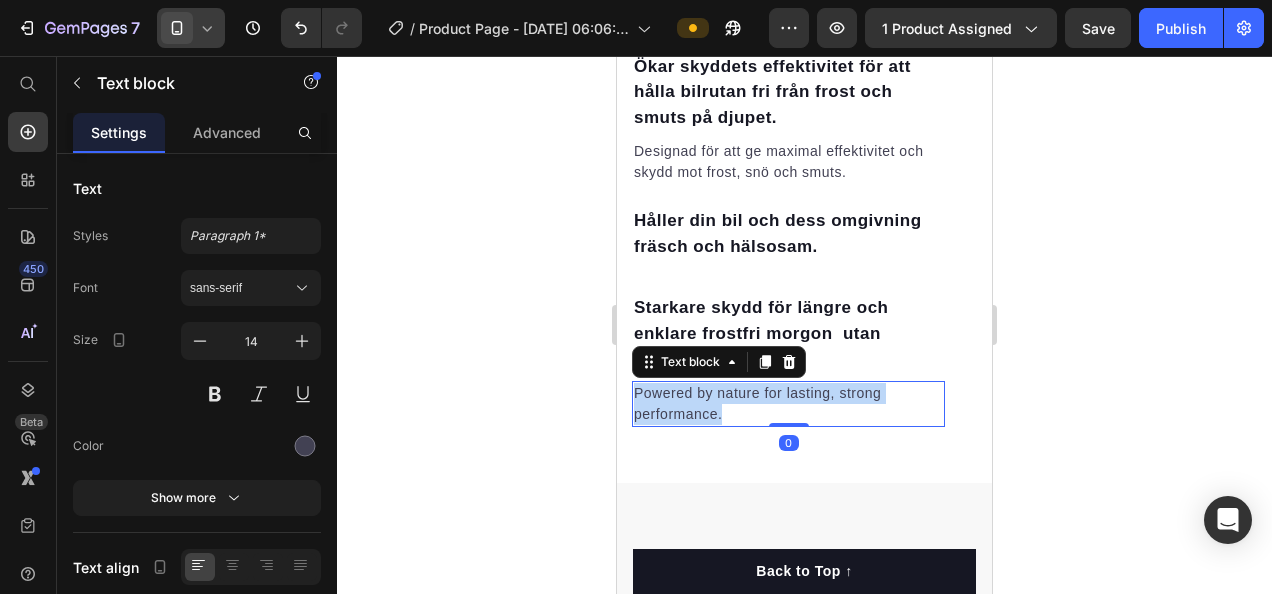 click on "Powered by nature for lasting, strong performance." at bounding box center (788, 404) 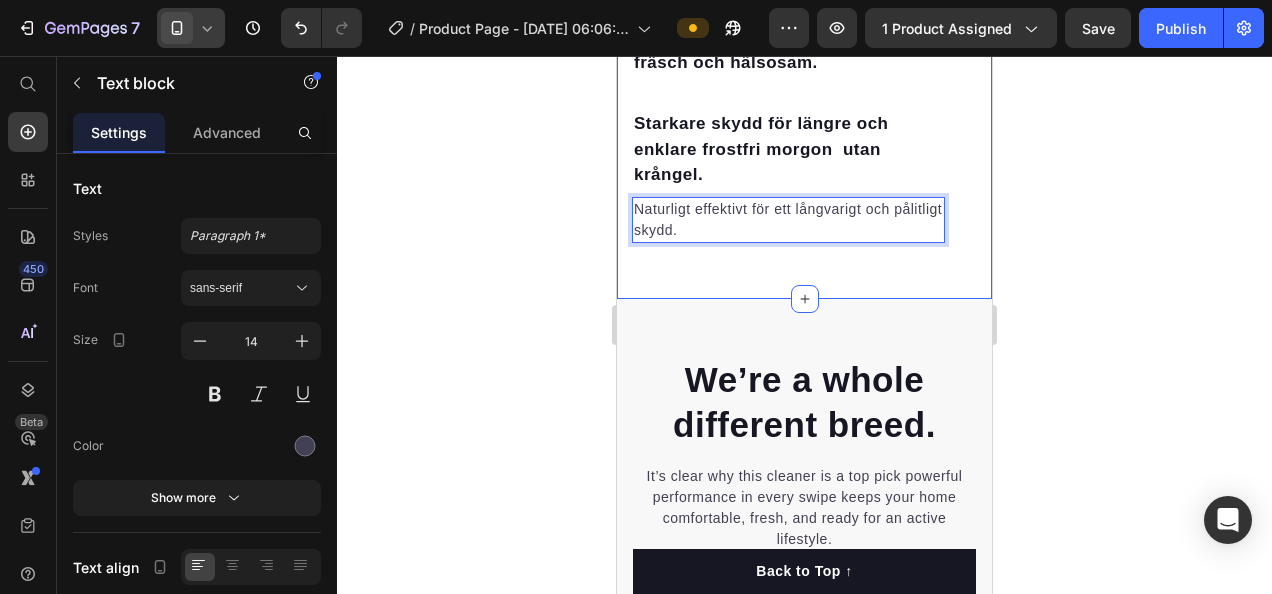 scroll, scrollTop: 3861, scrollLeft: 0, axis: vertical 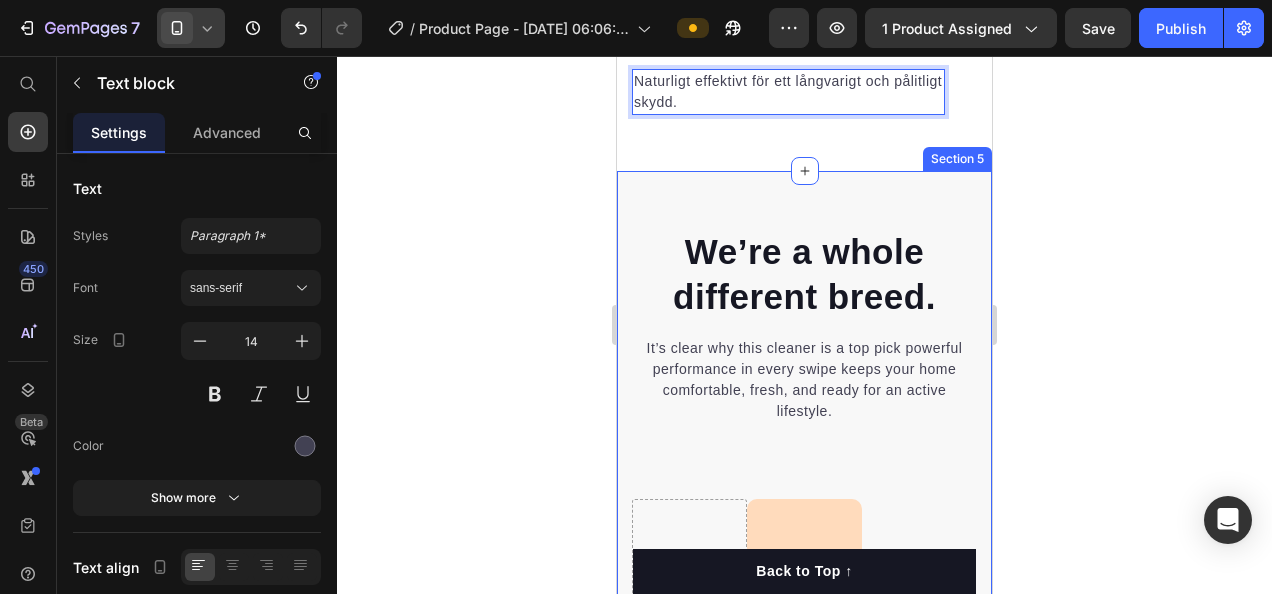click on "We’re a whole different breed." at bounding box center (804, 274) 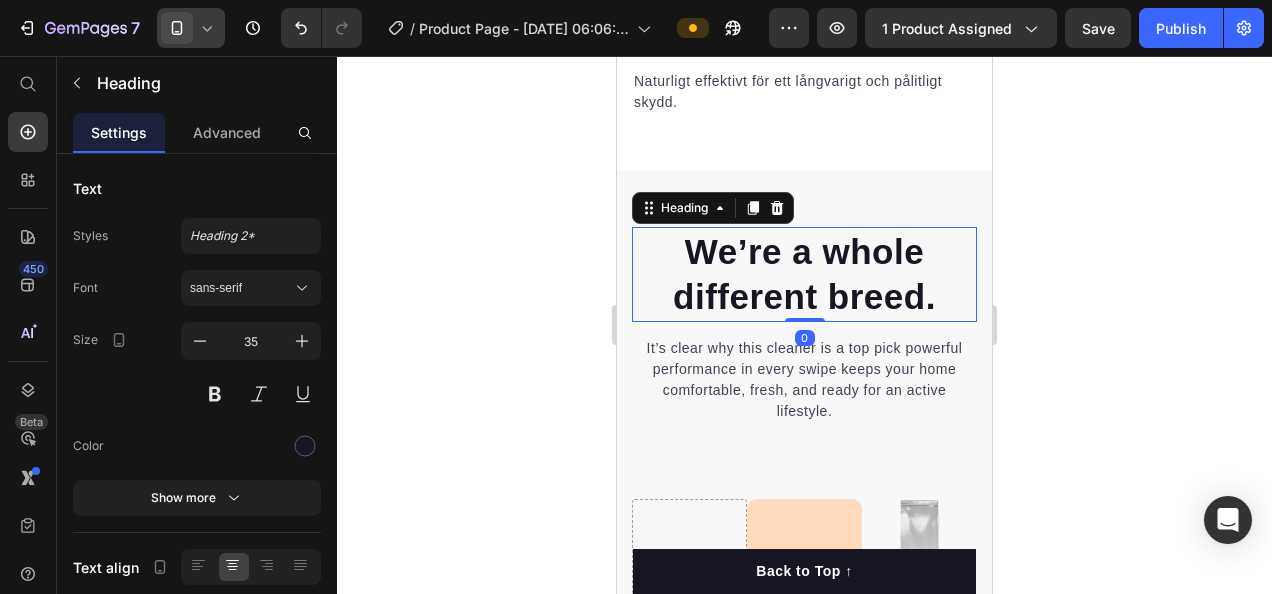 click on "We’re a whole different breed." at bounding box center [804, 274] 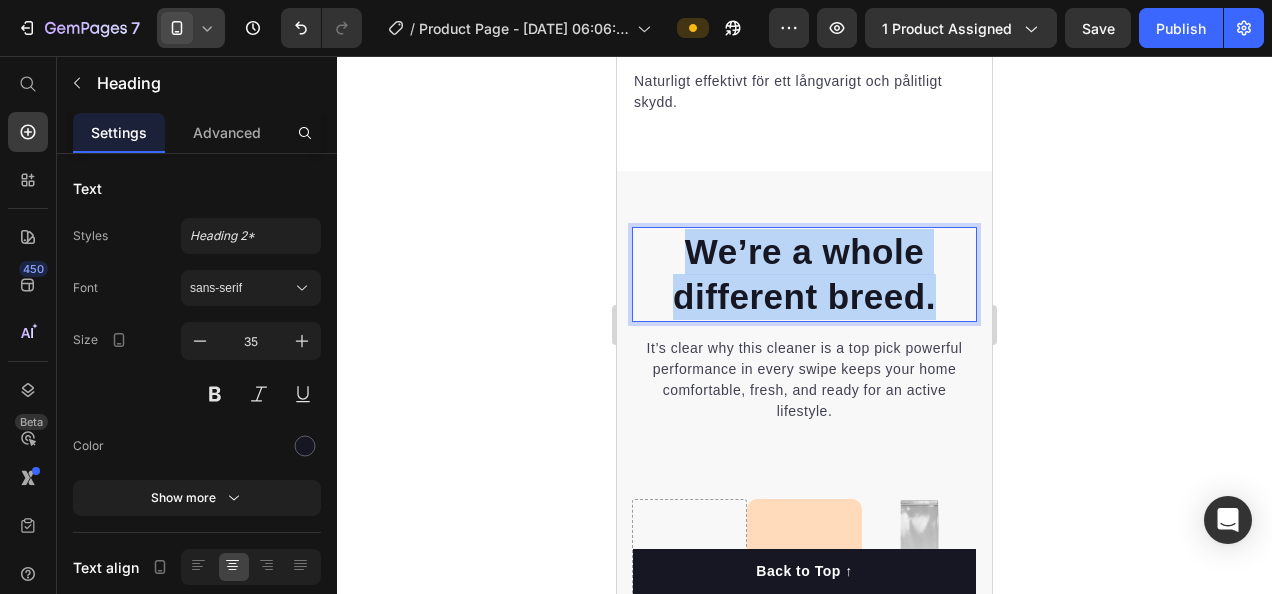 click on "We’re a whole different breed." at bounding box center (804, 274) 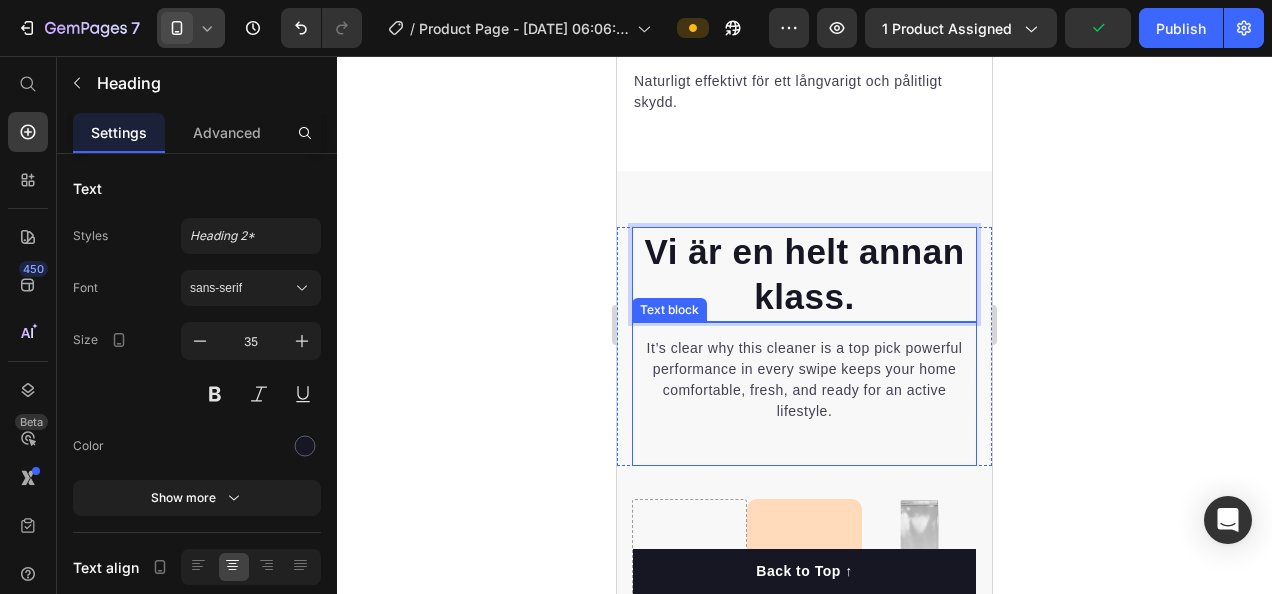 click on "It’s clear why this cleaner is a top pick powerful performance in every swipe keeps your home comfortable, fresh, and ready for an active lifestyle." at bounding box center (804, 380) 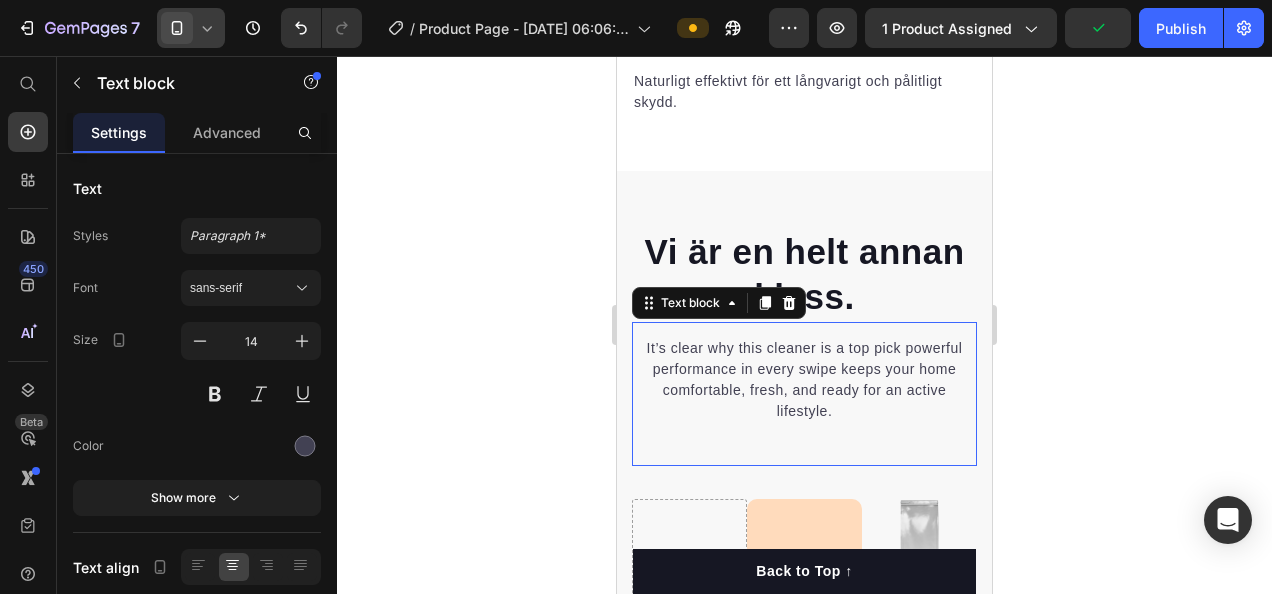 click on "It’s clear why this cleaner is a top pick powerful performance in every swipe keeps your home comfortable, fresh, and ready for an active lifestyle." at bounding box center (804, 380) 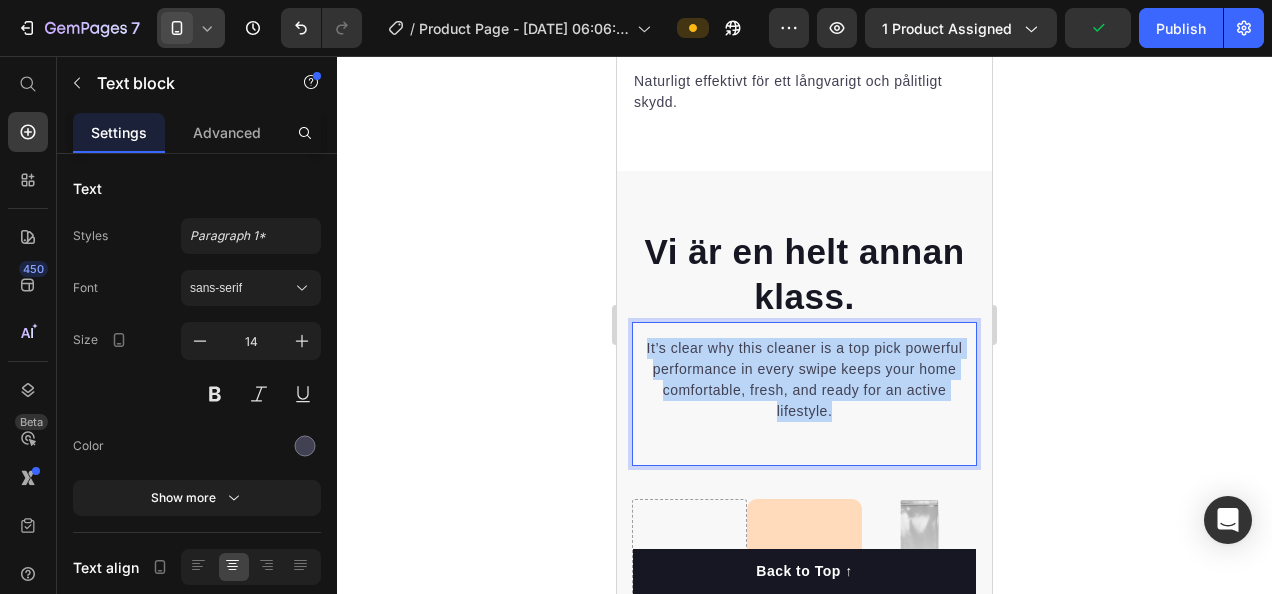 click on "It’s clear why this cleaner is a top pick powerful performance in every swipe keeps your home comfortable, fresh, and ready for an active lifestyle." at bounding box center (804, 380) 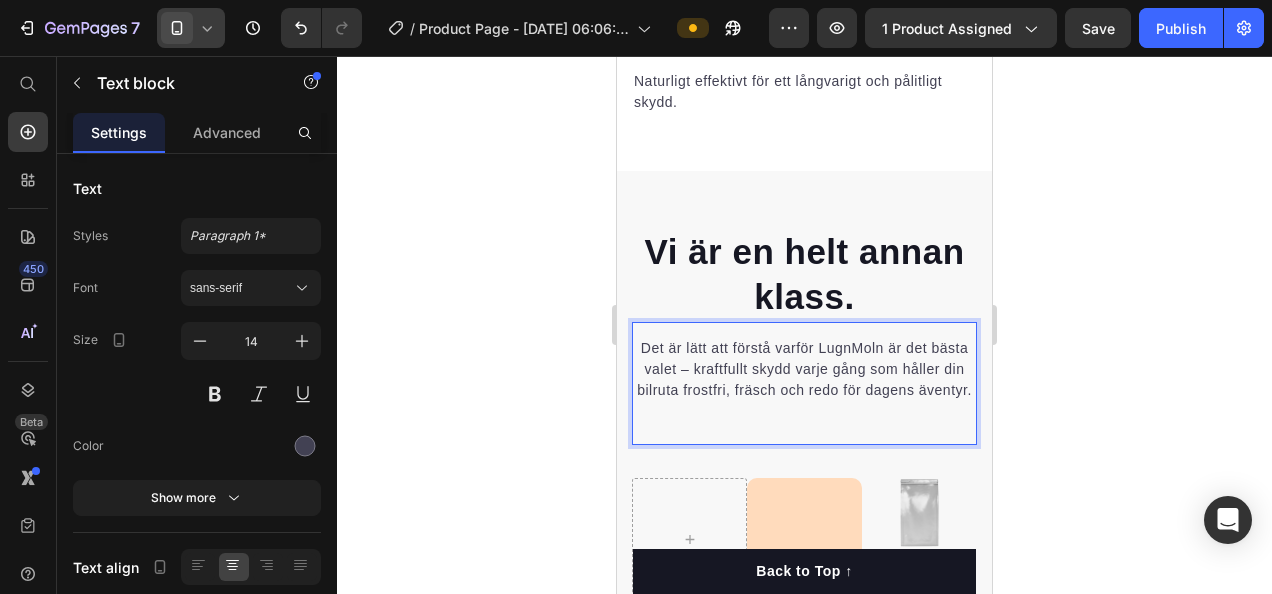 click on "Det är lätt att förstå varför LugnMoln är det bästa valet – kraftfullt skydd varje gång som håller din bilruta frostfri, fräsch och redo för dagens äventyr." at bounding box center (804, 369) 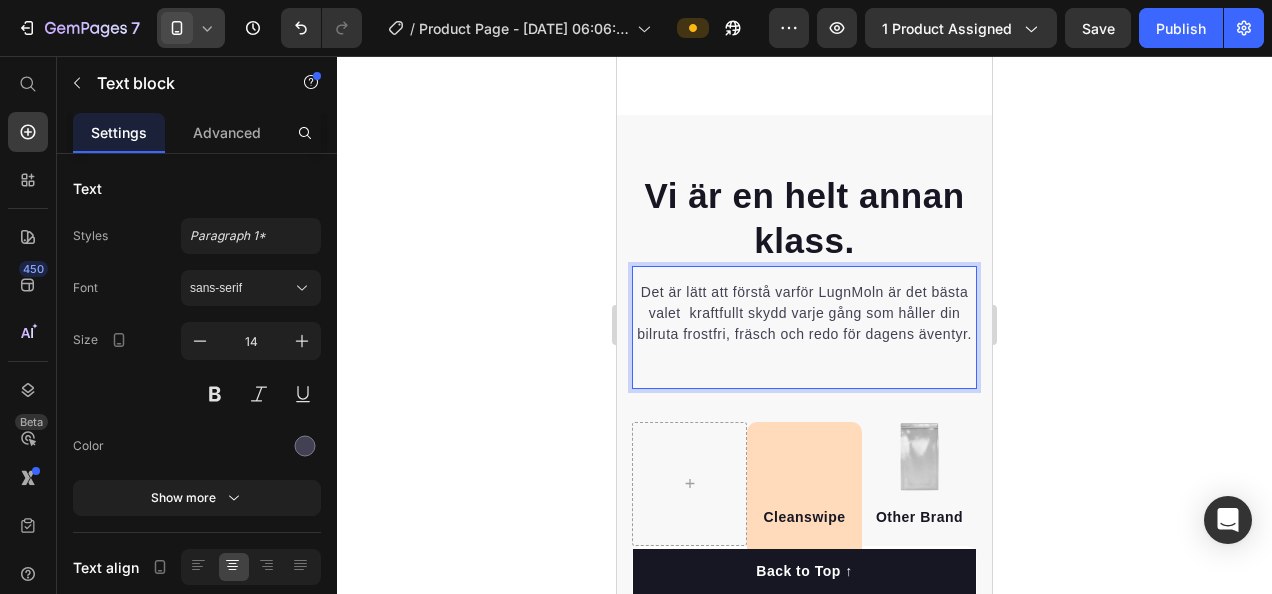 scroll, scrollTop: 4159, scrollLeft: 0, axis: vertical 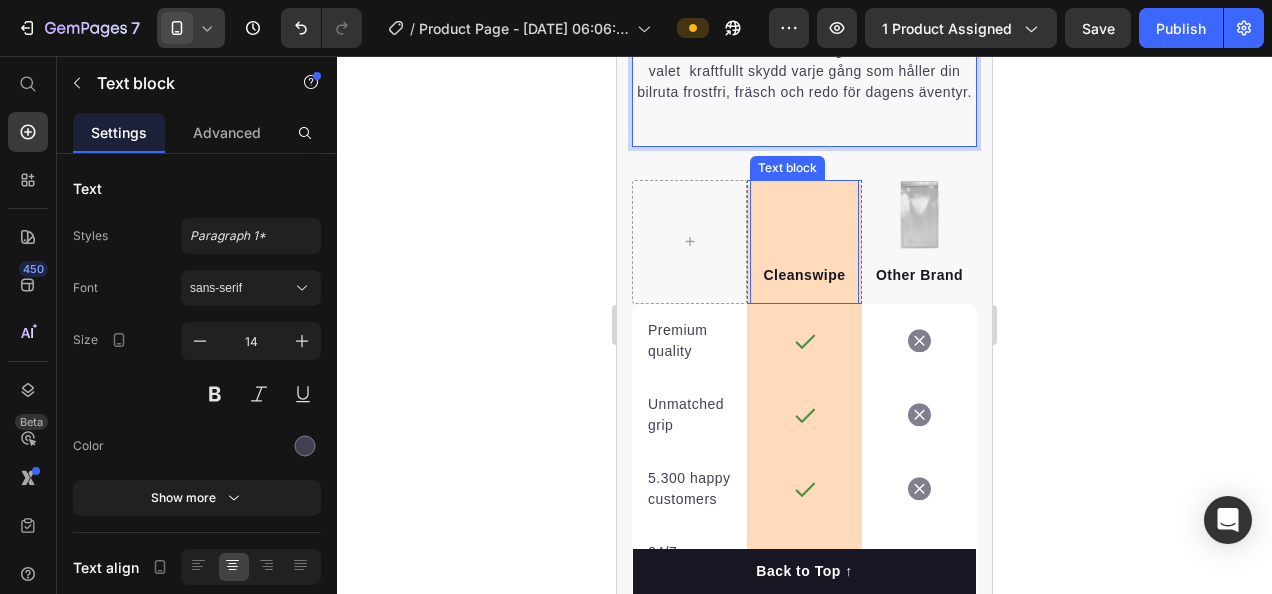 click on "Cleanswipe" at bounding box center [804, 275] 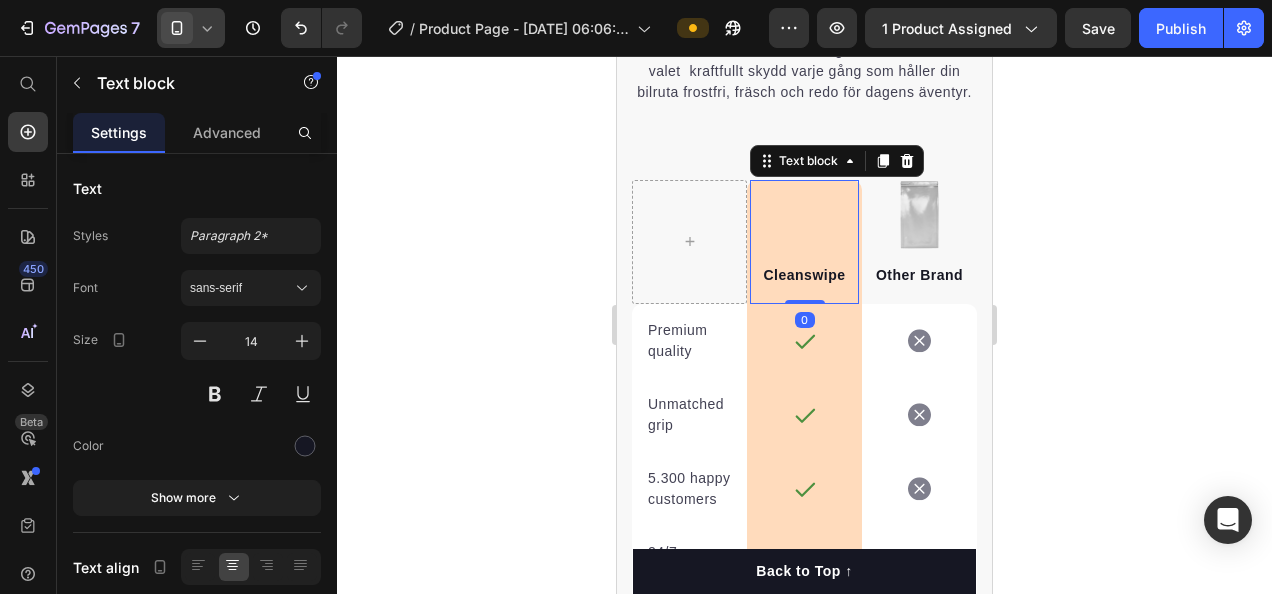click on "Cleanswipe" at bounding box center (804, 275) 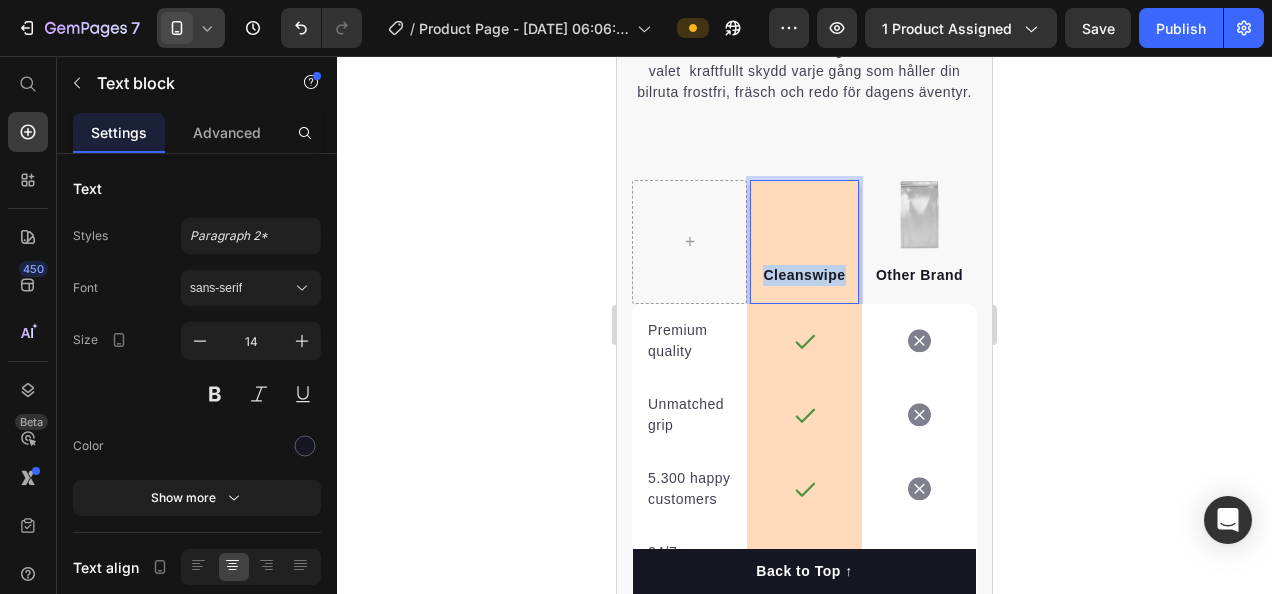 click on "Cleanswipe" at bounding box center [804, 275] 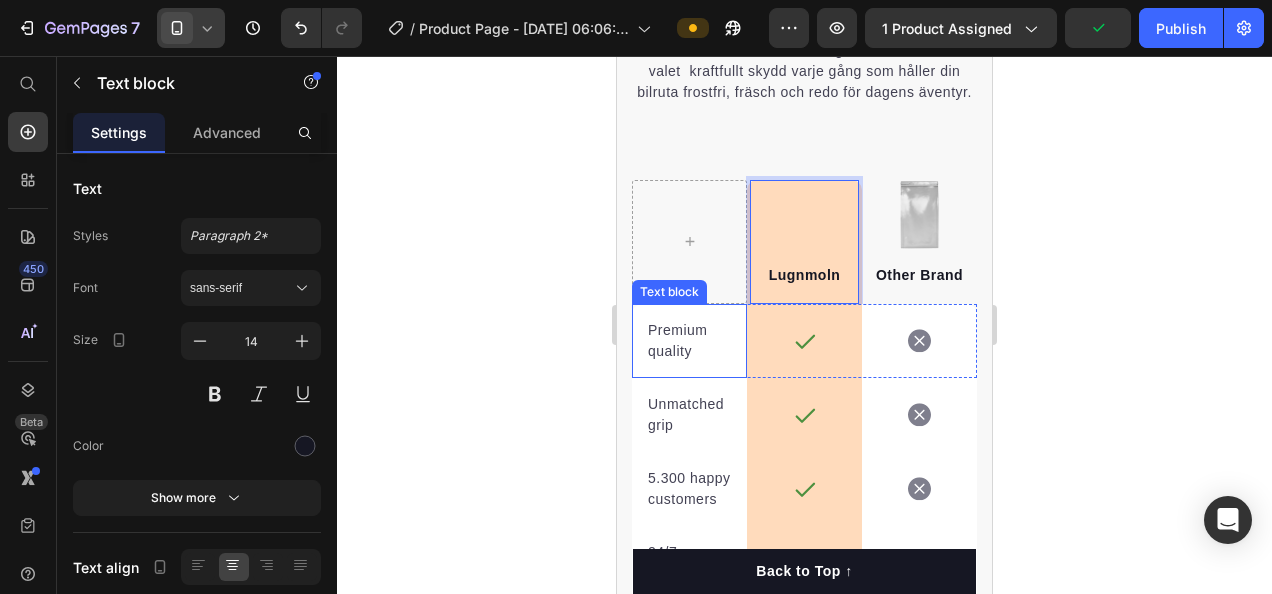 click on "Premium quality" at bounding box center [689, 341] 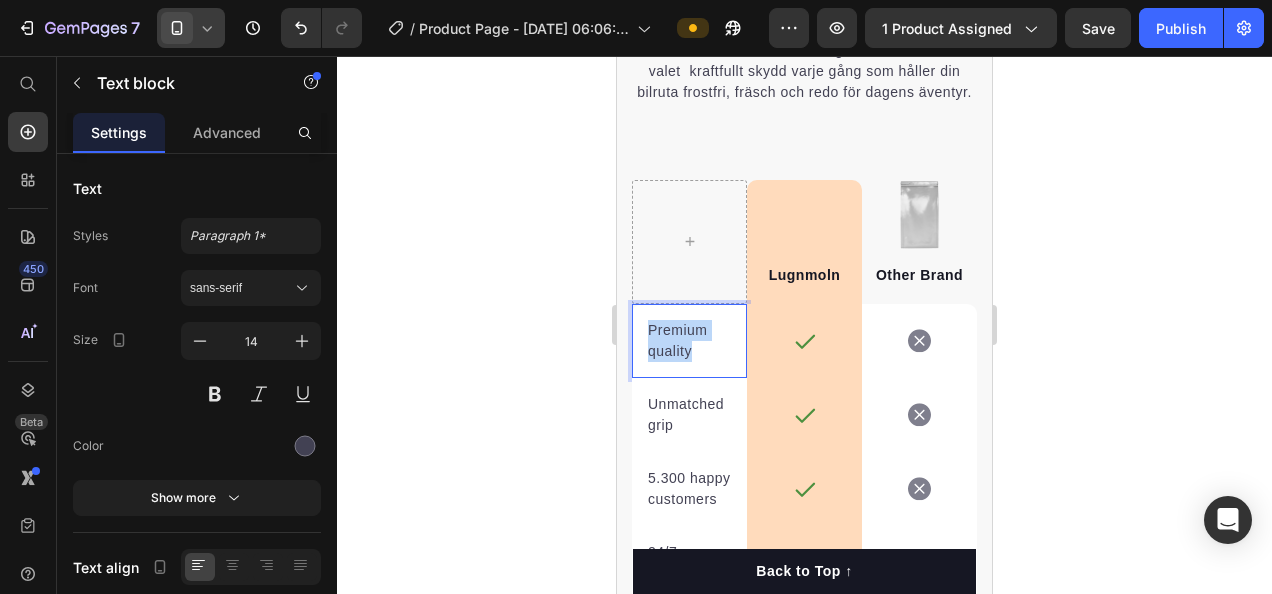 click on "Premium quality" at bounding box center (689, 341) 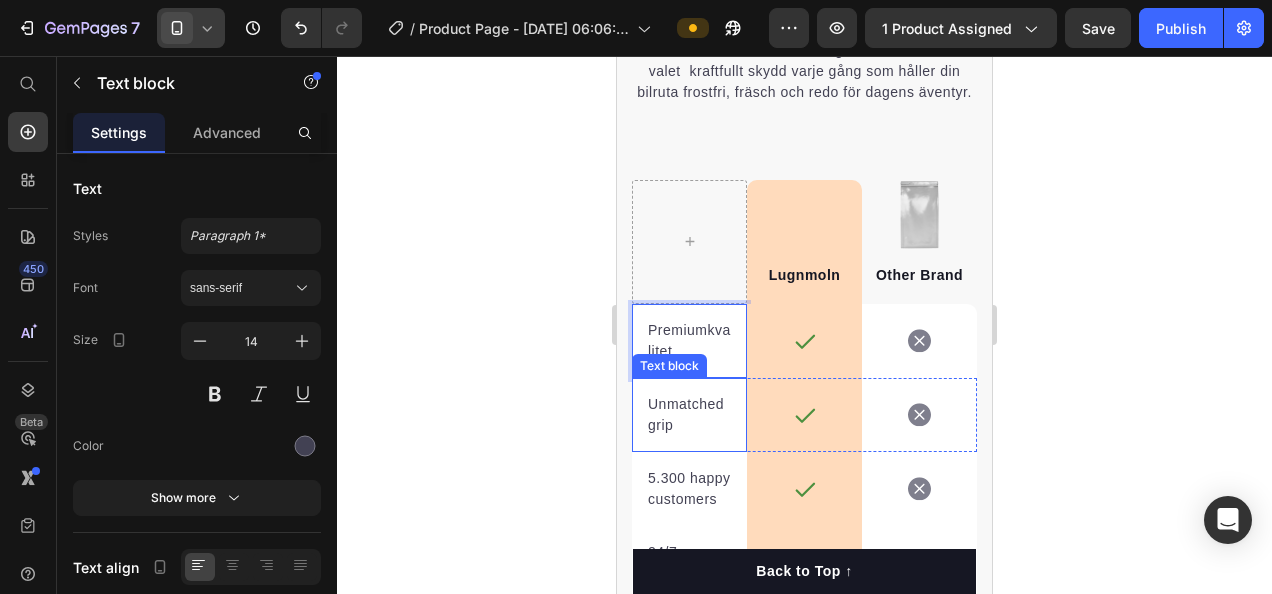 click on "Unmatched grip" at bounding box center (689, 415) 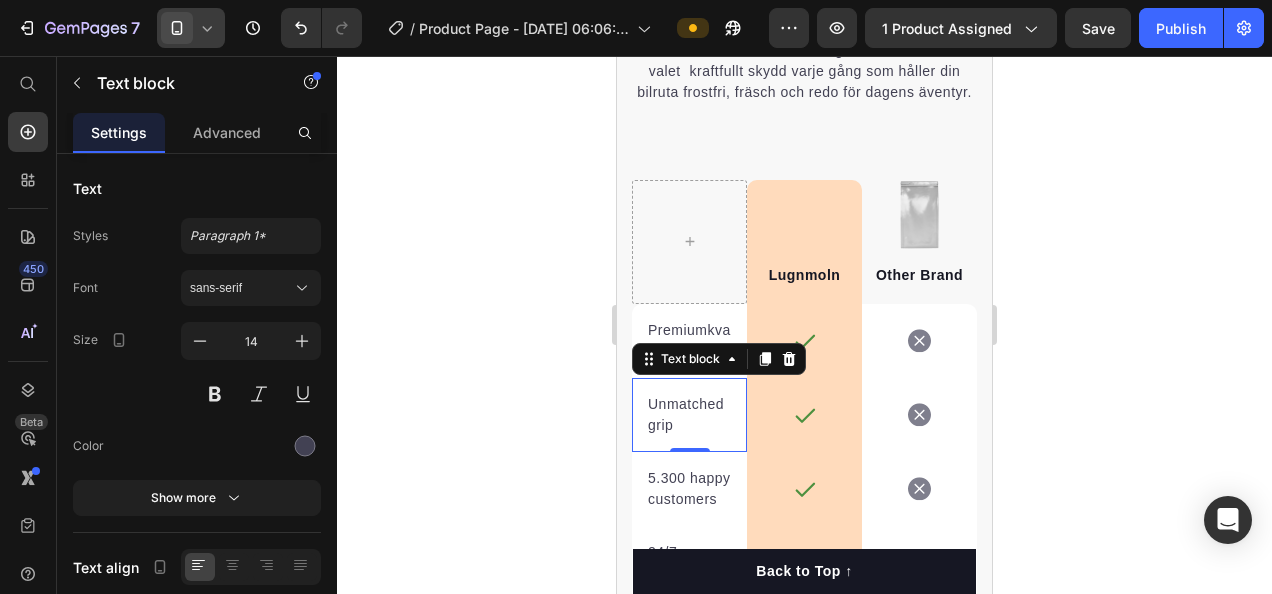 click on "Unmatched grip" at bounding box center [689, 415] 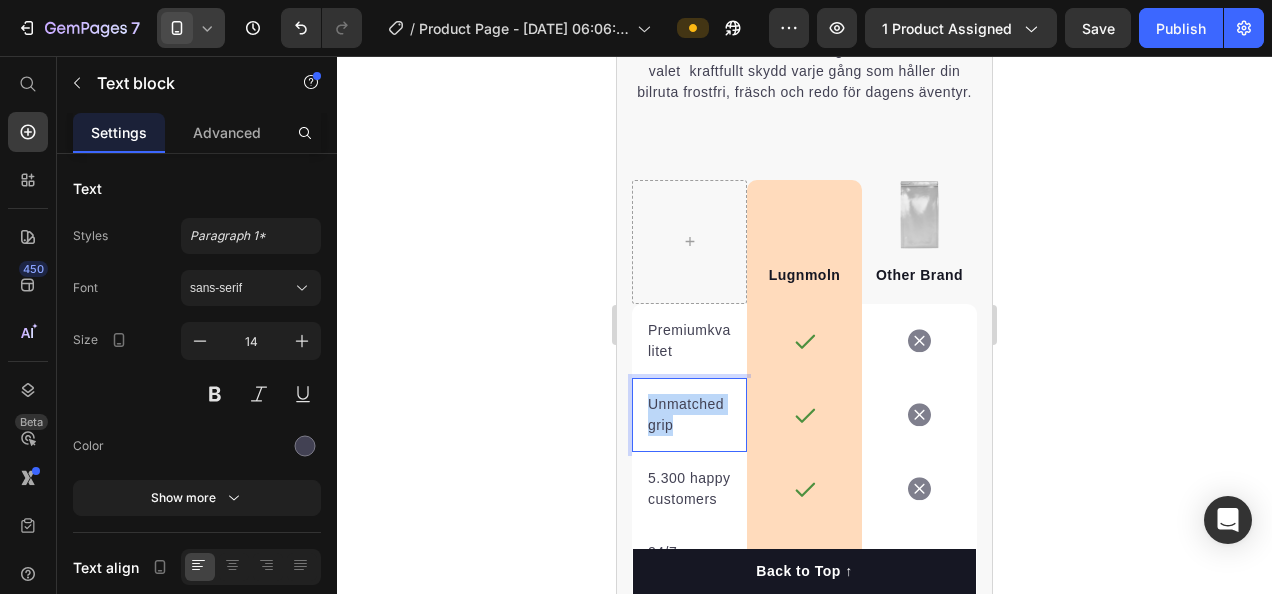 click on "Unmatched grip" at bounding box center (689, 415) 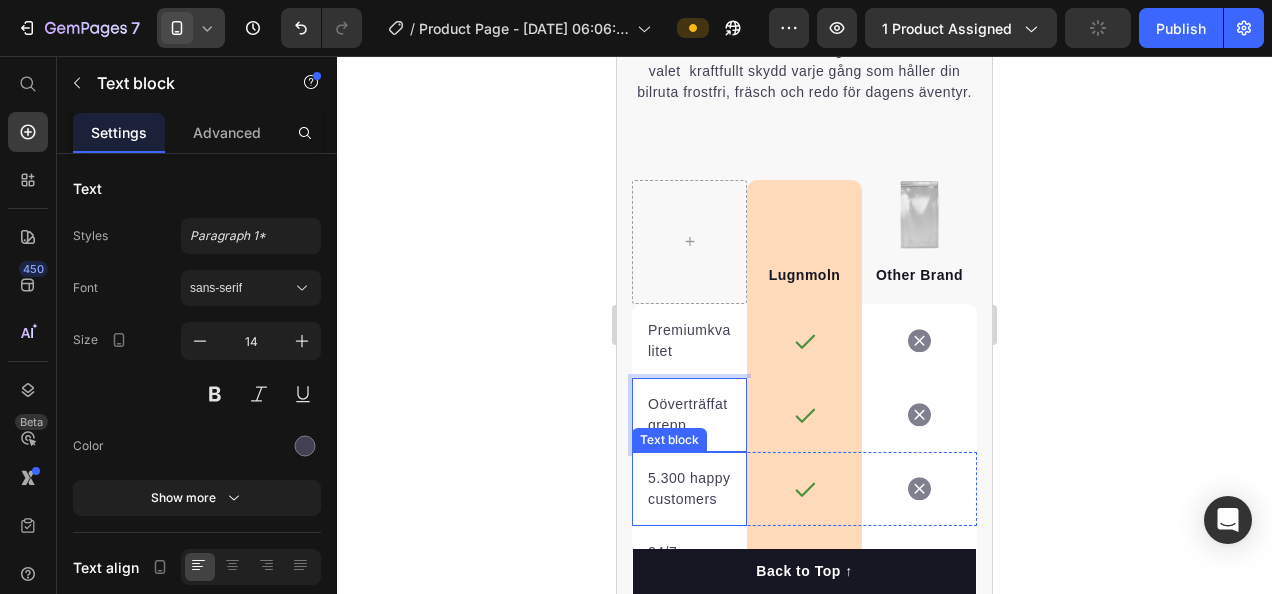 scroll, scrollTop: 4265, scrollLeft: 0, axis: vertical 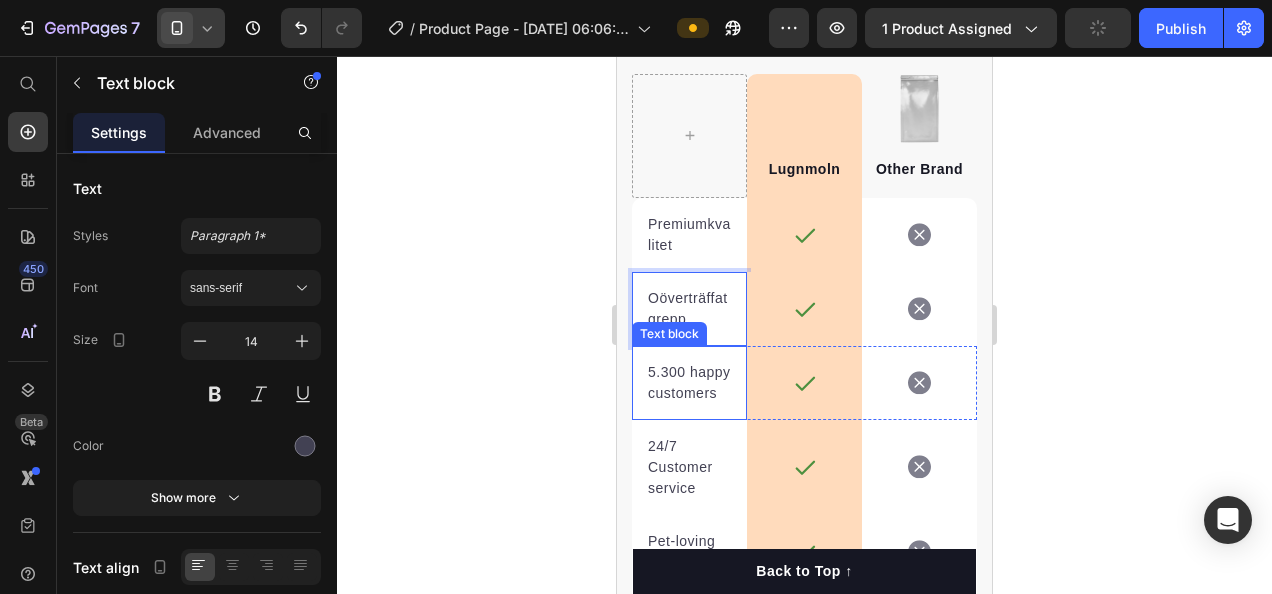 click on "5.300 happy customers" at bounding box center [689, 383] 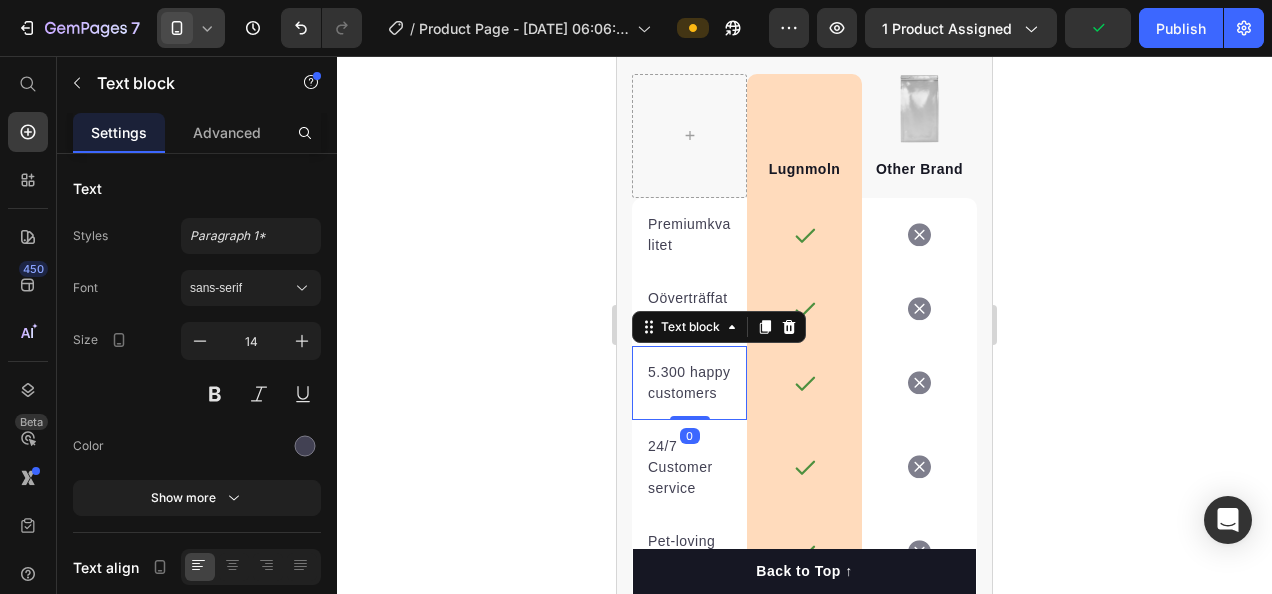 click on "5.300 happy customers" at bounding box center [689, 383] 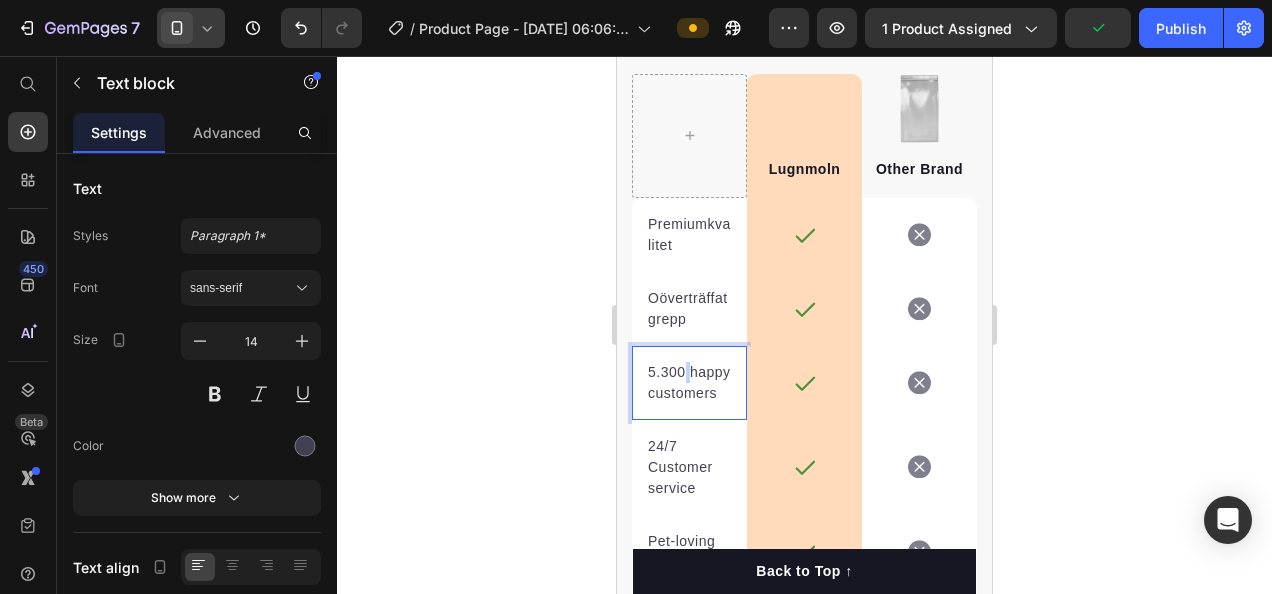 click on "5.300 happy customers" at bounding box center [689, 383] 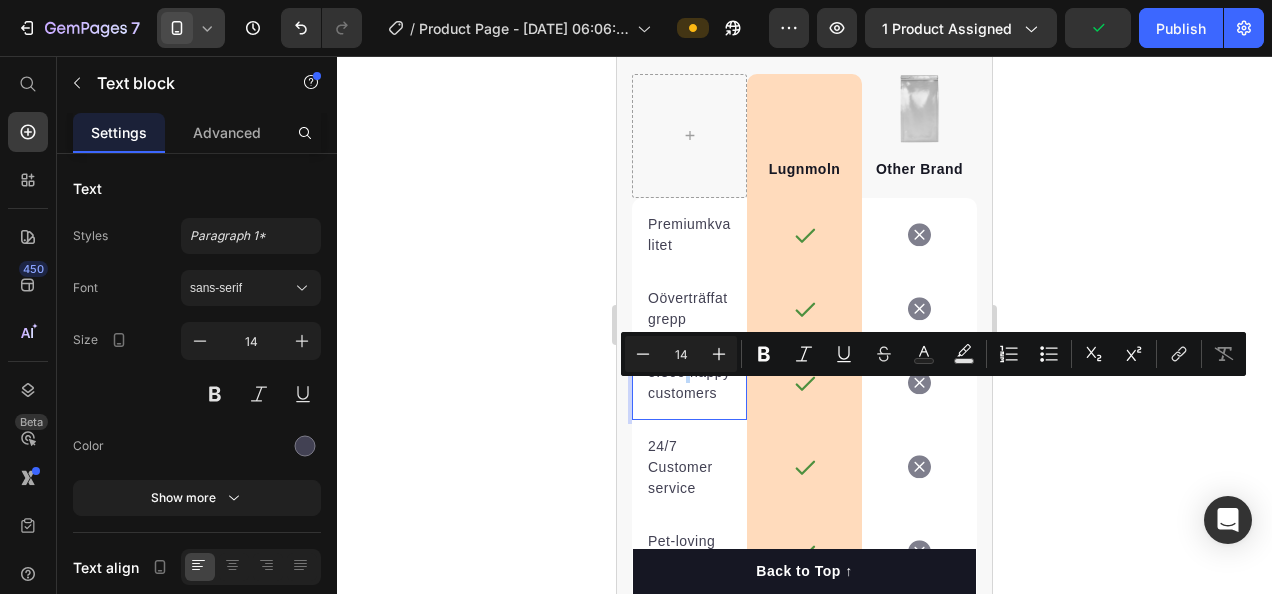 click on "5.300 happy customers" at bounding box center [689, 383] 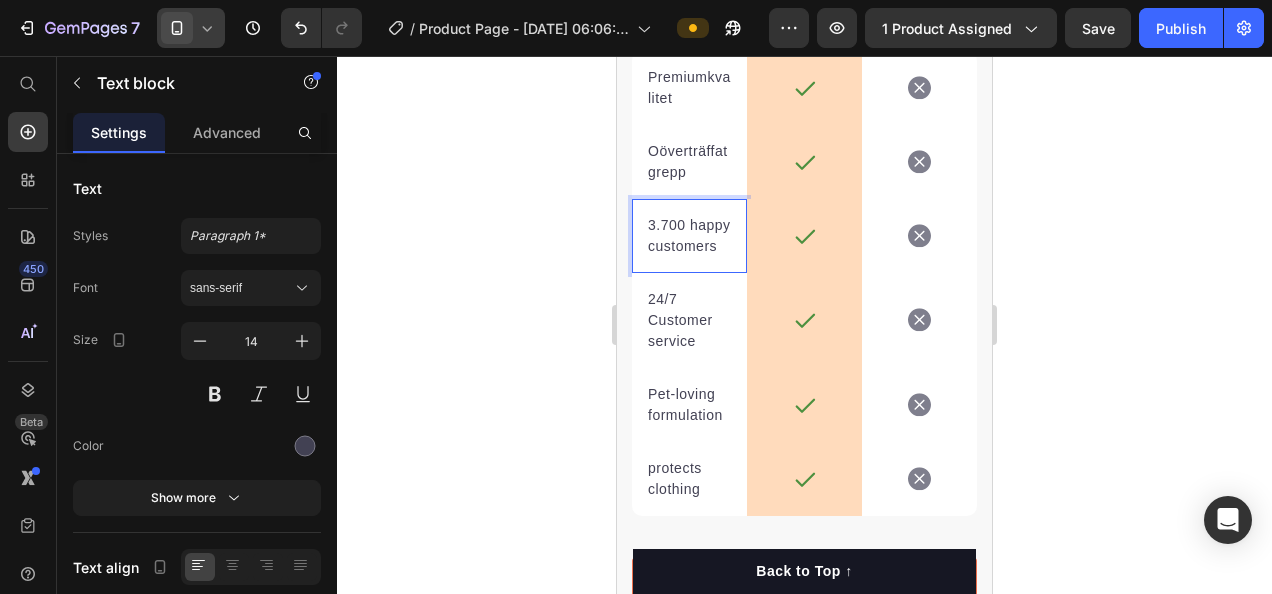 scroll, scrollTop: 4413, scrollLeft: 0, axis: vertical 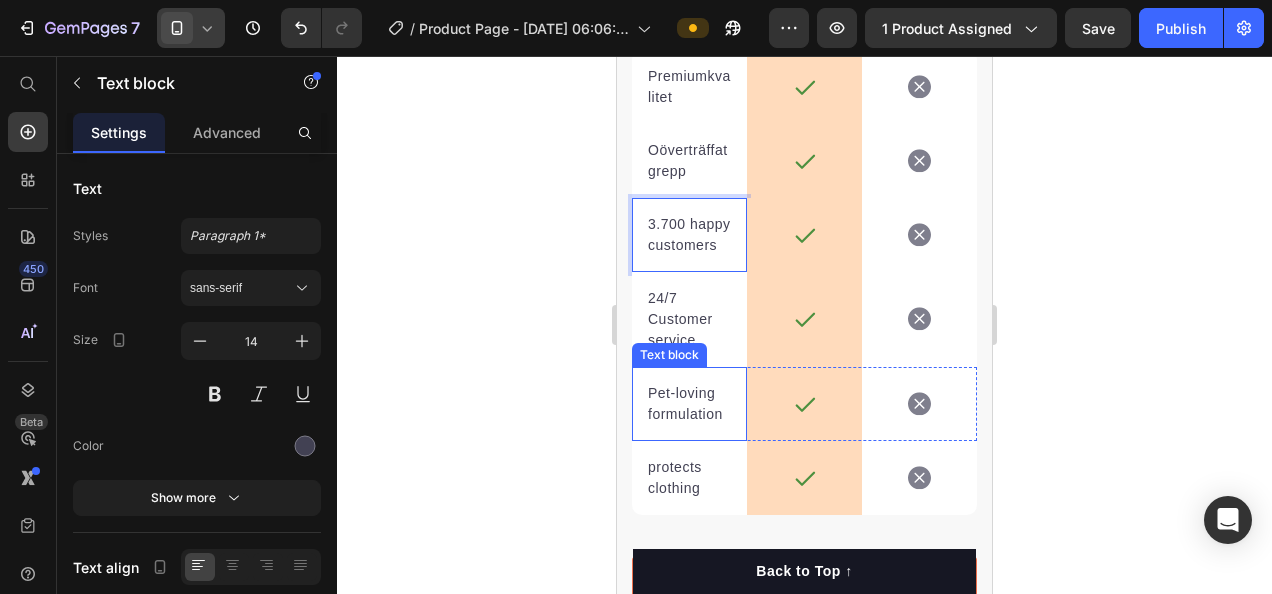 click on "Pet-loving formulation" at bounding box center (689, 404) 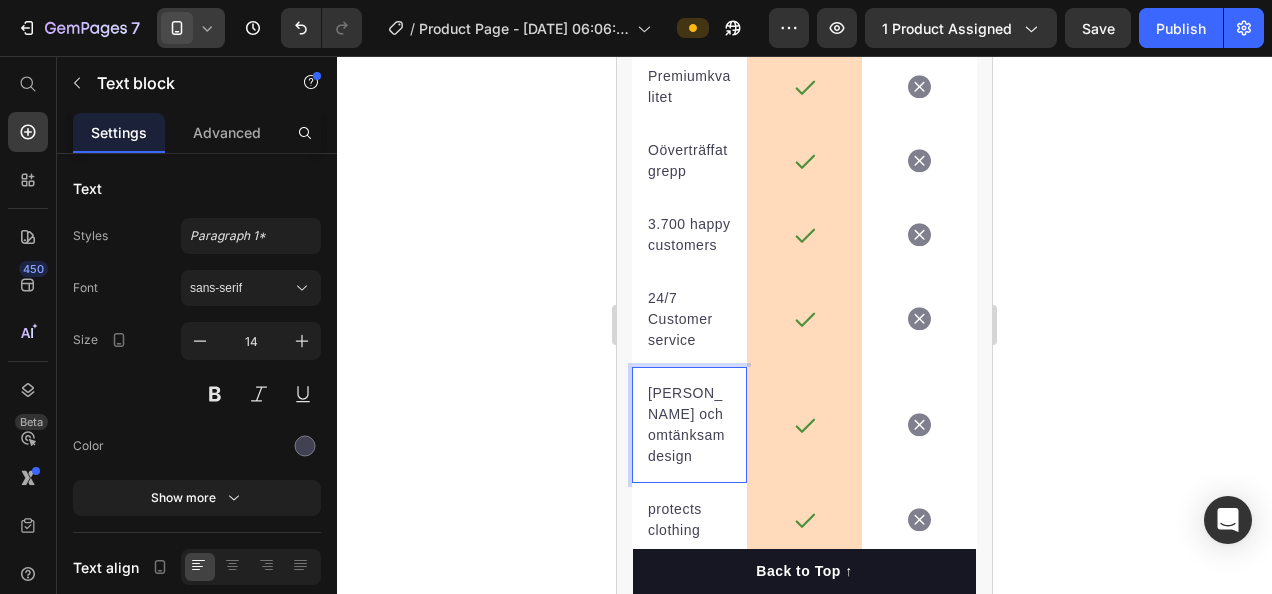 scroll, scrollTop: 4513, scrollLeft: 0, axis: vertical 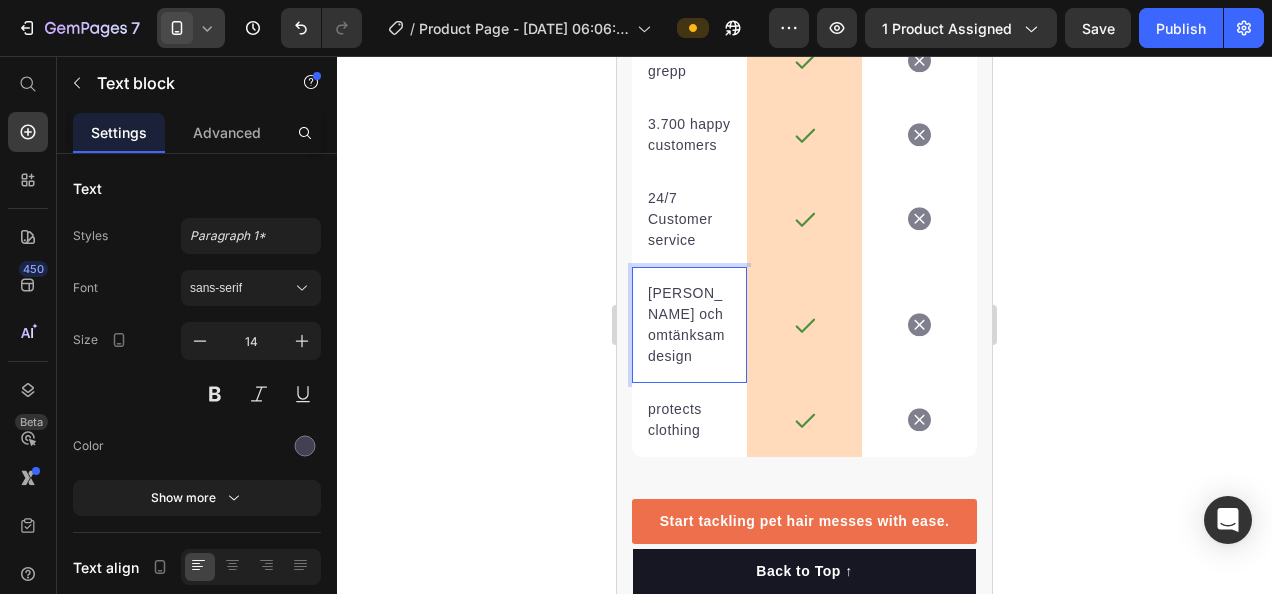 click on "protects clothing" at bounding box center (689, 420) 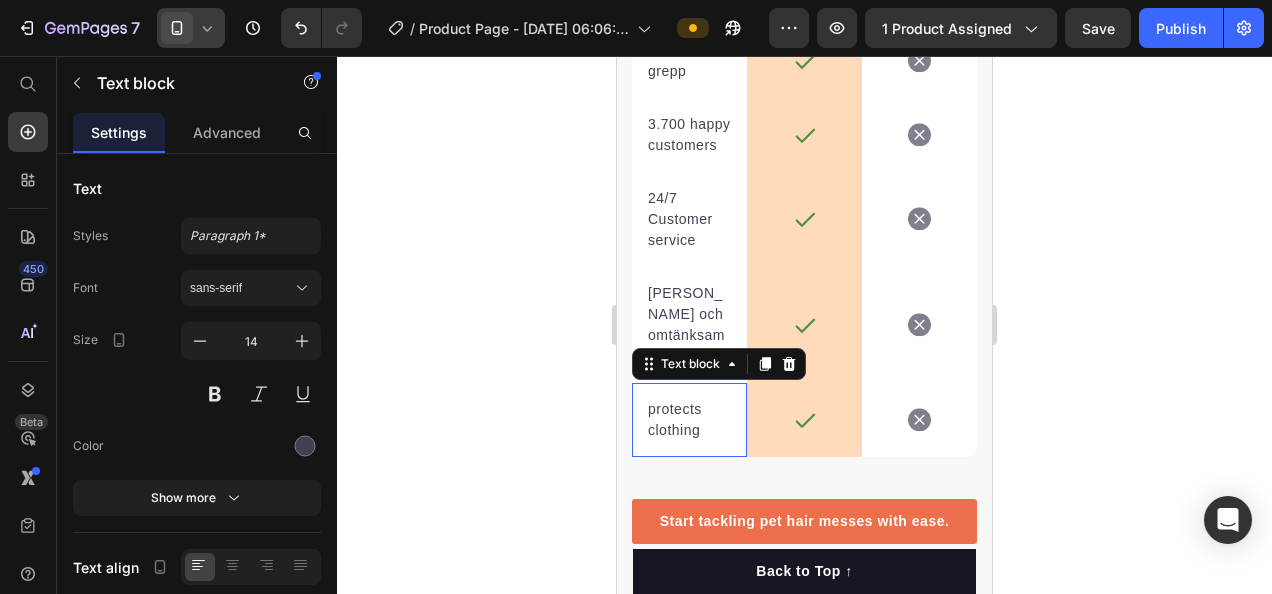 click on "protects clothing" at bounding box center [689, 420] 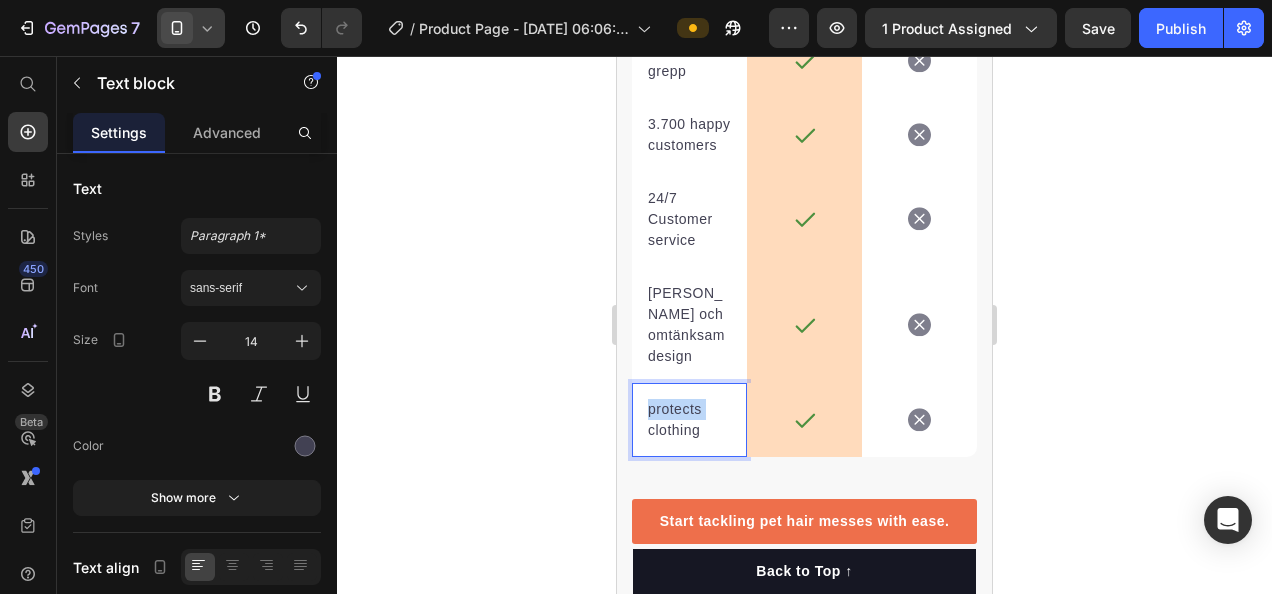 click on "protects clothing" at bounding box center [689, 420] 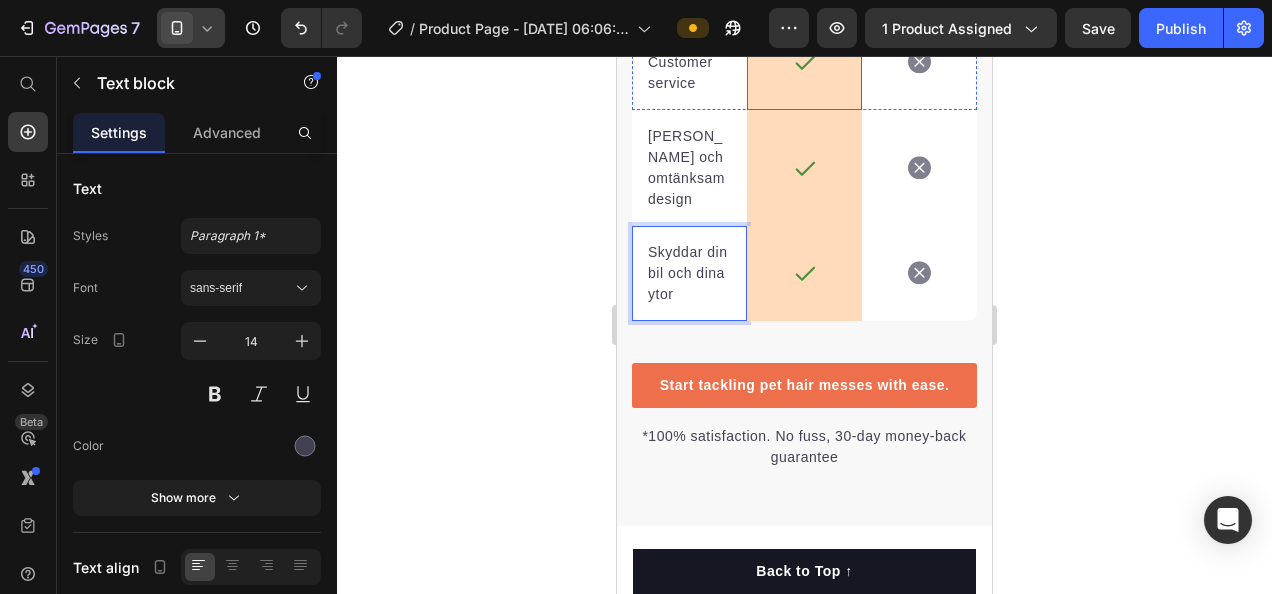 scroll, scrollTop: 4671, scrollLeft: 0, axis: vertical 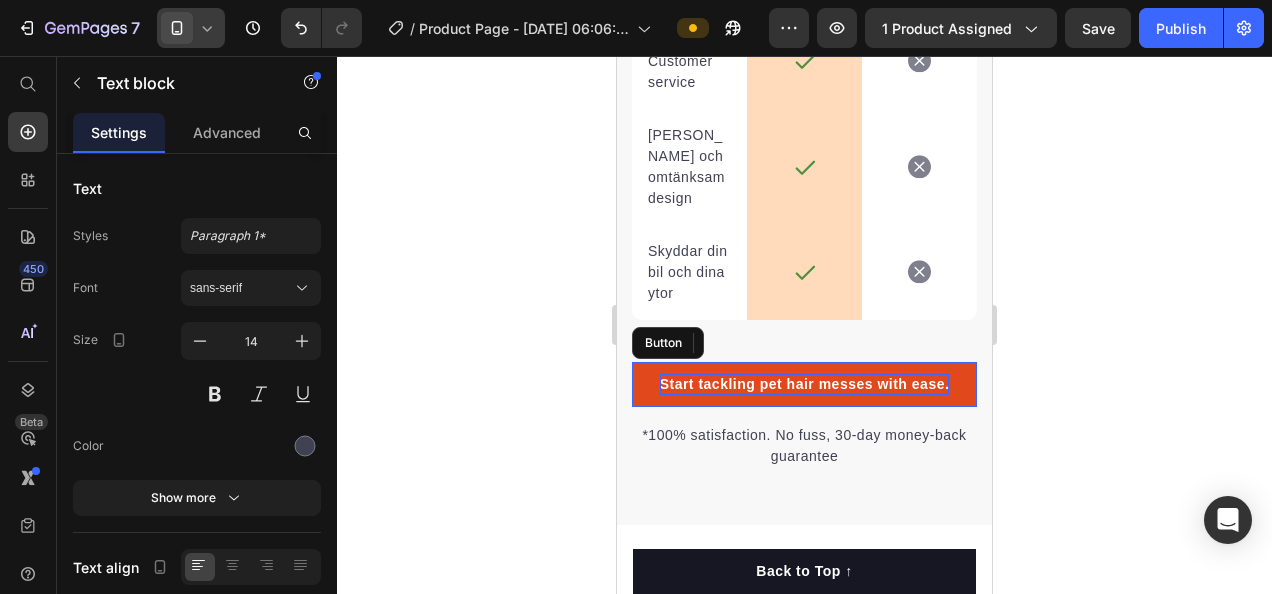 click on "Start tackling pet hair messes with ease." at bounding box center (805, 384) 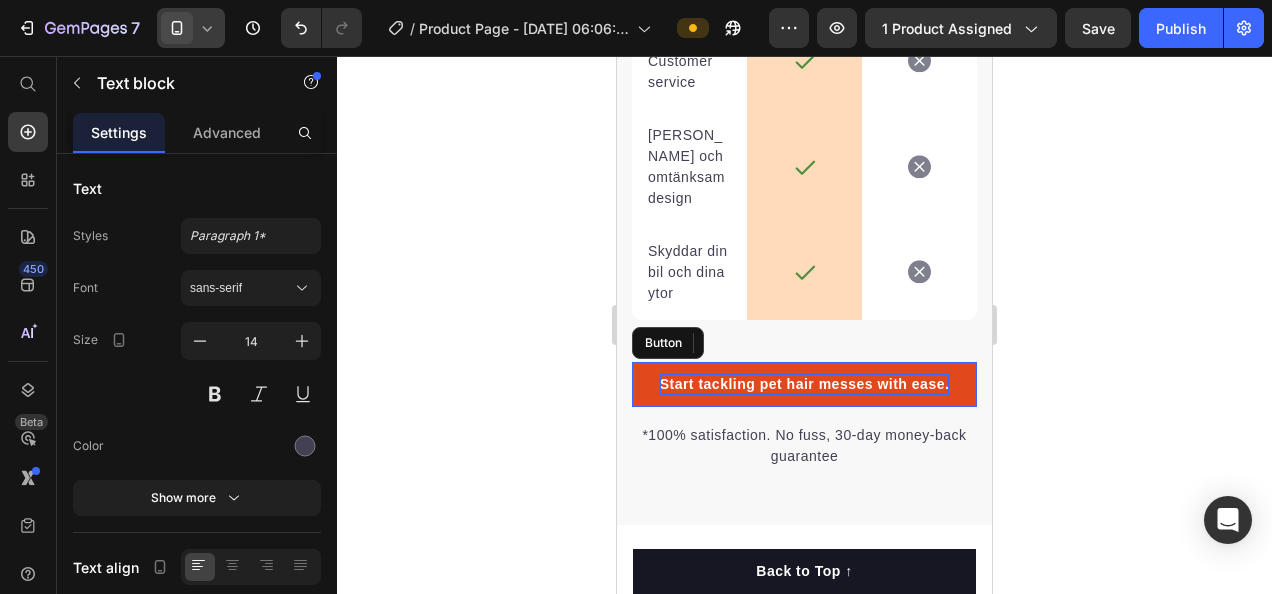 click on "Start tackling pet hair messes with ease." at bounding box center [805, 384] 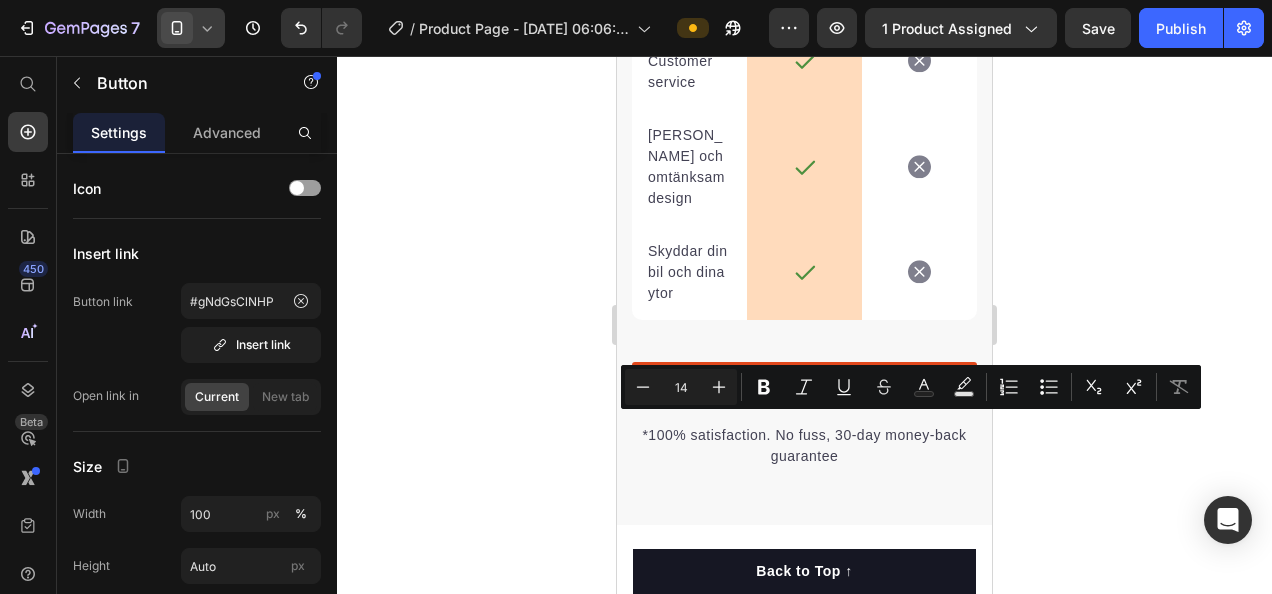 click on "Start tackling pet hair messes with ease." at bounding box center [805, 384] 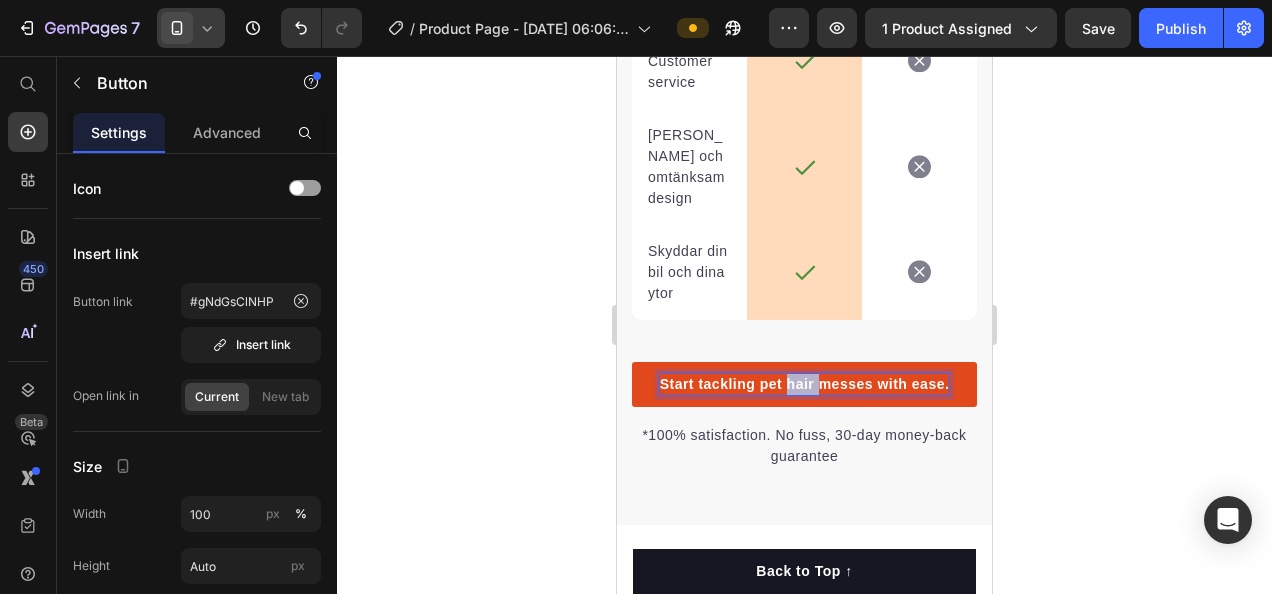 click on "Start tackling pet hair messes with ease." at bounding box center [805, 384] 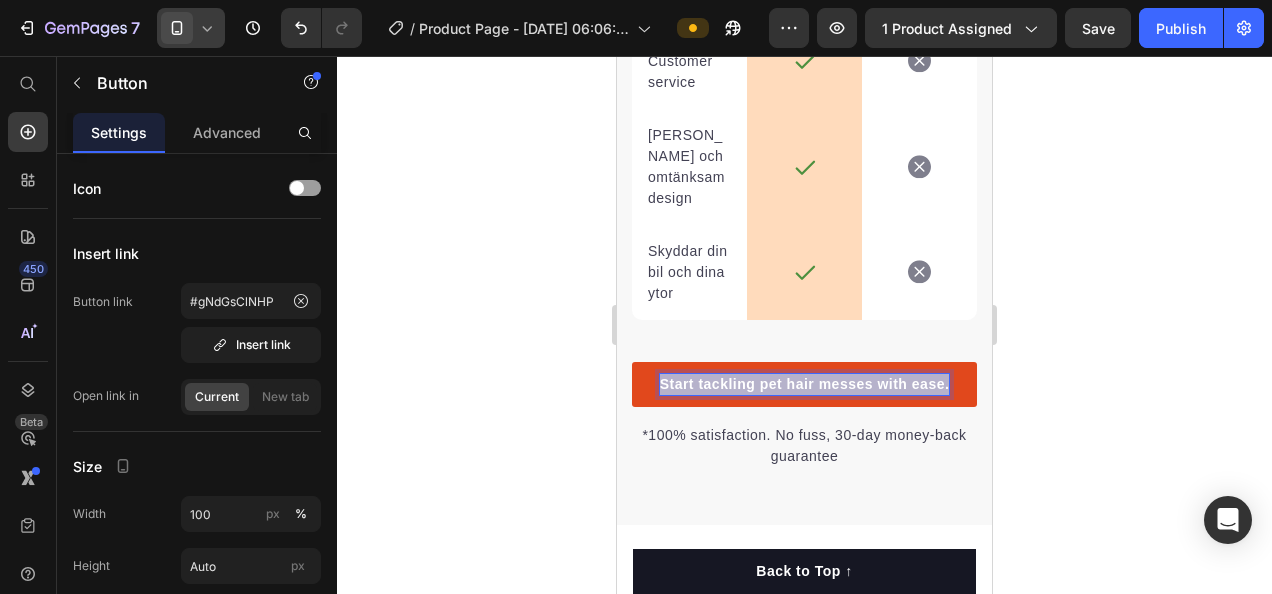 click on "Start tackling pet hair messes with ease." at bounding box center [805, 384] 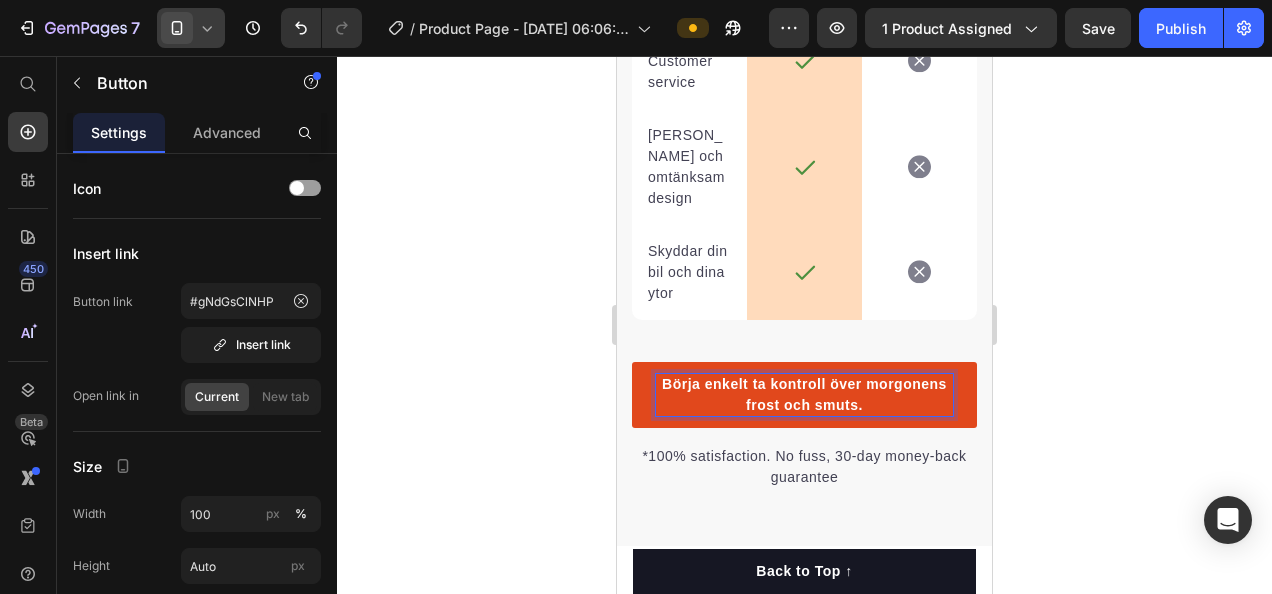click on "Börja enkelt ta kontroll över morgonens frost och smuts." at bounding box center [804, 395] 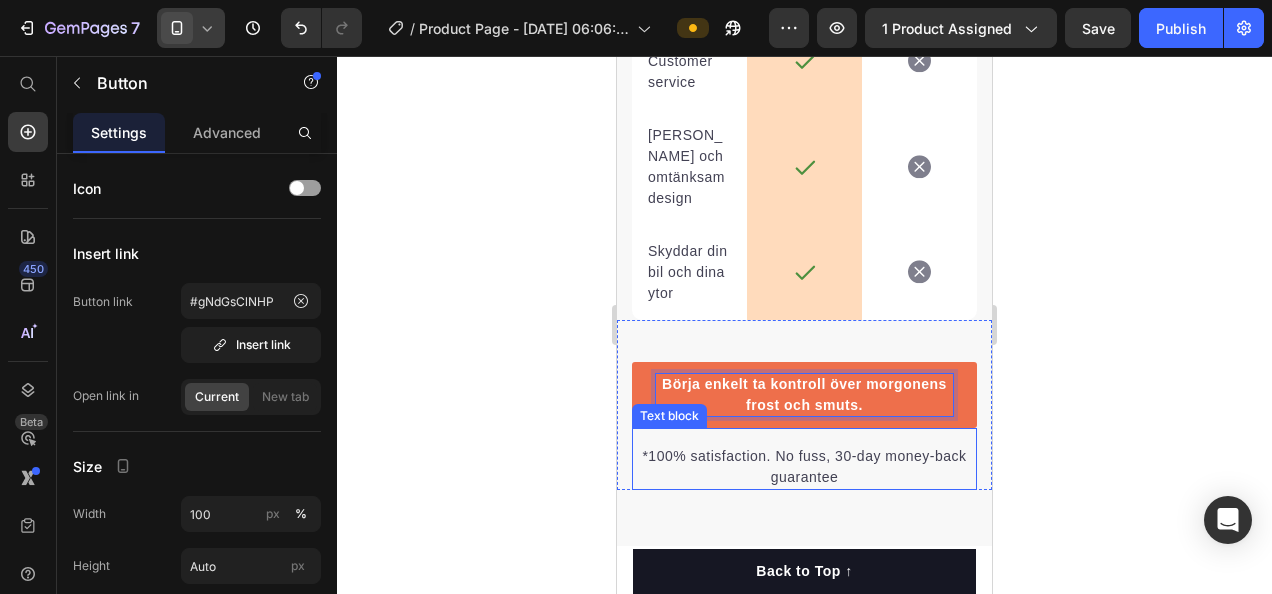 click on "*100% satisfaction. No fuss, 30-day money-back guarantee" at bounding box center (804, 467) 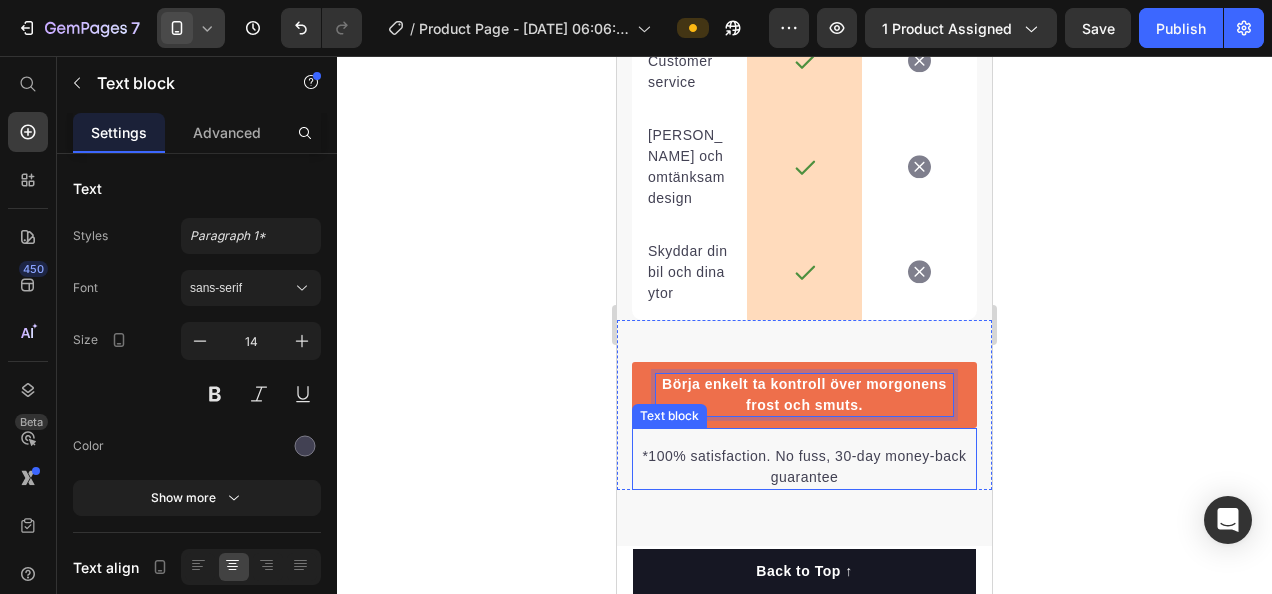 click on "*100% satisfaction. No fuss, 30-day money-back guarantee" at bounding box center (804, 467) 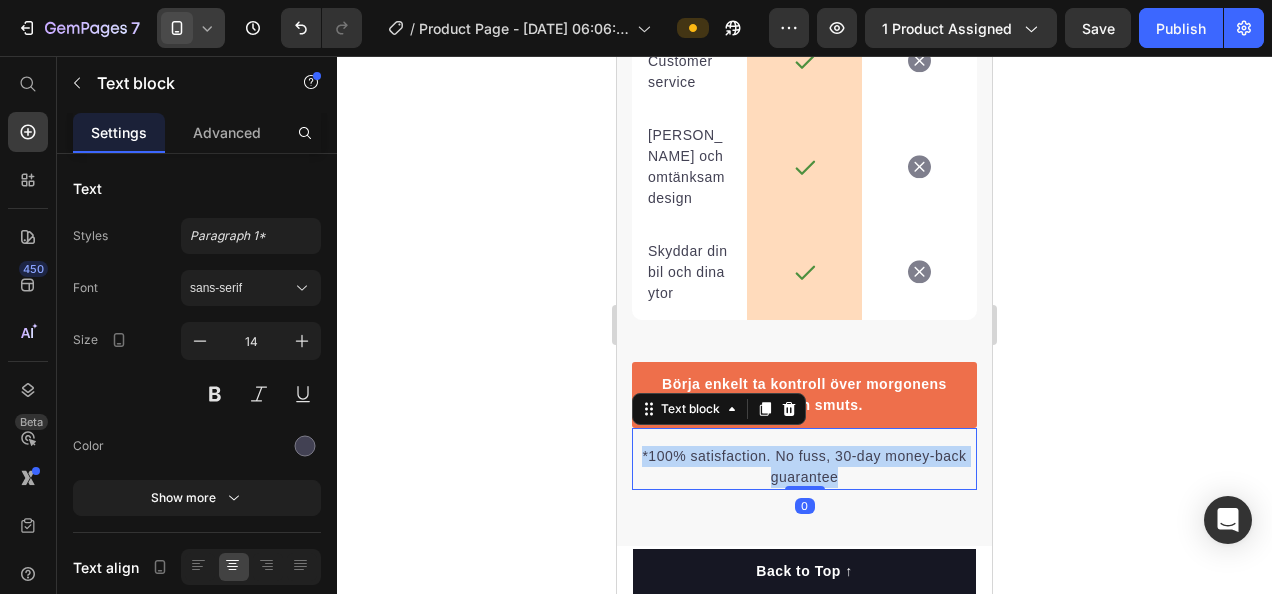 click on "*100% satisfaction. No fuss, 30-day money-back guarantee" at bounding box center (804, 467) 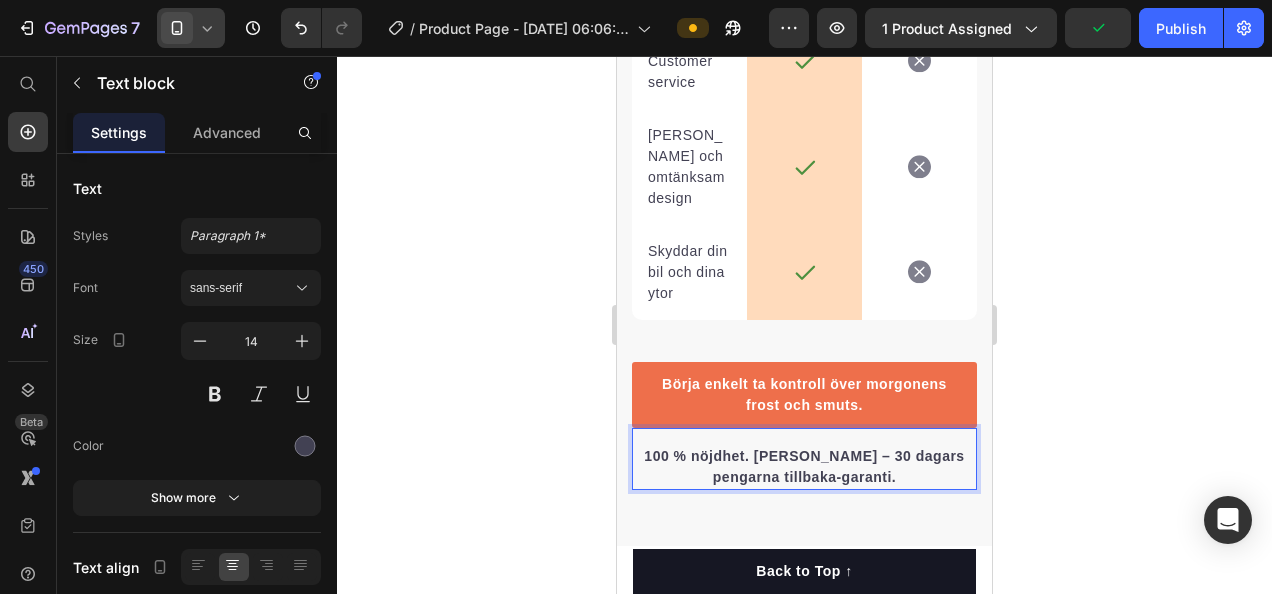 click on "100 % nöjdhet. Inget krångel – 30 dagars pengarna tillbaka-garanti." at bounding box center [804, 466] 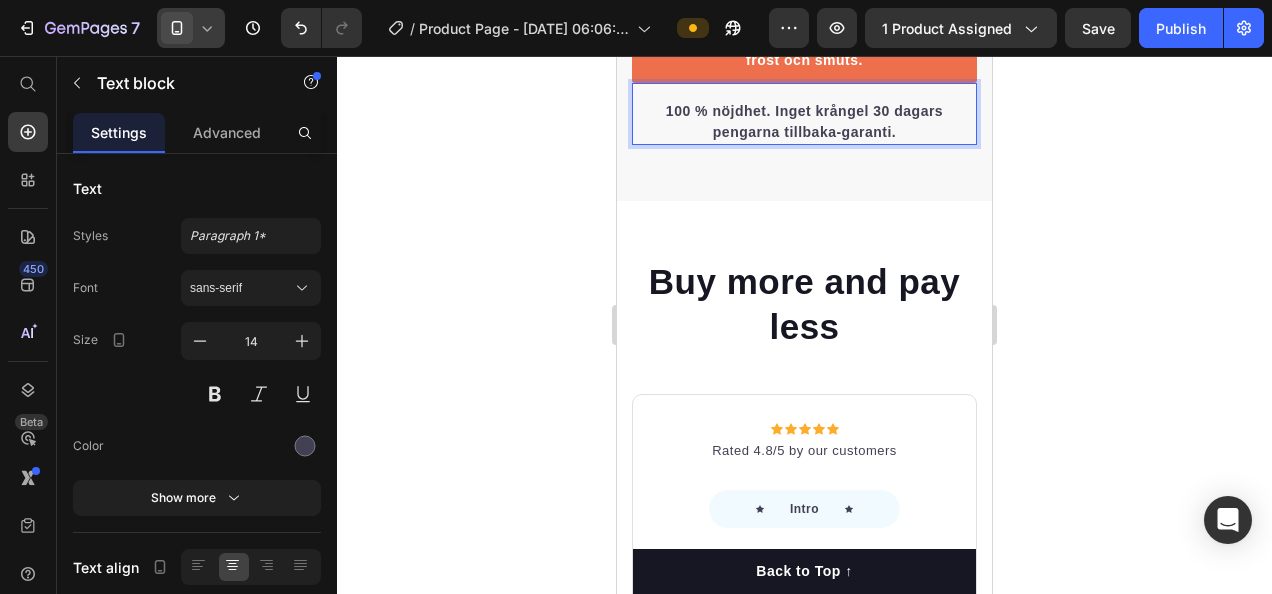 scroll, scrollTop: 5023, scrollLeft: 0, axis: vertical 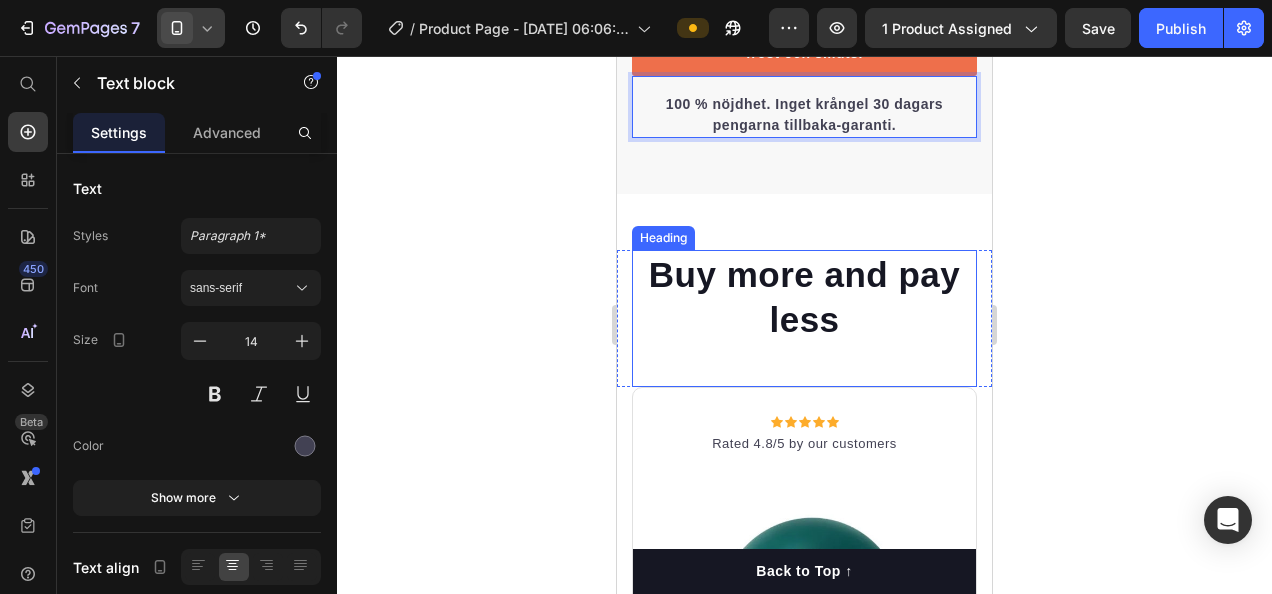 click on "Buy more and pay less" at bounding box center [804, 297] 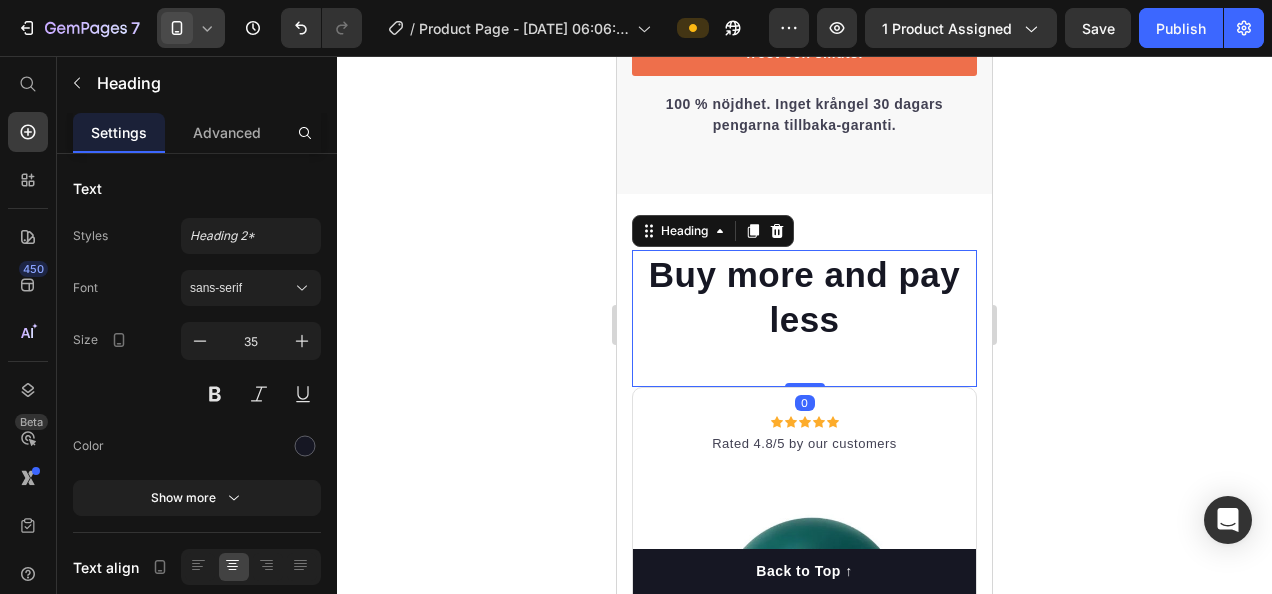 click on "Buy more and pay less" at bounding box center [804, 297] 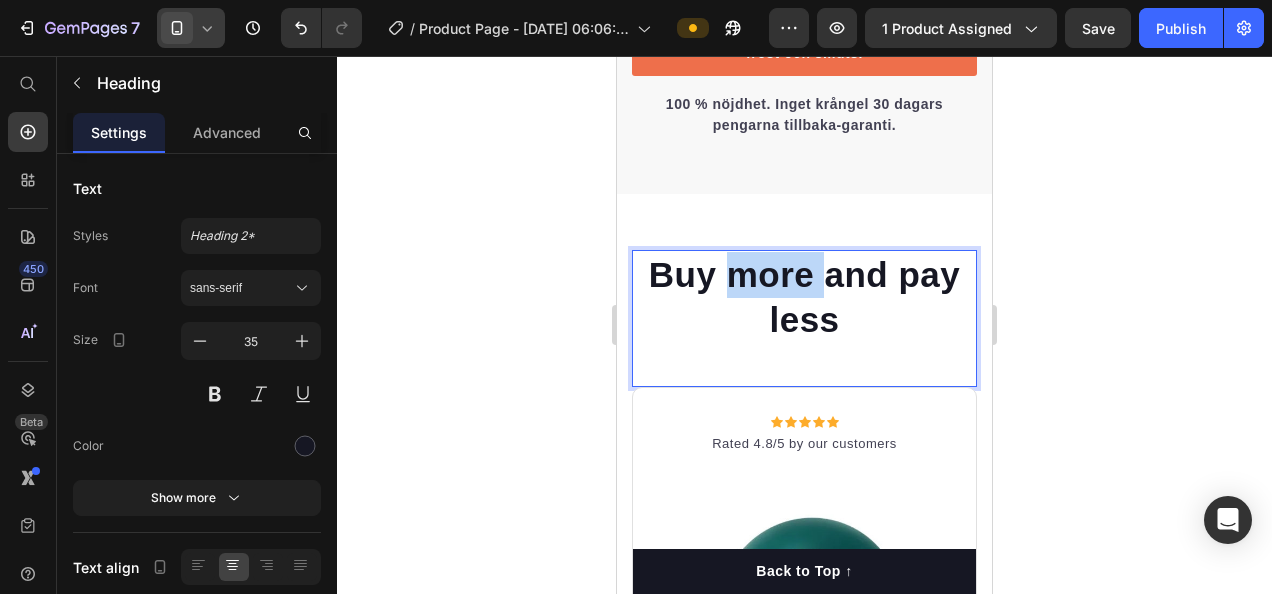 click on "Buy more and pay less" at bounding box center (804, 297) 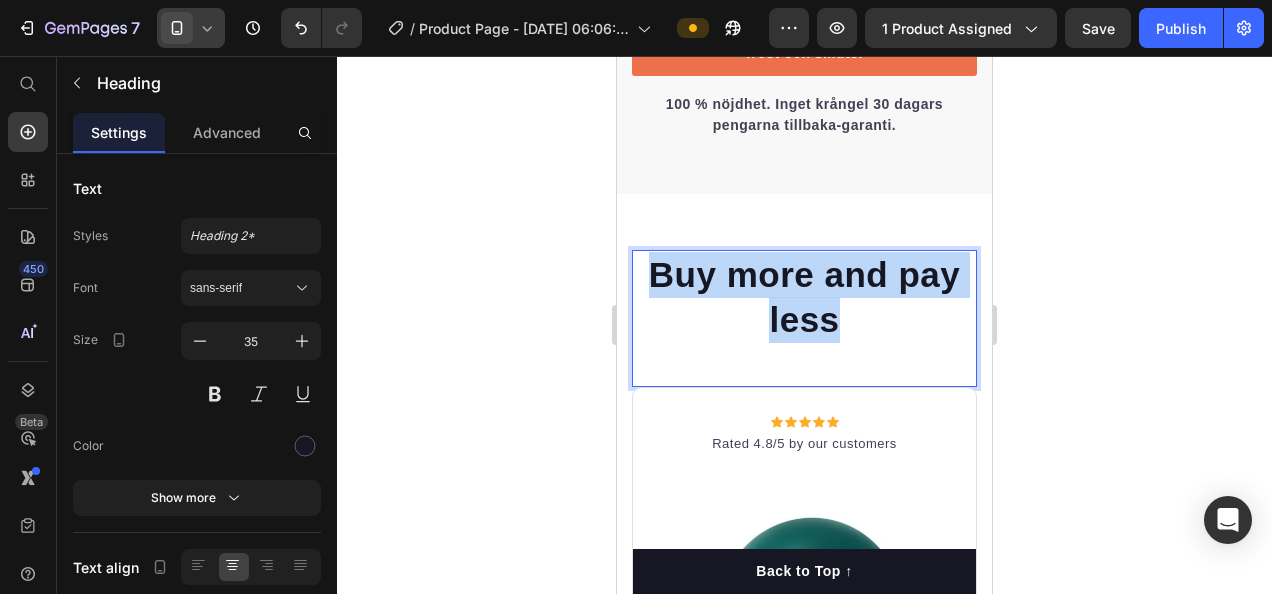 click on "Buy more and pay less" at bounding box center (804, 297) 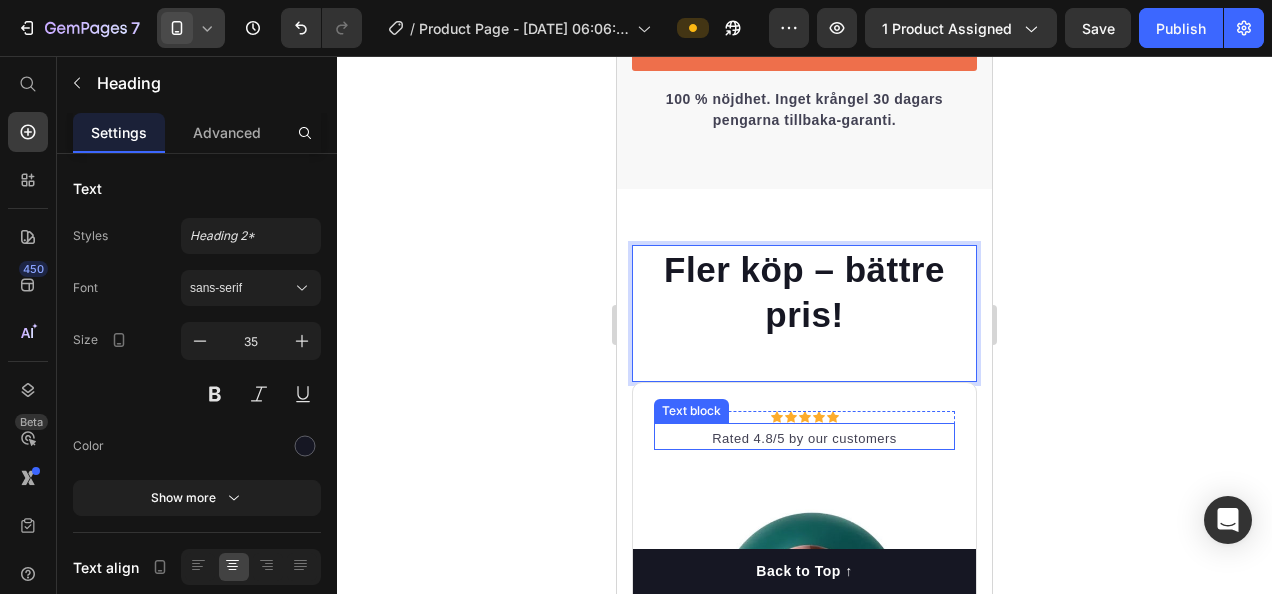 scroll, scrollTop: 5136, scrollLeft: 0, axis: vertical 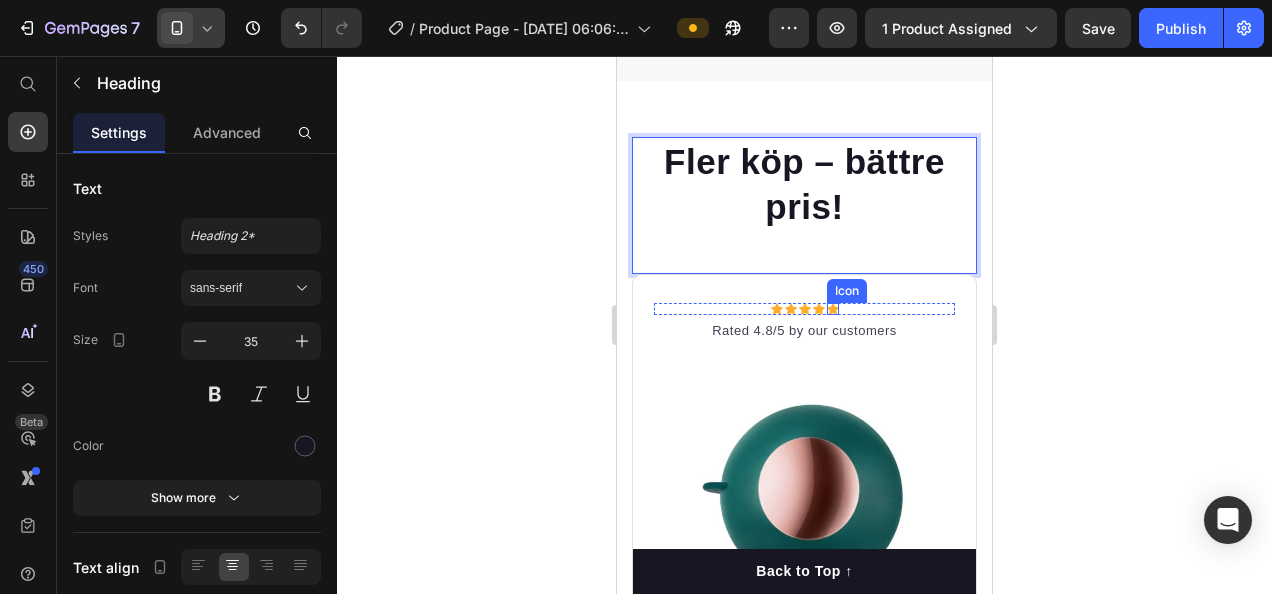 click on "Icon Icon Icon Icon Icon" at bounding box center (804, 309) 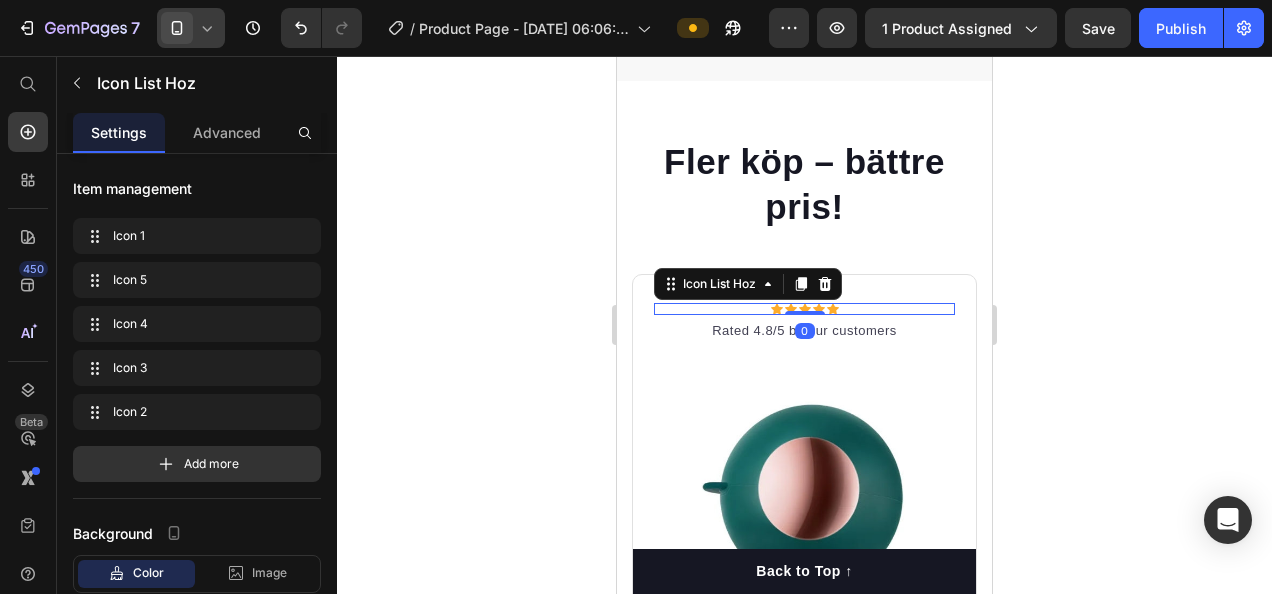 click on "Icon Icon Icon Icon Icon" at bounding box center [804, 309] 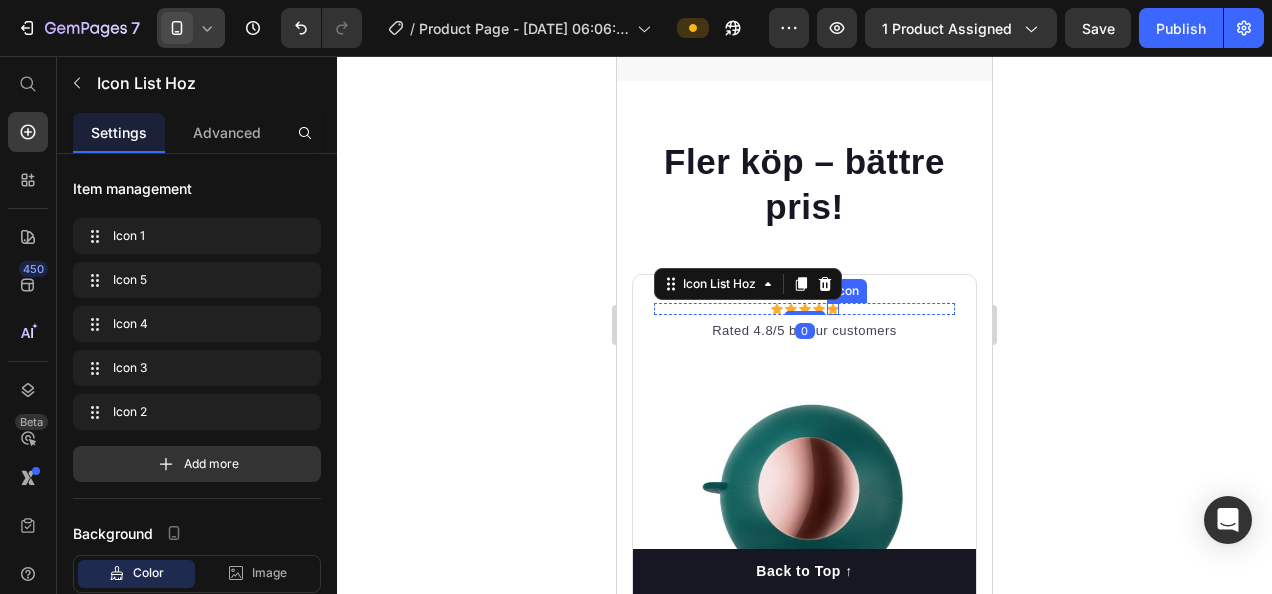 click 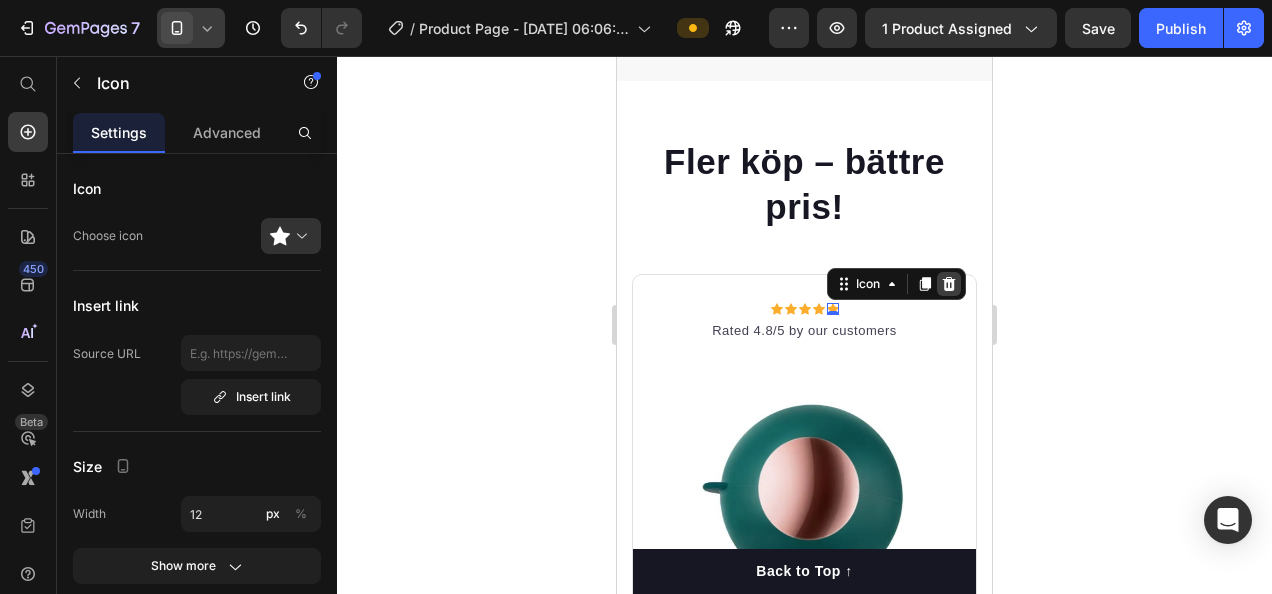 click 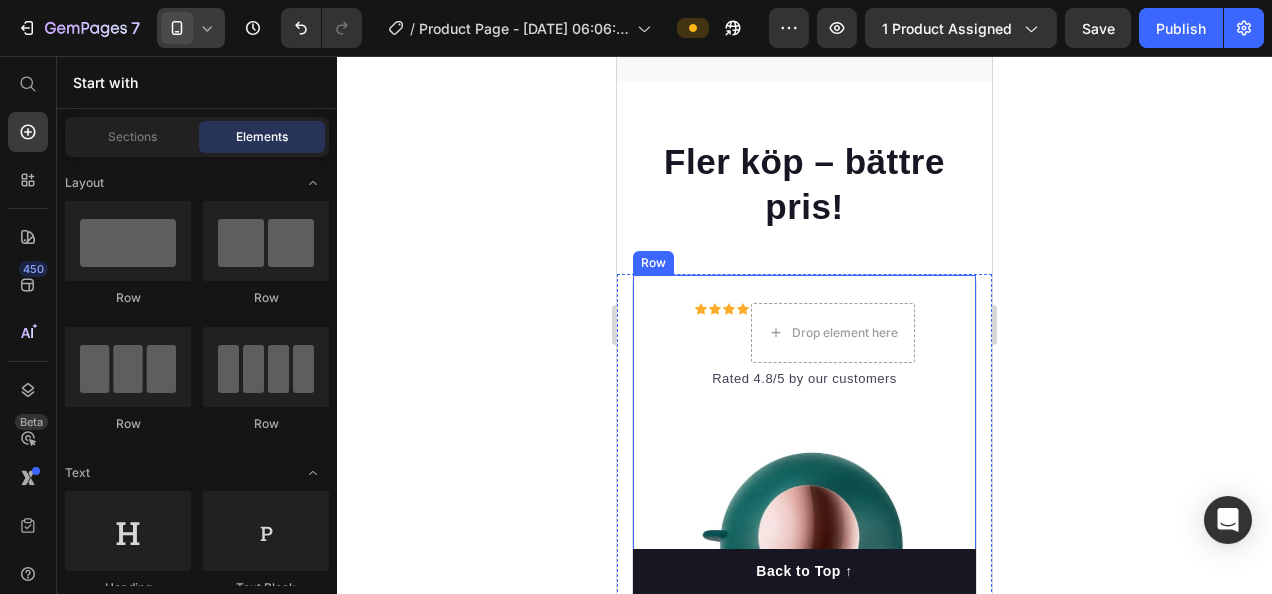 click 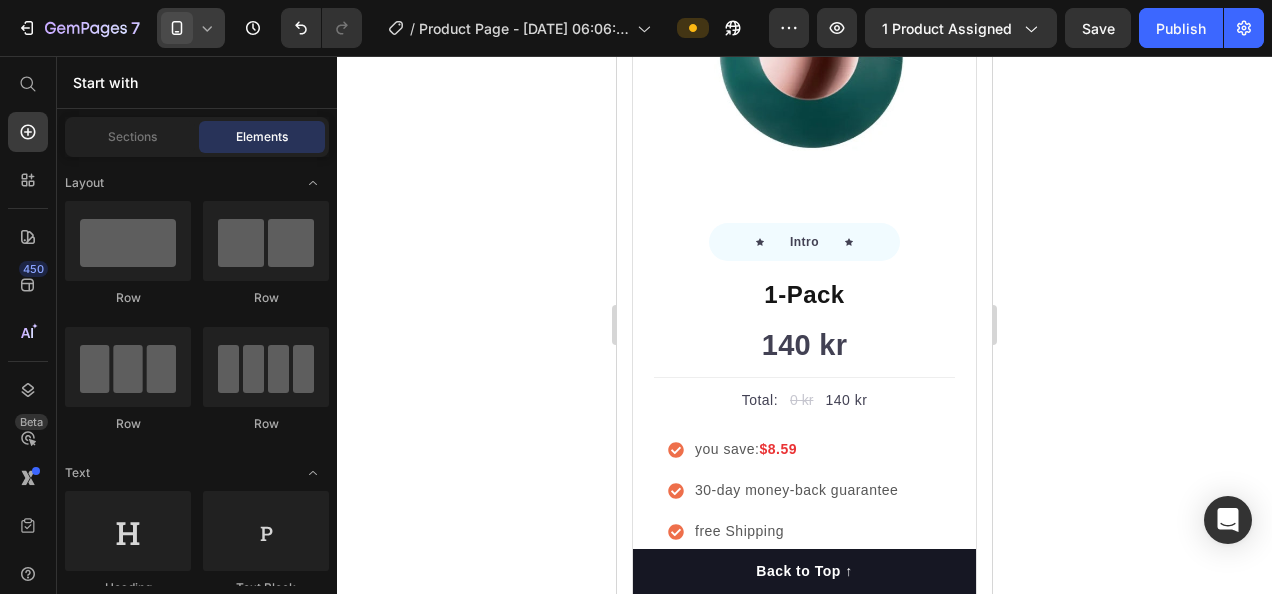 scroll, scrollTop: 5625, scrollLeft: 0, axis: vertical 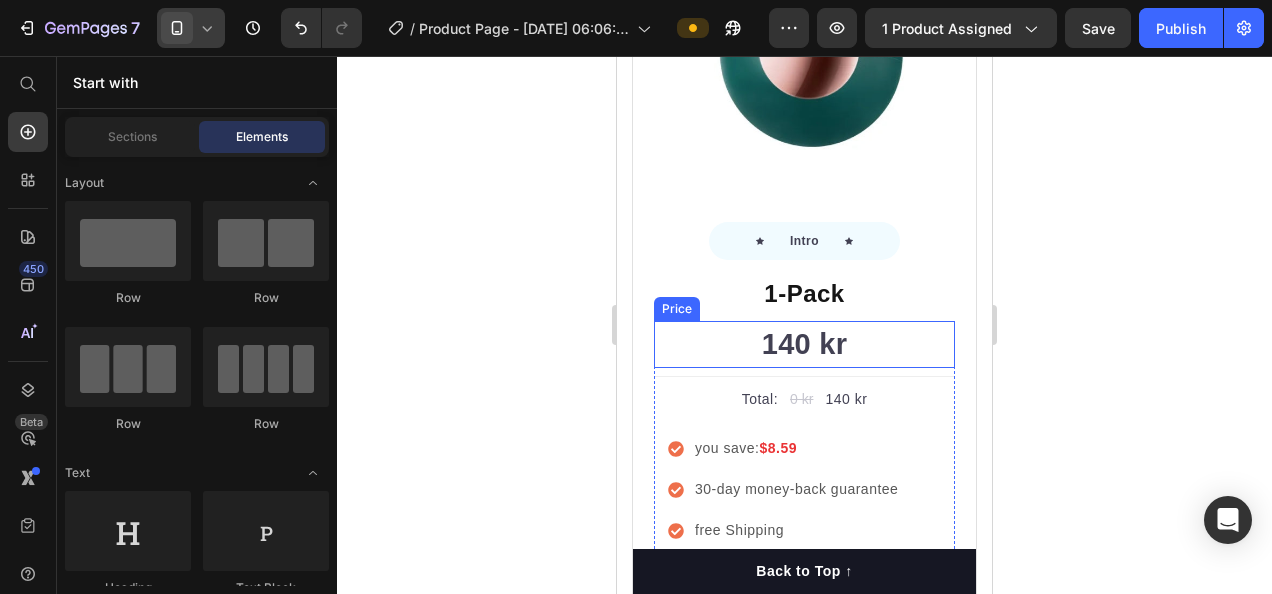 click on "140 kr" at bounding box center (804, 345) 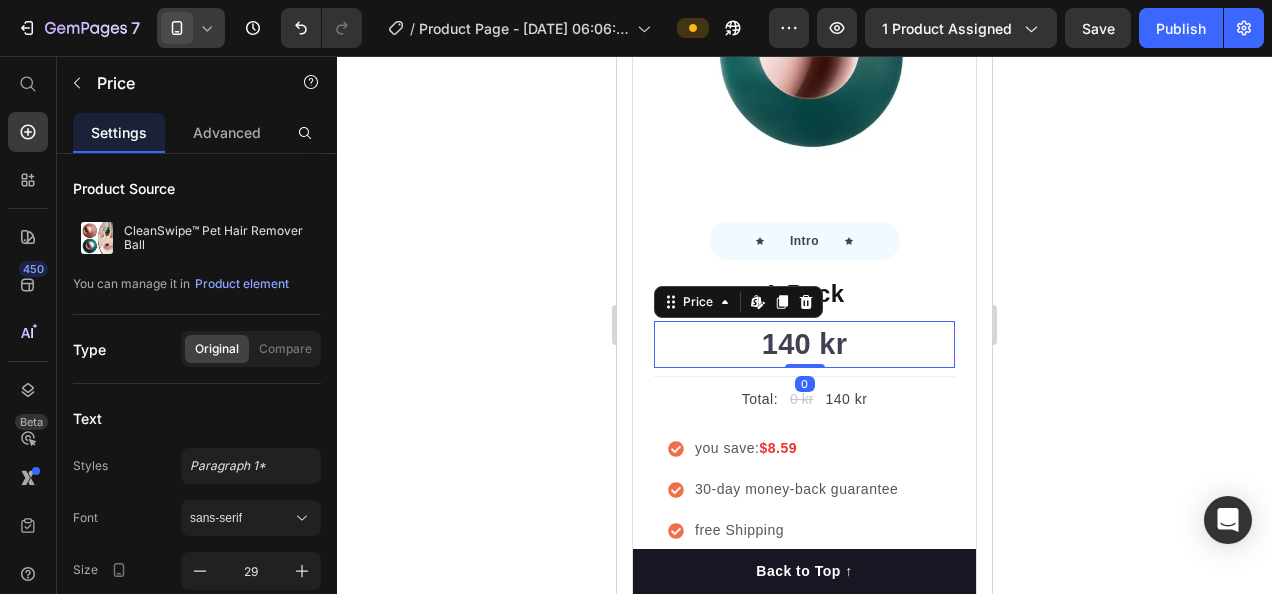 click on "140 kr" at bounding box center [804, 345] 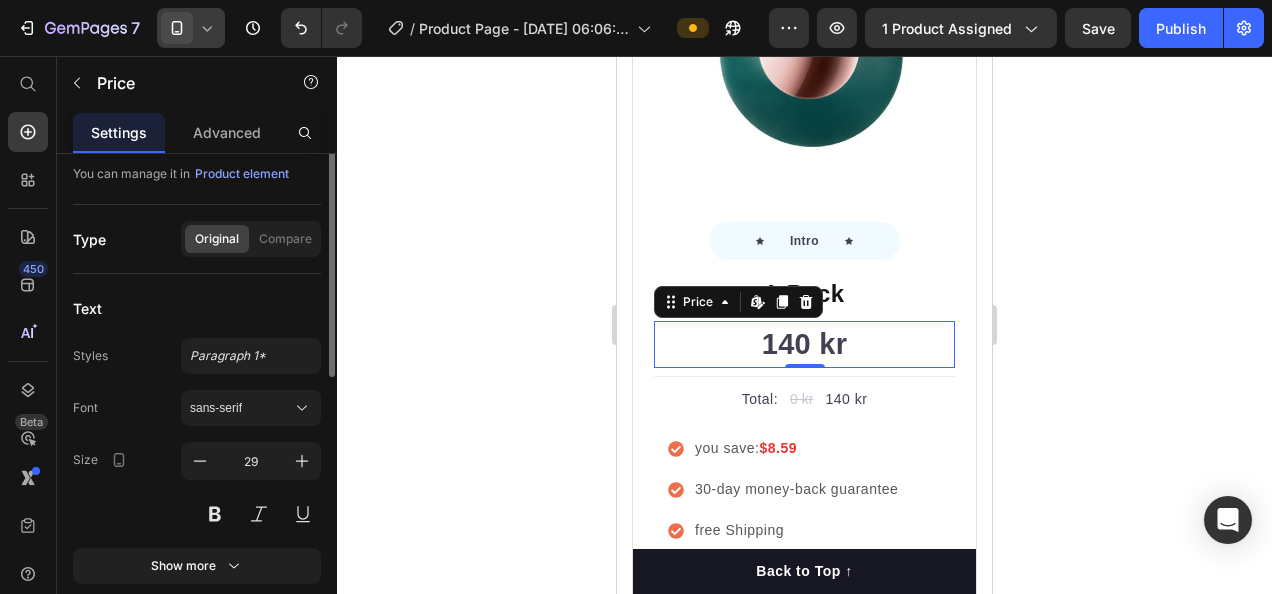 scroll, scrollTop: 0, scrollLeft: 0, axis: both 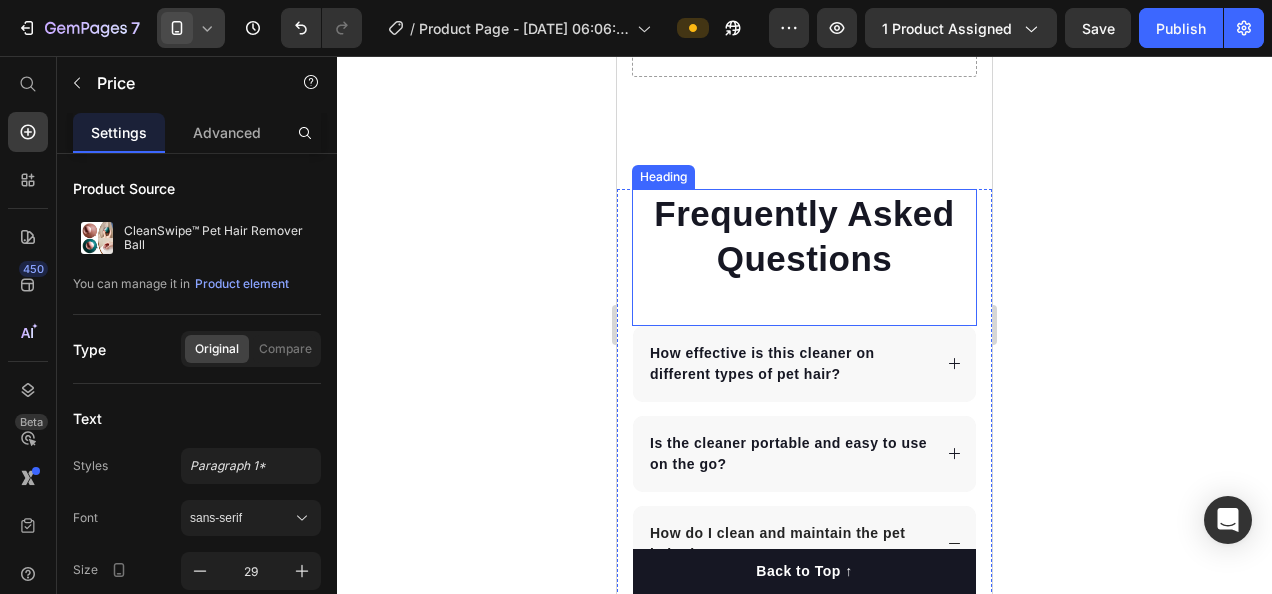 click on "Frequently Asked Questions" at bounding box center (804, 236) 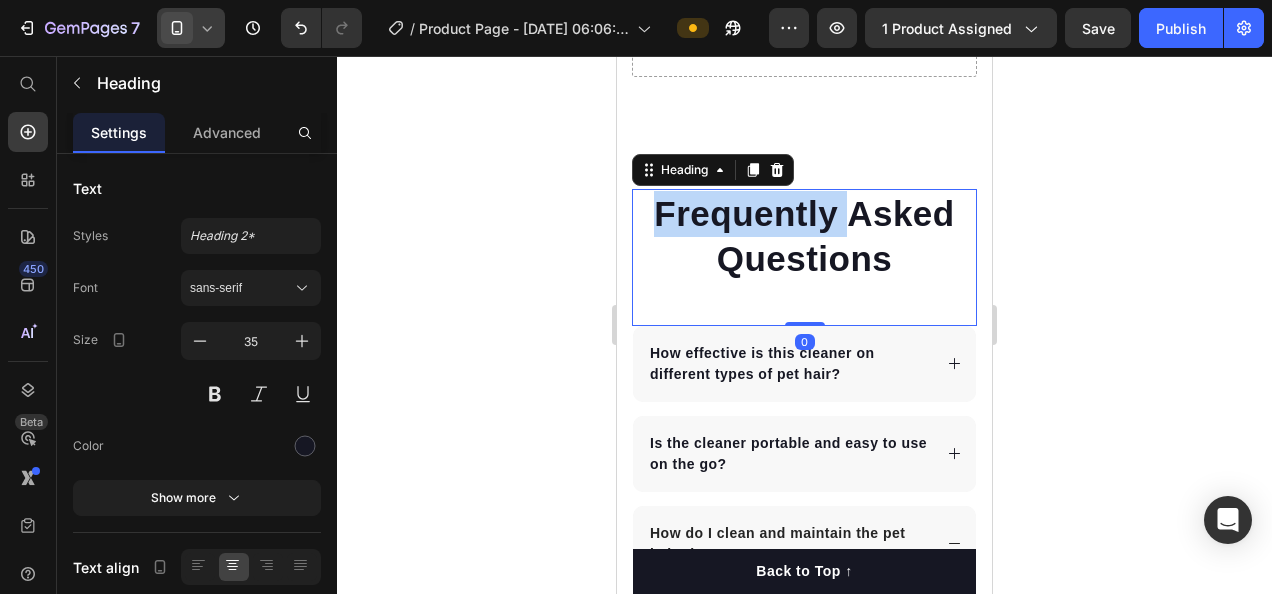 click on "Frequently Asked Questions" at bounding box center [804, 236] 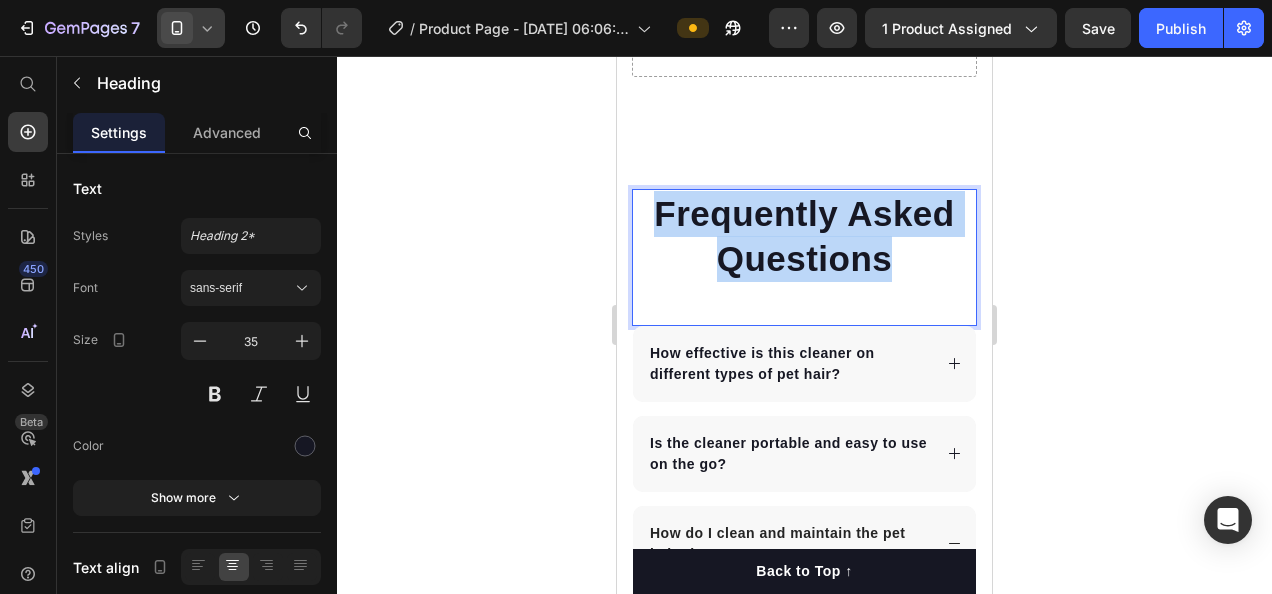 click on "Frequently Asked Questions" at bounding box center (804, 236) 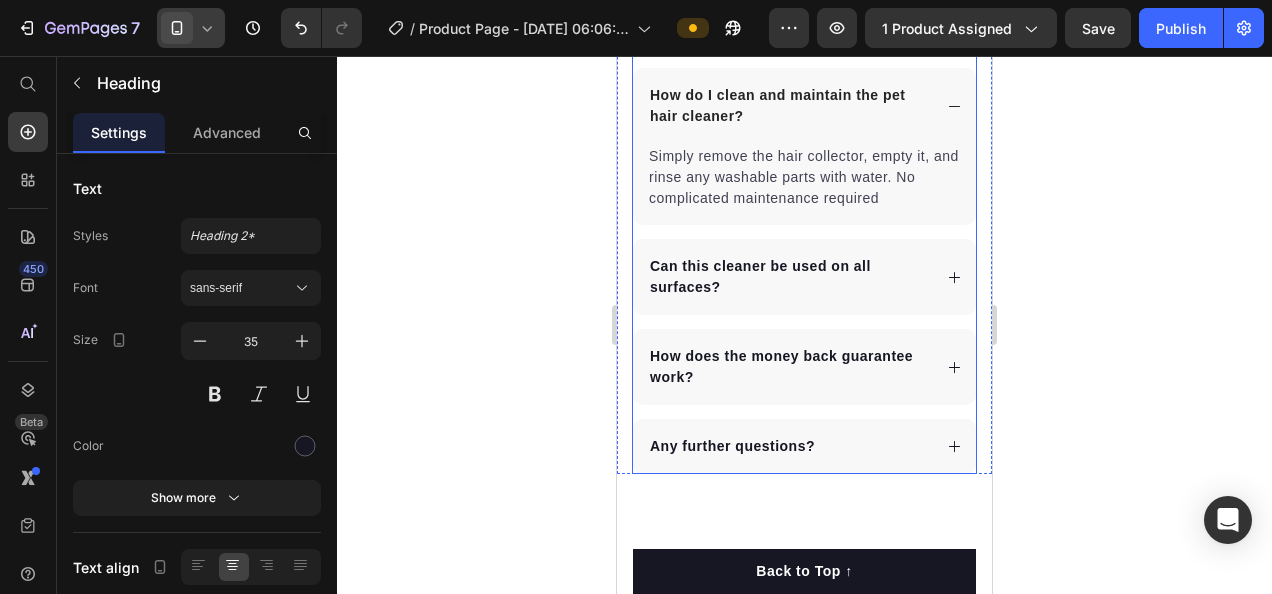 scroll, scrollTop: 7285, scrollLeft: 0, axis: vertical 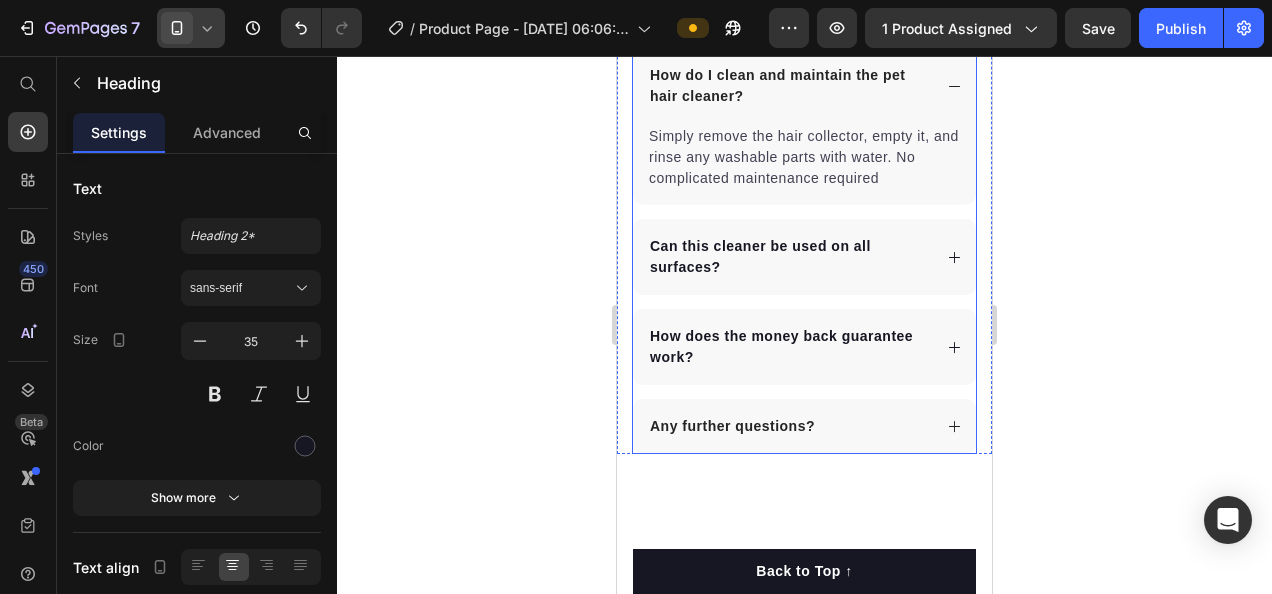 click on "Any further questions?" at bounding box center [804, 426] 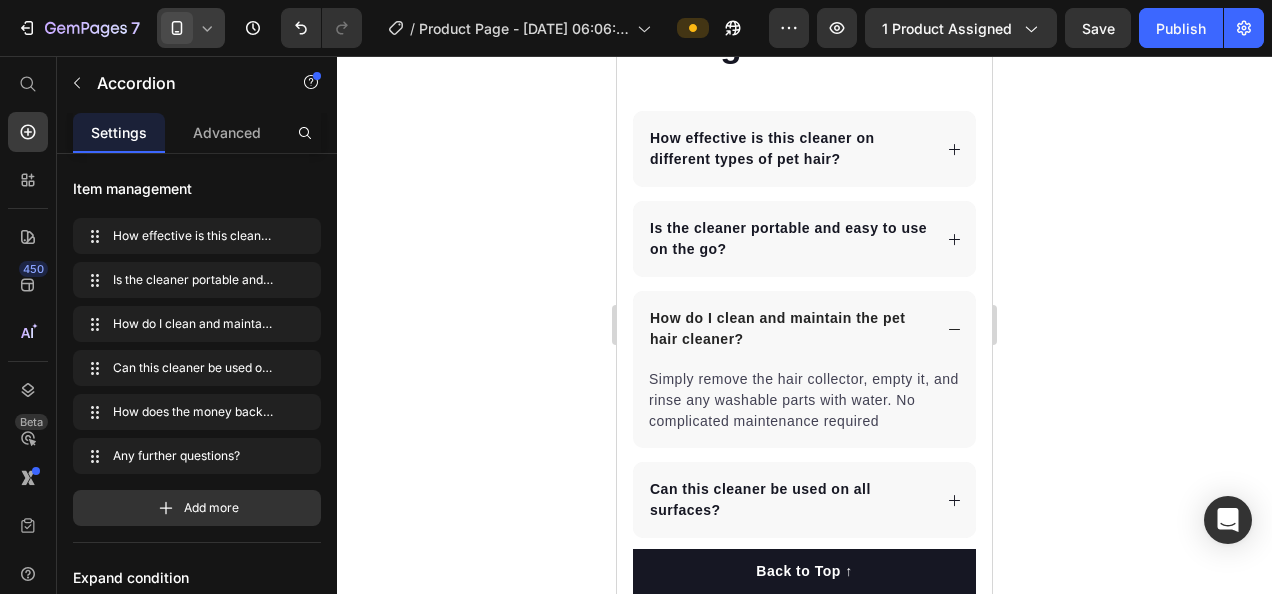 scroll, scrollTop: 7008, scrollLeft: 0, axis: vertical 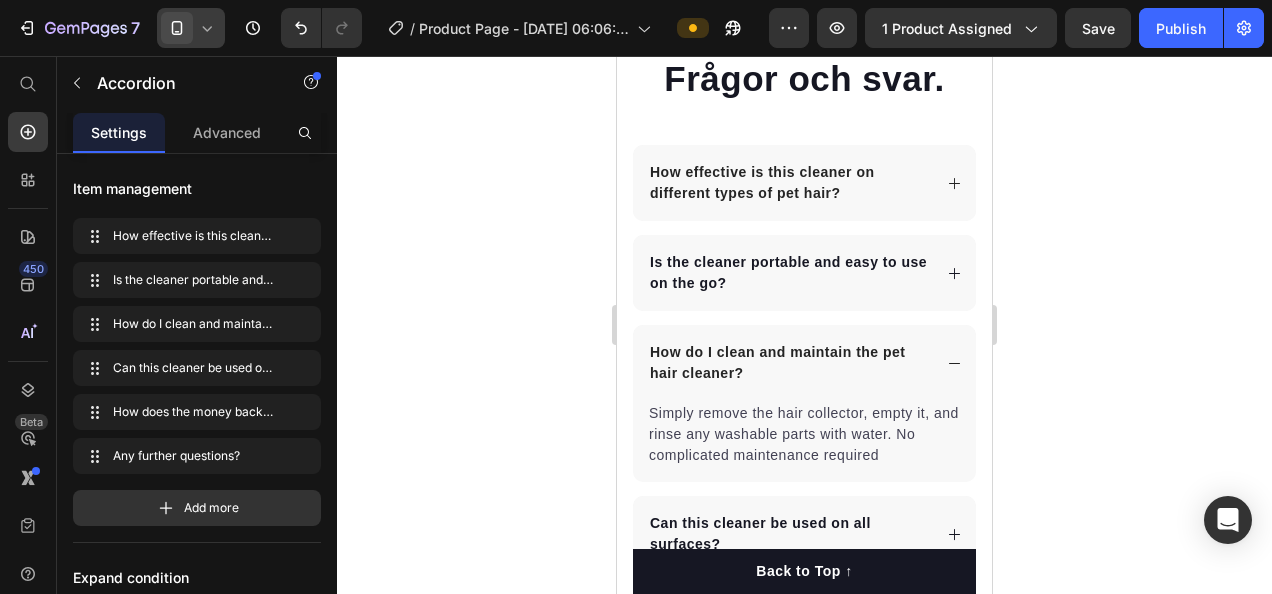 click on "How effective is this cleaner on different types of pet hair?" at bounding box center [762, 182] 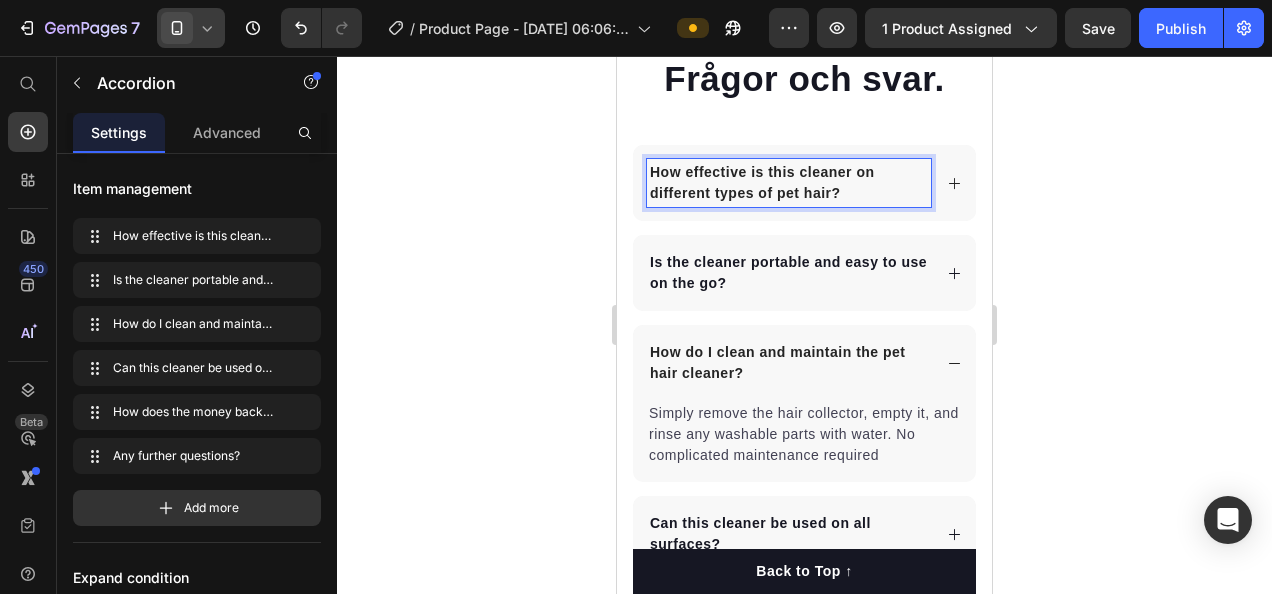 click on "How effective is this cleaner on different types of pet hair?" at bounding box center [762, 182] 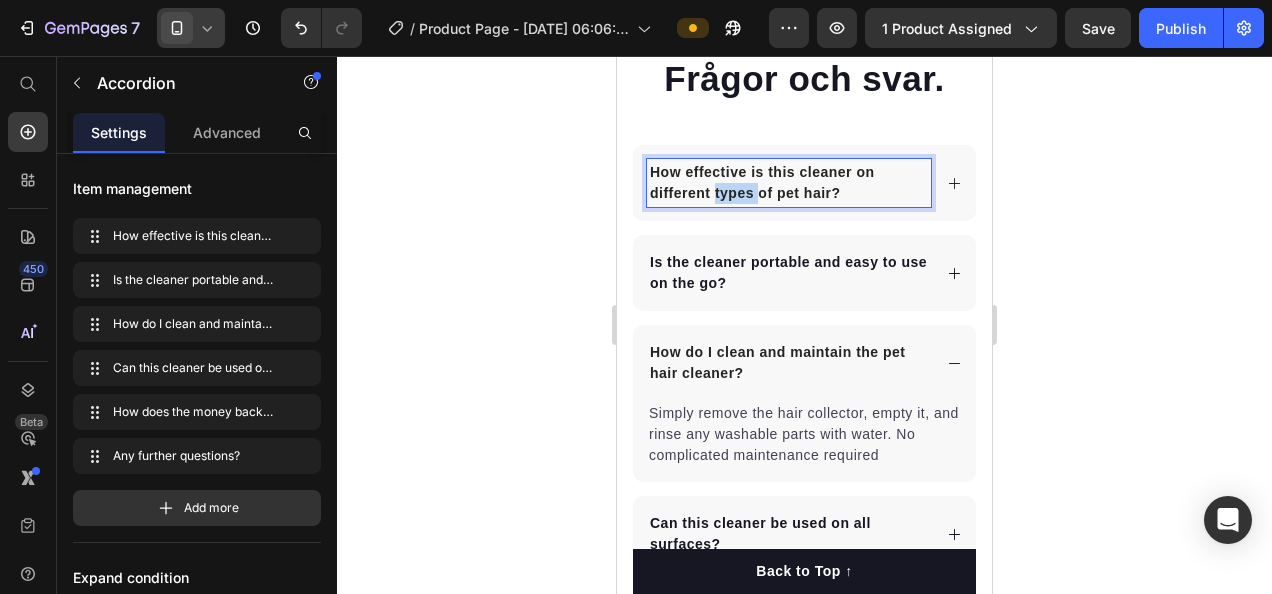 click on "How effective is this cleaner on different types of pet hair?" at bounding box center [762, 182] 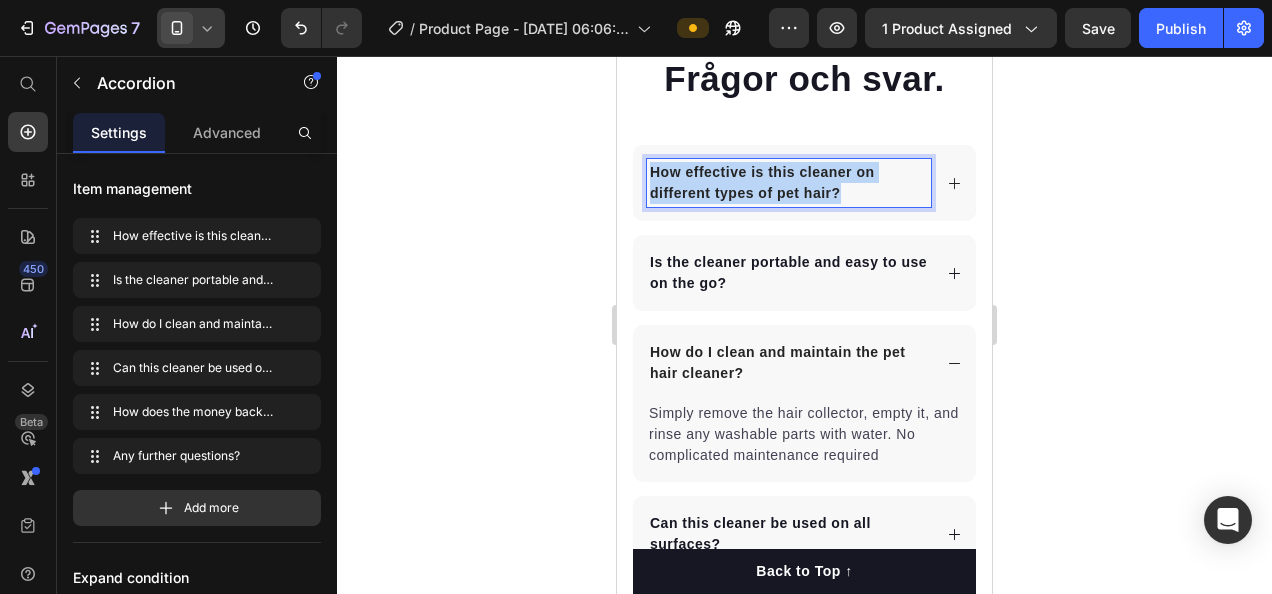click on "How effective is this cleaner on different types of pet hair?" at bounding box center [762, 182] 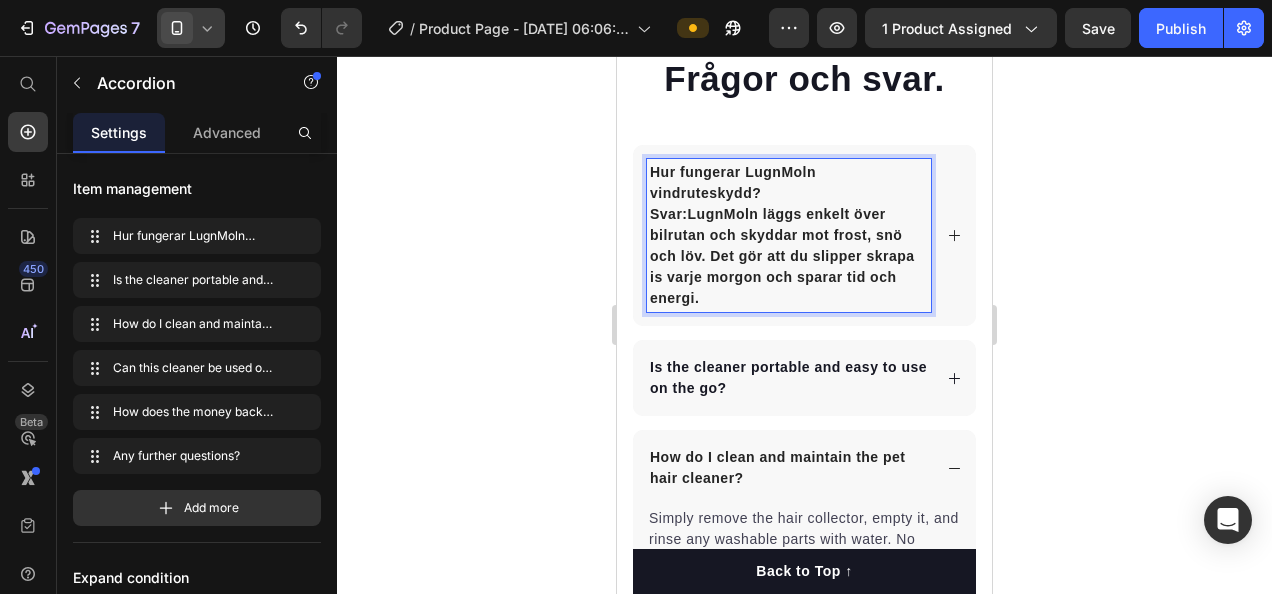 drag, startPoint x: 652, startPoint y: 229, endPoint x: 814, endPoint y: 330, distance: 190.90573 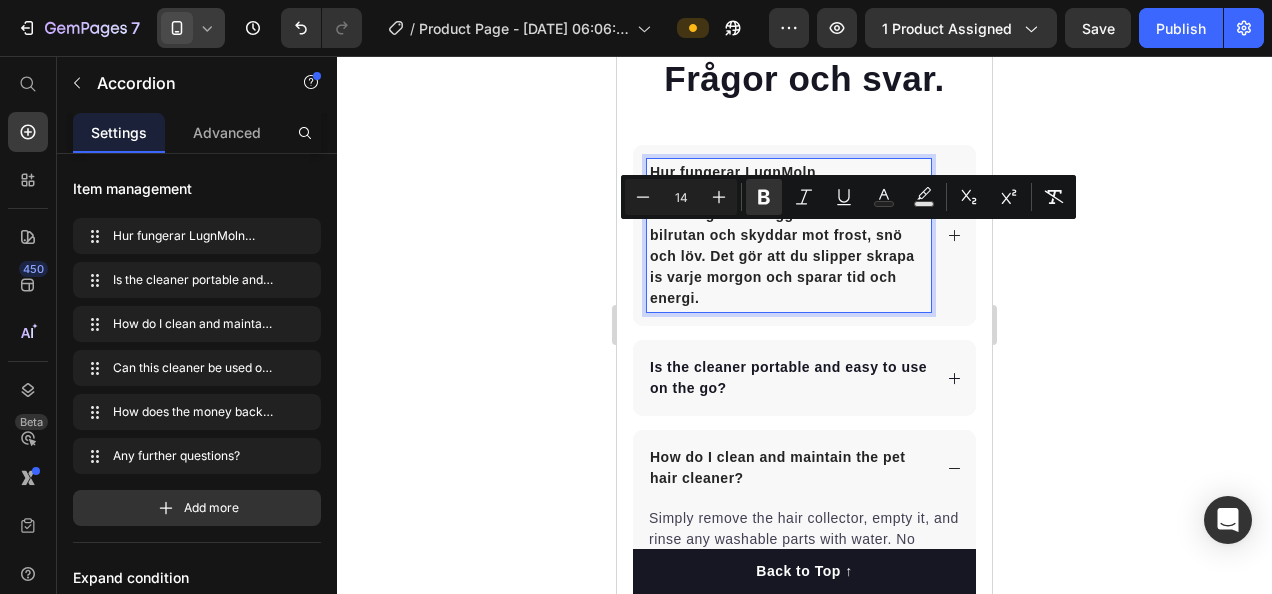 click on "Hur fungerar LugnMoln vindruteskydd? Svar:  LugnMoln läggs enkelt över bilrutan och skyddar mot frost, snö och löv. Det gör att du slipper skrapa is varje morgon och sparar tid och energi." at bounding box center (789, 235) 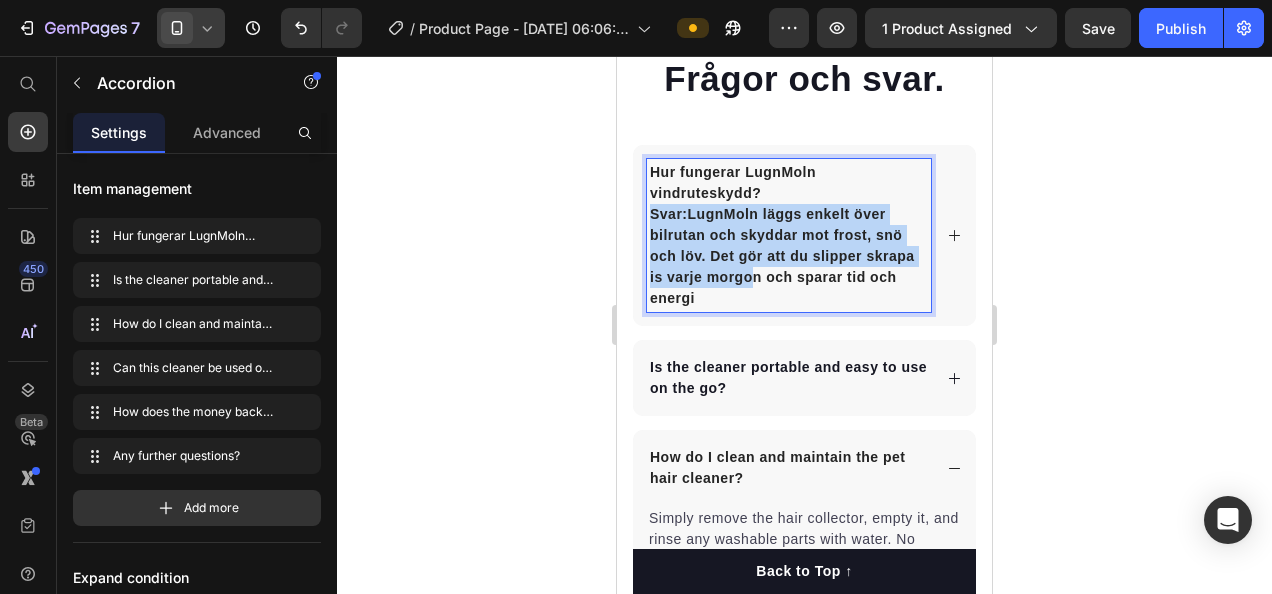 drag, startPoint x: 792, startPoint y: 298, endPoint x: 644, endPoint y: 232, distance: 162.04938 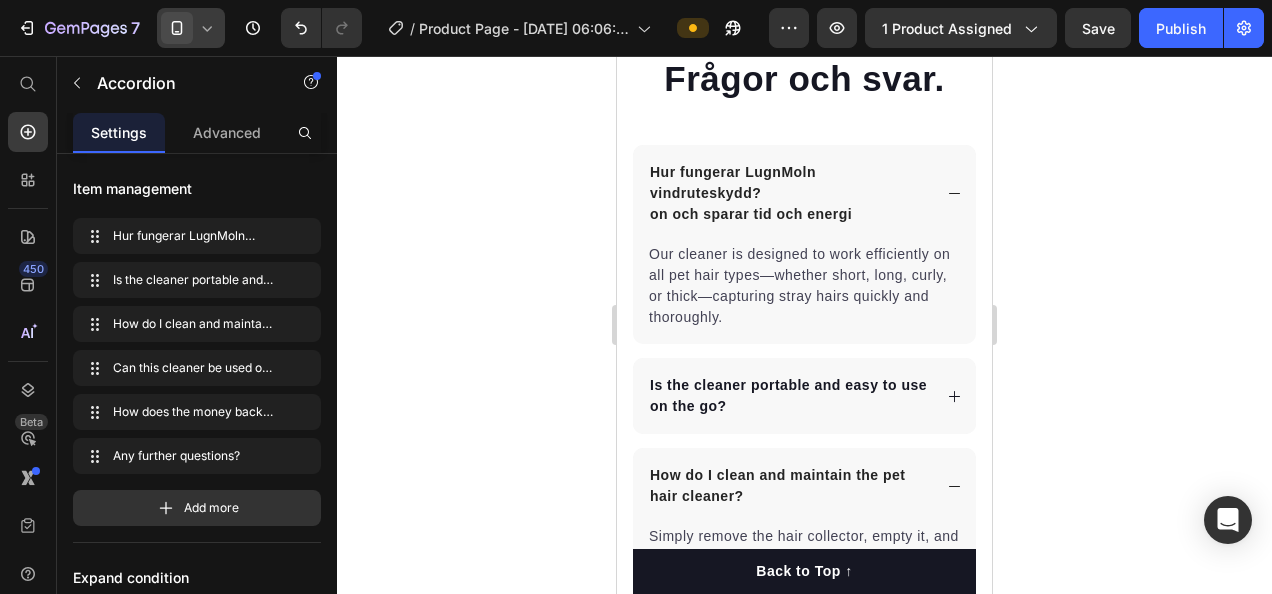 drag, startPoint x: 865, startPoint y: 250, endPoint x: 821, endPoint y: 245, distance: 44.28318 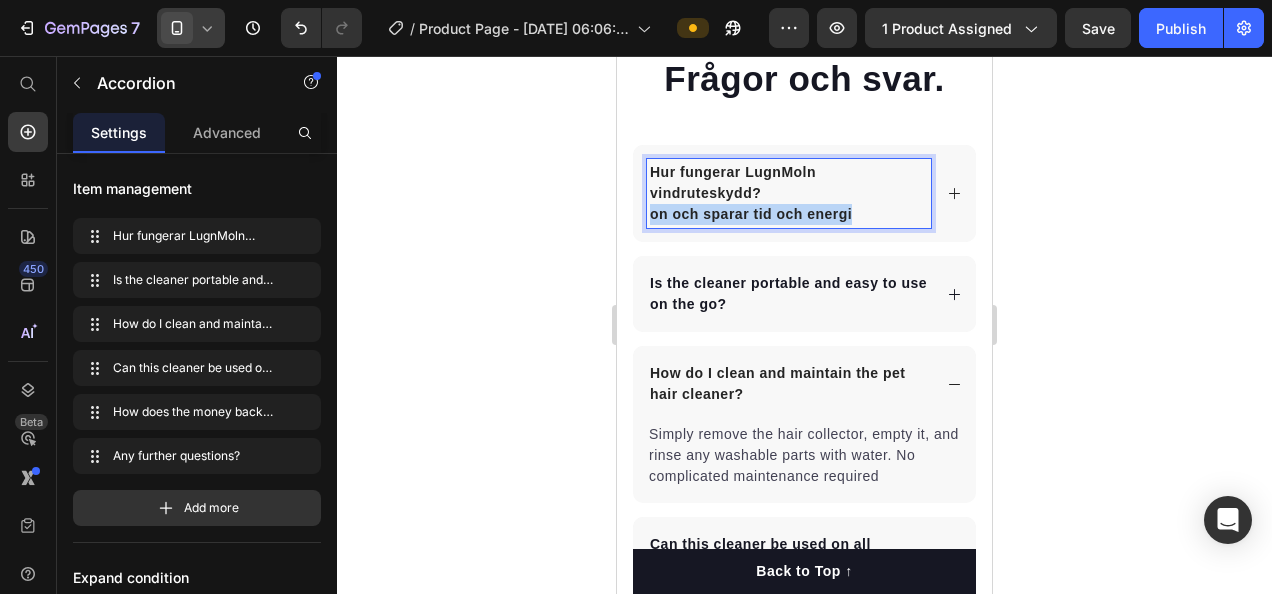 drag, startPoint x: 866, startPoint y: 242, endPoint x: 633, endPoint y: 243, distance: 233.00215 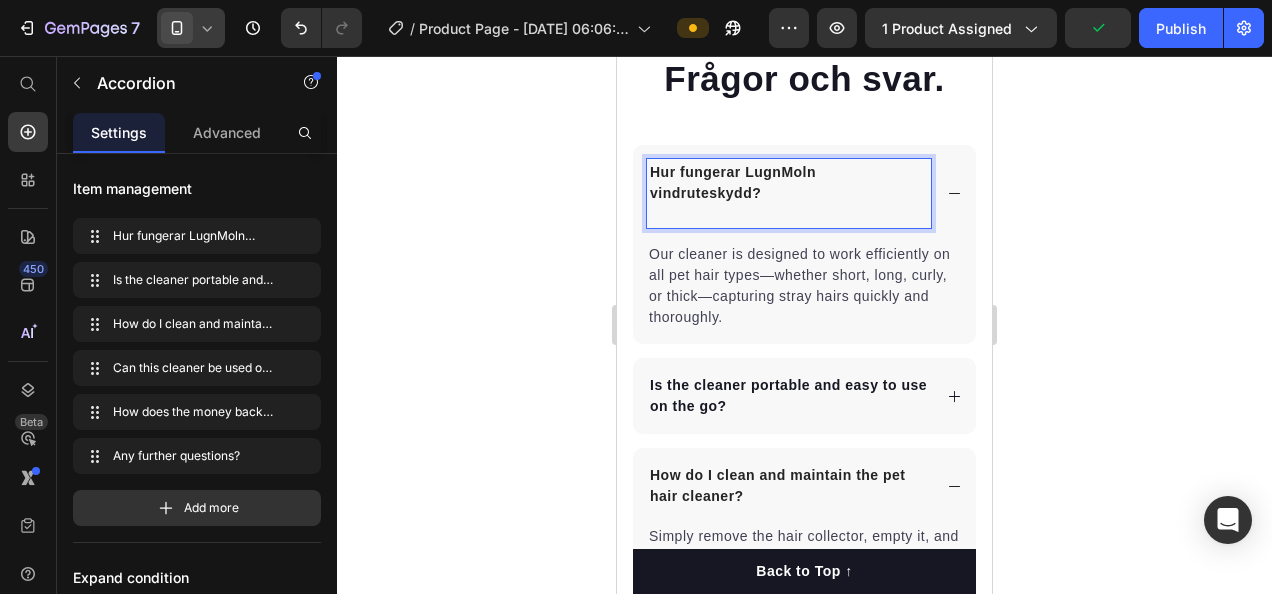 click on "Hur fungerar LugnMoln vindruteskydd?" at bounding box center (804, 193) 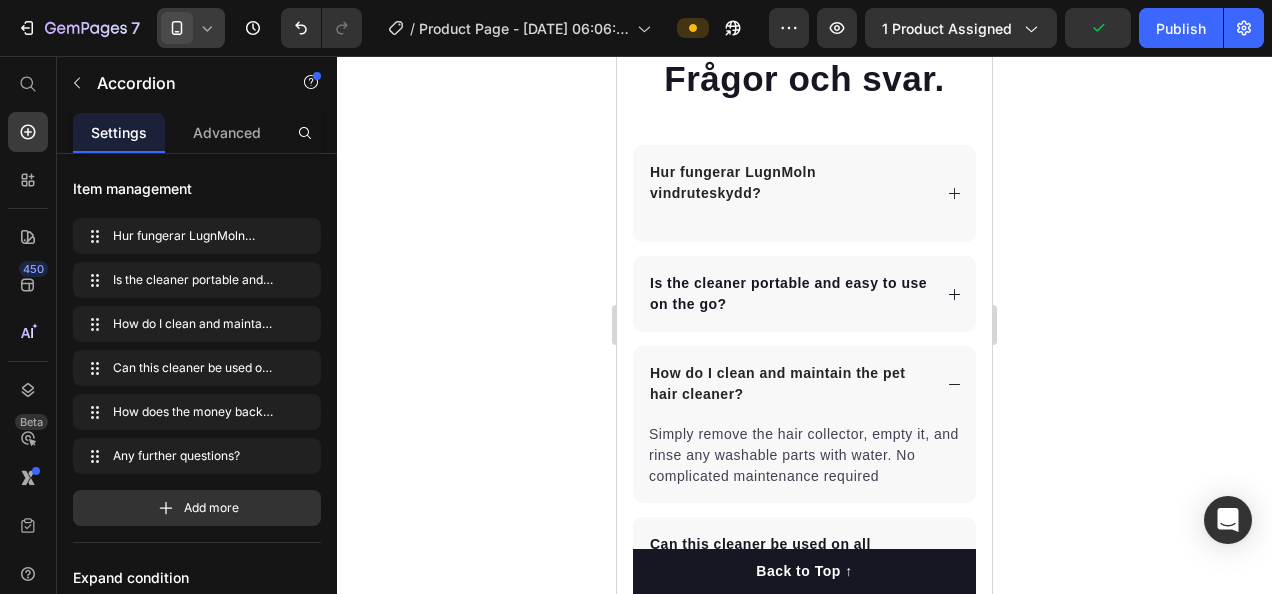 click on "Hur fungerar LugnMoln vindruteskydd?" at bounding box center [804, 193] 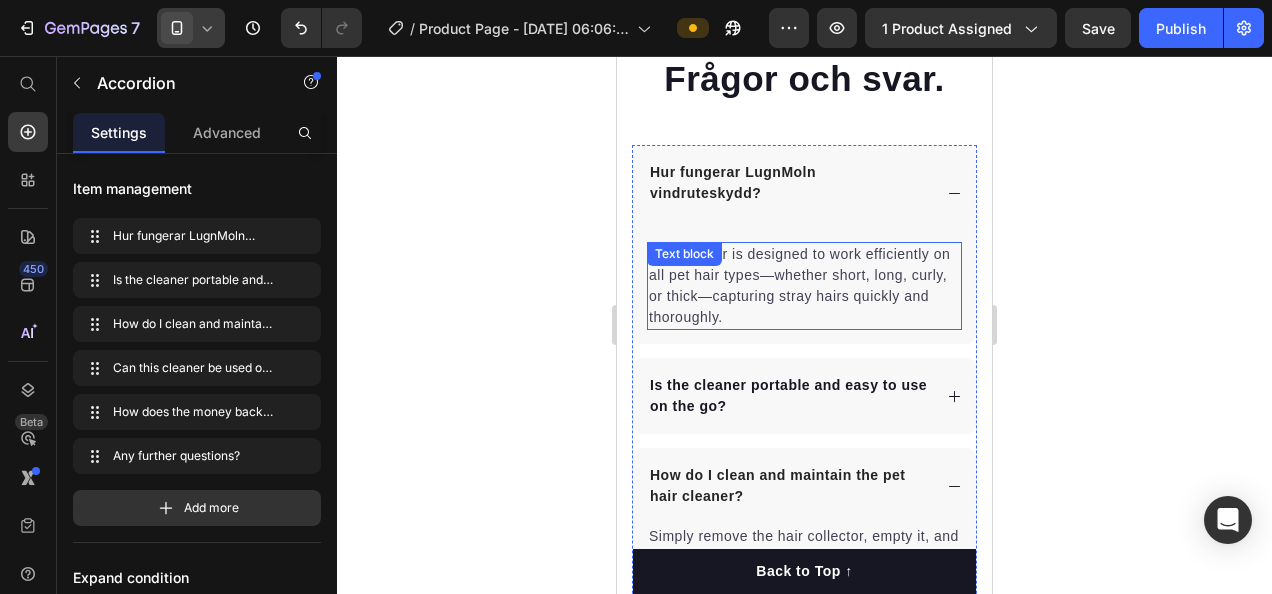 click on "Our cleaner is designed to work efficiently on all pet hair types—whether short, long, curly, or thick—capturing stray hairs quickly and thoroughly." at bounding box center [804, 286] 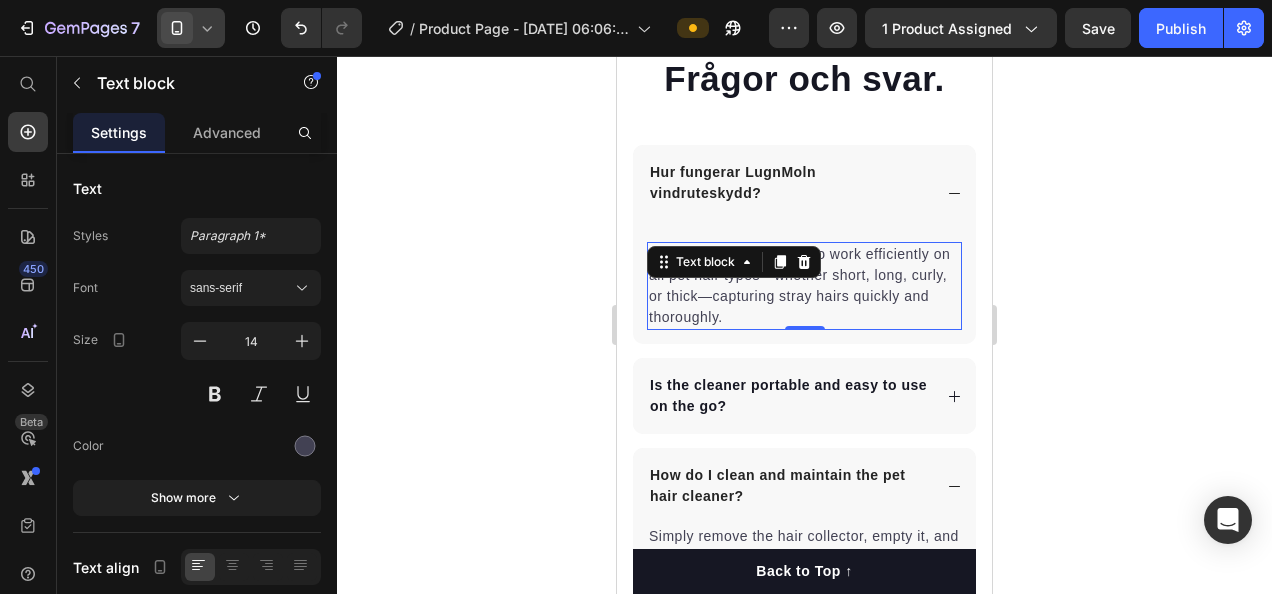 click on "Our cleaner is designed to work efficiently on all pet hair types—whether short, long, curly, or thick—capturing stray hairs quickly and thoroughly." at bounding box center [804, 286] 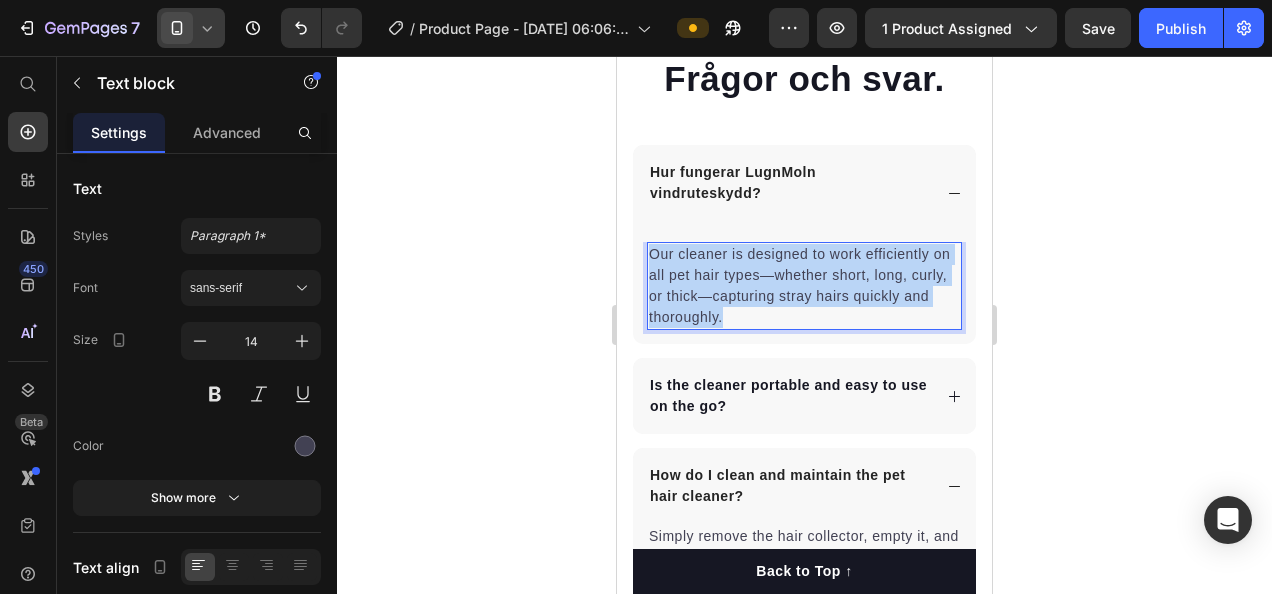 click on "Our cleaner is designed to work efficiently on all pet hair types—whether short, long, curly, or thick—capturing stray hairs quickly and thoroughly." at bounding box center [804, 286] 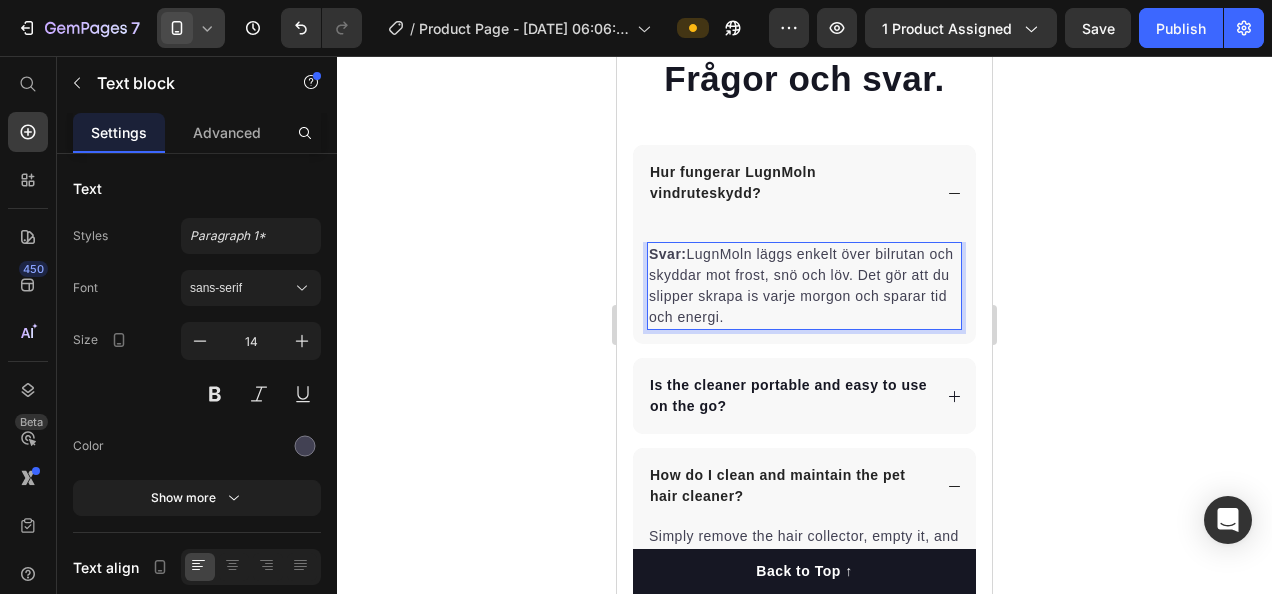 click on "Svar:" at bounding box center (668, 254) 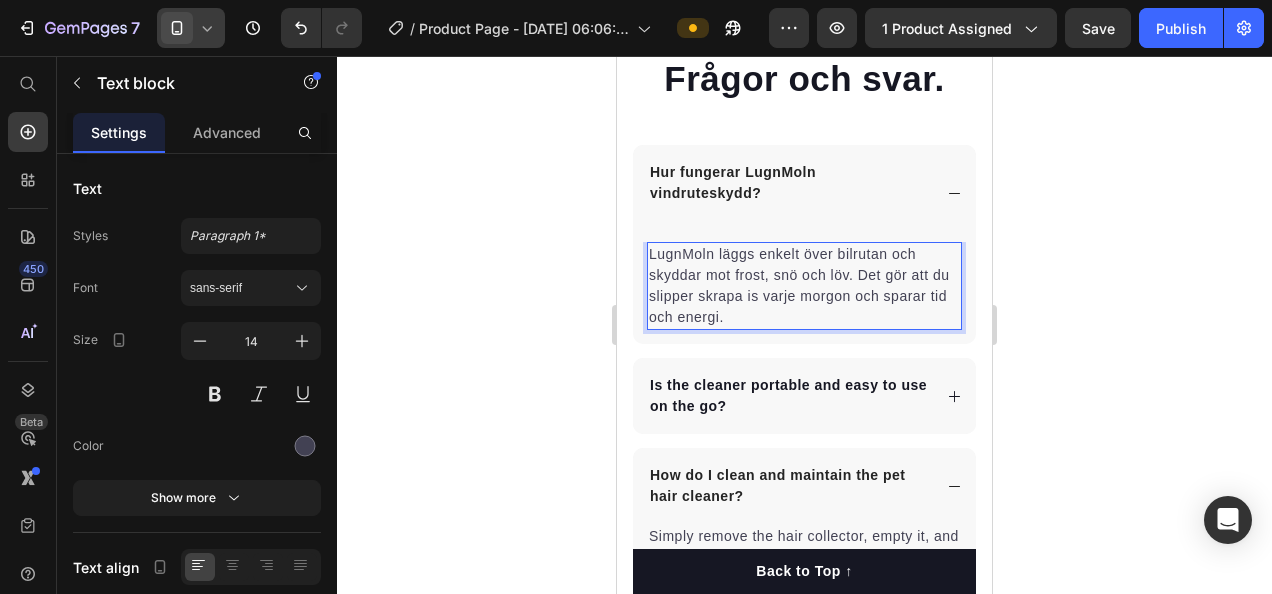 click on "LugnMoln läggs enkelt över bilrutan och skyddar mot frost, snö och löv. Det gör att du slipper skrapa is varje morgon och sparar tid och energi." at bounding box center [804, 286] 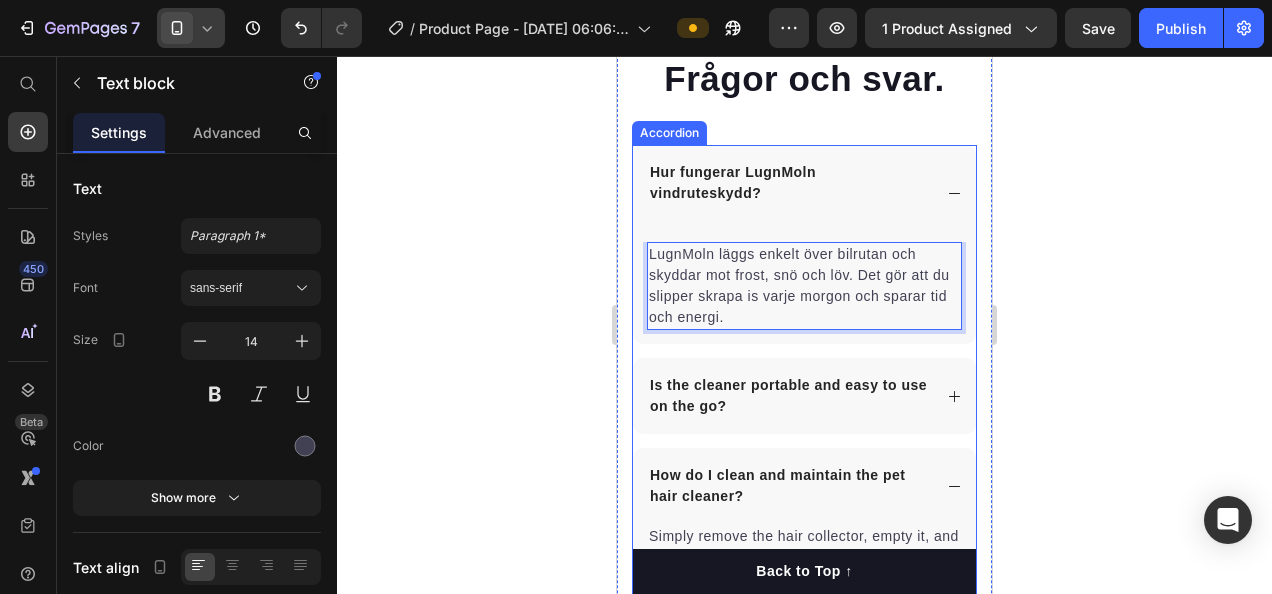 click on "Is the cleaner portable and easy to use on the go?" at bounding box center (804, 396) 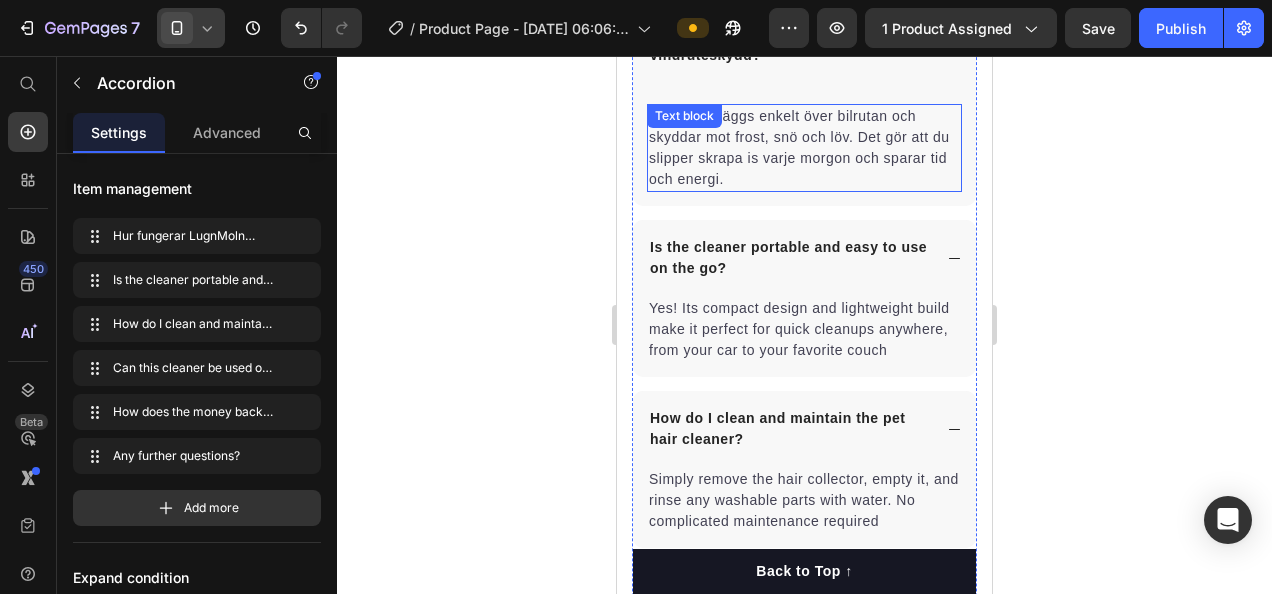 scroll, scrollTop: 7146, scrollLeft: 0, axis: vertical 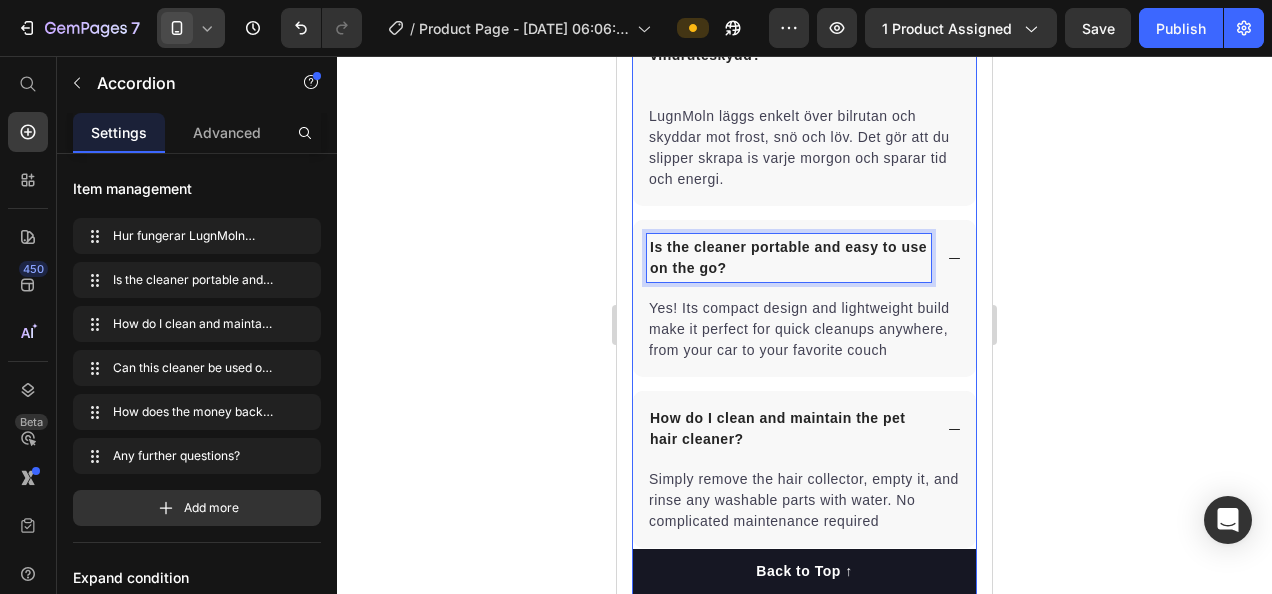 click on "Is the cleaner portable and easy to use on the go?" at bounding box center [789, 258] 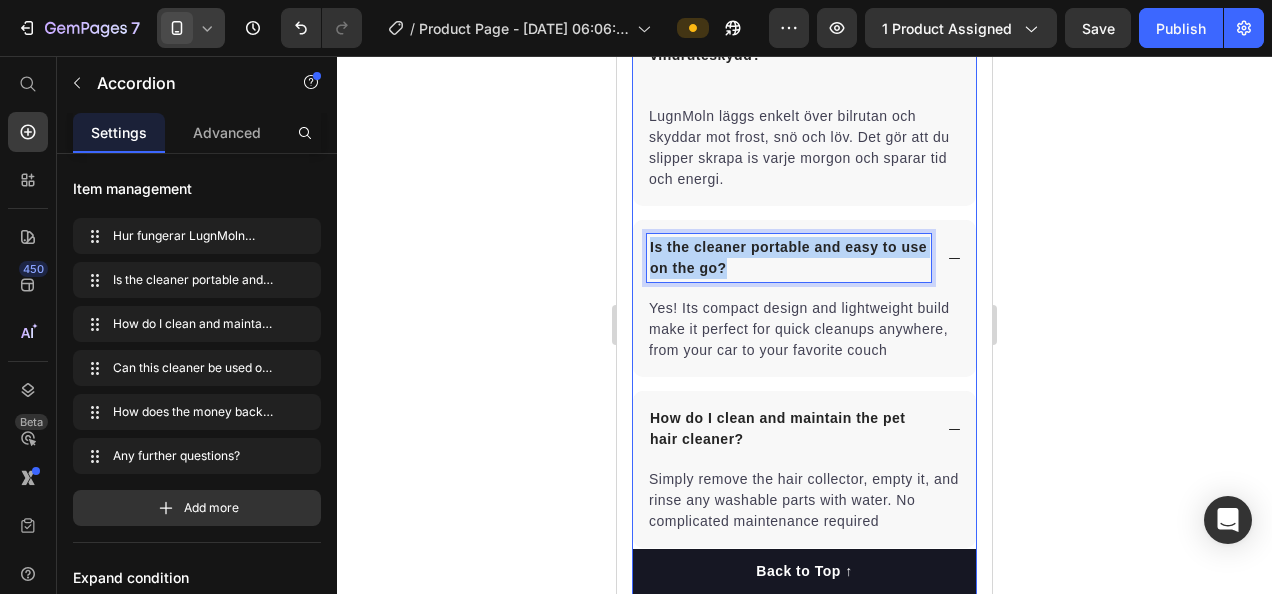 click on "Is the cleaner portable and easy to use on the go?" at bounding box center (789, 258) 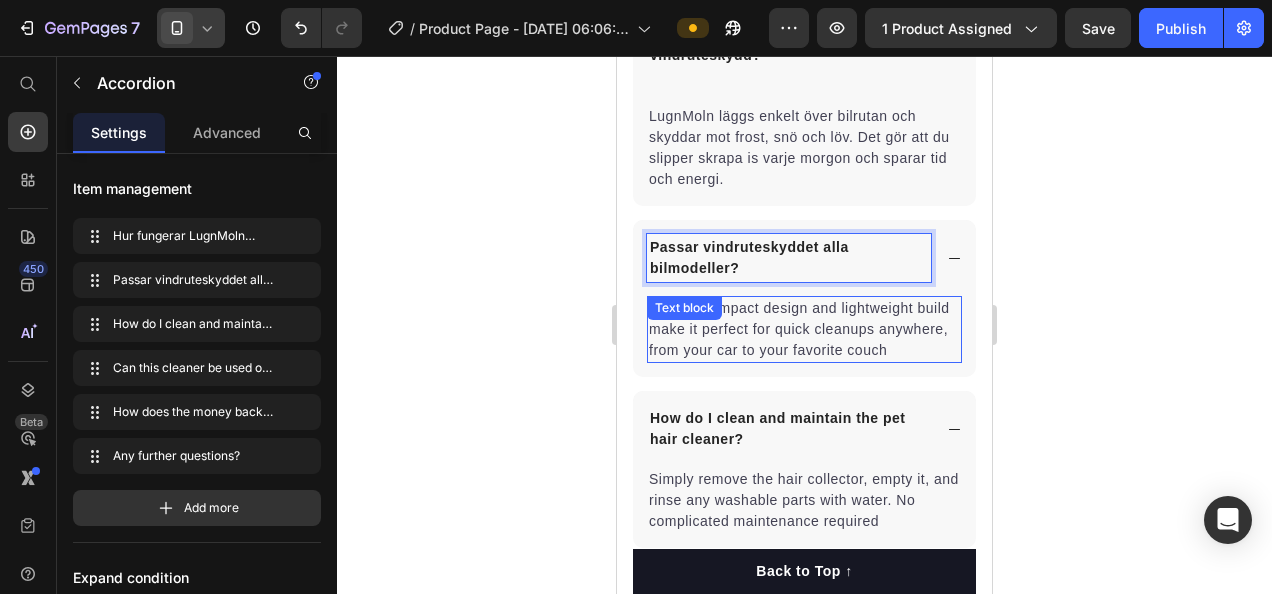 click on "Yes! Its compact design and lightweight build make it perfect for quick cleanups anywhere, from your car to your favorite couch" at bounding box center (804, 329) 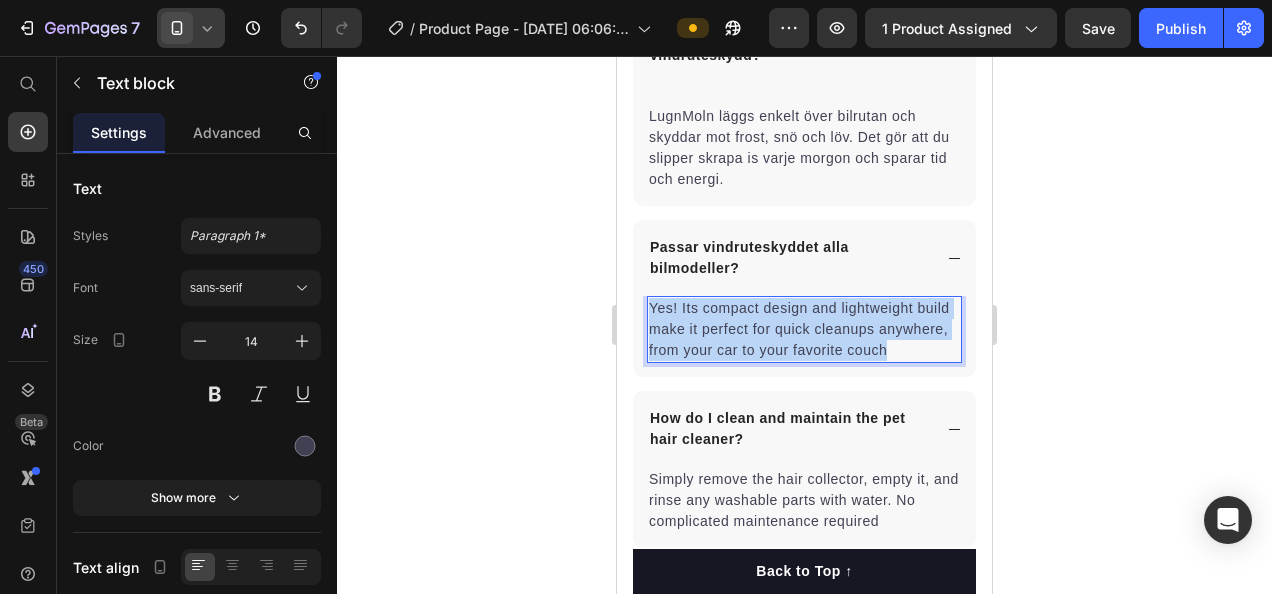 click on "Yes! Its compact design and lightweight build make it perfect for quick cleanups anywhere, from your car to your favorite couch" at bounding box center (804, 329) 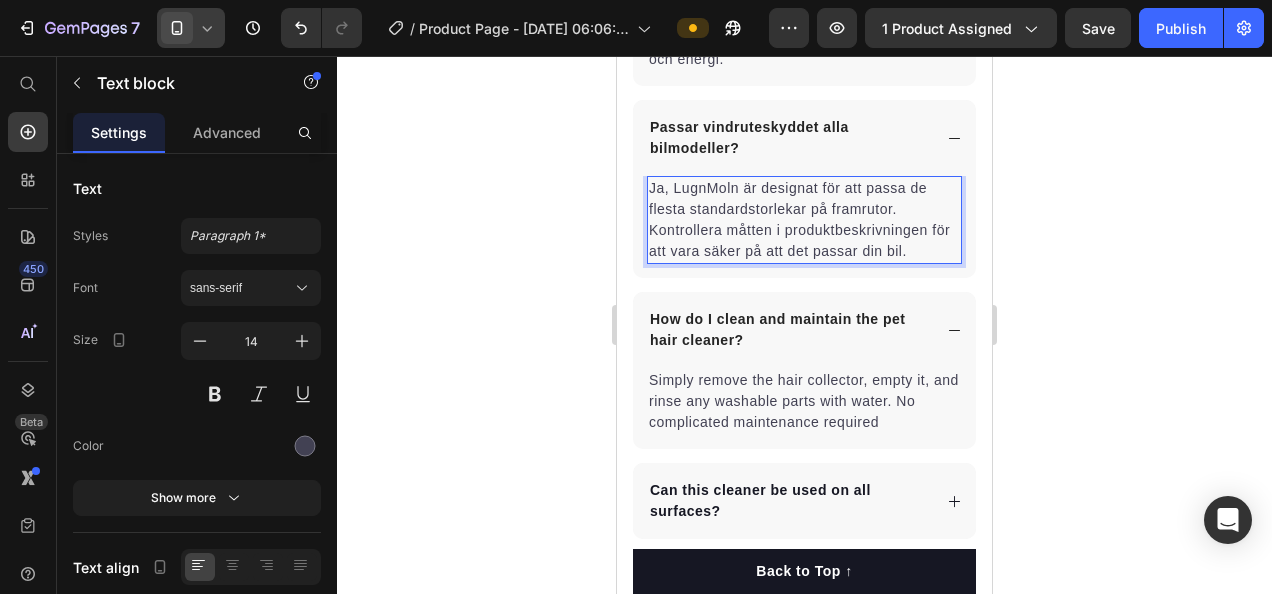 scroll, scrollTop: 7268, scrollLeft: 0, axis: vertical 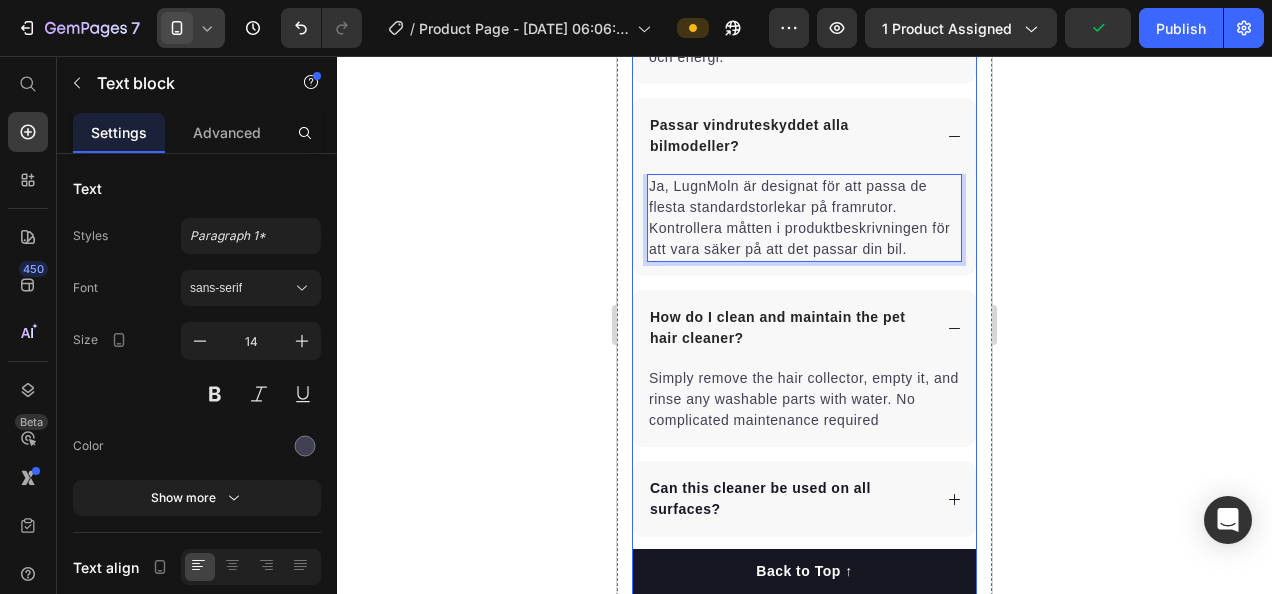 click on "How do I clean and maintain the pet hair cleaner?" at bounding box center [789, 328] 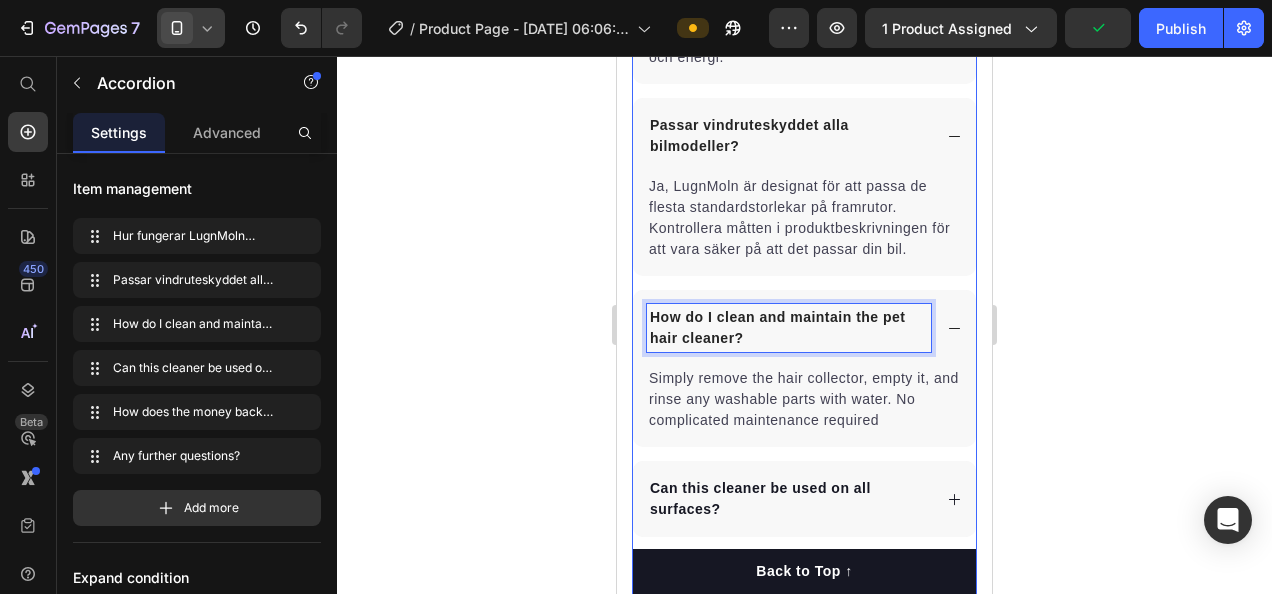 click on "How do I clean and maintain the pet hair cleaner?" at bounding box center [789, 328] 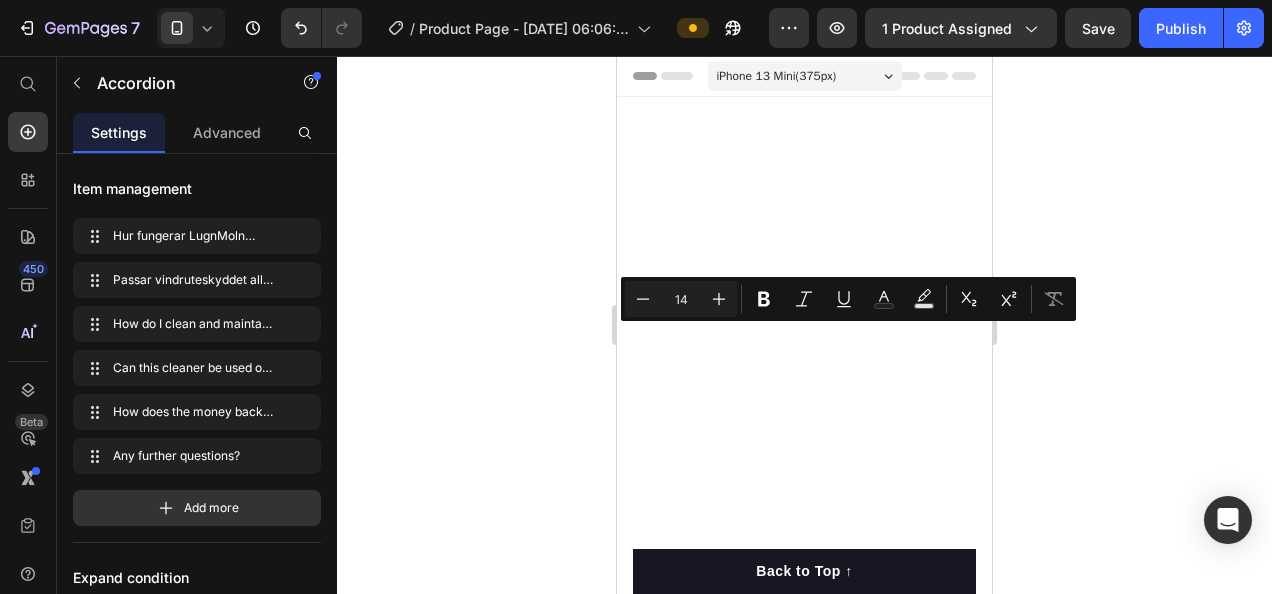 scroll, scrollTop: 7268, scrollLeft: 0, axis: vertical 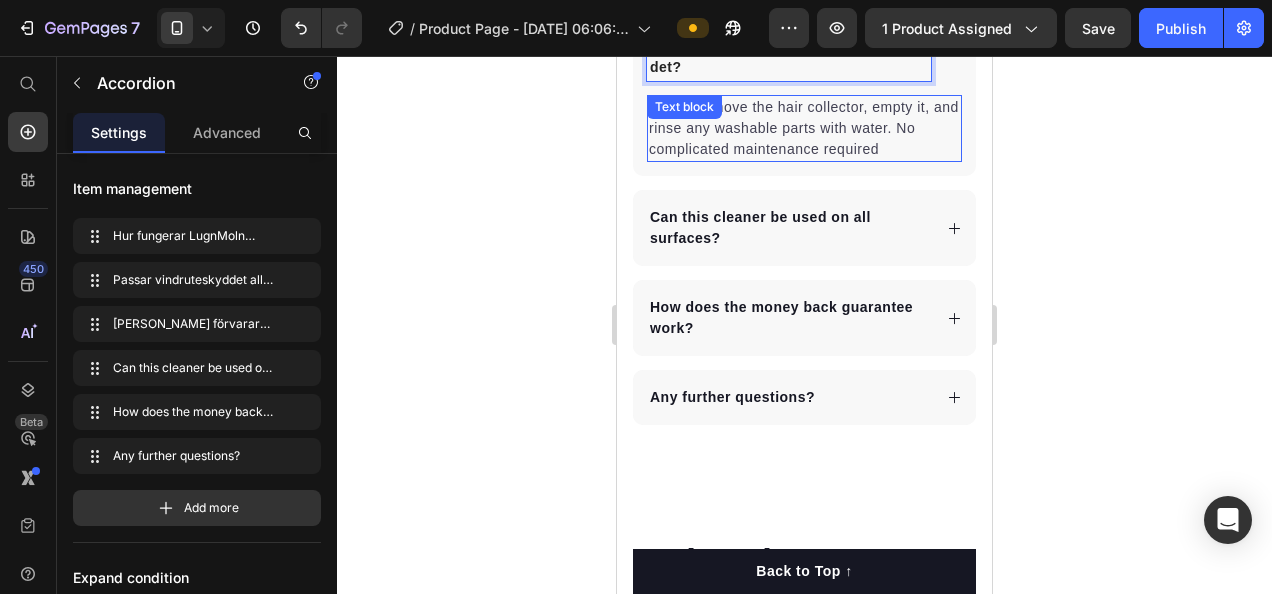 click on "Simply remove the hair collector, empty it, and rinse any washable parts with water. No complicated maintenance required" at bounding box center [804, 128] 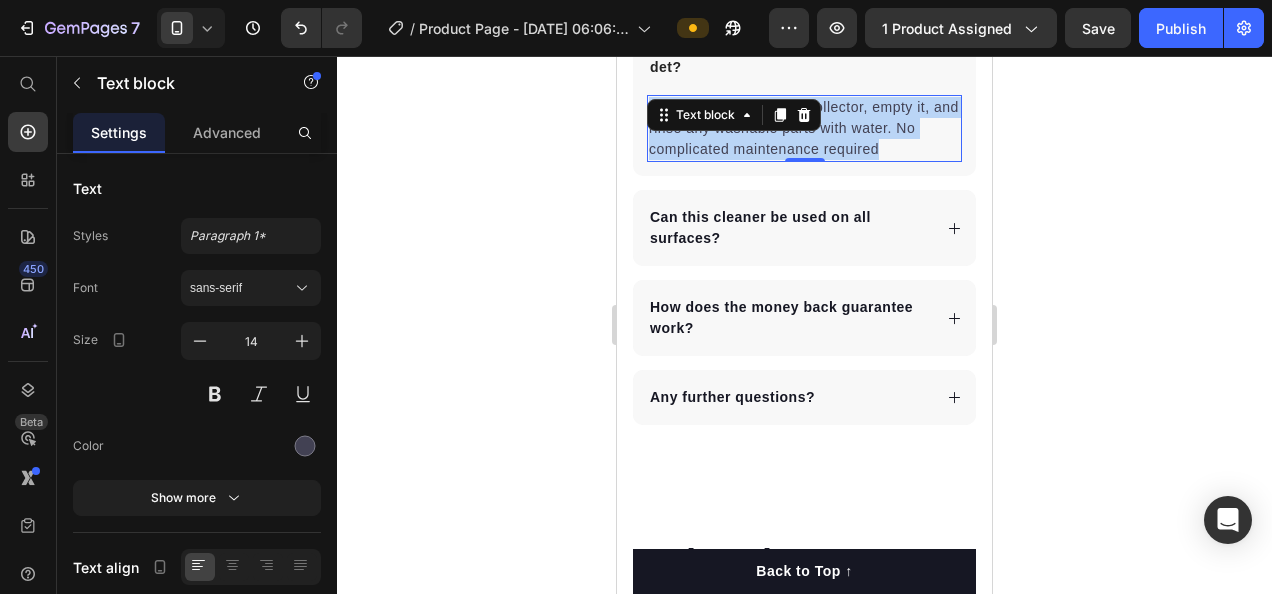 click on "Simply remove the hair collector, empty it, and rinse any washable parts with water. No complicated maintenance required" at bounding box center [804, 128] 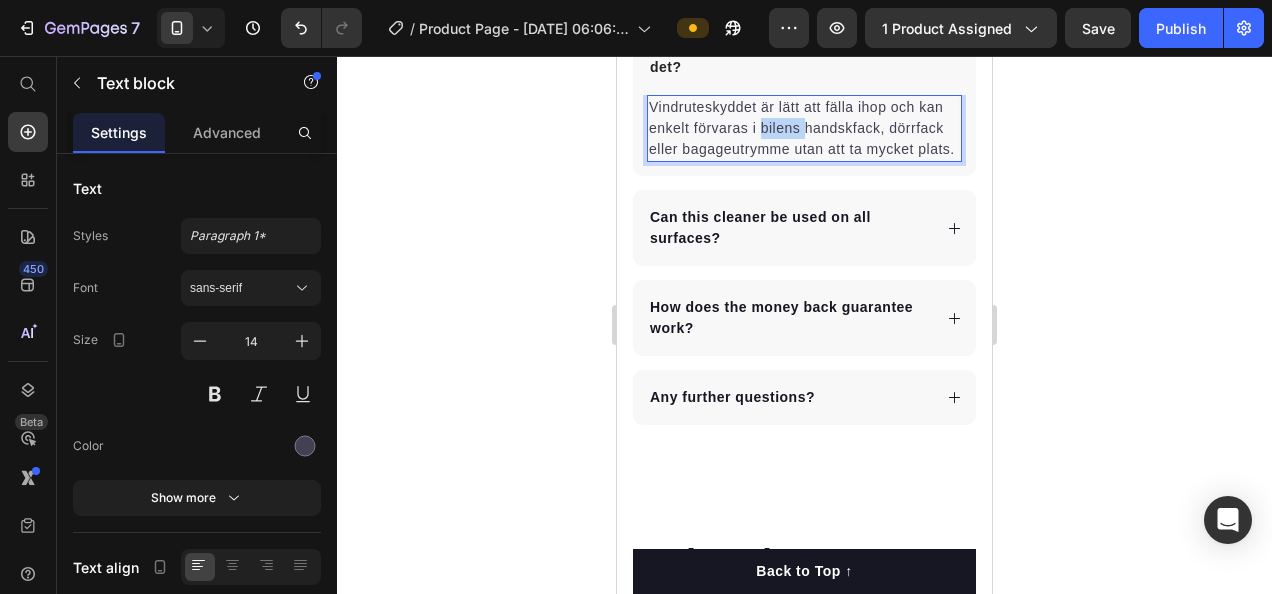 click on "Vindruteskyddet är lätt att fälla ihop och kan enkelt förvaras i bilens handskfack, dörrfack eller bagageutrymme utan att ta mycket plats." at bounding box center (804, 128) 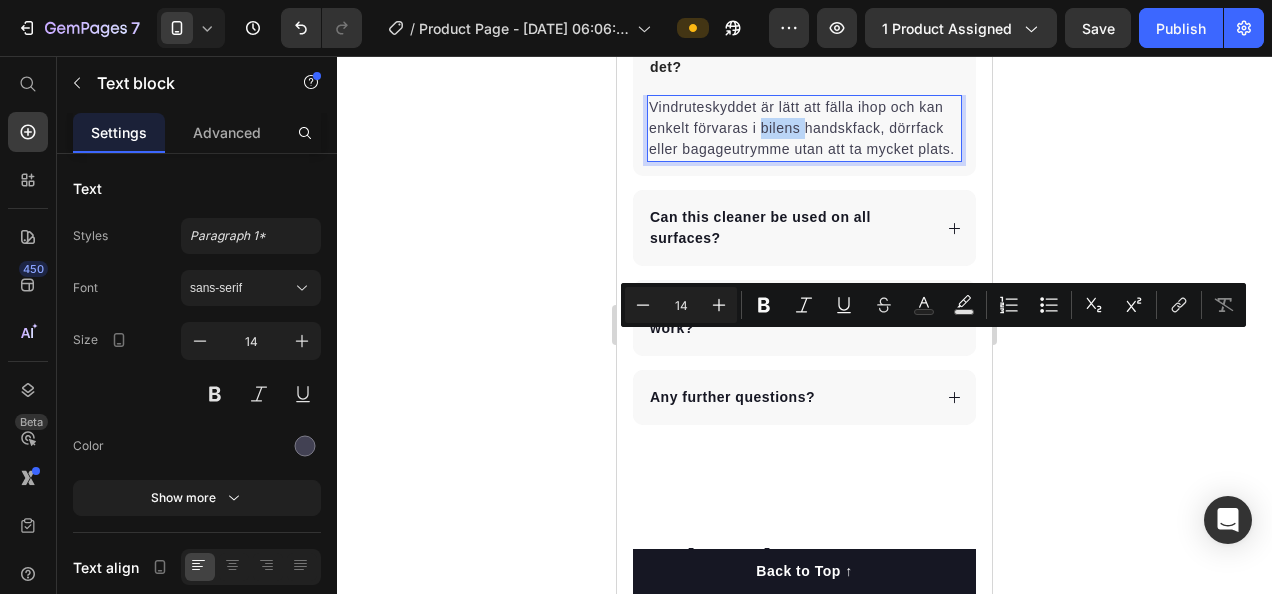 scroll, scrollTop: 7344, scrollLeft: 0, axis: vertical 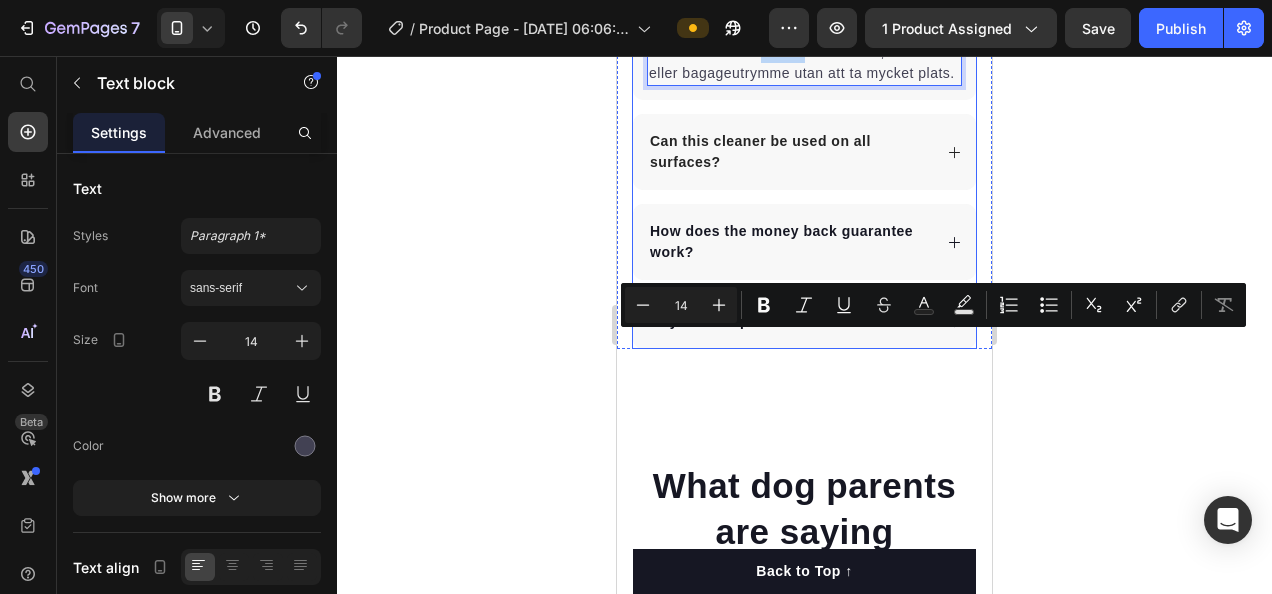 click on "Can this cleaner be used on all surfaces?" at bounding box center [789, 152] 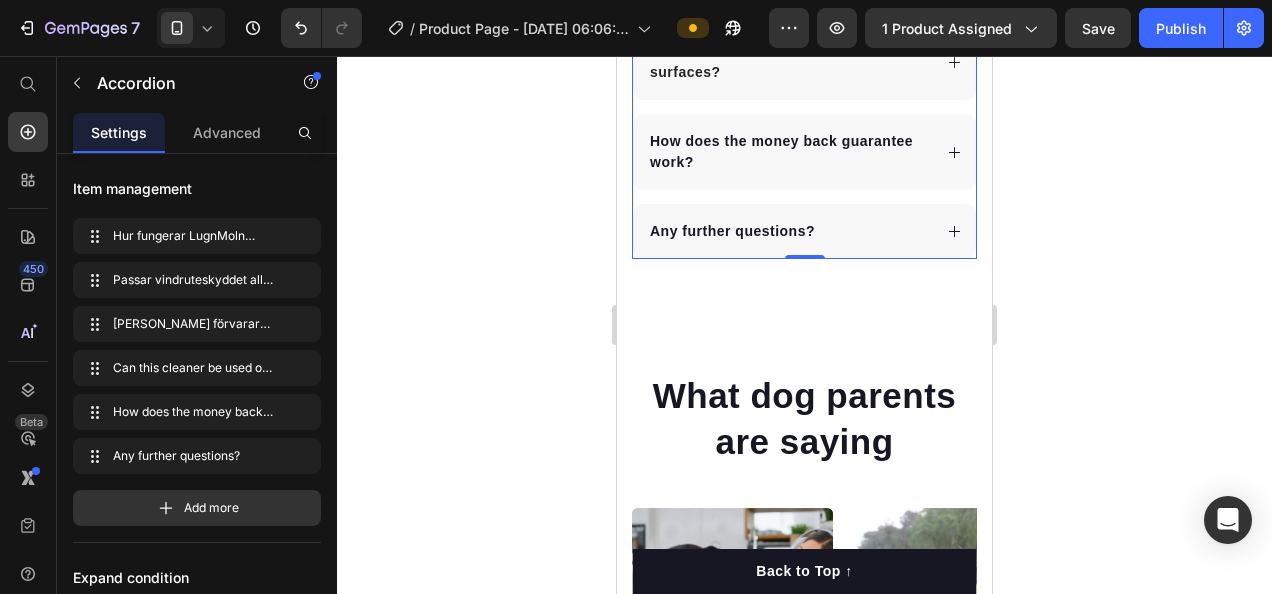 scroll, scrollTop: 7436, scrollLeft: 0, axis: vertical 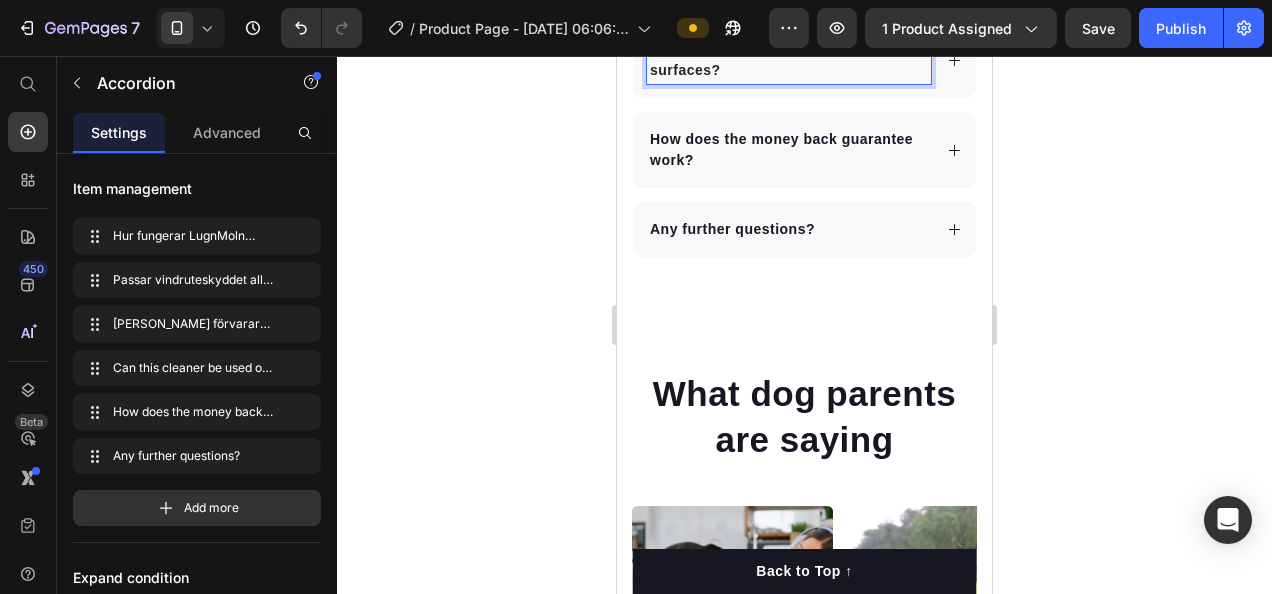 click on "Can this cleaner be used on all surfaces?" at bounding box center (789, 60) 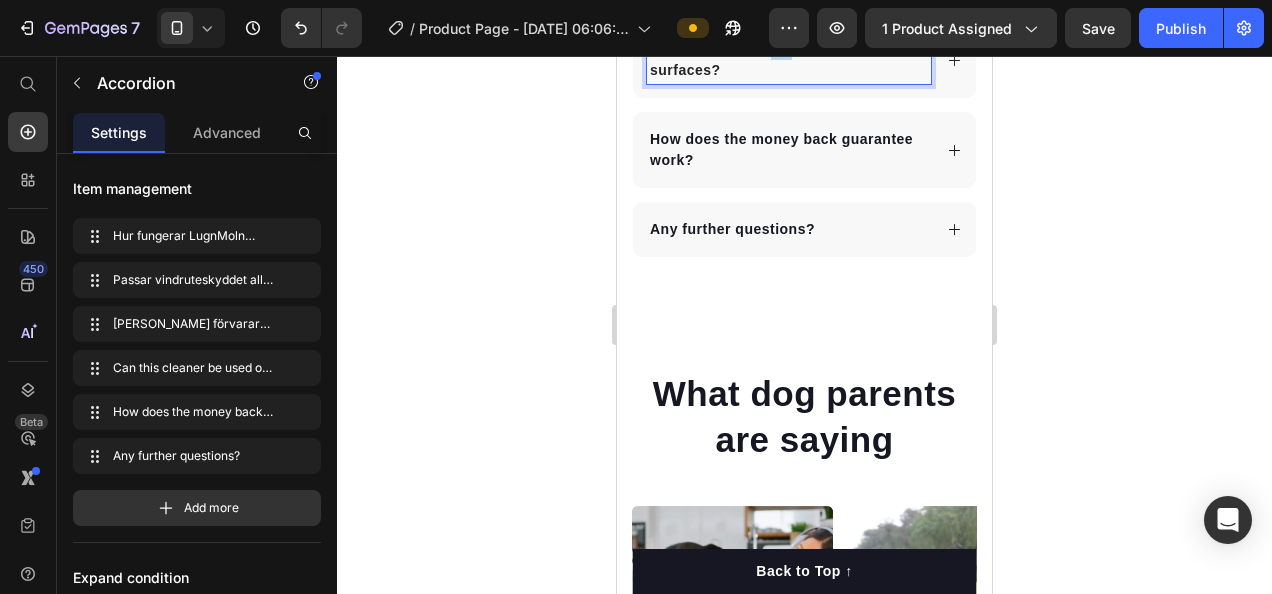 click on "Can this cleaner be used on all surfaces?" at bounding box center [789, 60] 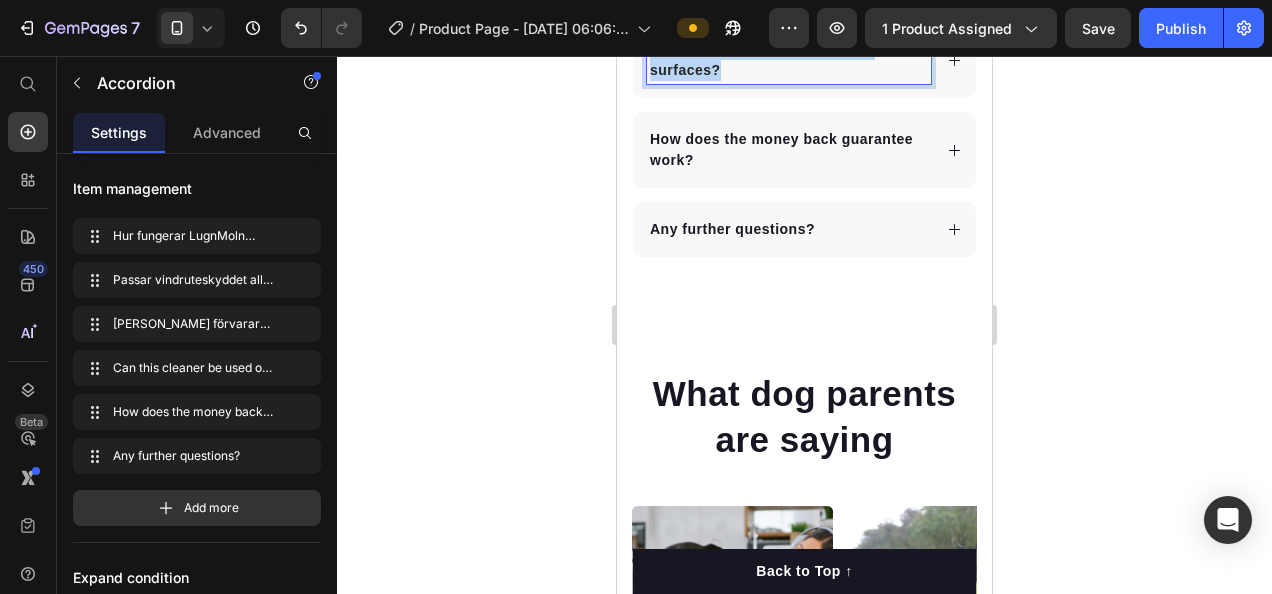 click on "Can this cleaner be used on all surfaces?" at bounding box center (789, 60) 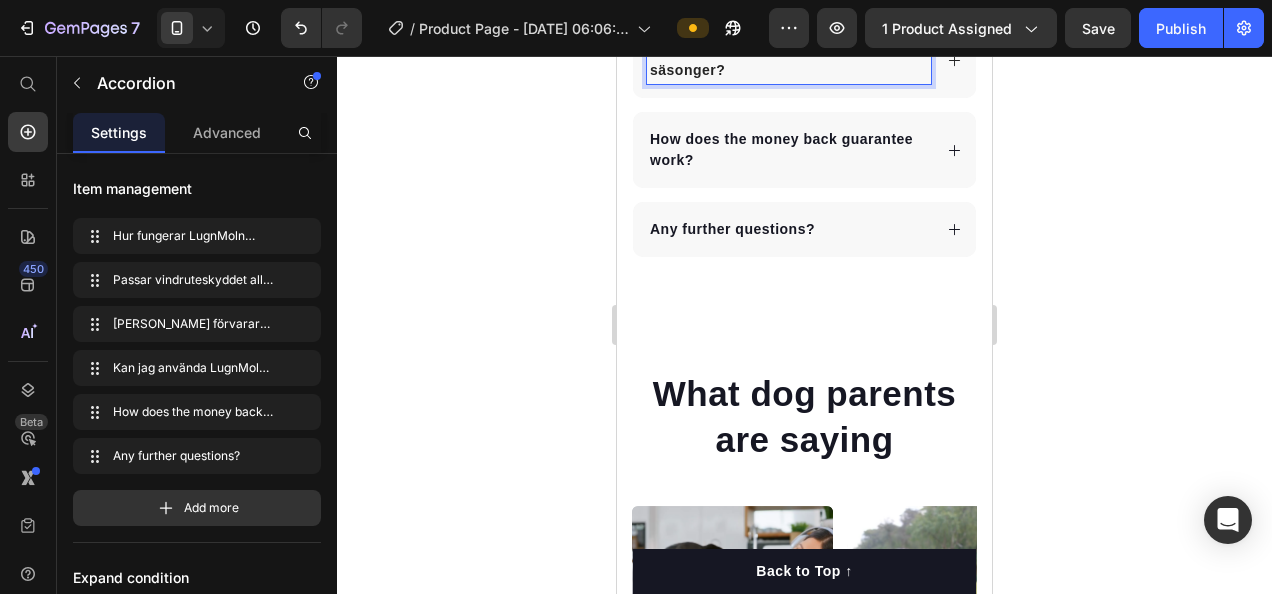 click 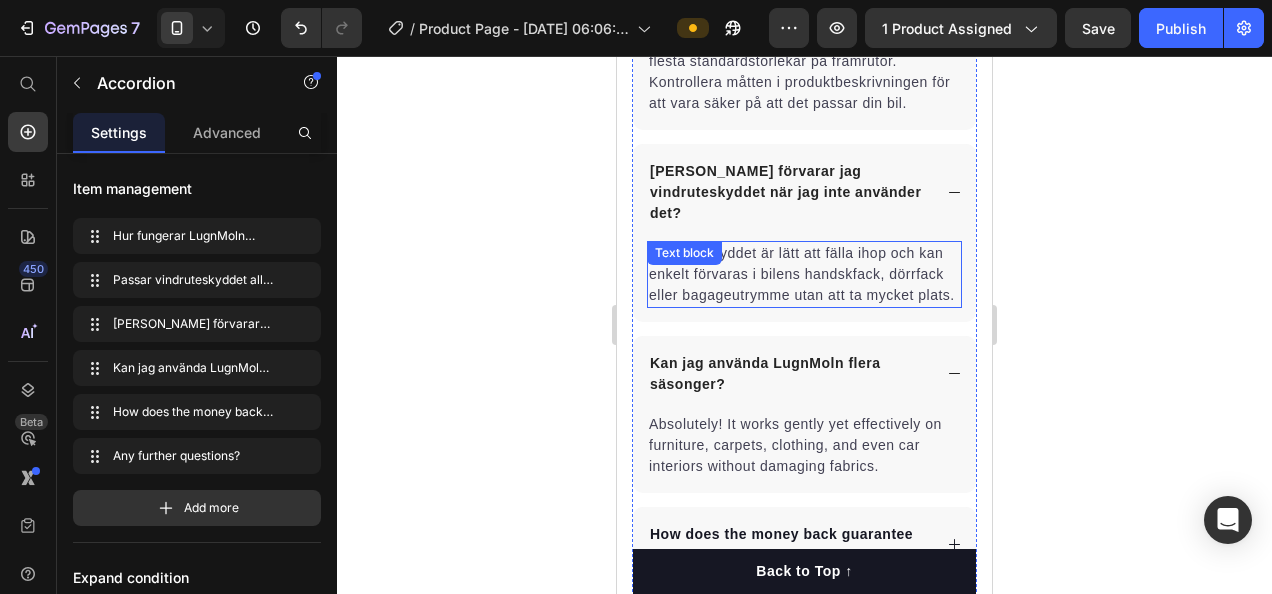 scroll, scrollTop: 7536, scrollLeft: 0, axis: vertical 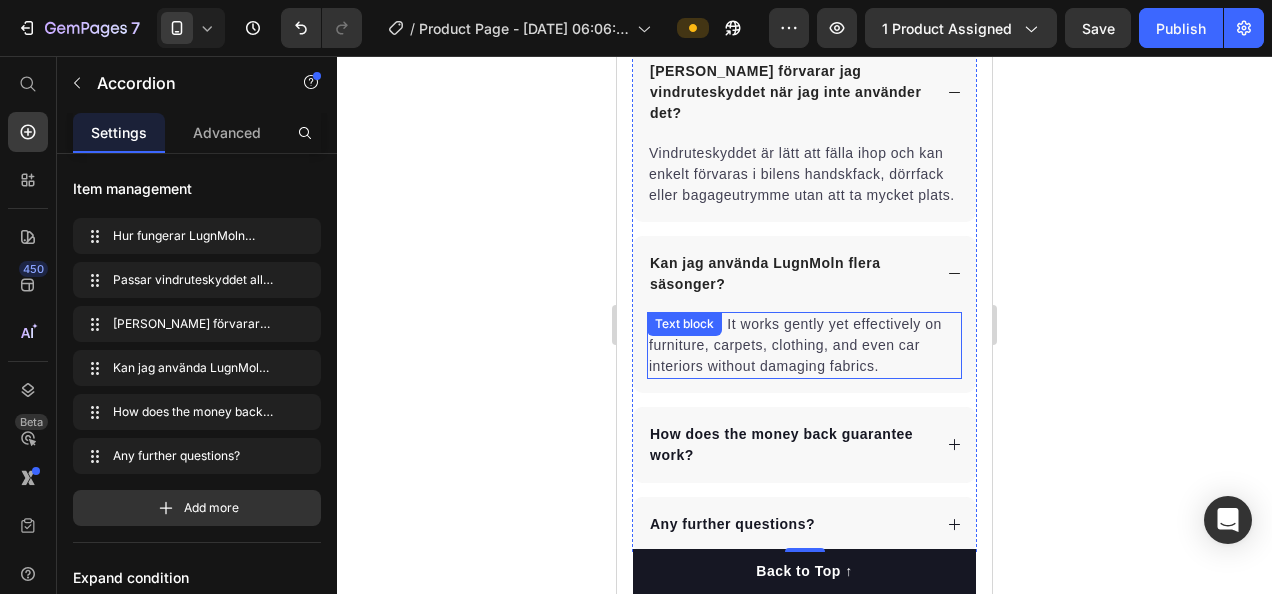 click on "Absolutely! It works gently yet effectively on furniture, carpets, clothing, and even car interiors without damaging fabrics." at bounding box center (804, 345) 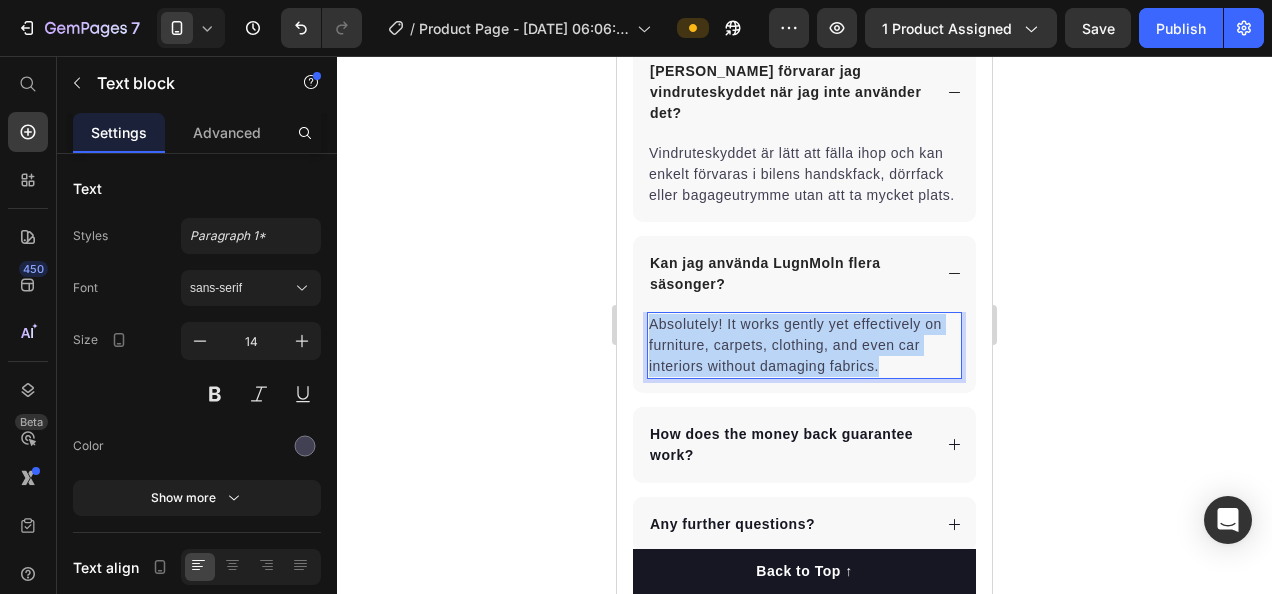 click on "Absolutely! It works gently yet effectively on furniture, carpets, clothing, and even car interiors without damaging fabrics." at bounding box center [804, 345] 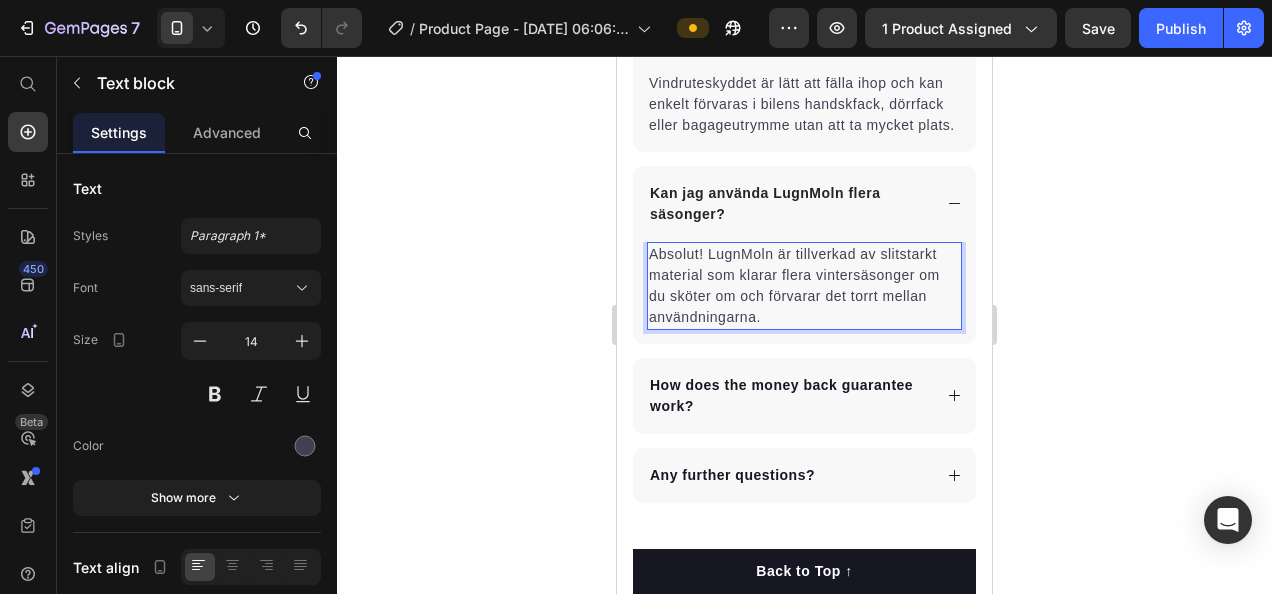 scroll, scrollTop: 7612, scrollLeft: 0, axis: vertical 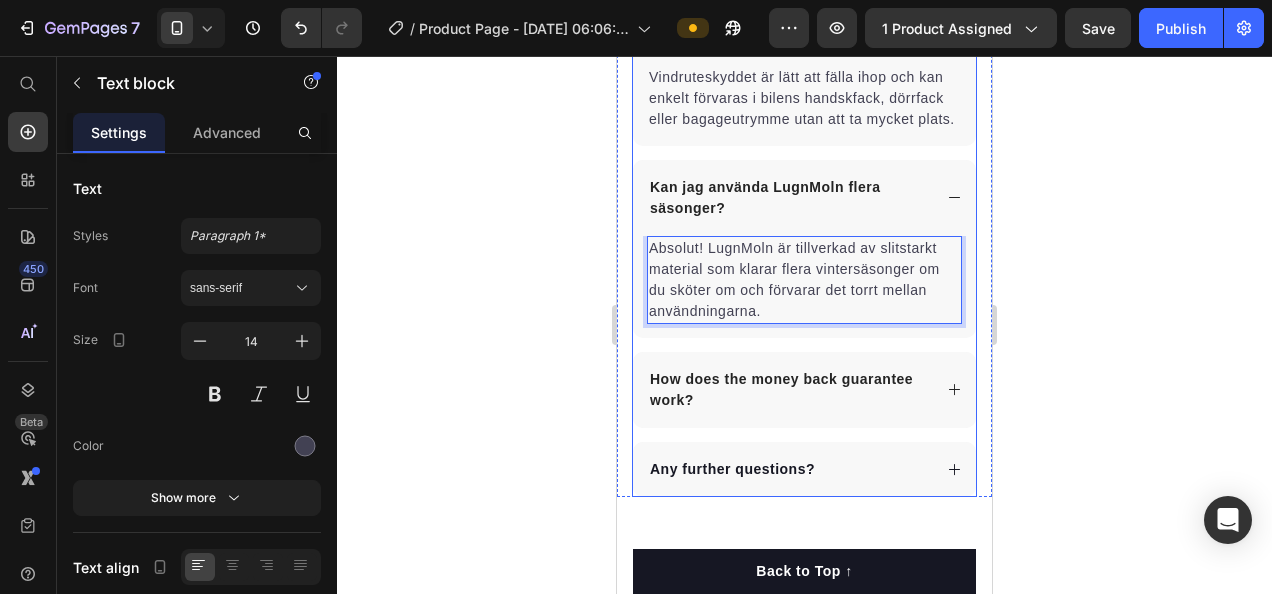 click 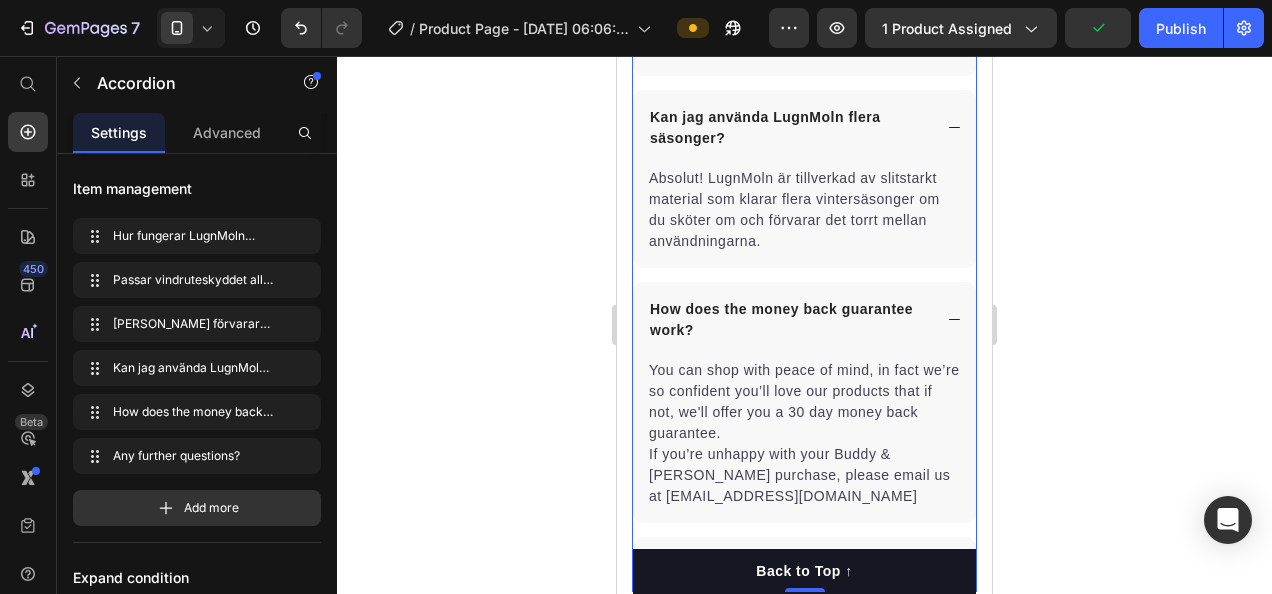 scroll, scrollTop: 7700, scrollLeft: 0, axis: vertical 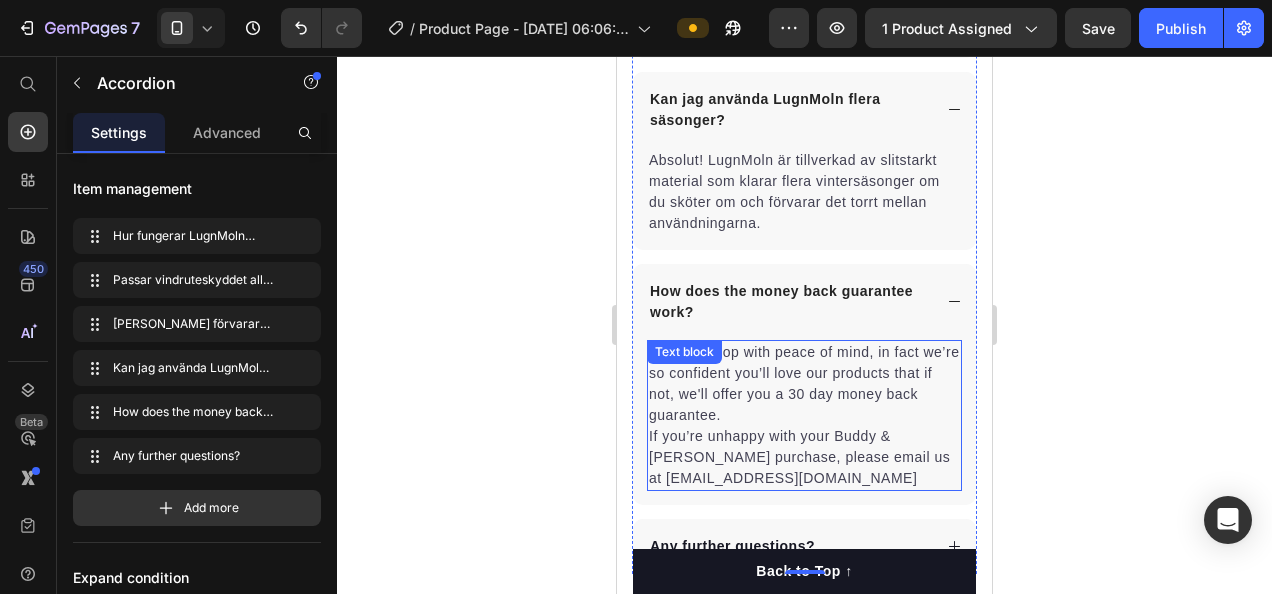 click on "You can shop with peace of mind, in fact we’re so confident you’ll love our products that if not, we'll offer you a 30 day money back guarantee. If you’re unhappy with your Buddy & [PERSON_NAME] purchase, please email us at [EMAIL_ADDRESS][DOMAIN_NAME]" at bounding box center [804, 415] 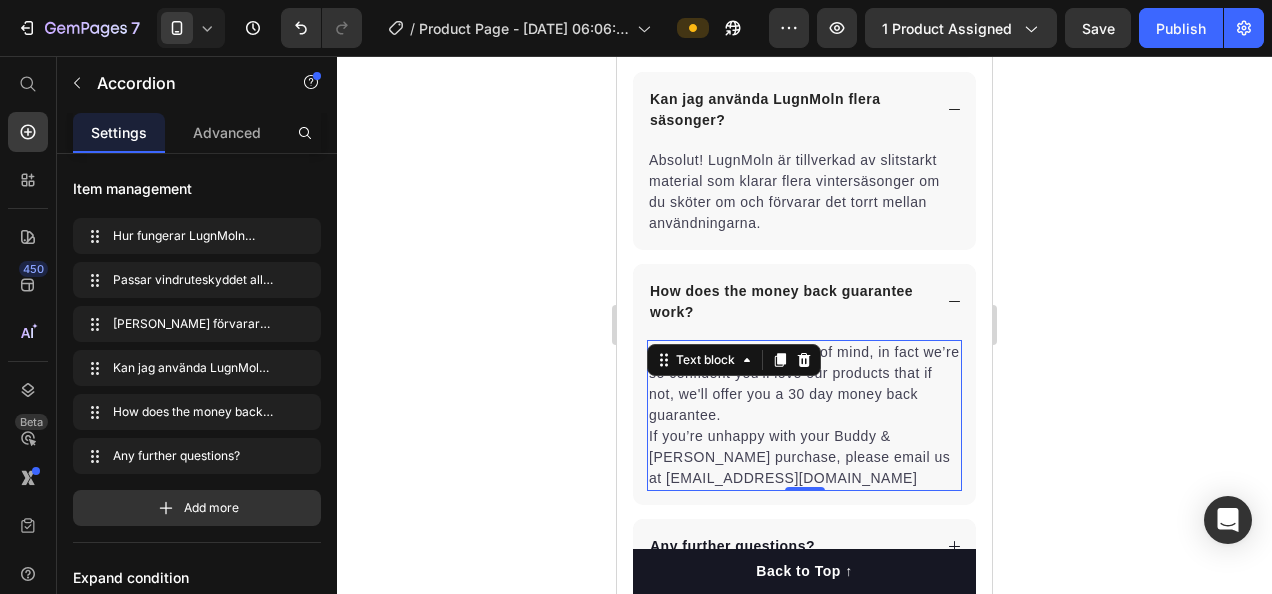 click on "You can shop with peace of mind, in fact we’re so confident you’ll love our products that if not, we'll offer you a 30 day money back guarantee. If you’re unhappy with your Buddy & [PERSON_NAME] purchase, please email us at [EMAIL_ADDRESS][DOMAIN_NAME]" at bounding box center [804, 415] 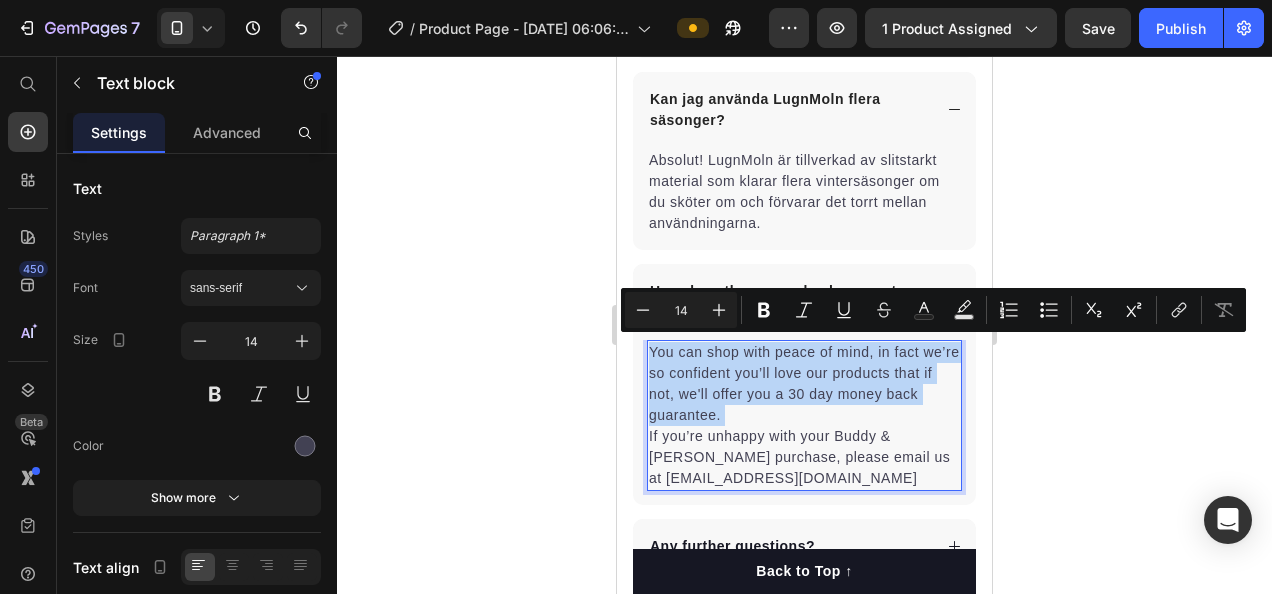 click on "You can shop with peace of mind, in fact we’re so confident you’ll love our products that if not, we'll offer you a 30 day money back guarantee. If you’re unhappy with your Buddy & [PERSON_NAME] purchase, please email us at [EMAIL_ADDRESS][DOMAIN_NAME]" at bounding box center (804, 415) 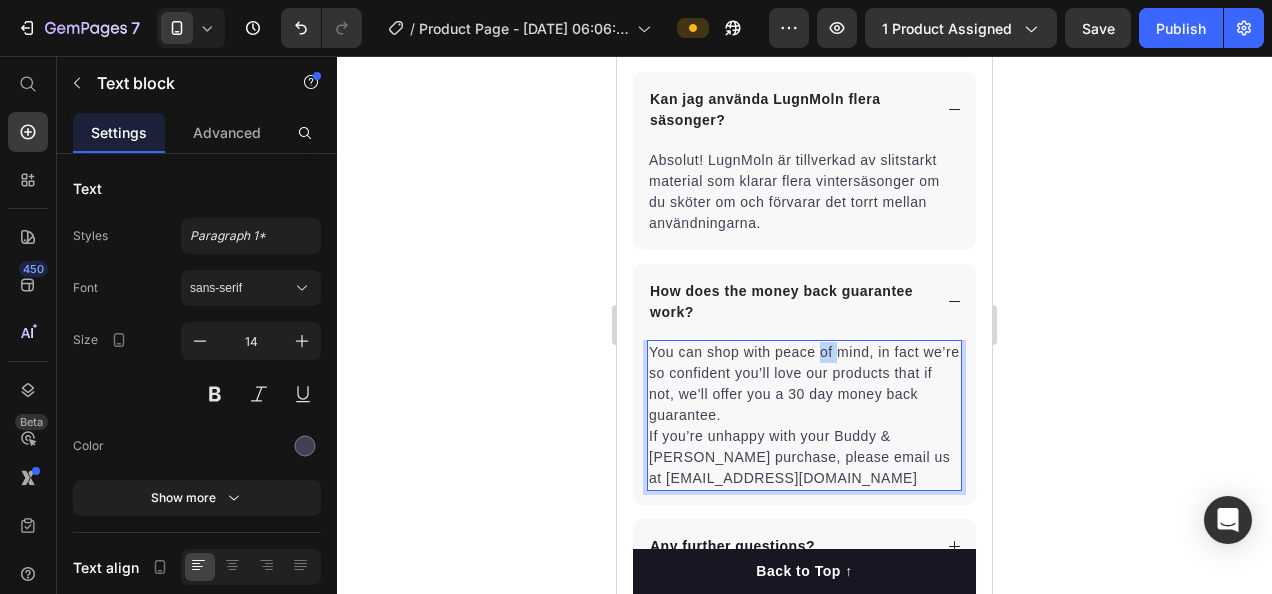 click on "You can shop with peace of mind, in fact we’re so confident you’ll love our products that if not, we'll offer you a 30 day money back guarantee. If you’re unhappy with your Buddy & [PERSON_NAME] purchase, please email us at [EMAIL_ADDRESS][DOMAIN_NAME]" at bounding box center (804, 415) 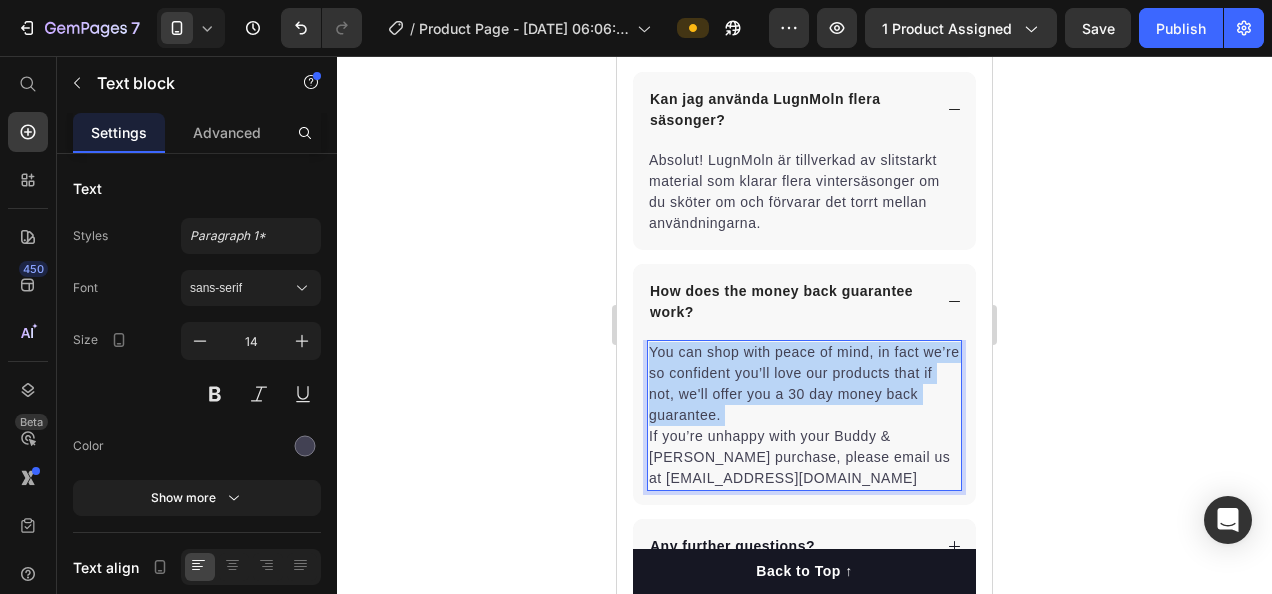 click on "You can shop with peace of mind, in fact we’re so confident you’ll love our products that if not, we'll offer you a 30 day money back guarantee. If you’re unhappy with your Buddy & [PERSON_NAME] purchase, please email us at [EMAIL_ADDRESS][DOMAIN_NAME]" at bounding box center (804, 415) 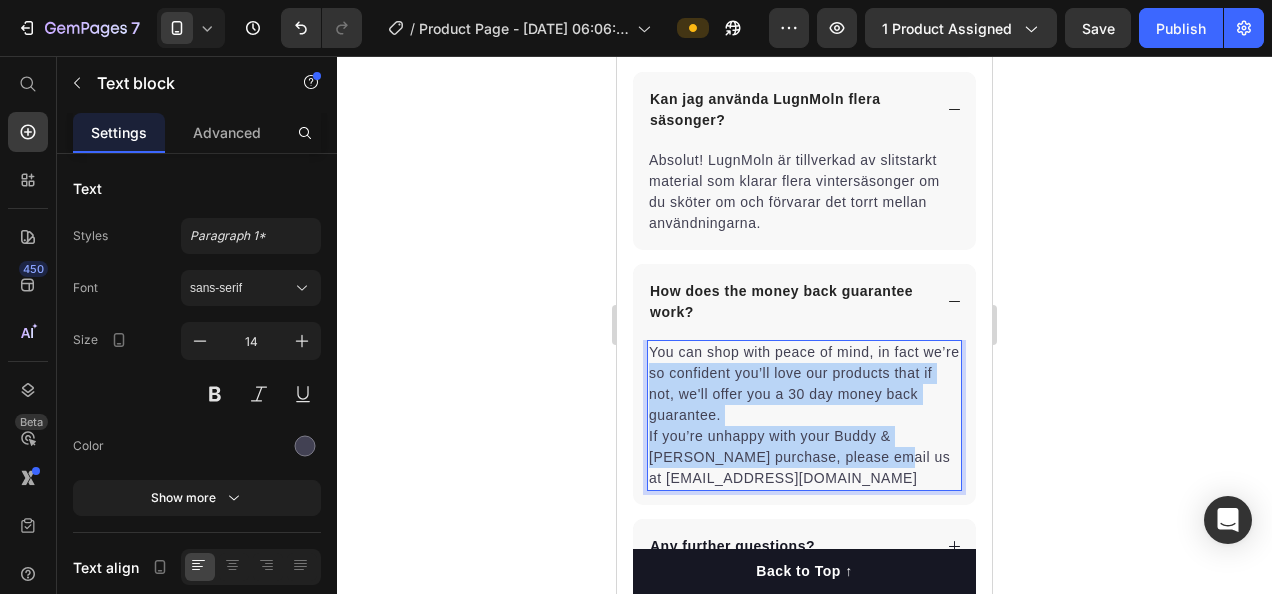 drag, startPoint x: 854, startPoint y: 458, endPoint x: 664, endPoint y: 355, distance: 216.12265 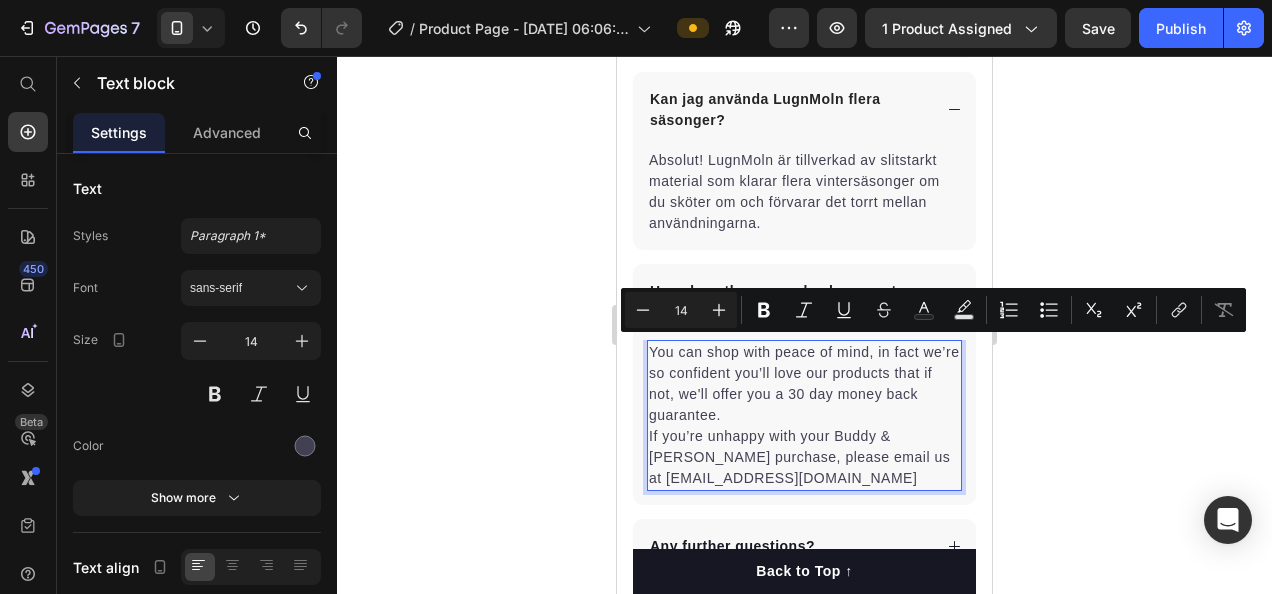 click on "You can shop with peace of mind, in fact we’re so confident you’ll love our products that if not, we'll offer you a 30 day money back guarantee. If you’re unhappy with your Buddy & [PERSON_NAME] purchase, please email us at [EMAIL_ADDRESS][DOMAIN_NAME]" at bounding box center [804, 415] 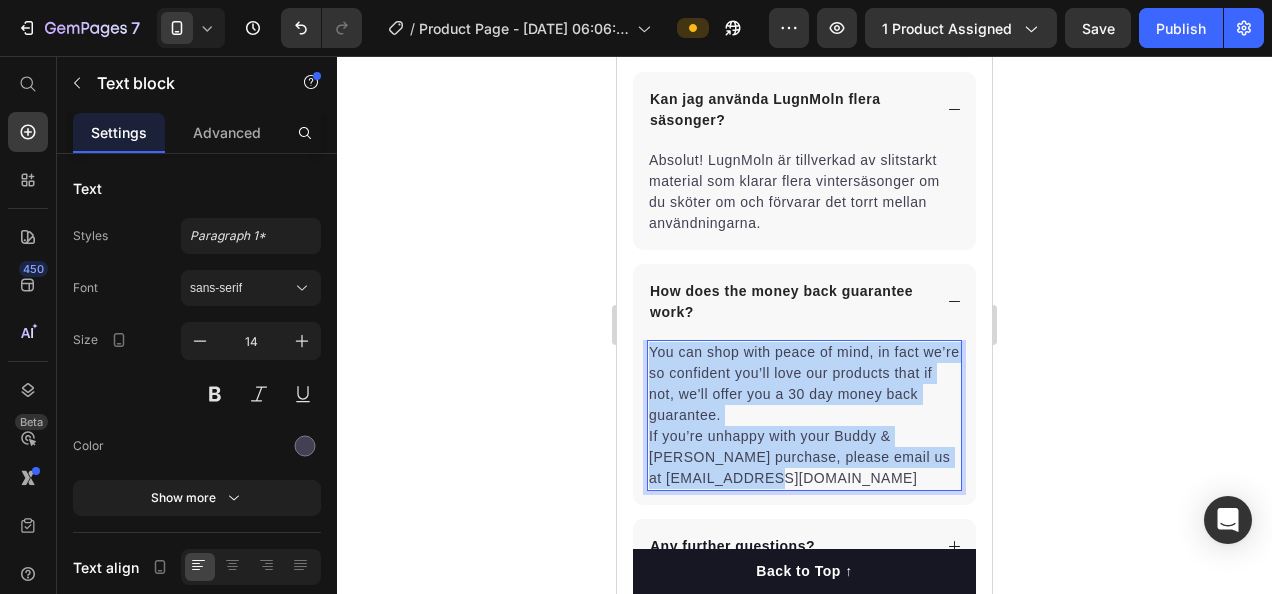 drag, startPoint x: 848, startPoint y: 473, endPoint x: 648, endPoint y: 349, distance: 235.32106 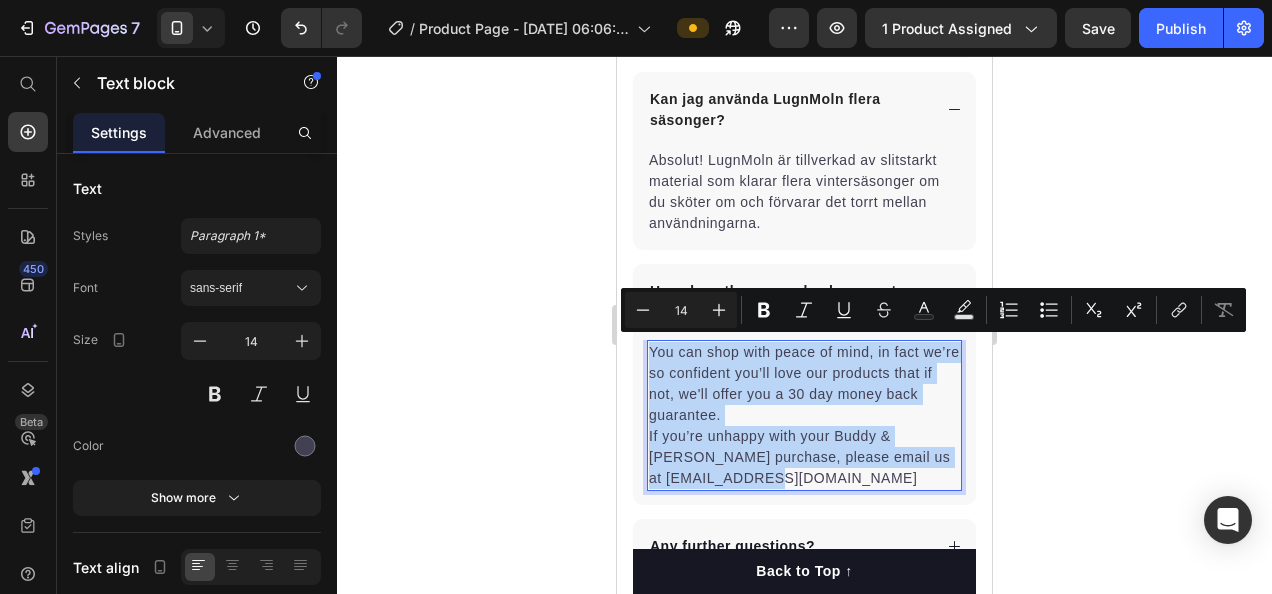 copy on "You can shop with peace of mind, in fact we’re so confident you’ll love our products that if not, we'll offer you a 30 day money back guarantee. If you’re unhappy with your Buddy & [PERSON_NAME] purchase, please email us at [EMAIL_ADDRESS][DOMAIN_NAME]" 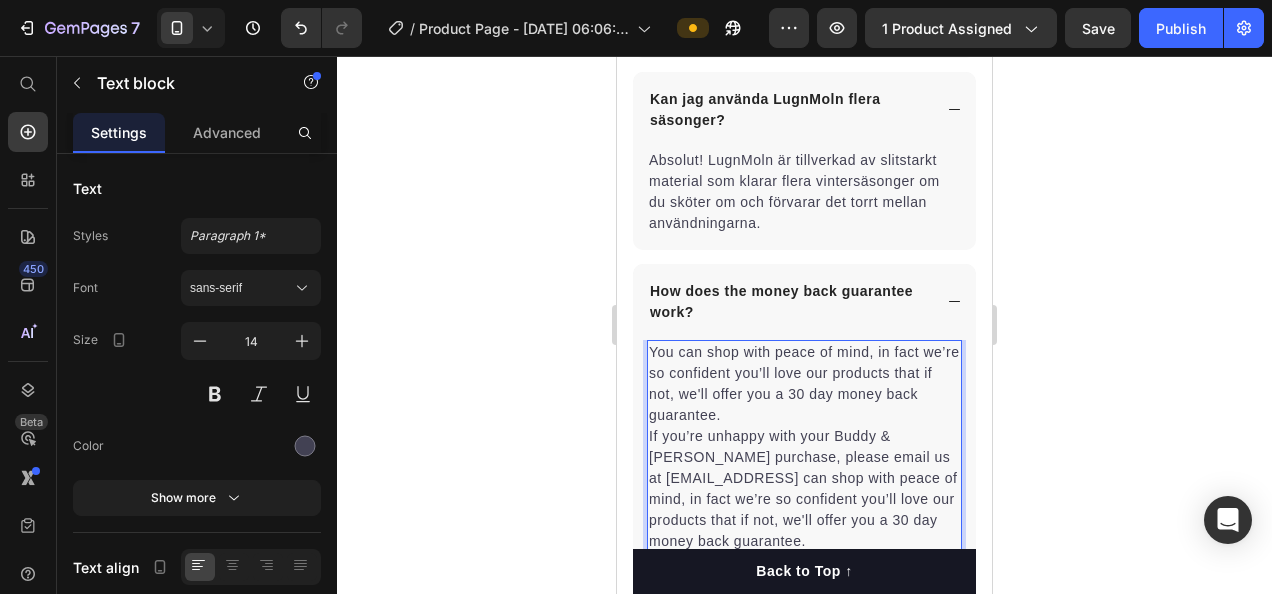 scroll, scrollTop: 7755, scrollLeft: 0, axis: vertical 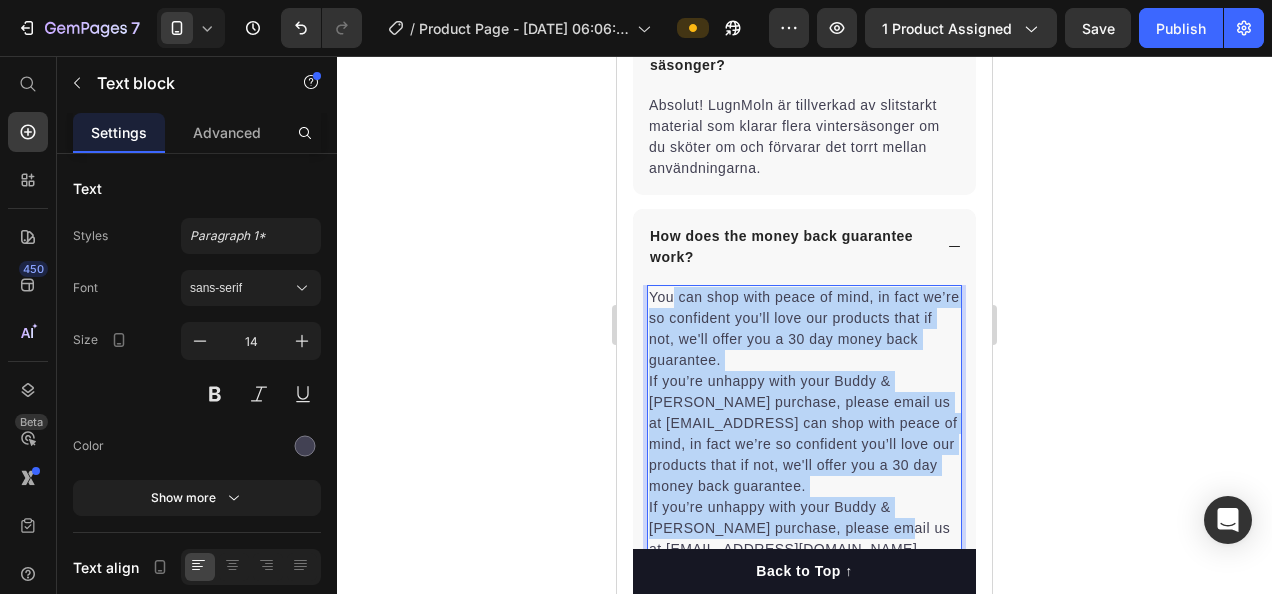 drag, startPoint x: 874, startPoint y: 536, endPoint x: 675, endPoint y: 288, distance: 317.97012 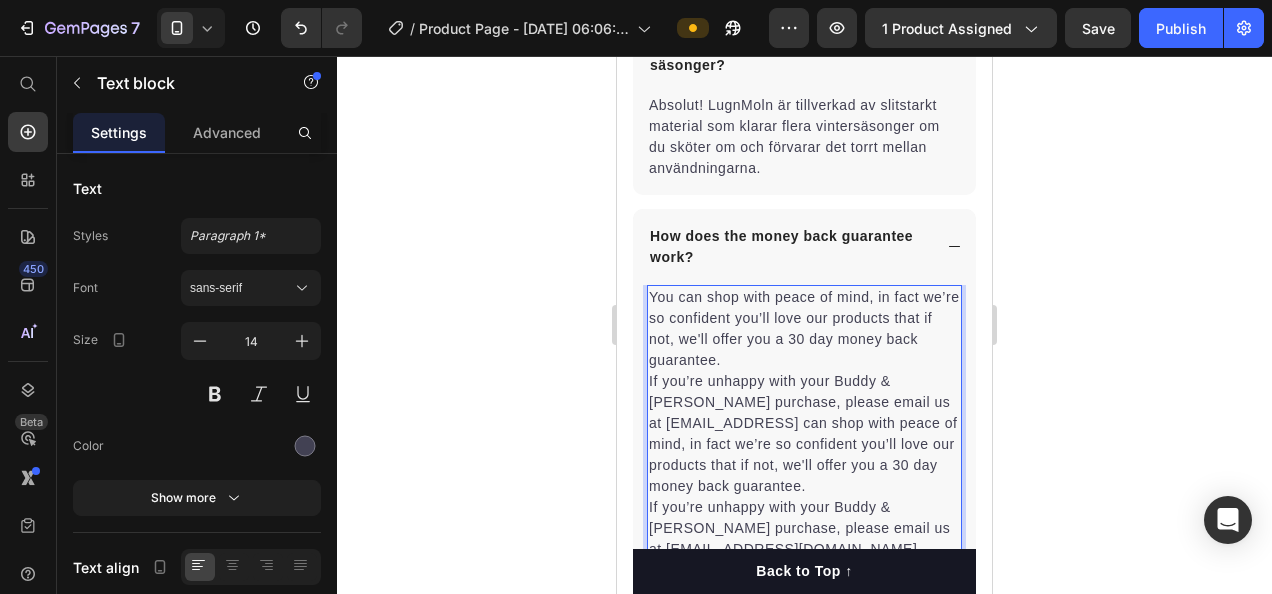 click on "You can shop with peace of mind, in fact we’re so confident you’ll love our products that if not, we'll offer you a 30 day money back guarantee. If you’re unhappy with your Buddy & [PERSON_NAME] purchase, please email us at [EMAIL_ADDRESS] can shop with peace of mind, in fact we’re so confident you’ll love our products that if not, we'll offer you a 30 day money back guarantee. If you’re unhappy with your Buddy & [PERSON_NAME] purchase, please email us at [EMAIL_ADDRESS][DOMAIN_NAME]" at bounding box center (804, 423) 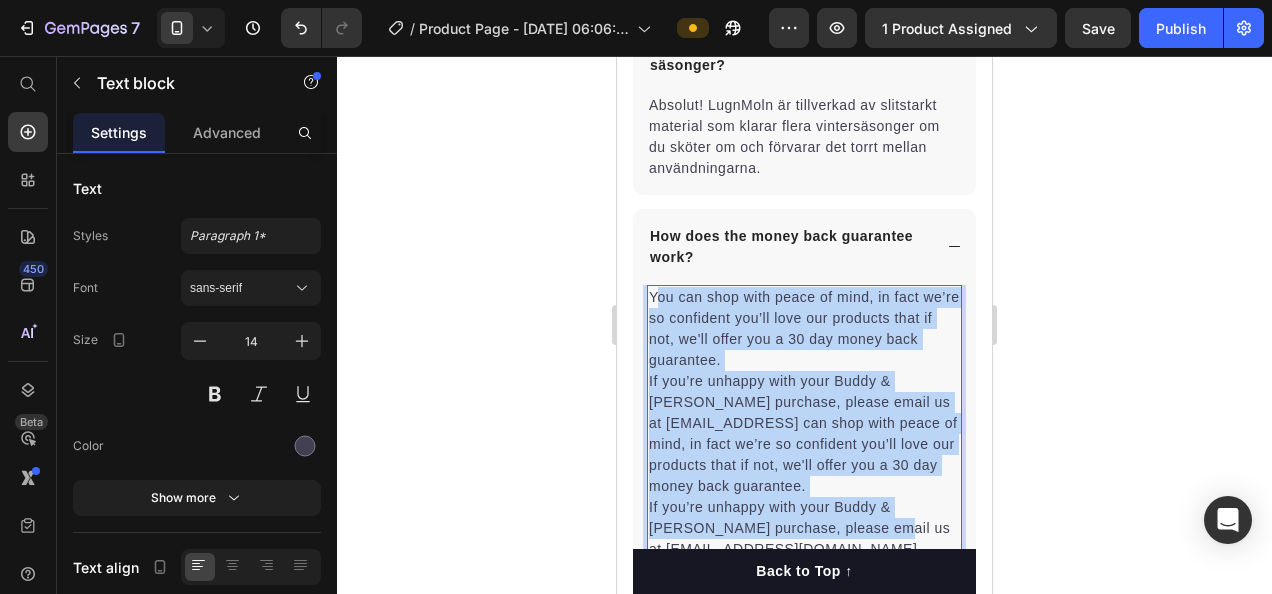 drag, startPoint x: 869, startPoint y: 547, endPoint x: 655, endPoint y: 294, distance: 331.36838 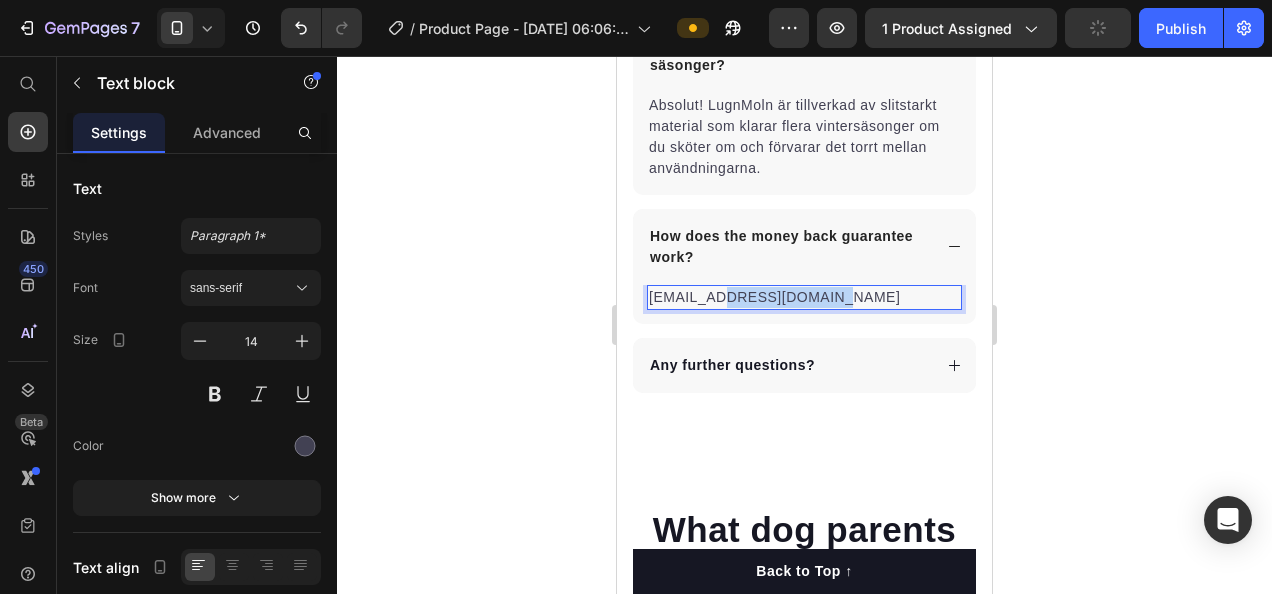 drag, startPoint x: 843, startPoint y: 288, endPoint x: 620, endPoint y: 296, distance: 223.14345 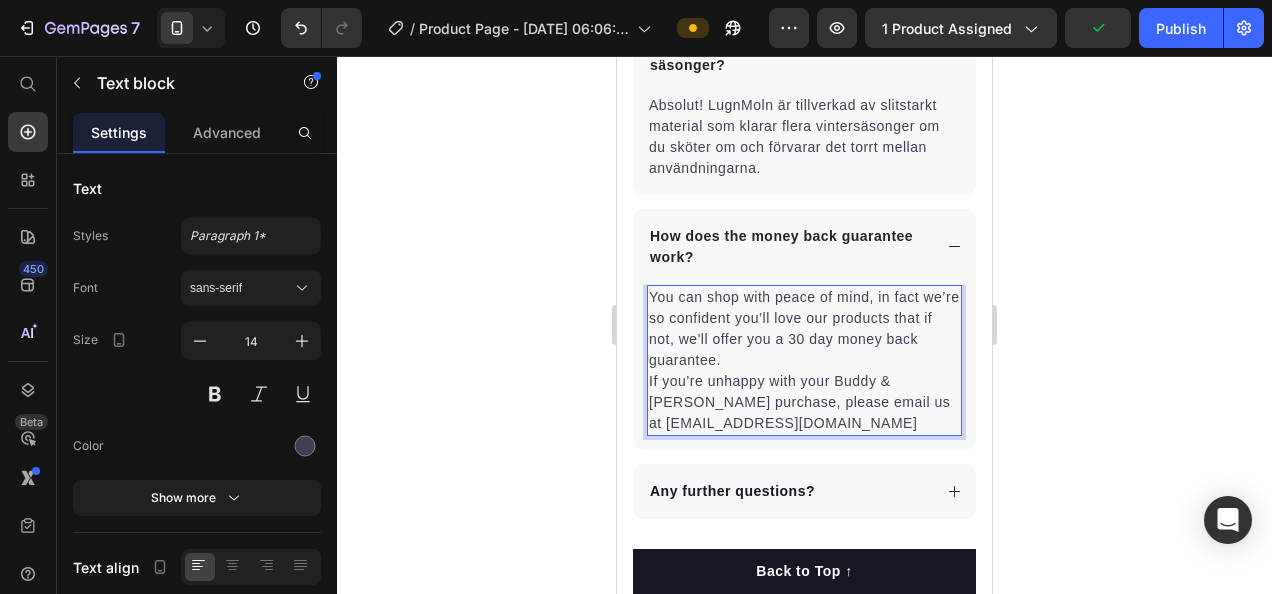 click on "You can shop with peace of mind, in fact we’re so confident you’ll love our products that if not, we'll offer you a 30 day money back guarantee. If you’re unhappy with your Buddy & [PERSON_NAME] purchase, please email us at [EMAIL_ADDRESS][DOMAIN_NAME]" at bounding box center [804, 360] 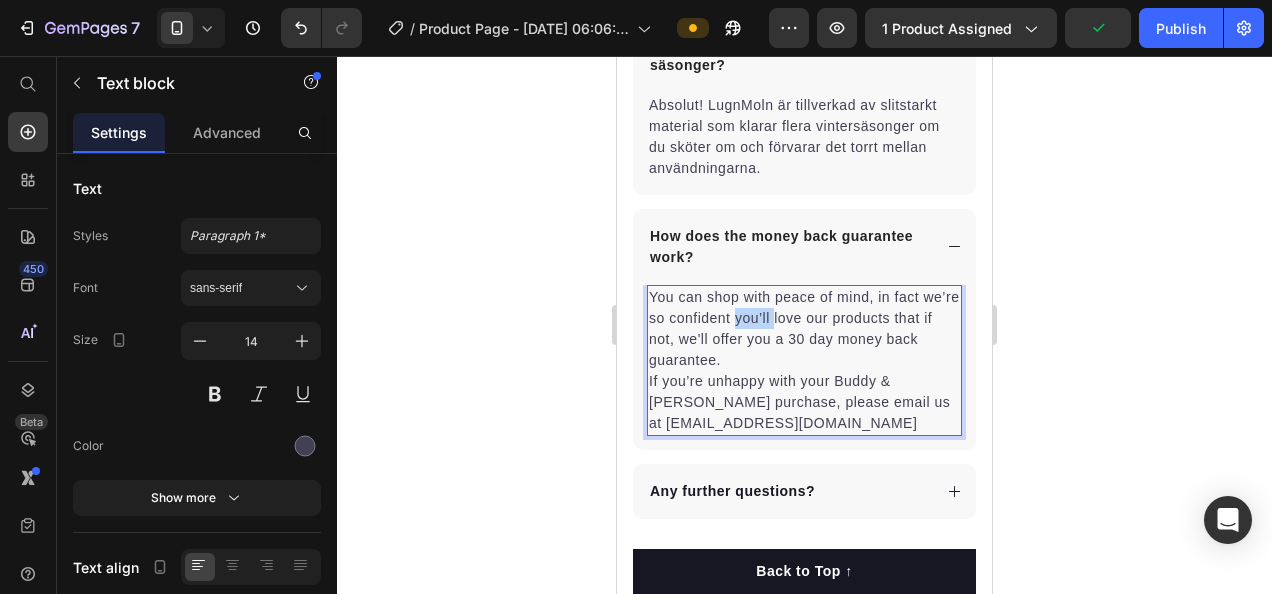 click on "You can shop with peace of mind, in fact we’re so confident you’ll love our products that if not, we'll offer you a 30 day money back guarantee. If you’re unhappy with your Buddy & [PERSON_NAME] purchase, please email us at [EMAIL_ADDRESS][DOMAIN_NAME]" at bounding box center [804, 360] 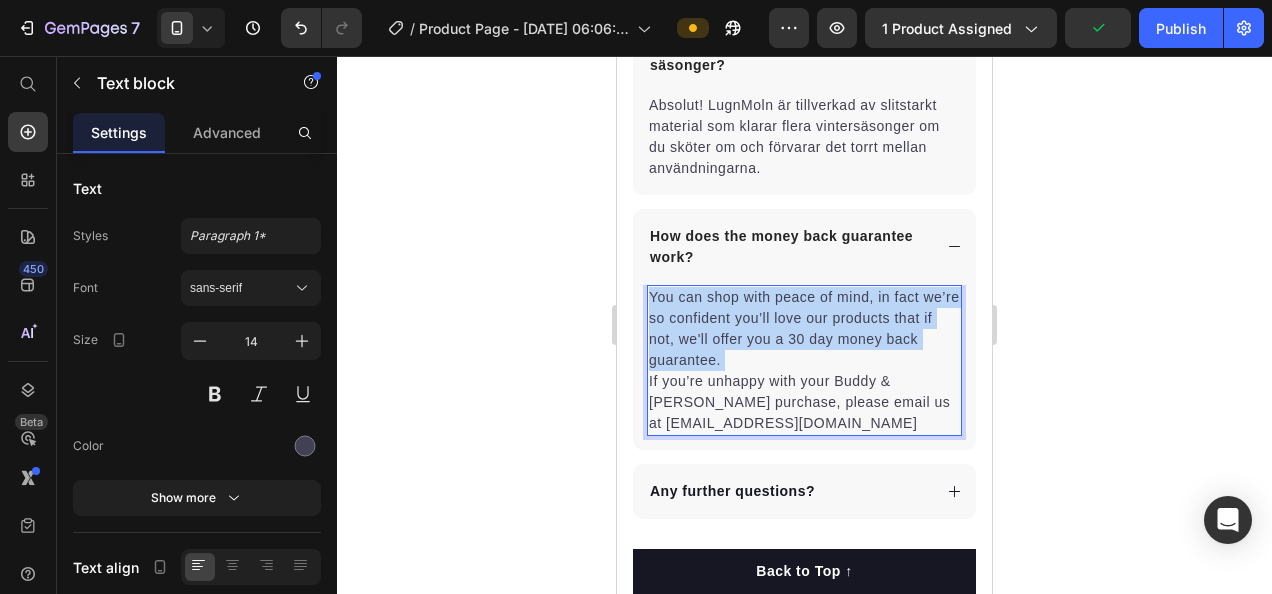click on "You can shop with peace of mind, in fact we’re so confident you’ll love our products that if not, we'll offer you a 30 day money back guarantee. If you’re unhappy with your Buddy & [PERSON_NAME] purchase, please email us at [EMAIL_ADDRESS][DOMAIN_NAME]" at bounding box center (804, 360) 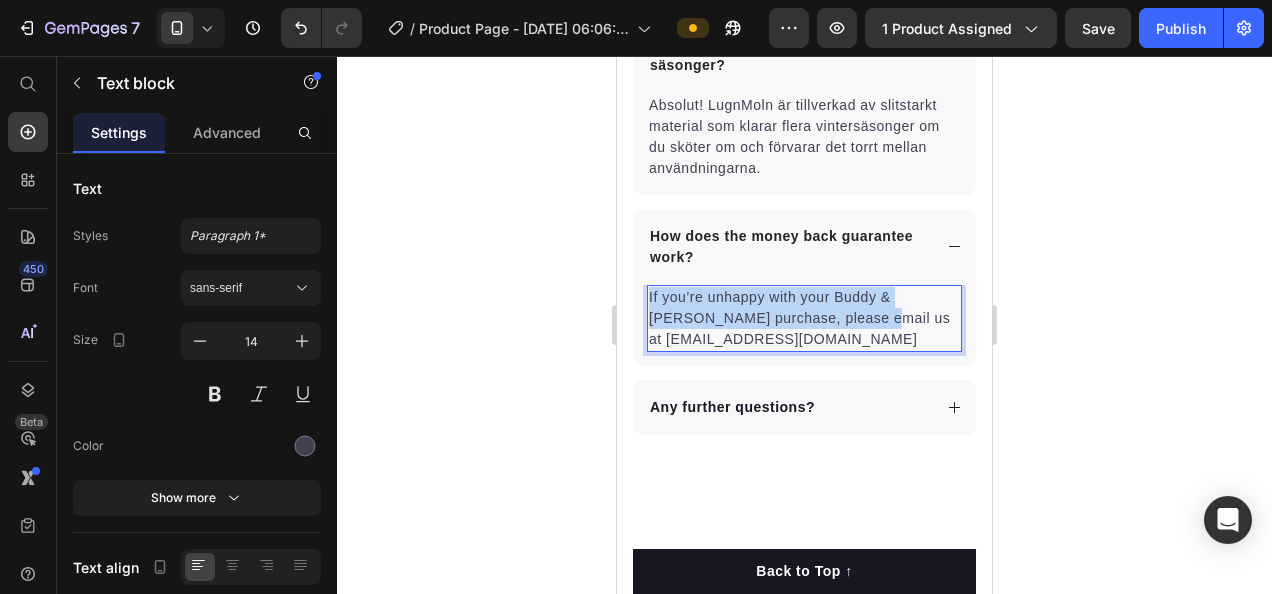 drag, startPoint x: 838, startPoint y: 323, endPoint x: 613, endPoint y: 289, distance: 227.55438 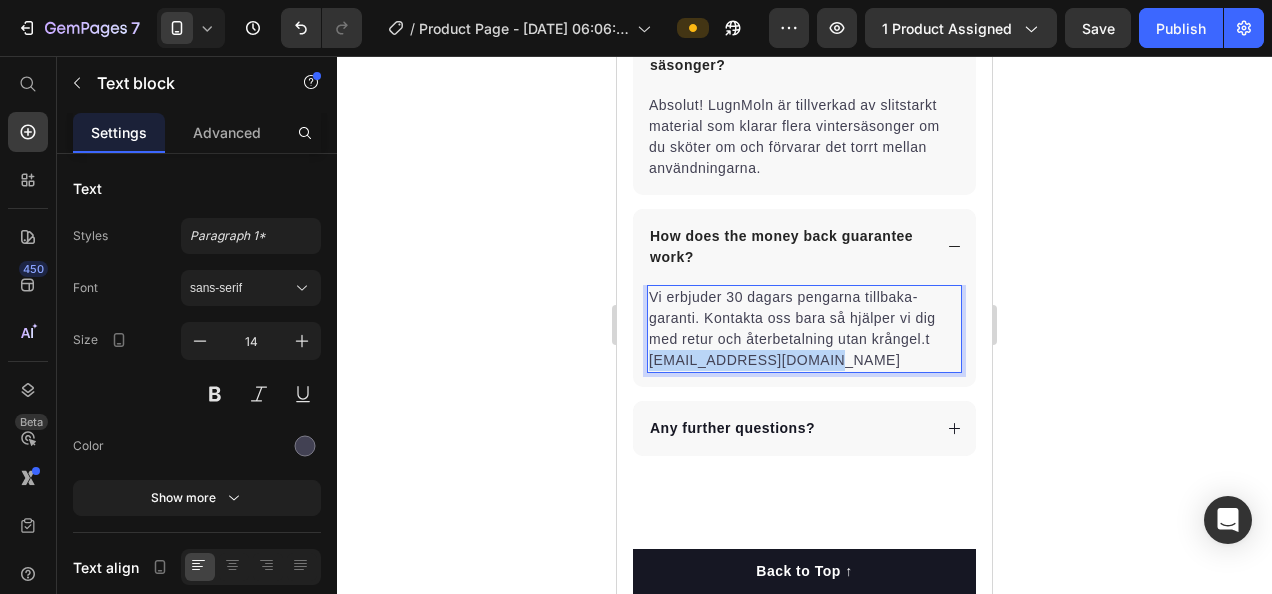 drag, startPoint x: 880, startPoint y: 354, endPoint x: 635, endPoint y: 366, distance: 245.2937 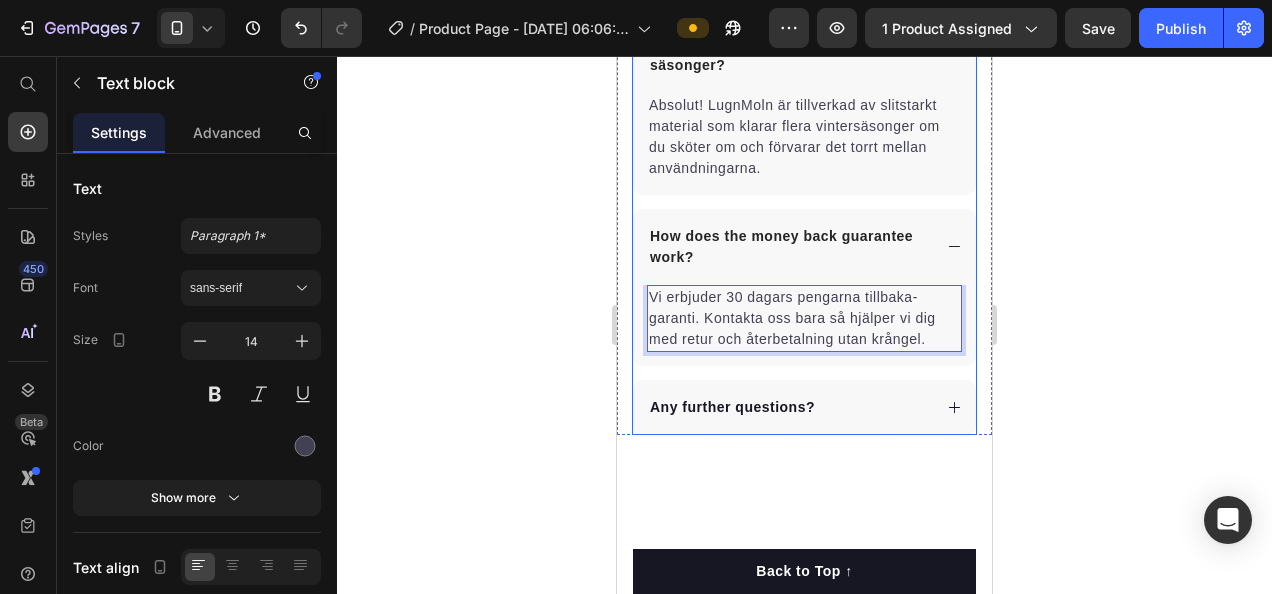 click 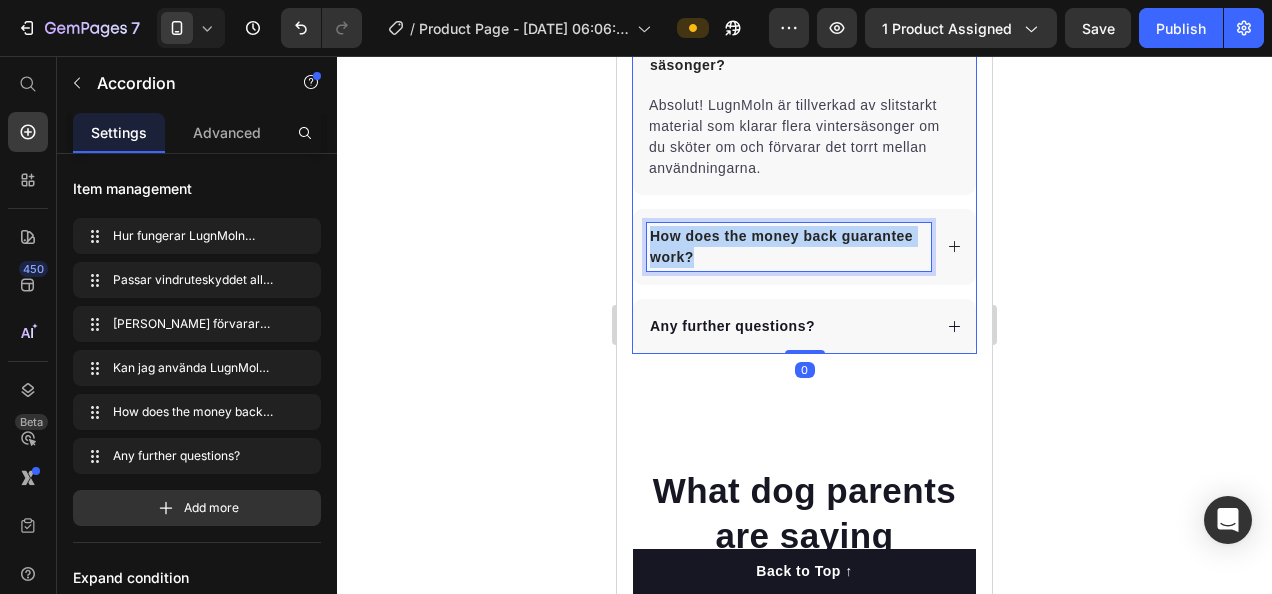 click on "How does the money back guarantee work?" at bounding box center [789, 247] 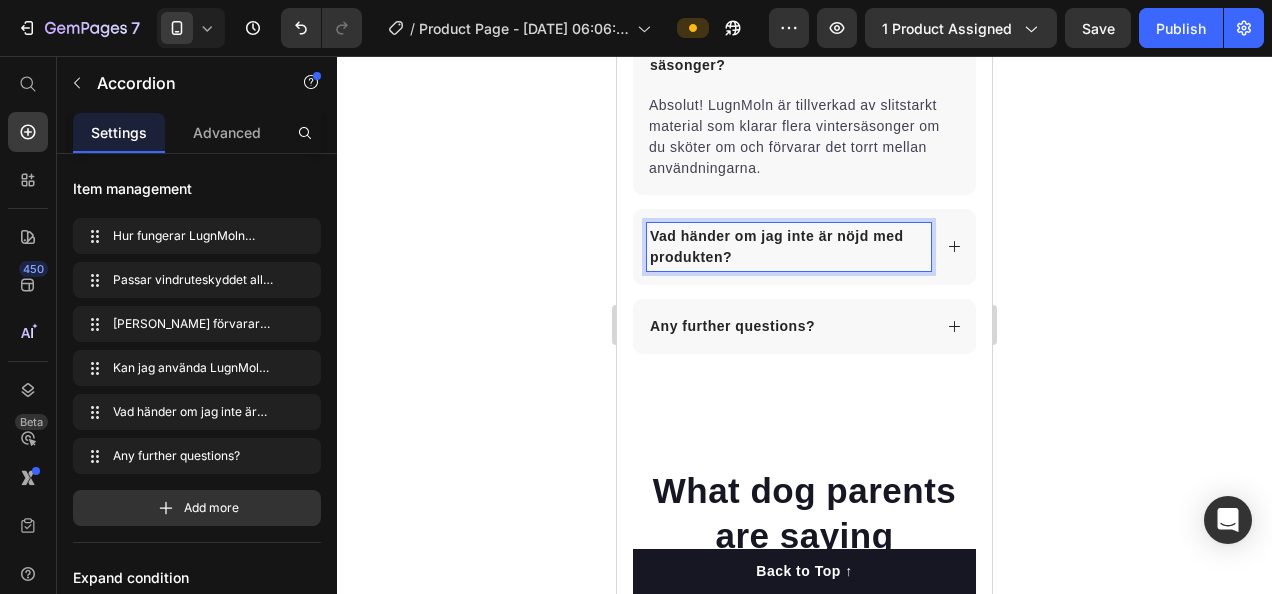 click on "Any further questions?" at bounding box center [789, 326] 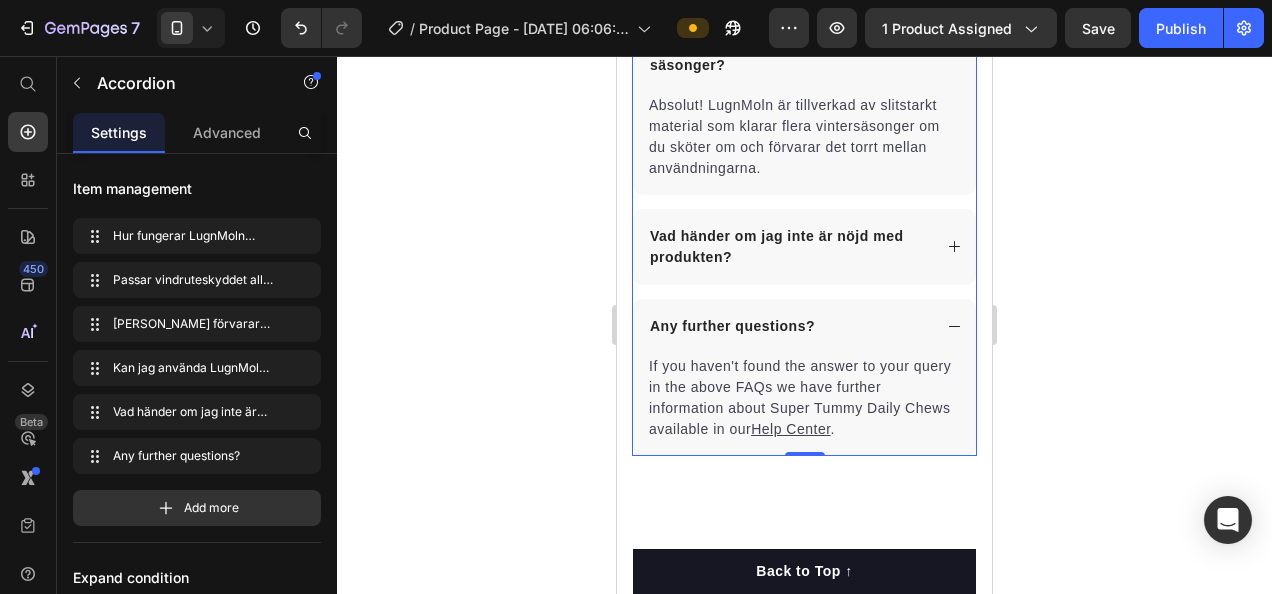 click on "Any further questions?" at bounding box center (732, 326) 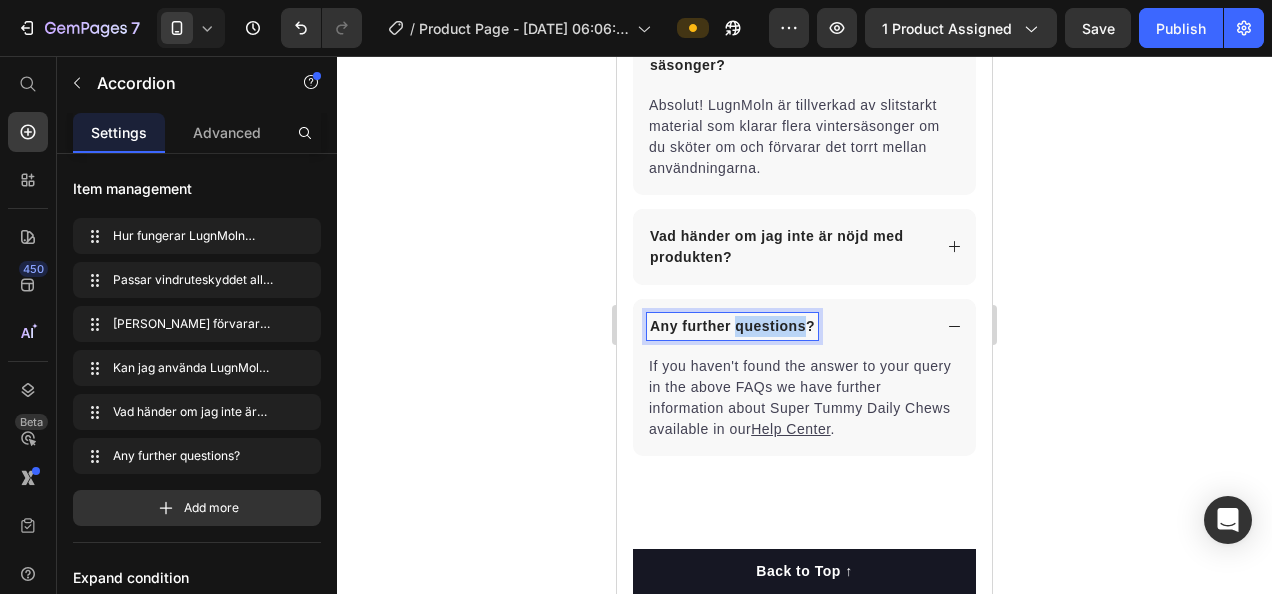 click on "Any further questions?" at bounding box center [732, 326] 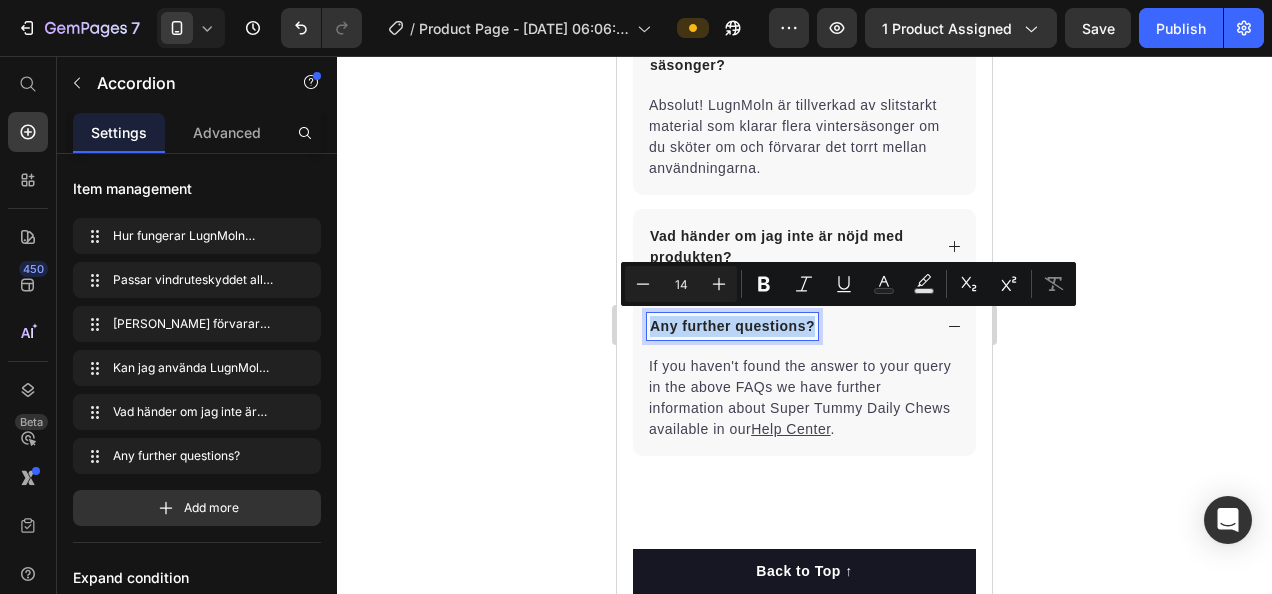 click on "Any further questions?" at bounding box center (732, 326) 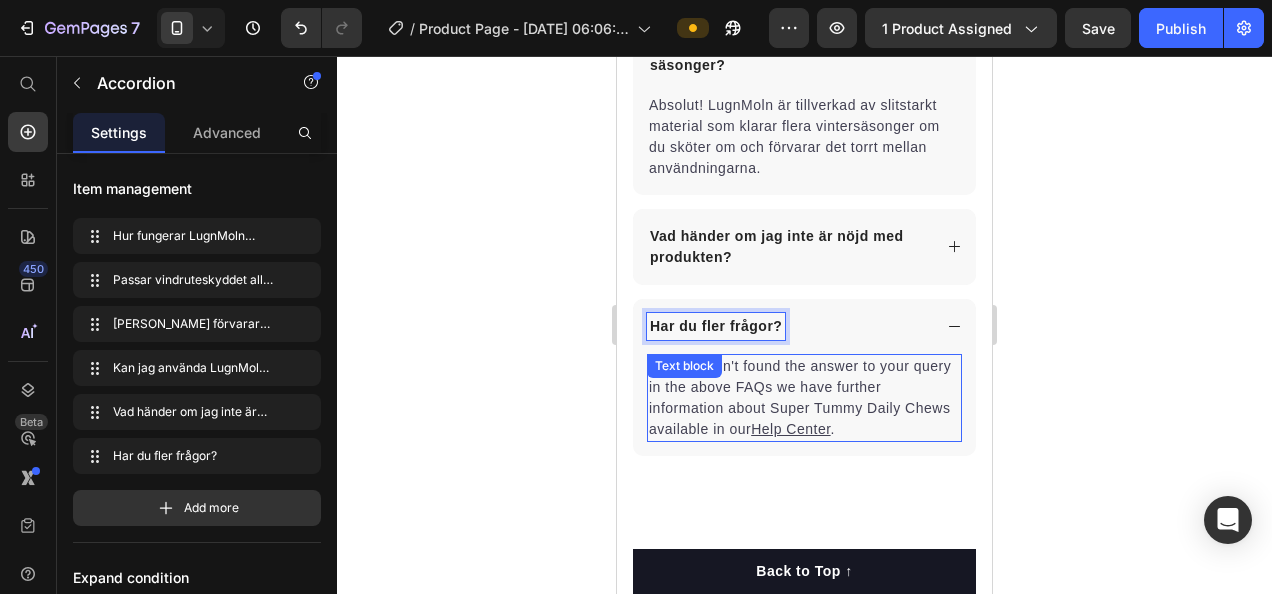 click on "Help Center" at bounding box center (790, 429) 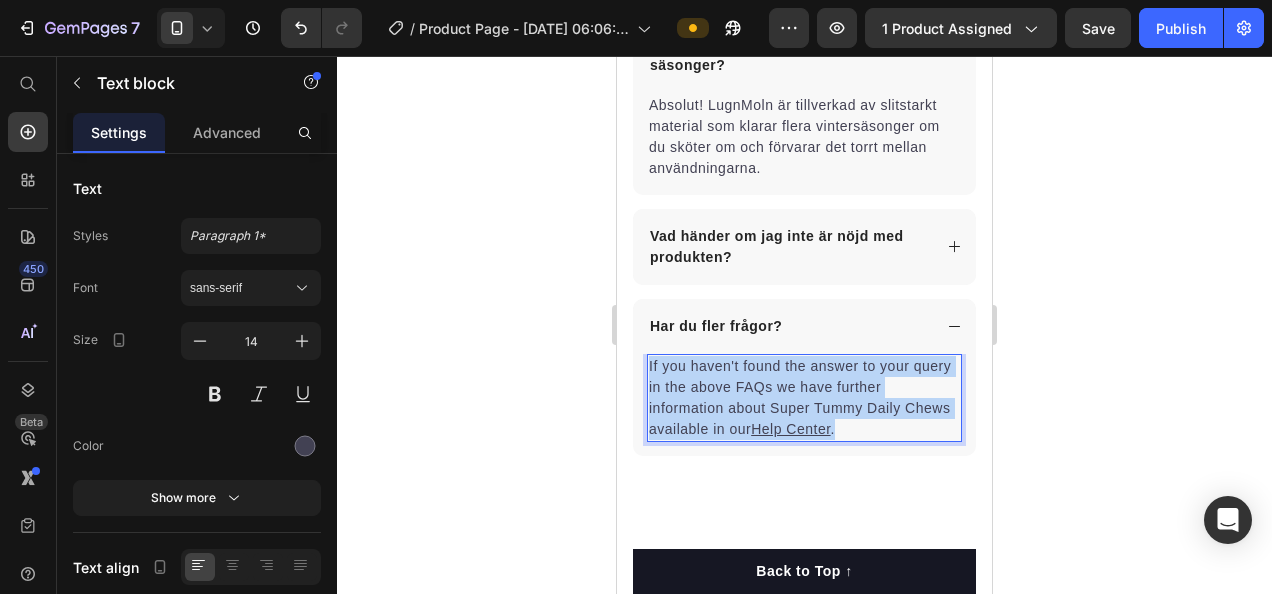 click on "Help Center" at bounding box center [790, 429] 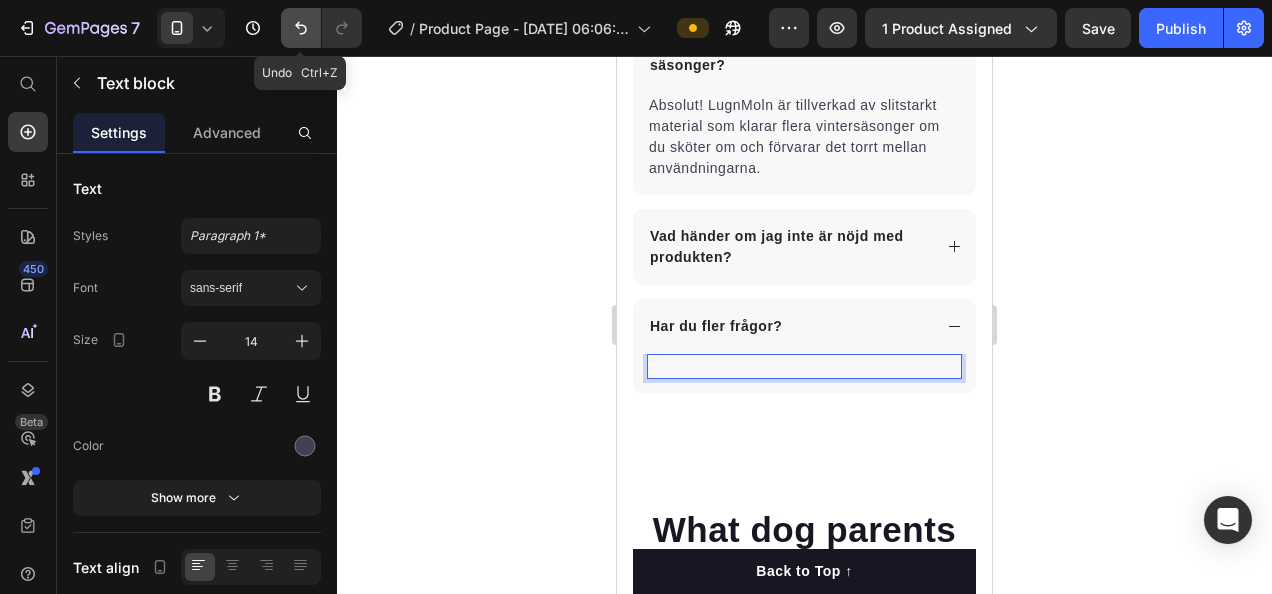 click 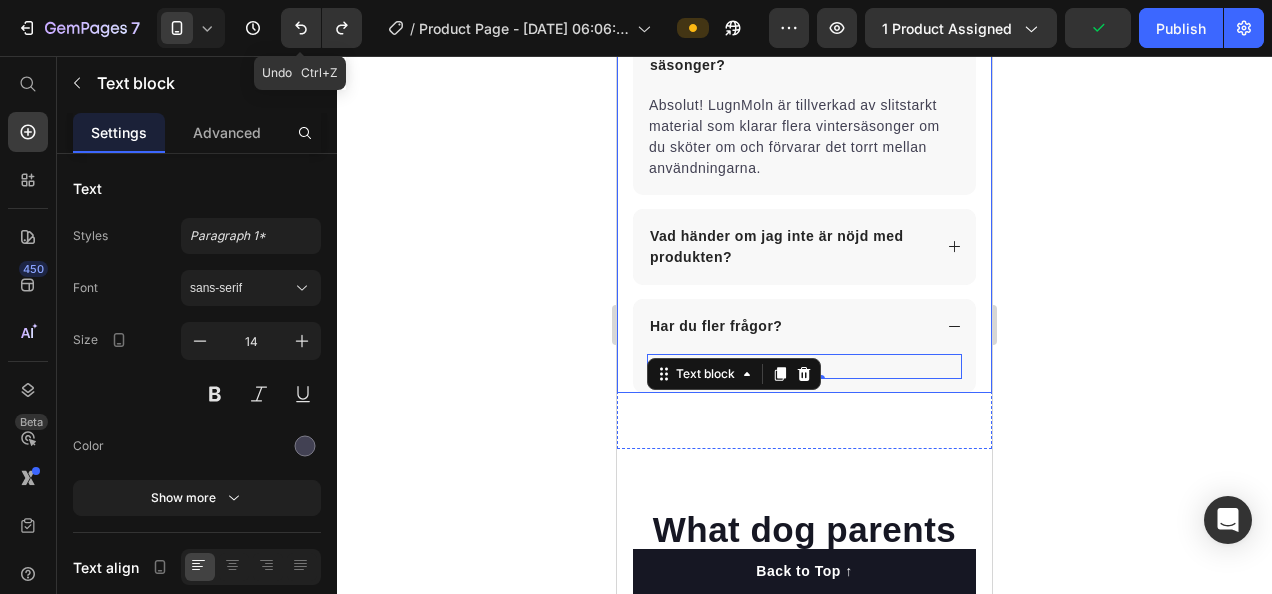 click 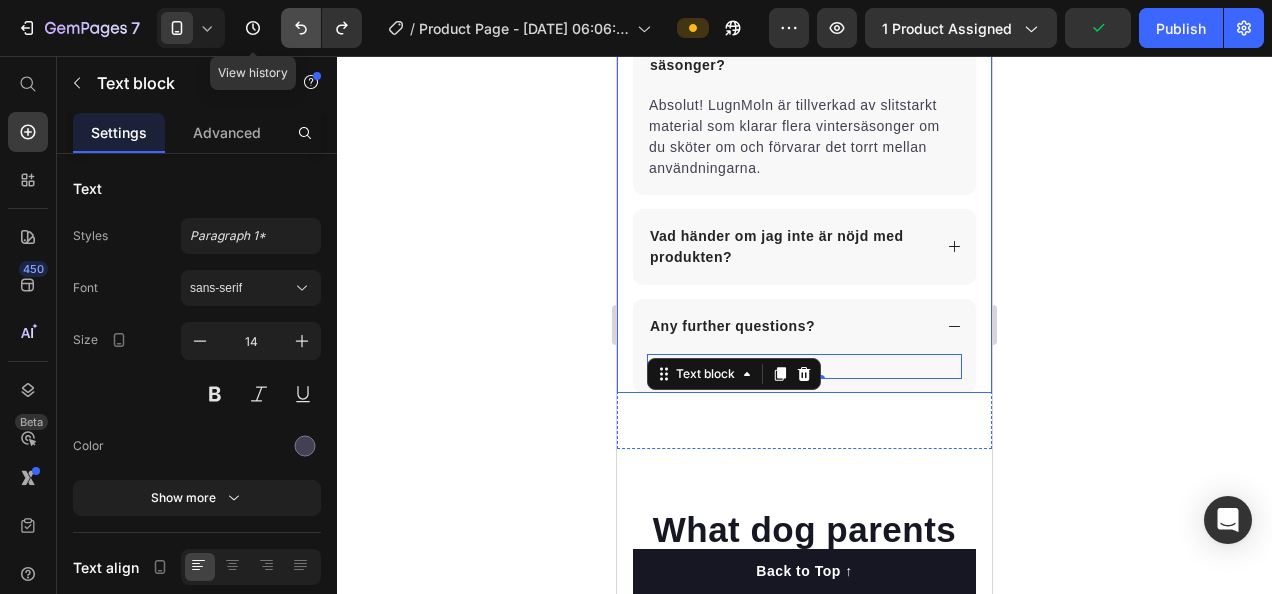 click 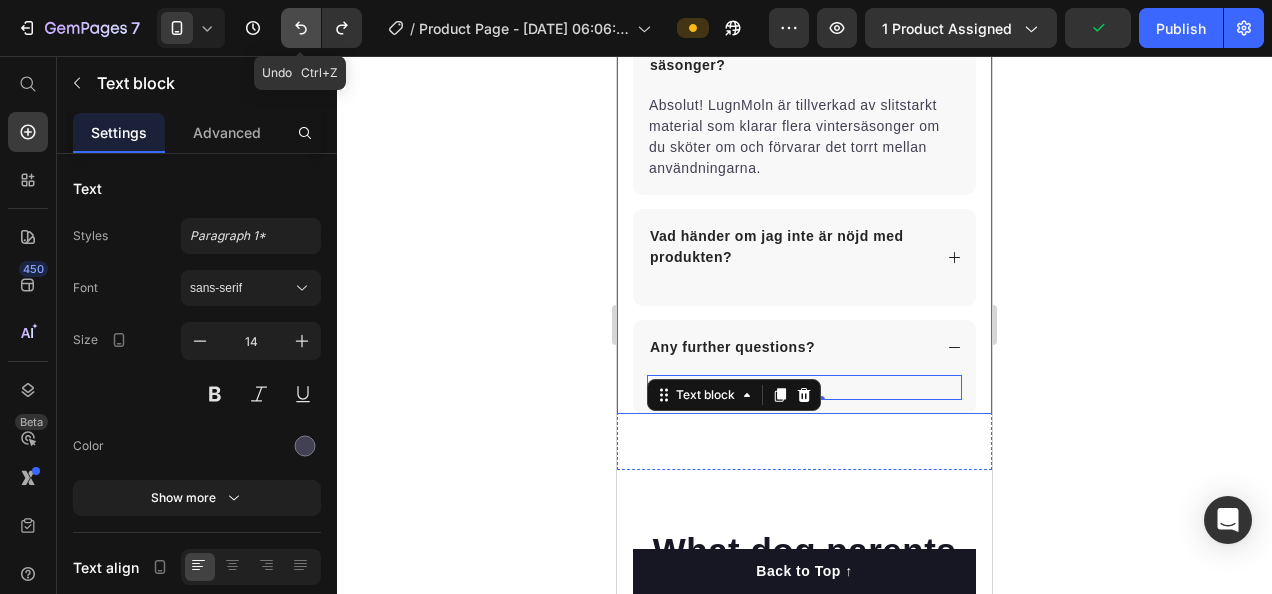 drag, startPoint x: 298, startPoint y: 27, endPoint x: 83, endPoint y: 282, distance: 333.5416 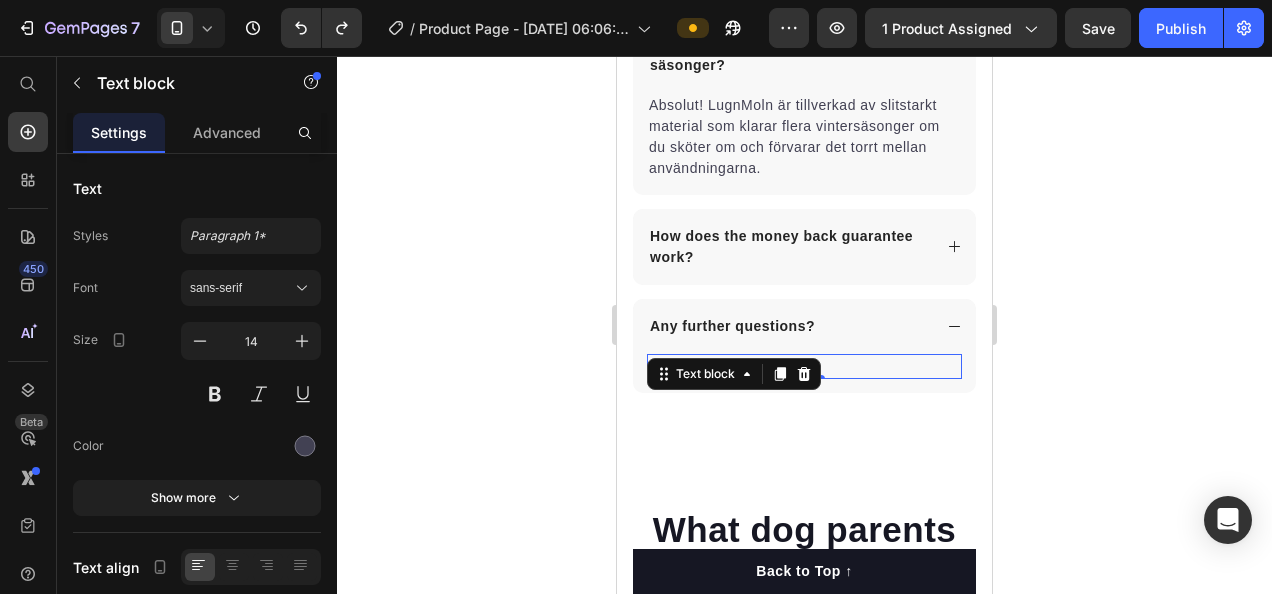 click on "Any further questions?" at bounding box center (804, 326) 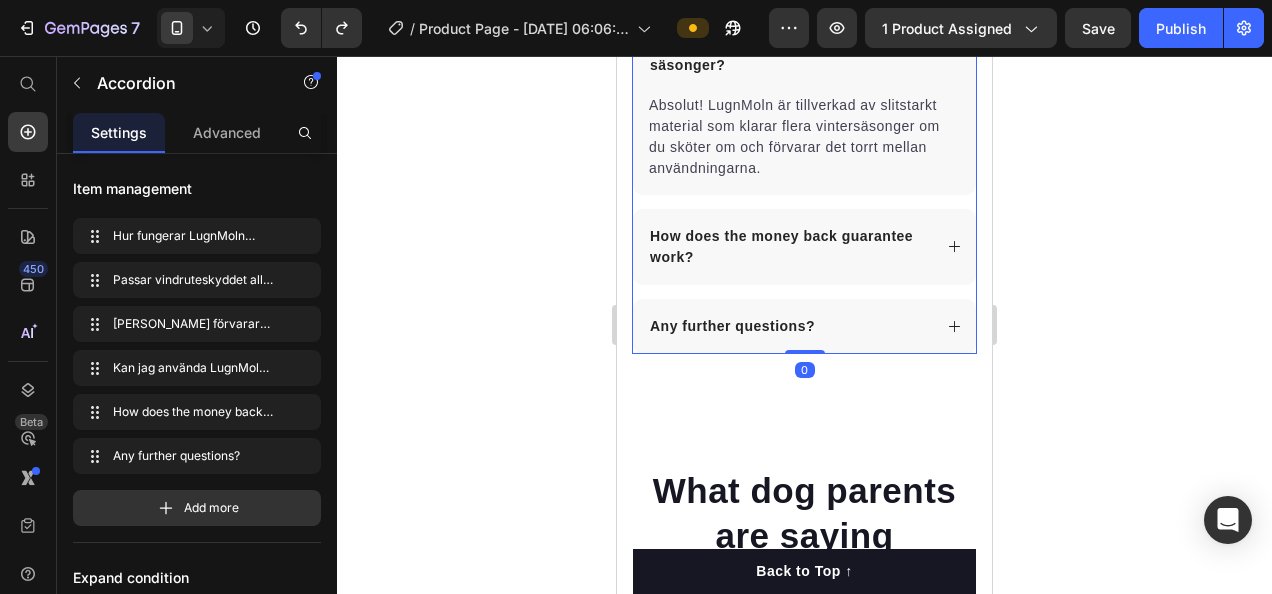 click 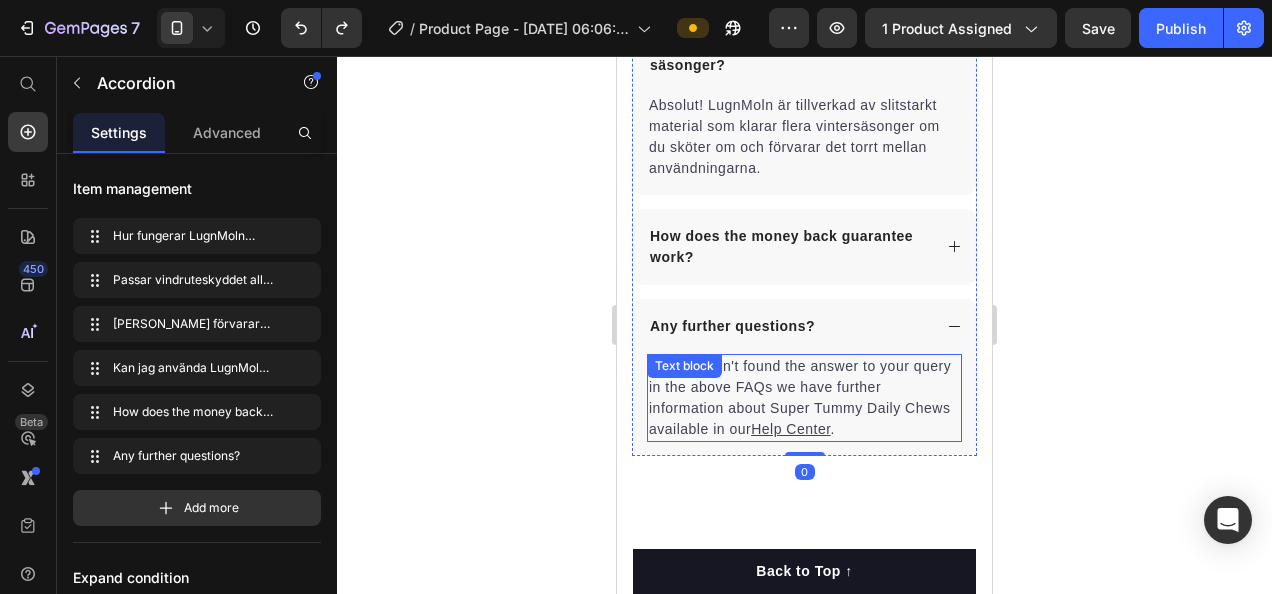 click on "Help Center" at bounding box center [790, 429] 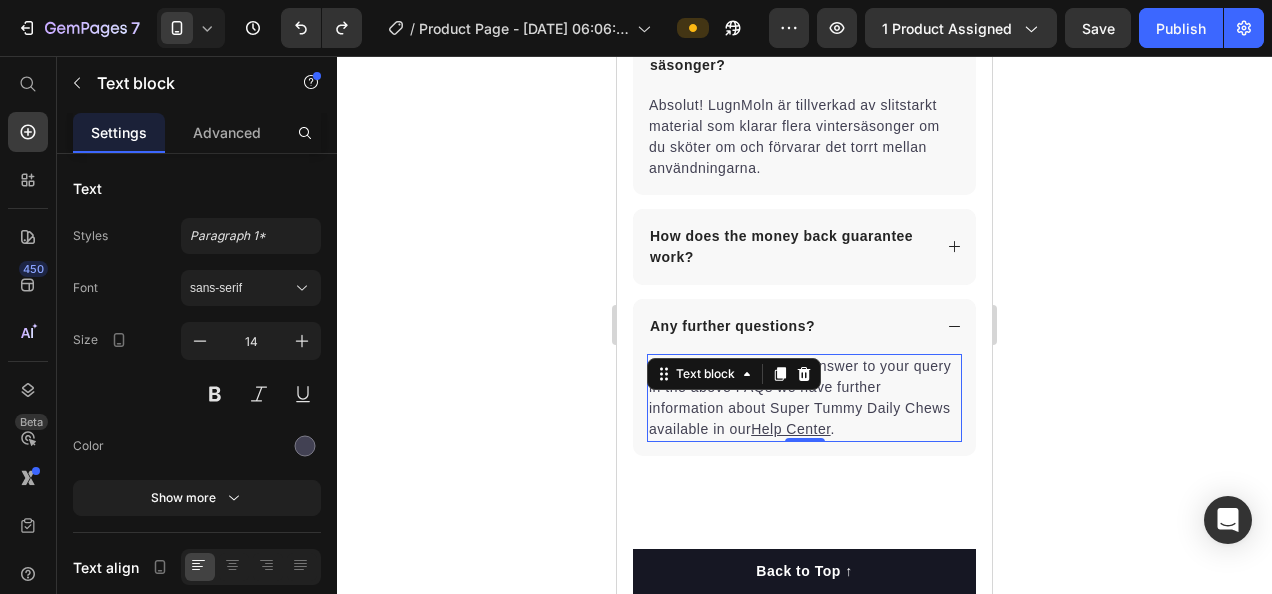click on "Help Center" at bounding box center (790, 429) 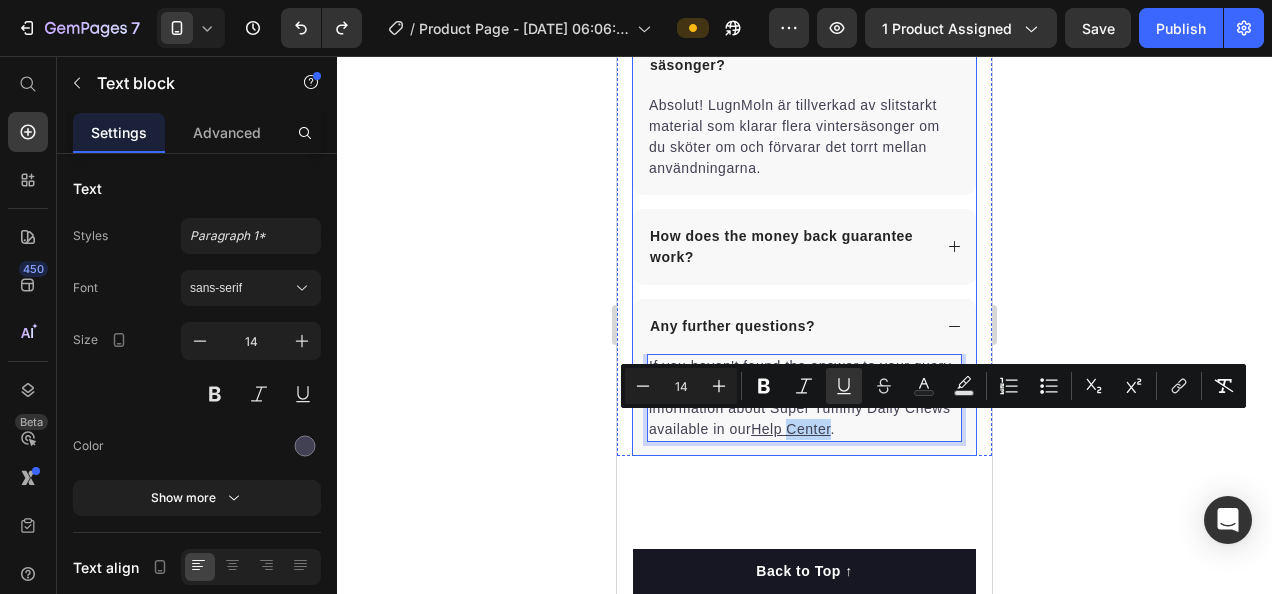 click 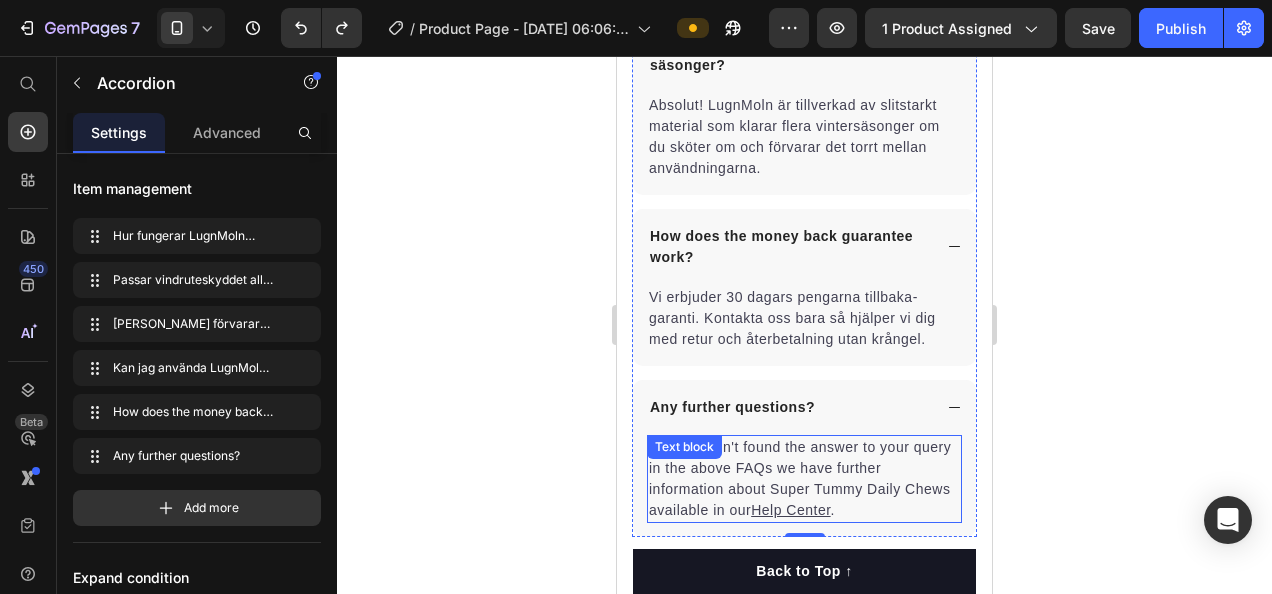 click on "If you haven't found the answer to your query in the above FAQs we have further information about Super Tummy Daily Chews available in our  Help Center ." at bounding box center [804, 479] 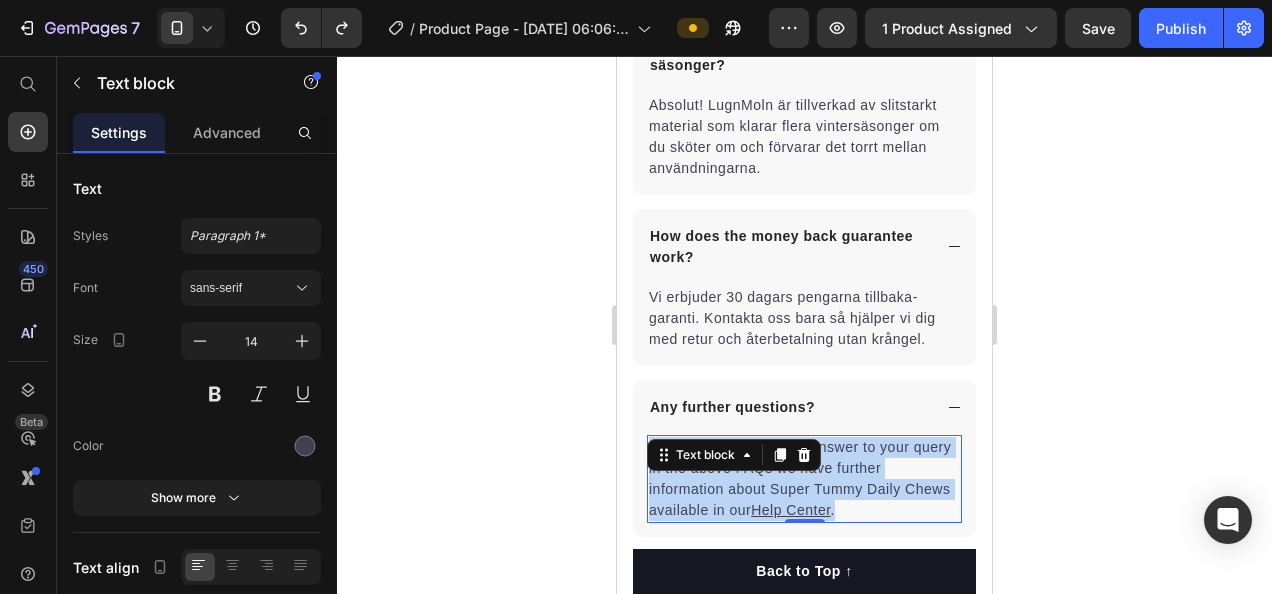 click on "If you haven't found the answer to your query in the above FAQs we have further information about Super Tummy Daily Chews available in our  Help Center ." at bounding box center [804, 479] 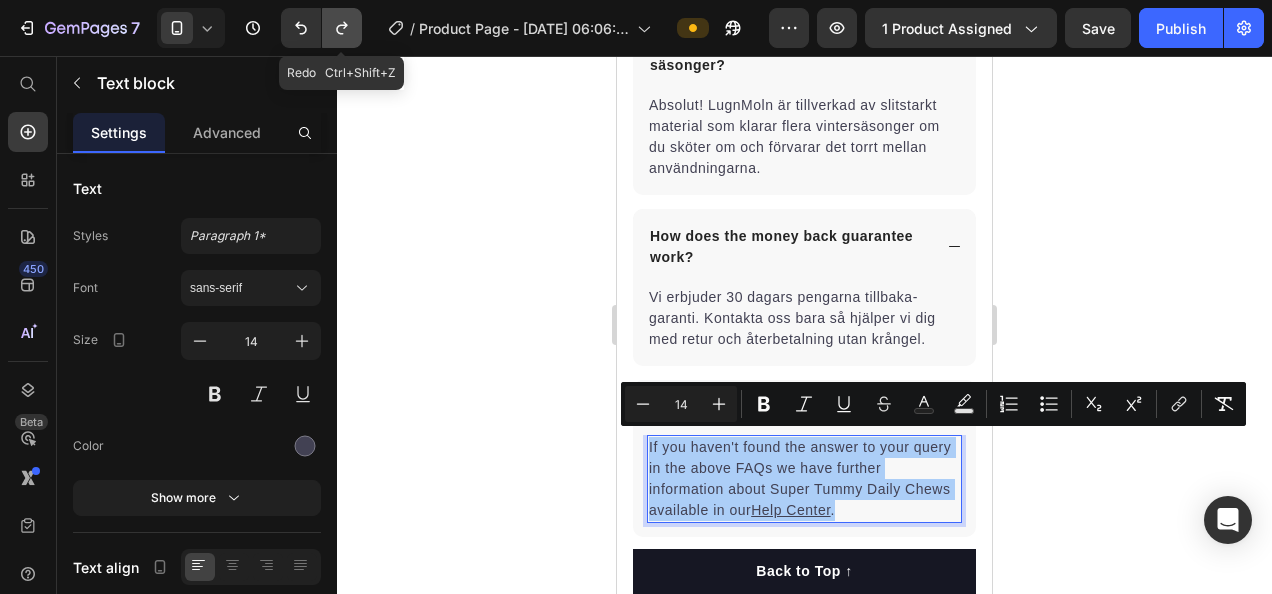 click 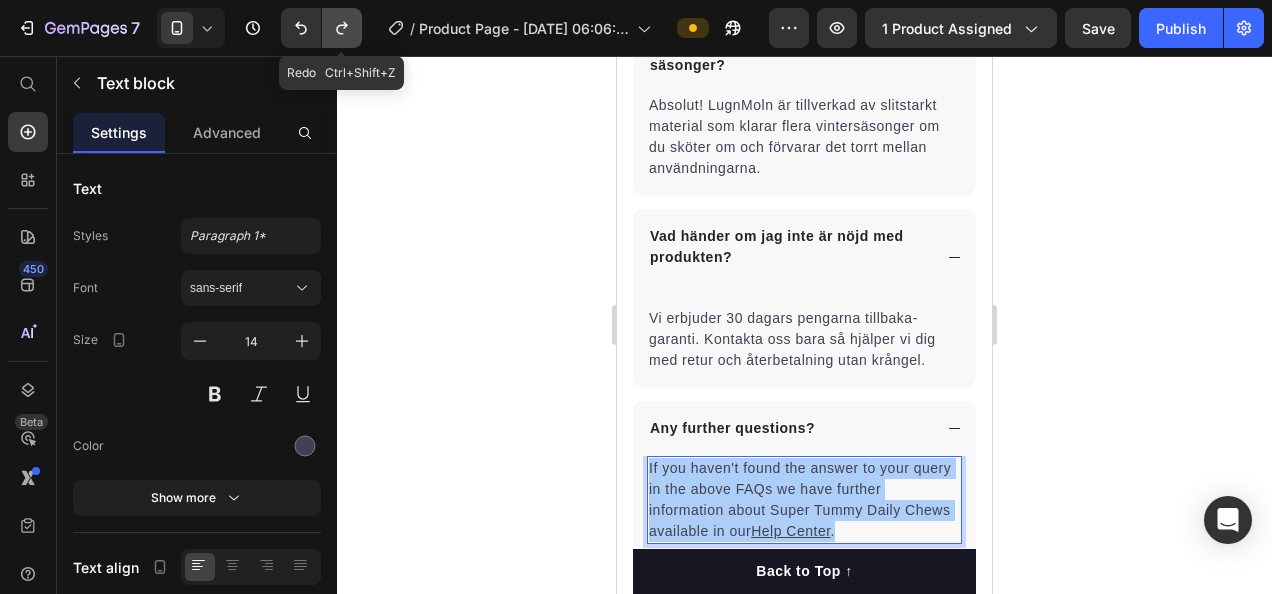 click 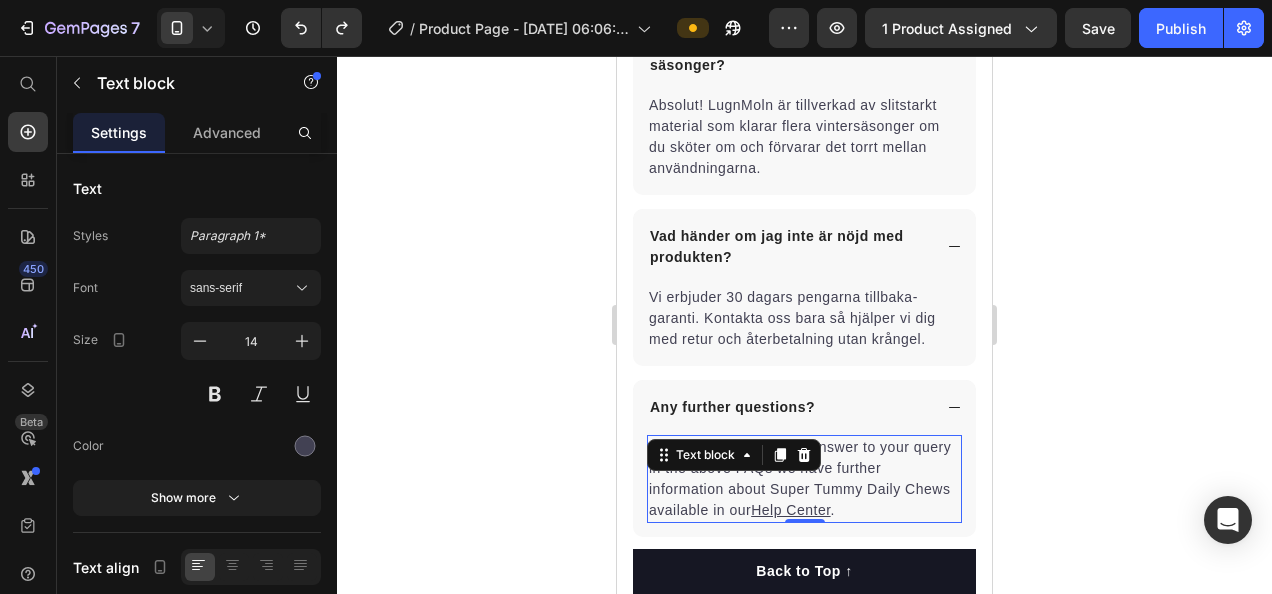 click 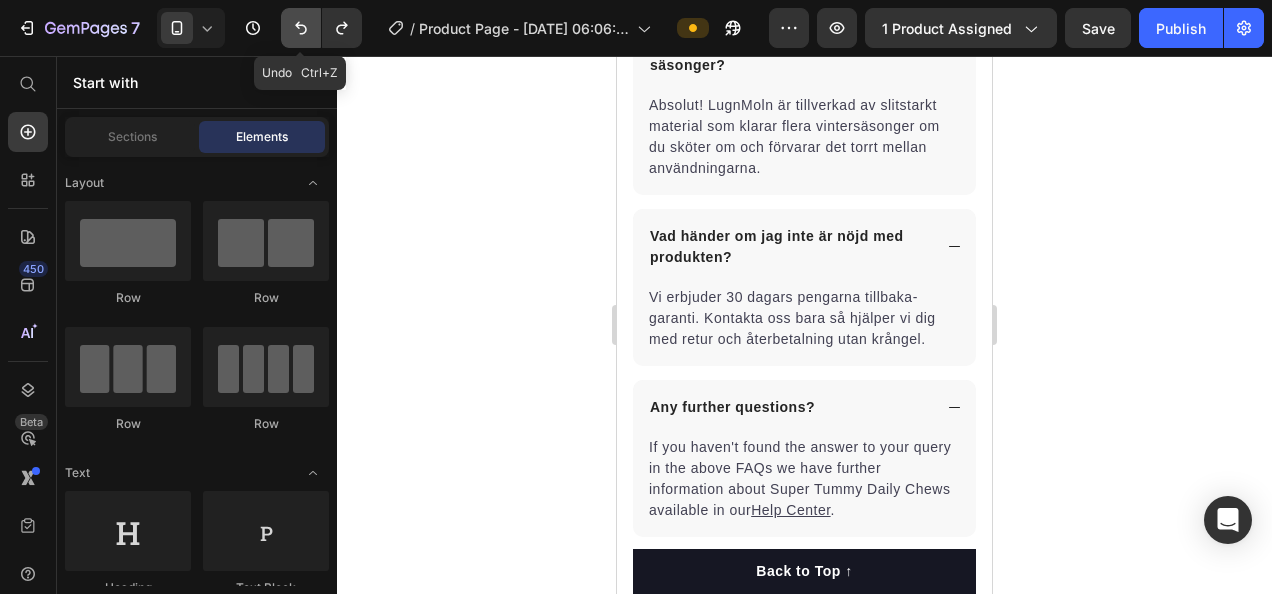 click 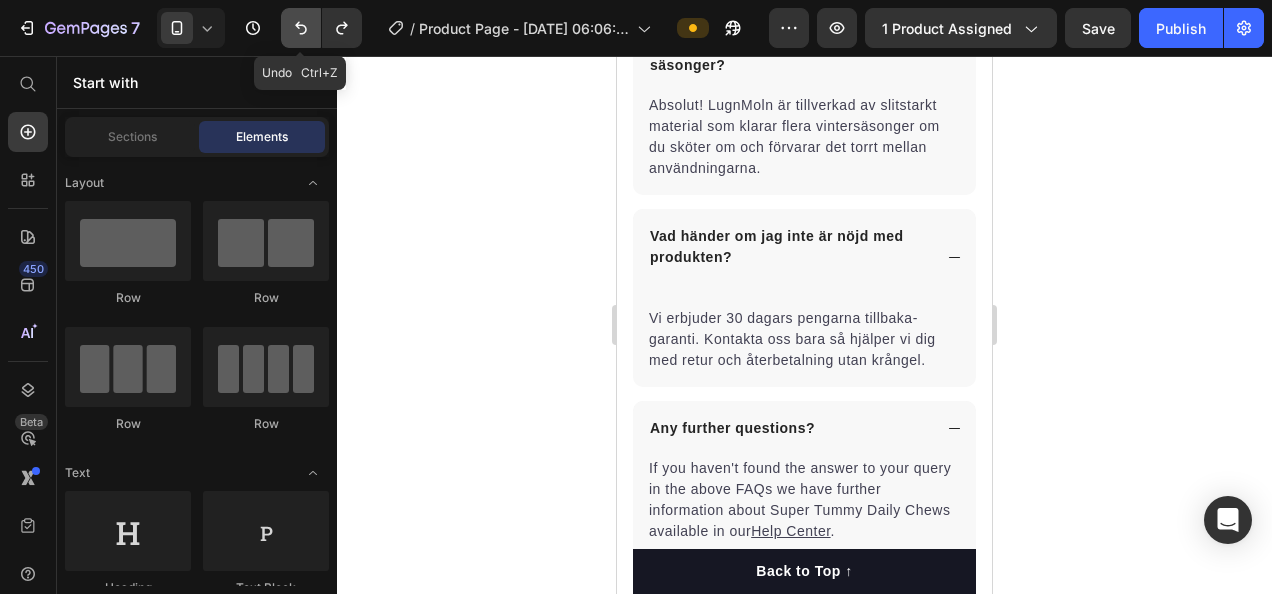 click 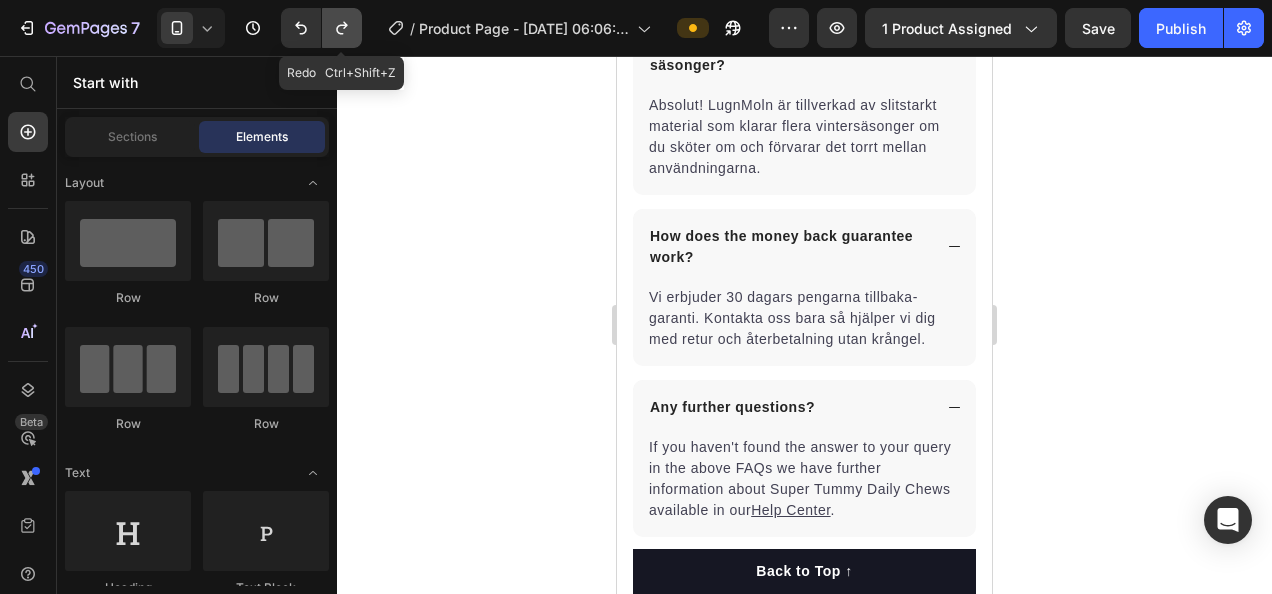 drag, startPoint x: 330, startPoint y: 18, endPoint x: 26, endPoint y: 199, distance: 353.80362 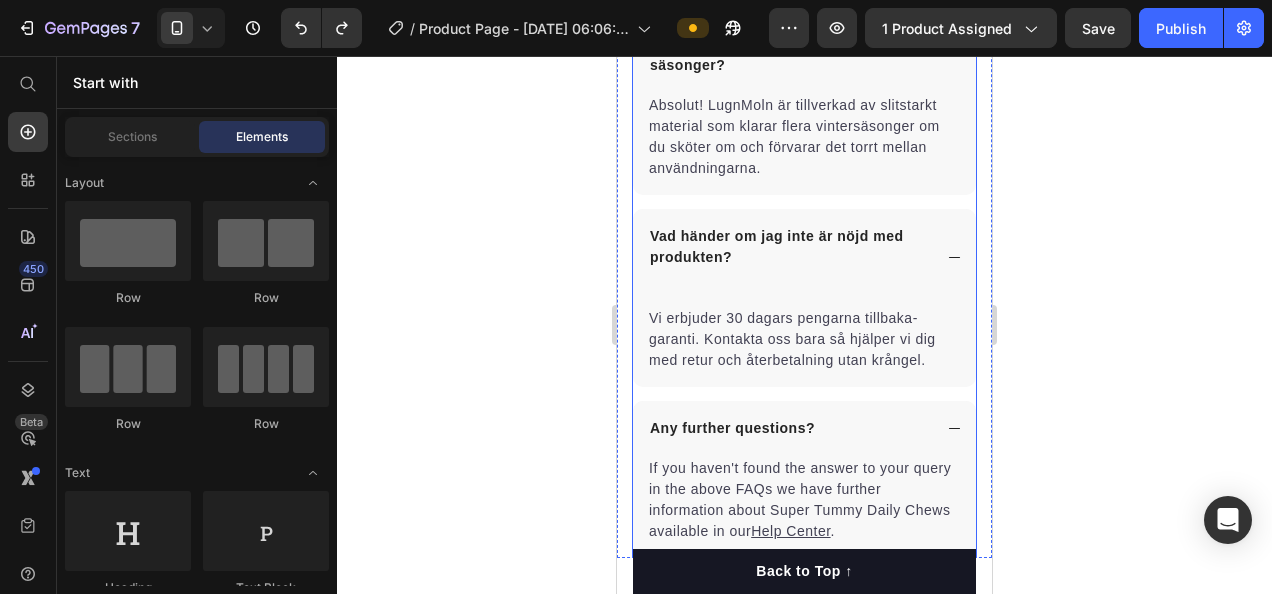 click on "Any further questions?" at bounding box center [804, 428] 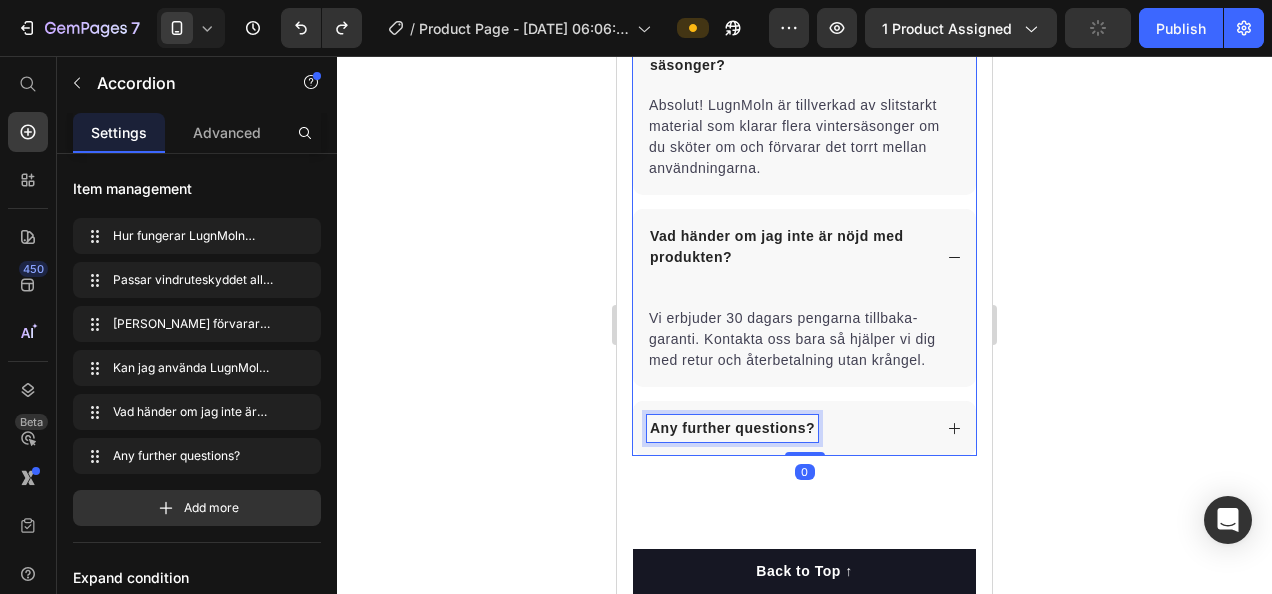 click on "Any further questions?" at bounding box center (732, 428) 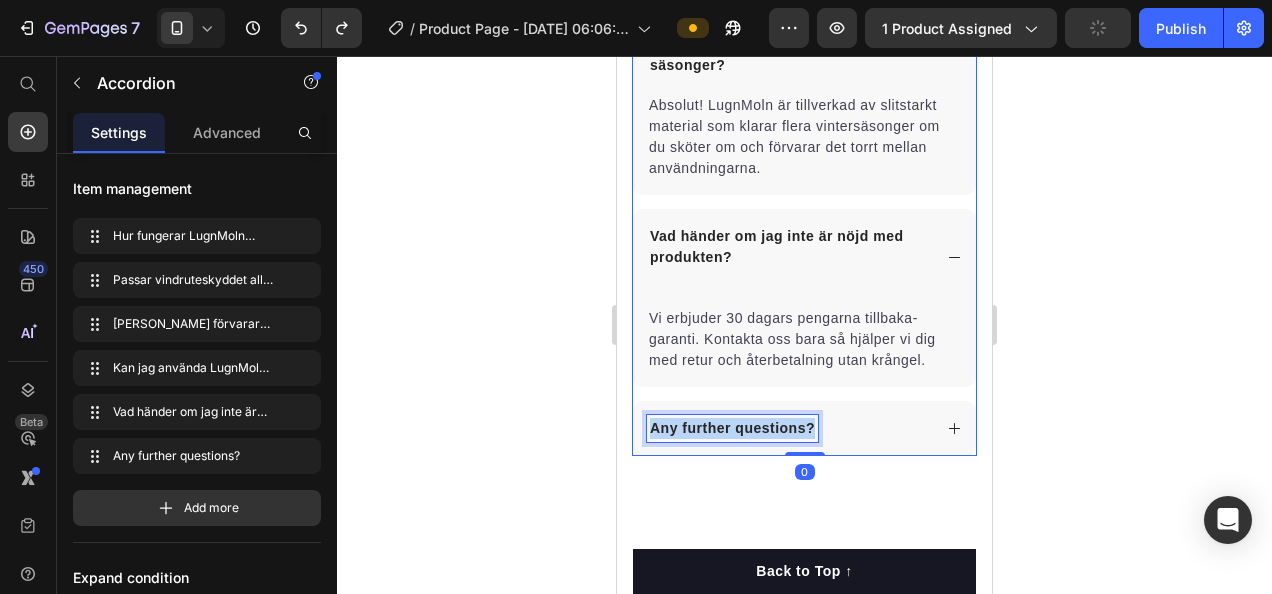 click on "Any further questions?" at bounding box center (732, 428) 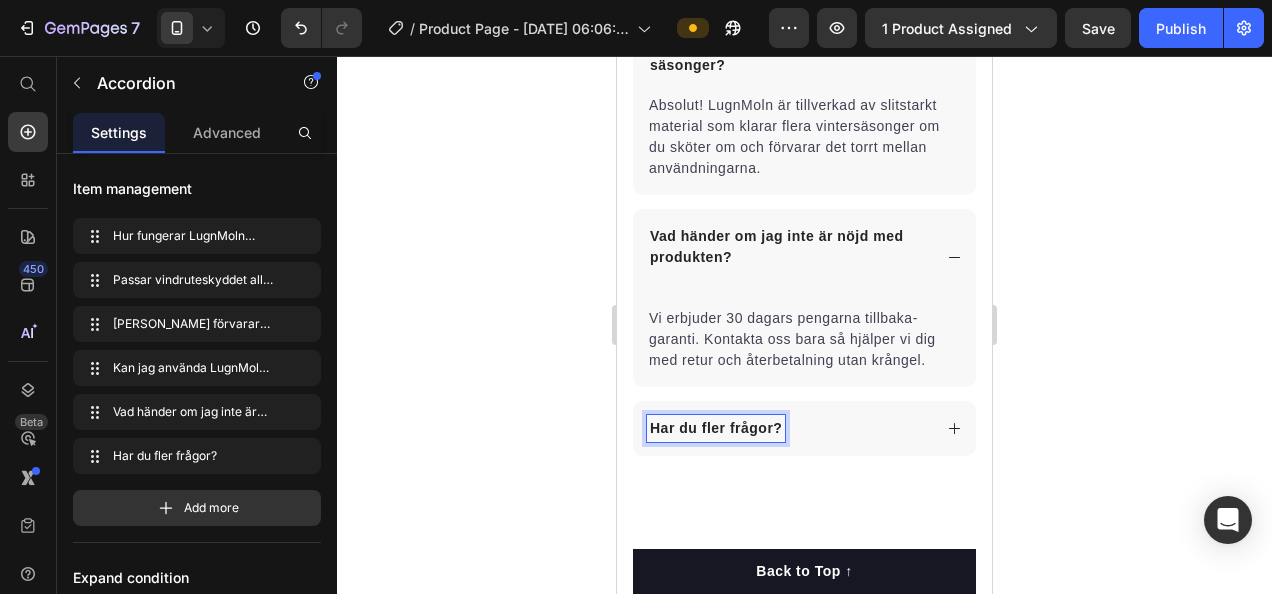 click 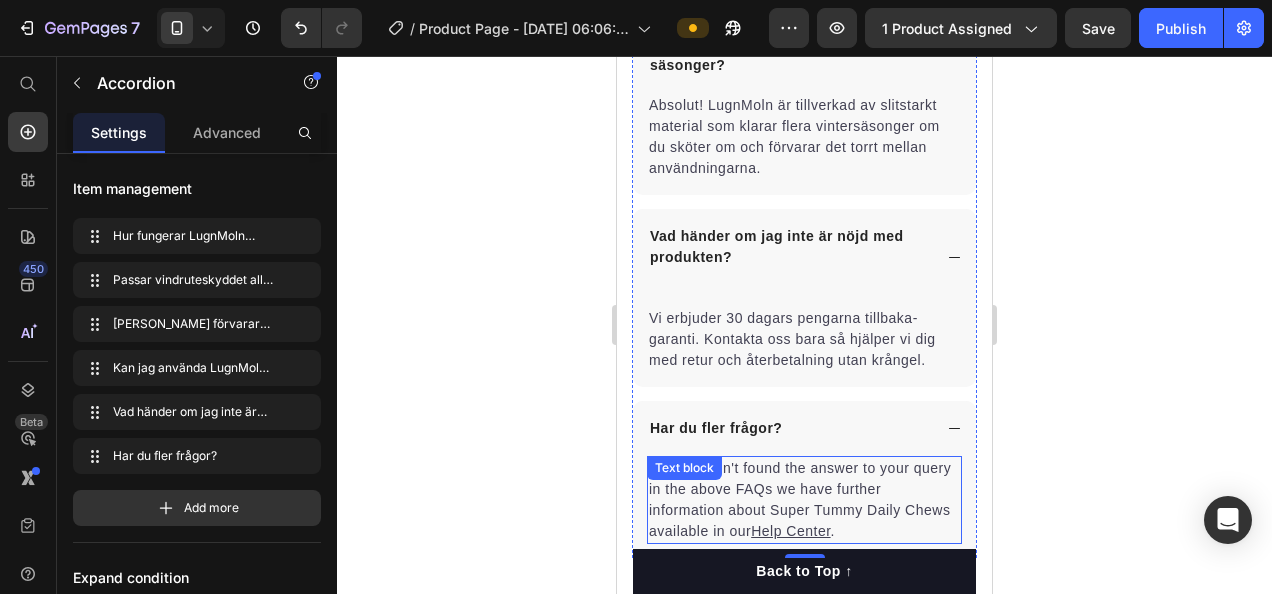 click on "If you haven't found the answer to your query in the above FAQs we have further information about Super Tummy Daily Chews available in our  Help Center ." at bounding box center (804, 500) 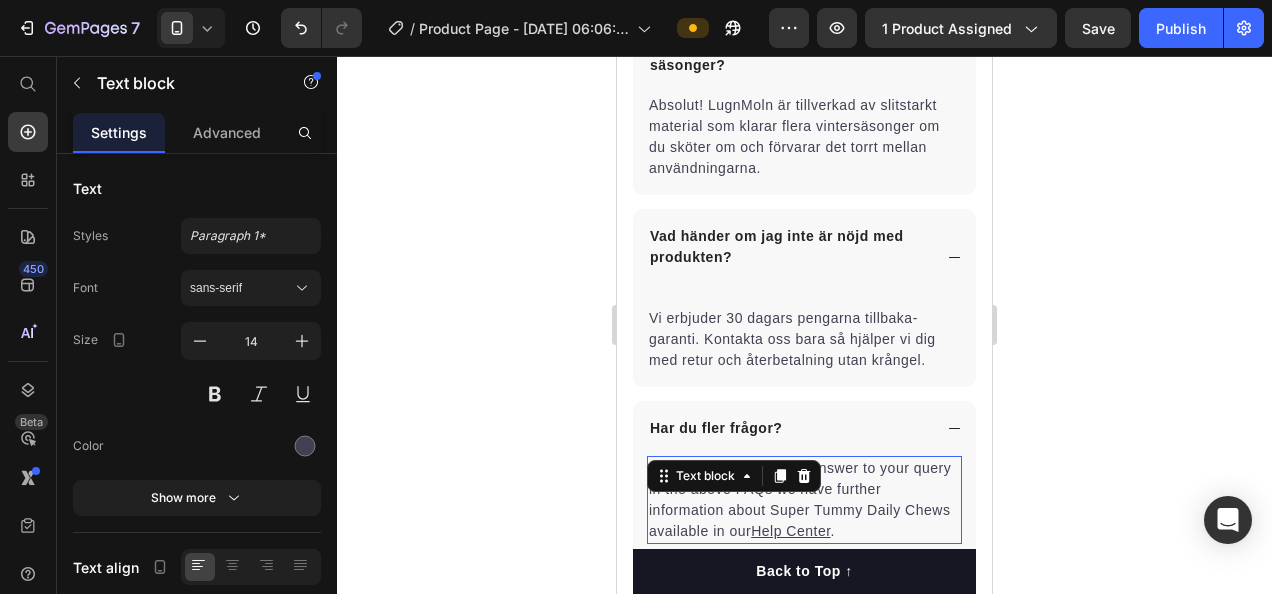 click on "If you haven't found the answer to your query in the above FAQs we have further information about Super Tummy Daily Chews available in our  Help Center ." at bounding box center (804, 500) 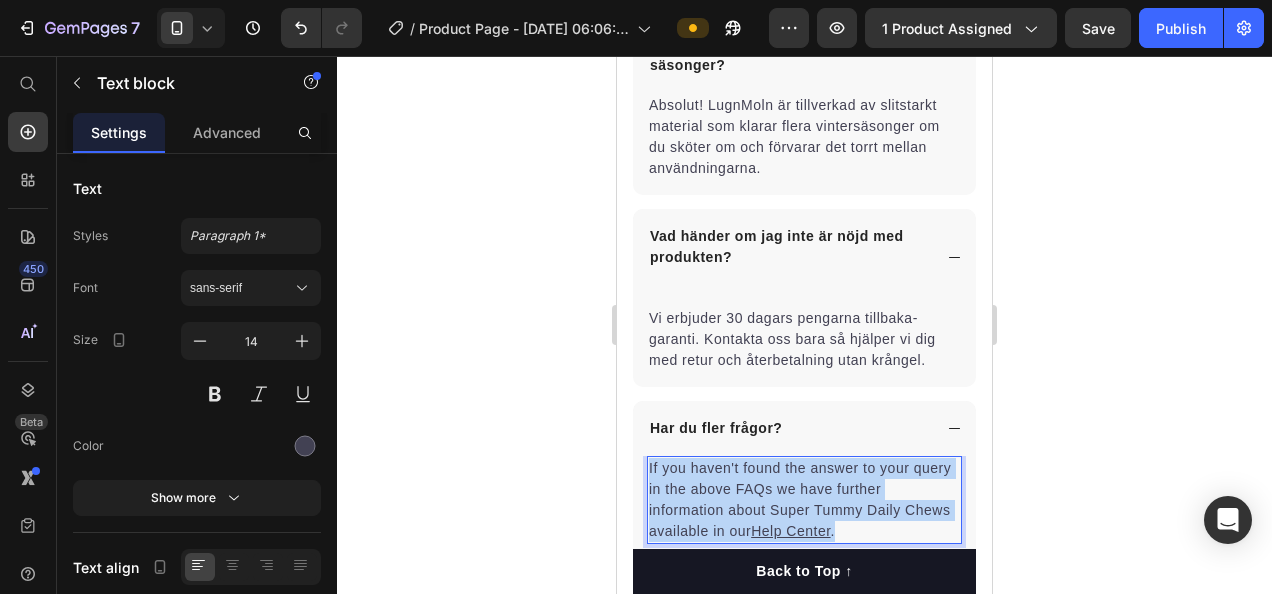 click on "If you haven't found the answer to your query in the above FAQs we have further information about Super Tummy Daily Chews available in our  Help Center ." at bounding box center (804, 500) 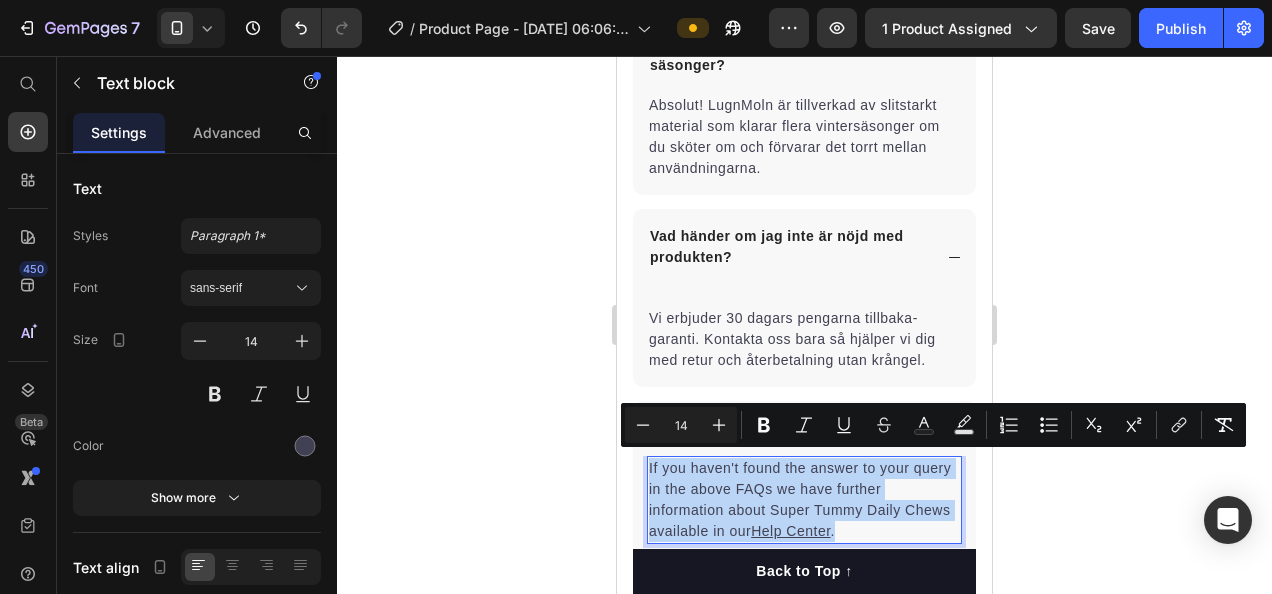 copy on "If you haven't found the answer to your query in the above FAQs we have further information about Super Tummy Daily Chews available in our  Help Center ." 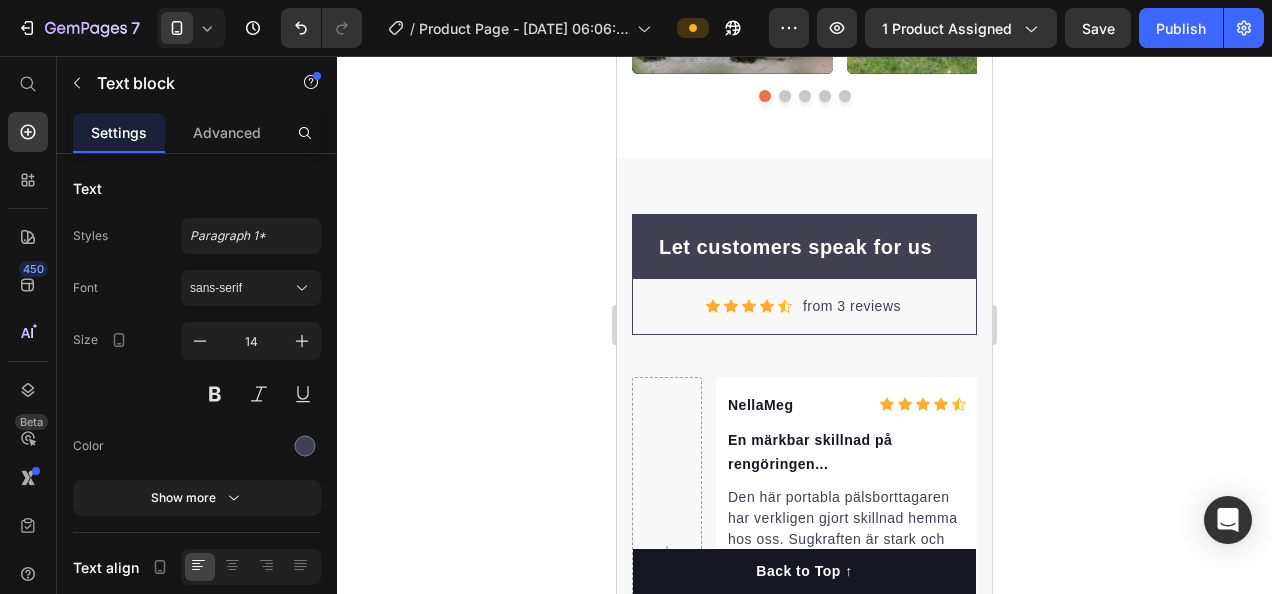 scroll, scrollTop: 8745, scrollLeft: 0, axis: vertical 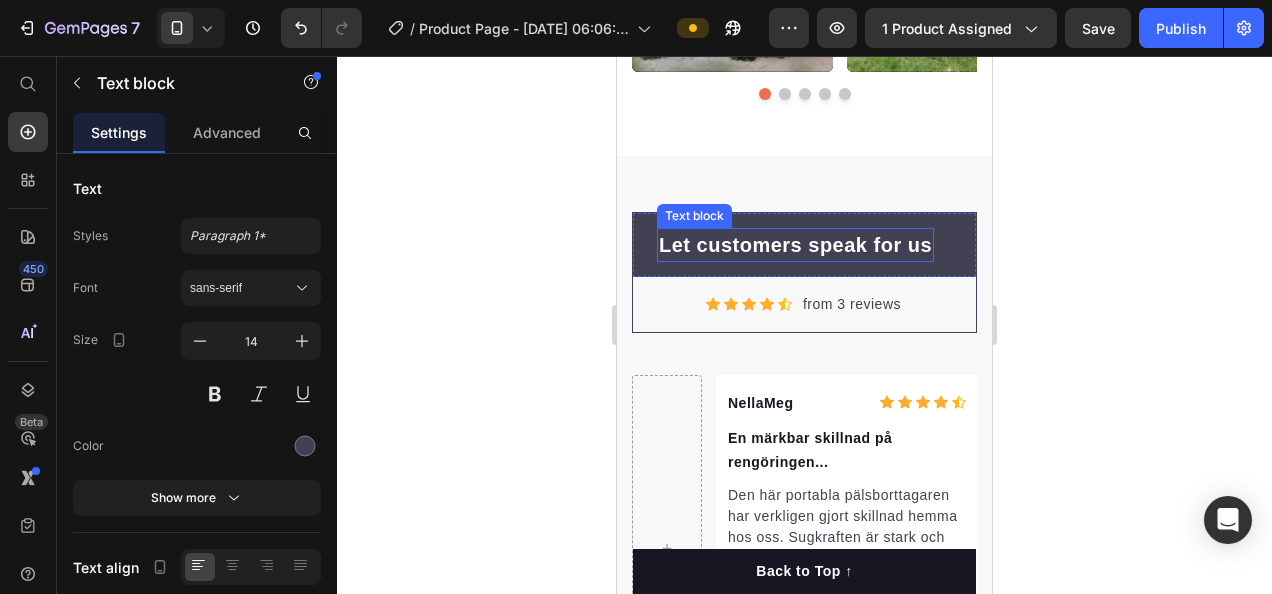 click on "Let customers speak for us" at bounding box center [795, 245] 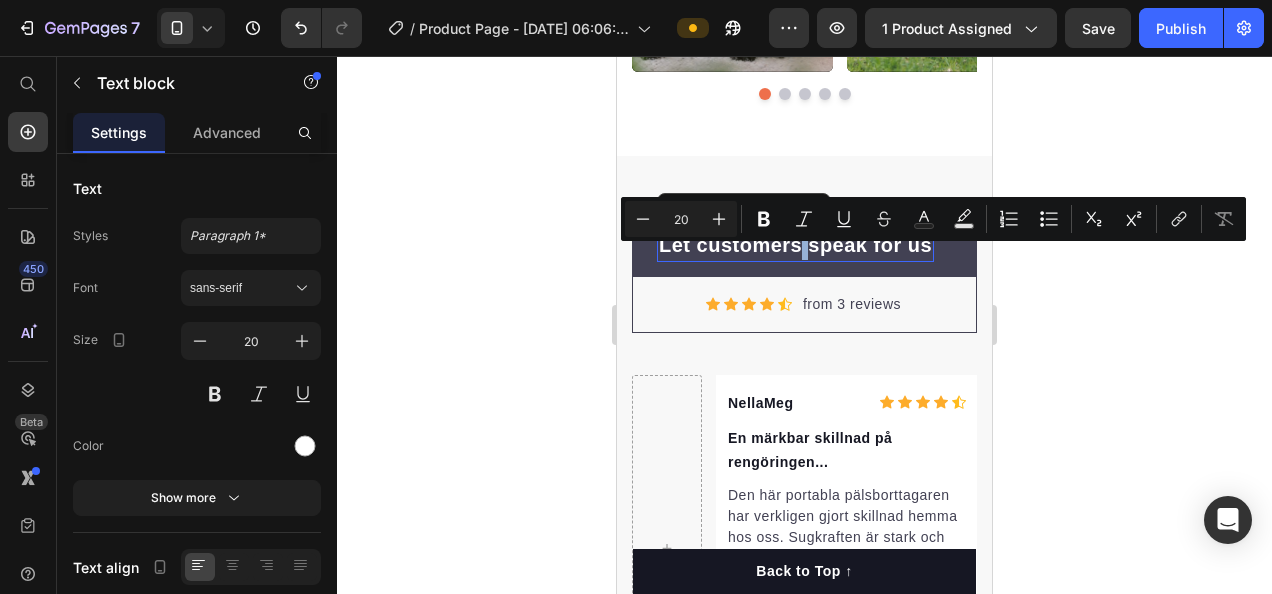 click on "Let customers speak for us" at bounding box center (795, 245) 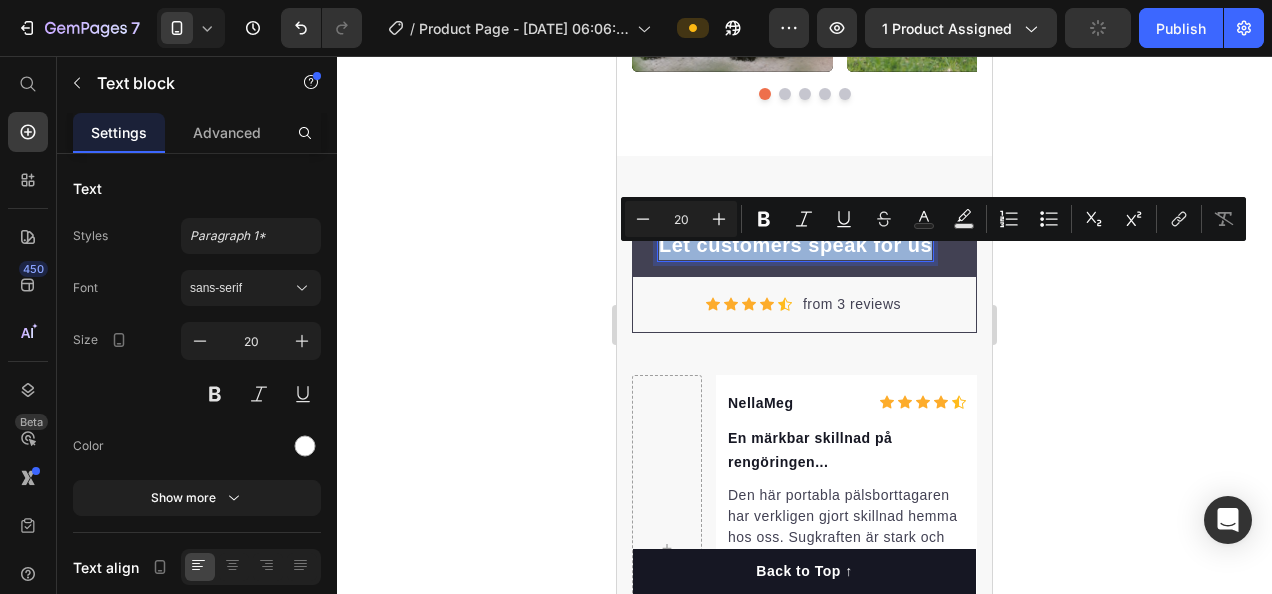 click on "Let customers speak for us" at bounding box center (795, 245) 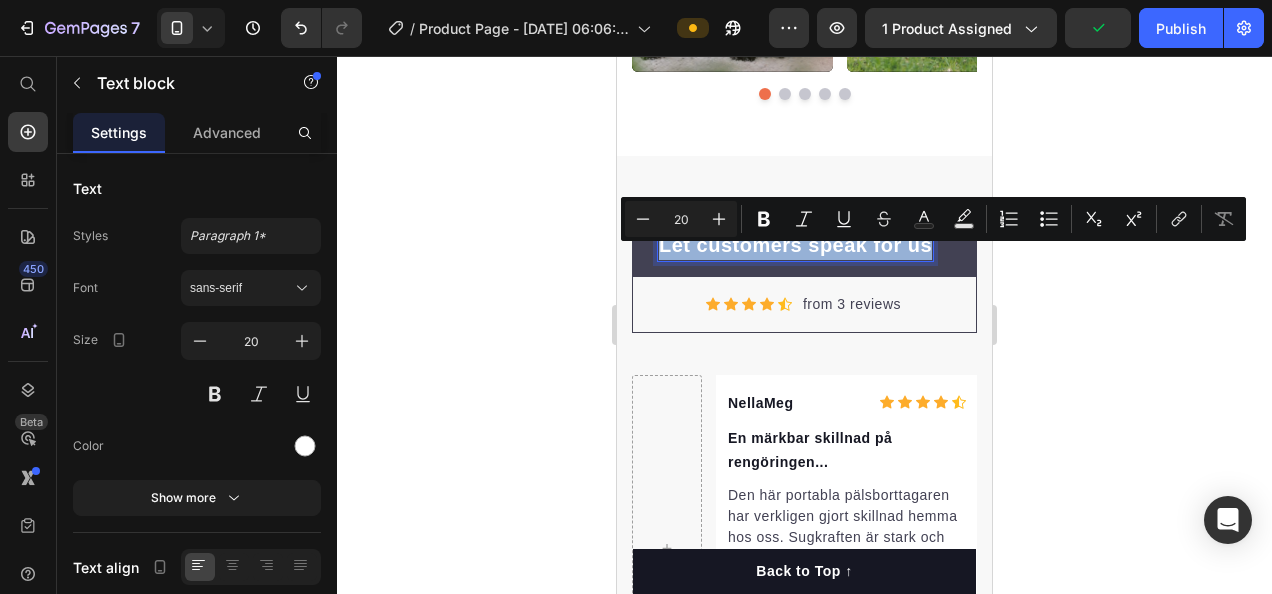 copy on "Let customers speak for us" 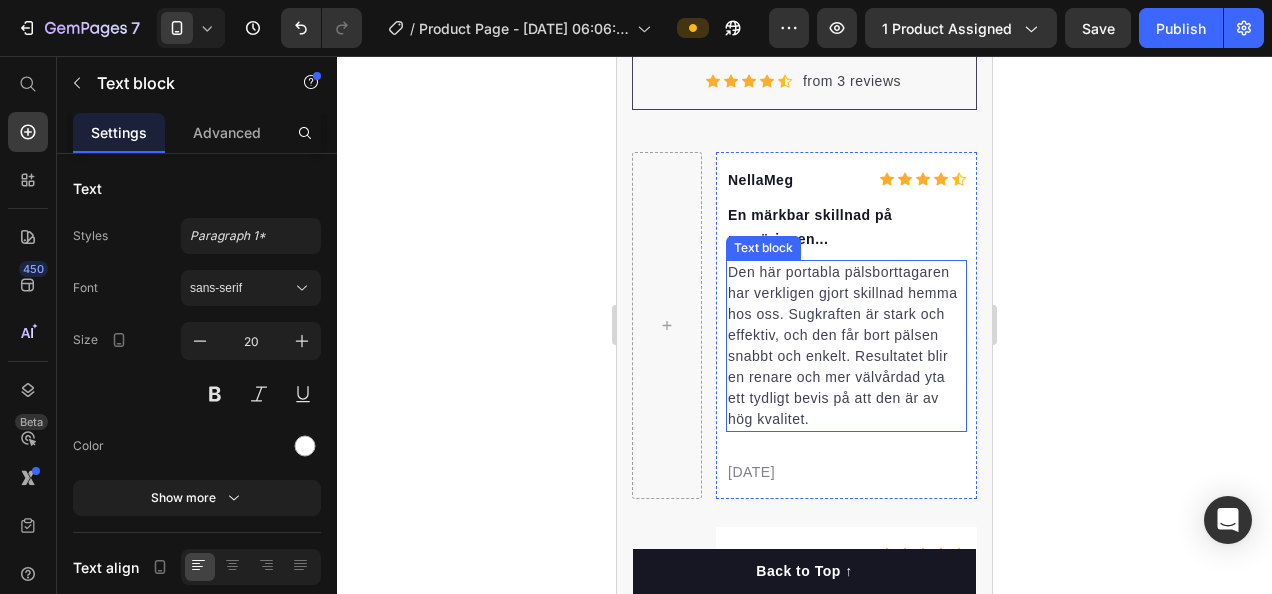 scroll, scrollTop: 8985, scrollLeft: 0, axis: vertical 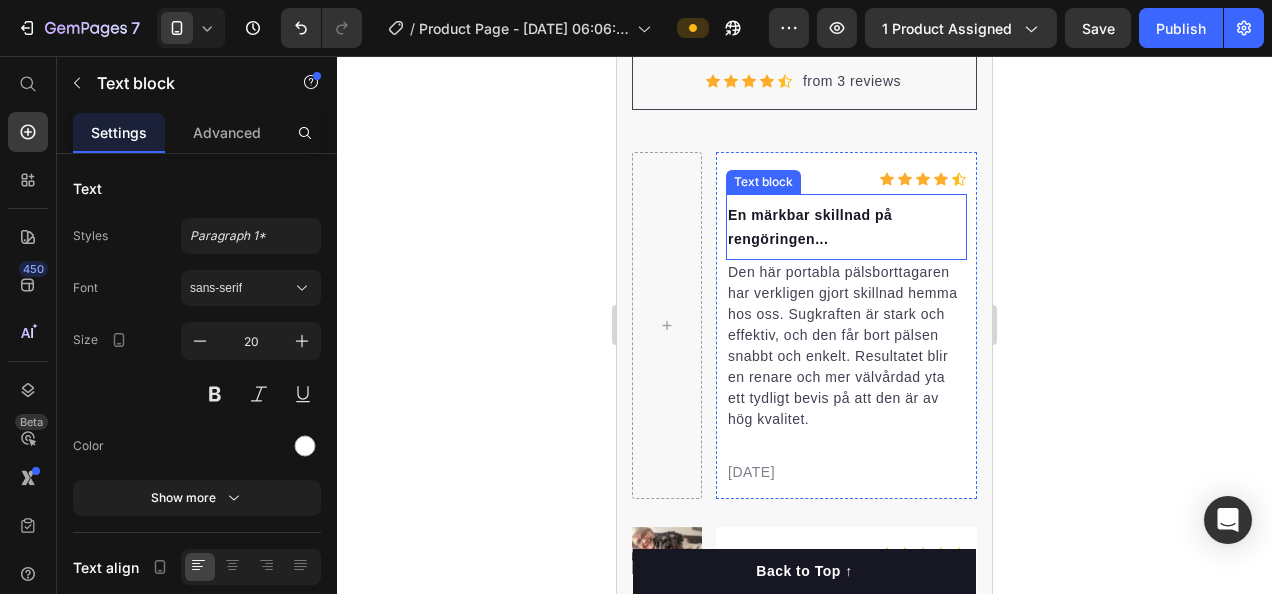 click on "En märkbar skillnad på rengöringen..." at bounding box center [846, 227] 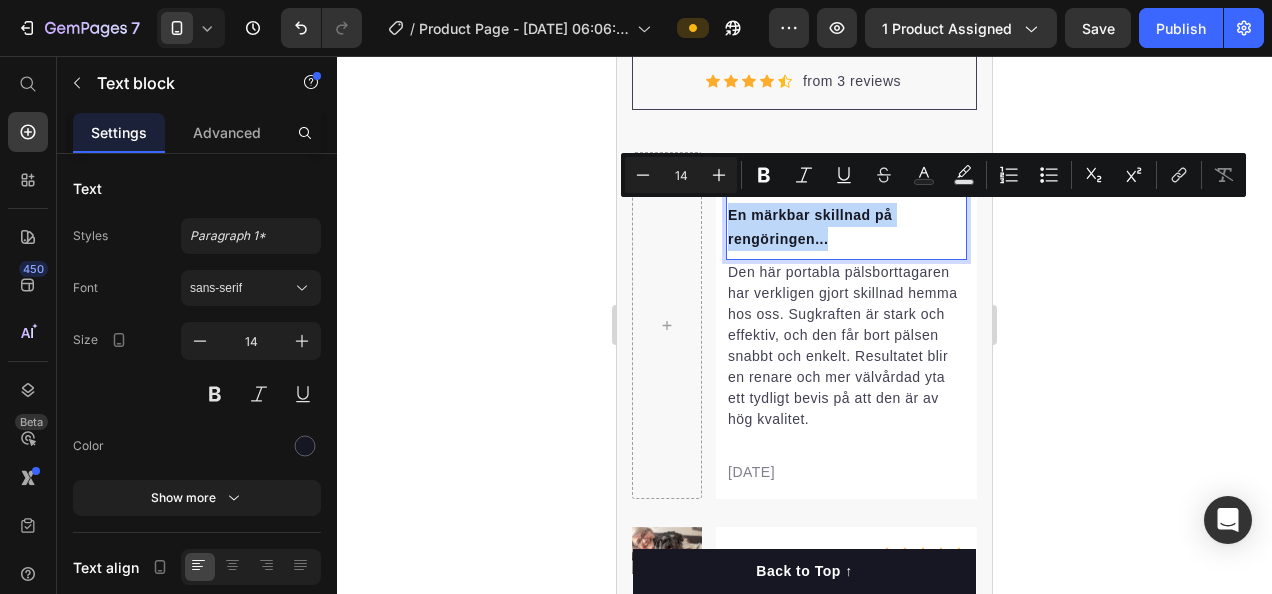 copy on "En märkbar skillnad på rengöringen..." 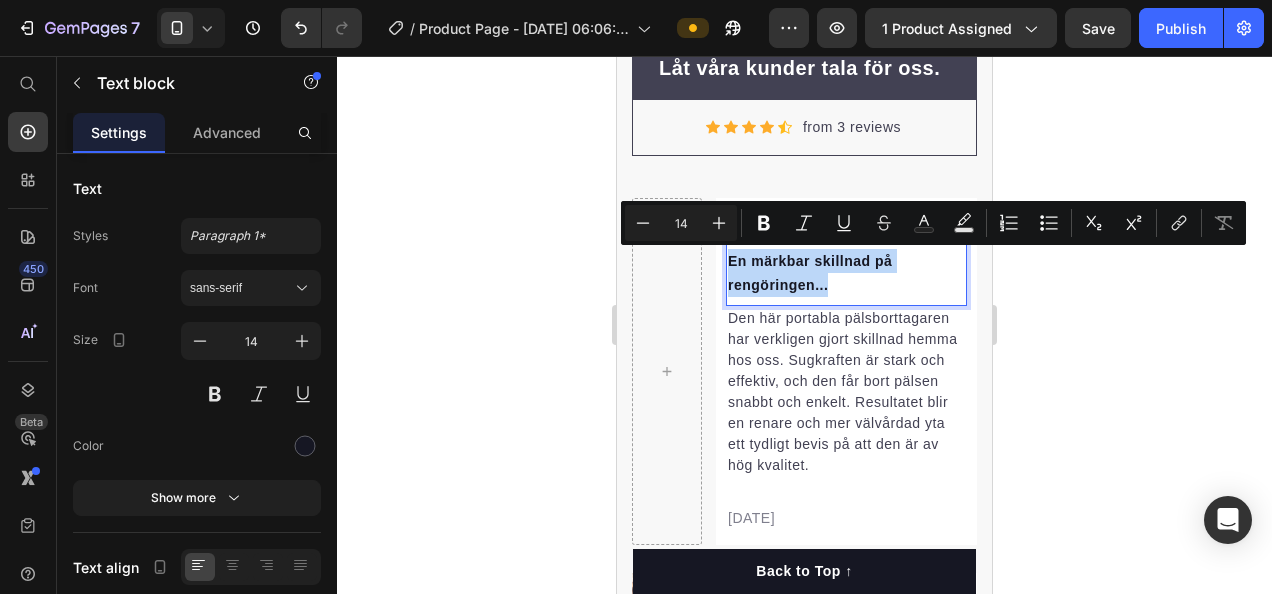 scroll, scrollTop: 8932, scrollLeft: 0, axis: vertical 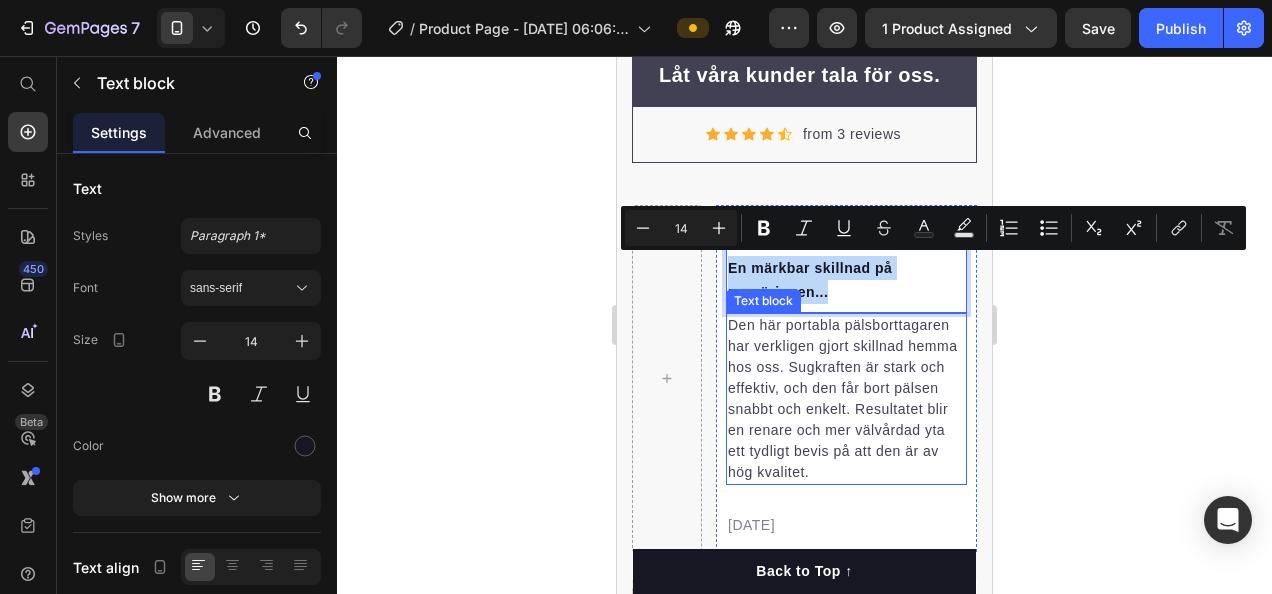 click on "Den här portabla pälsborttagaren har verkligen gjort skillnad hemma hos oss. Sugkraften är stark och effektiv, och den får bort pälsen snabbt och enkelt. Resultatet blir en renare och mer välvårdad yta ett tydligt bevis på att den är av hög kvalitet." at bounding box center [846, 399] 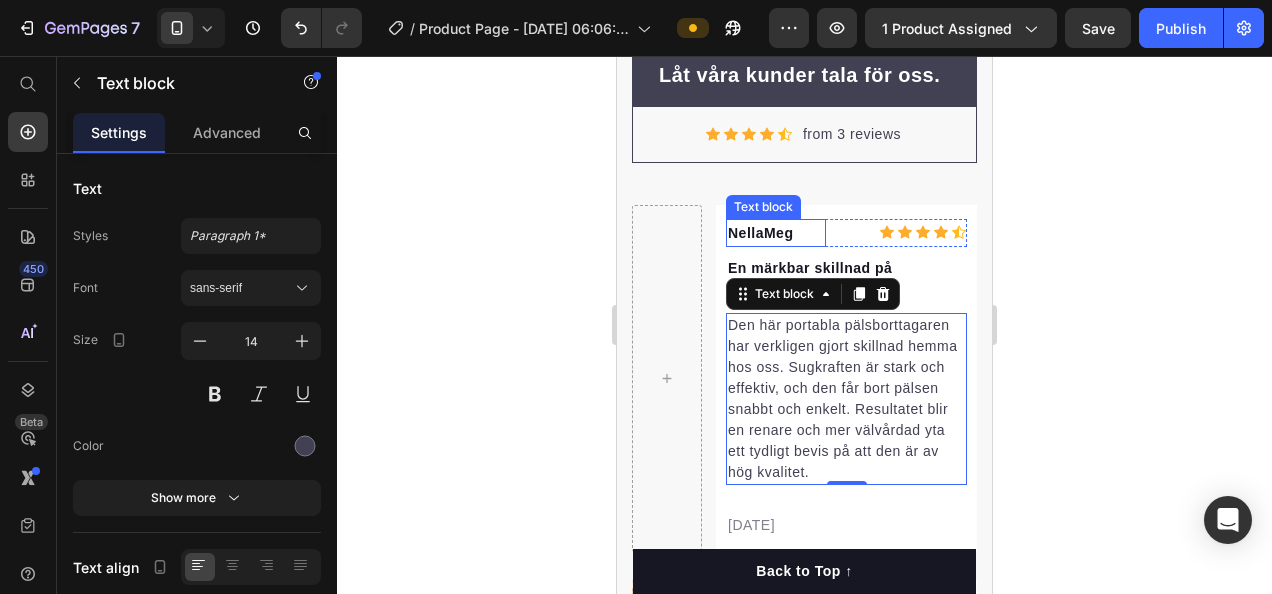 click on "NellaMeg" at bounding box center [776, 233] 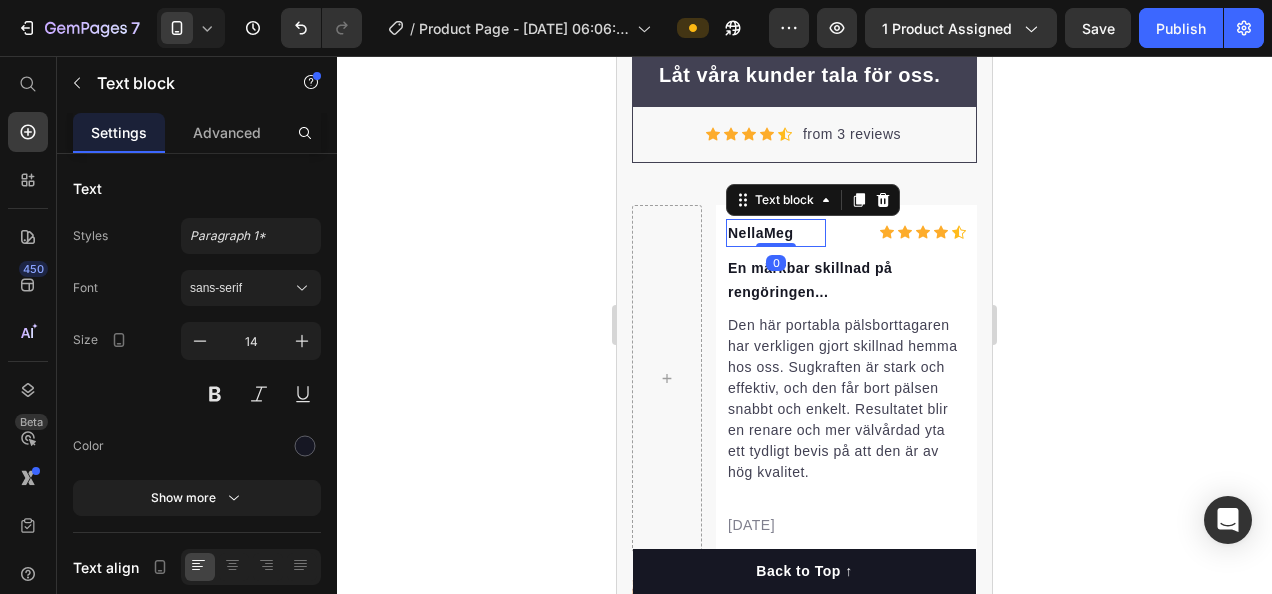 click on "NellaMeg" at bounding box center [776, 233] 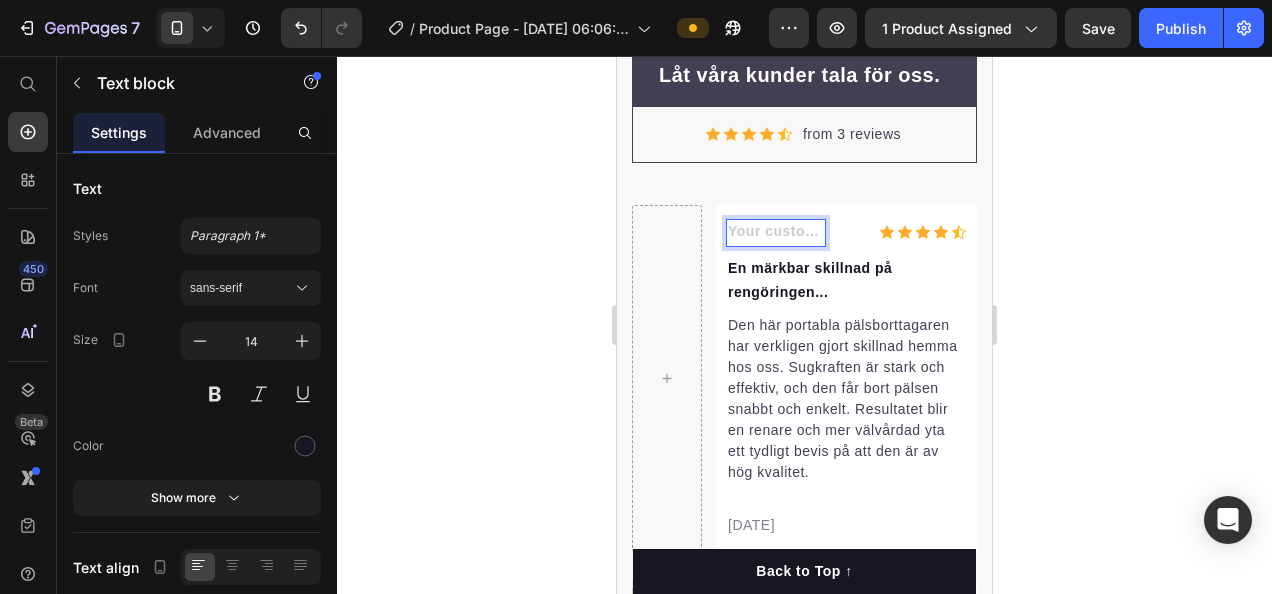 scroll, scrollTop: 8927, scrollLeft: 0, axis: vertical 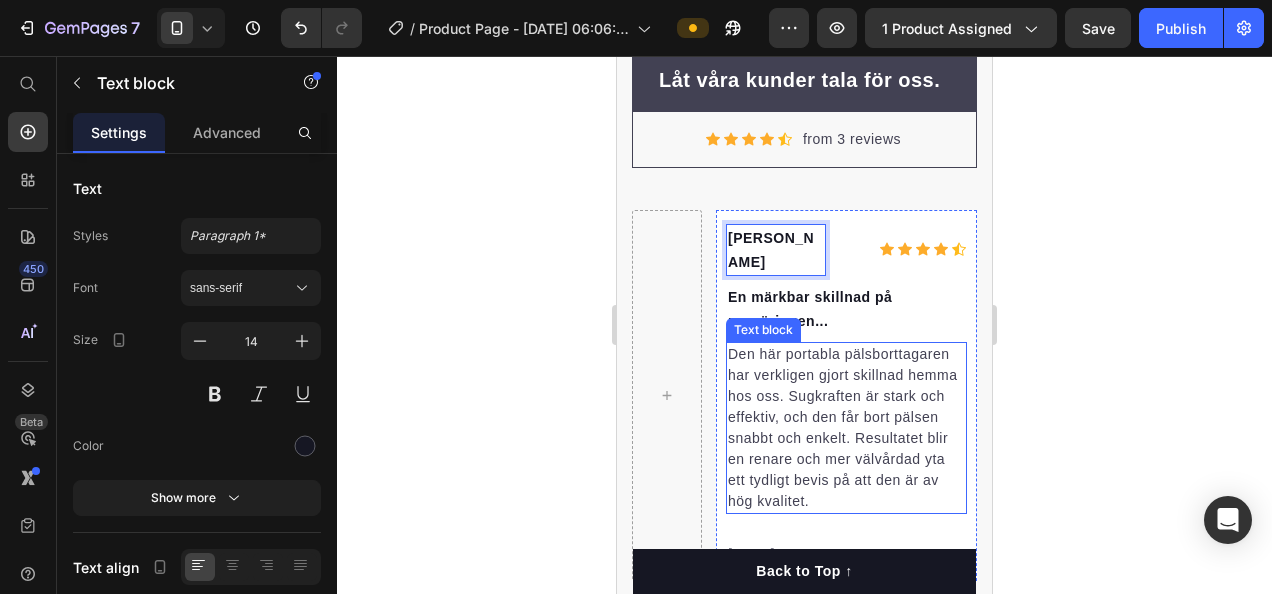 click on "Den här portabla pälsborttagaren har verkligen gjort skillnad hemma hos oss. Sugkraften är stark och effektiv, och den får bort pälsen snabbt och enkelt. Resultatet blir en renare och mer välvårdad yta ett tydligt bevis på att den är av hög kvalitet." at bounding box center [846, 428] 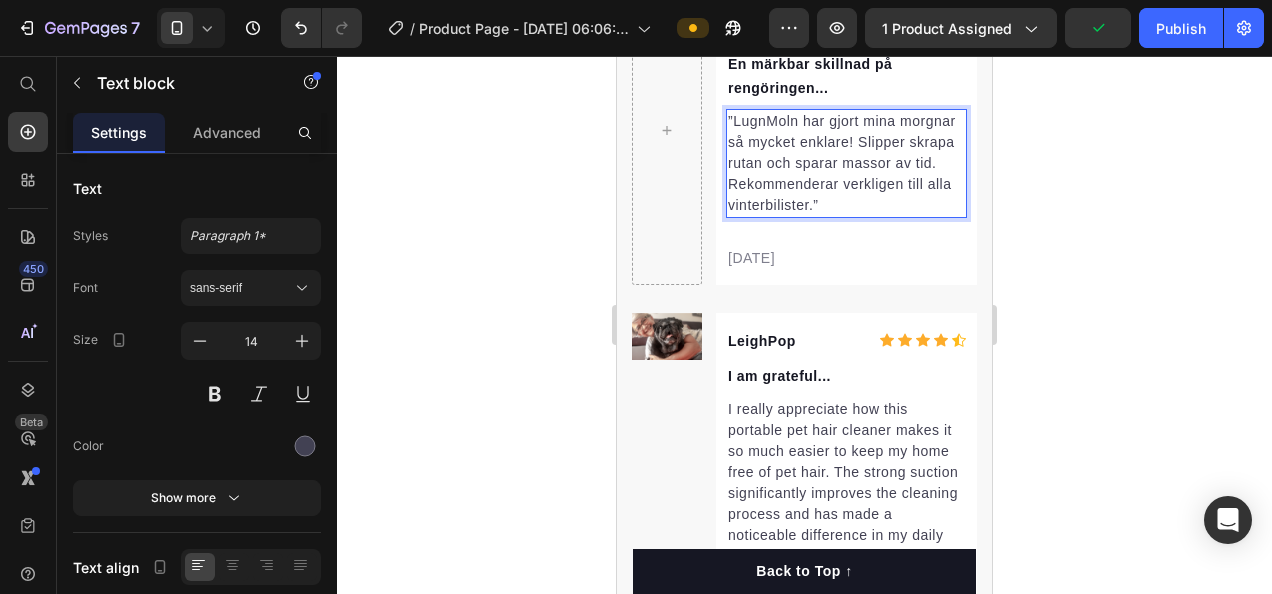 scroll, scrollTop: 9159, scrollLeft: 0, axis: vertical 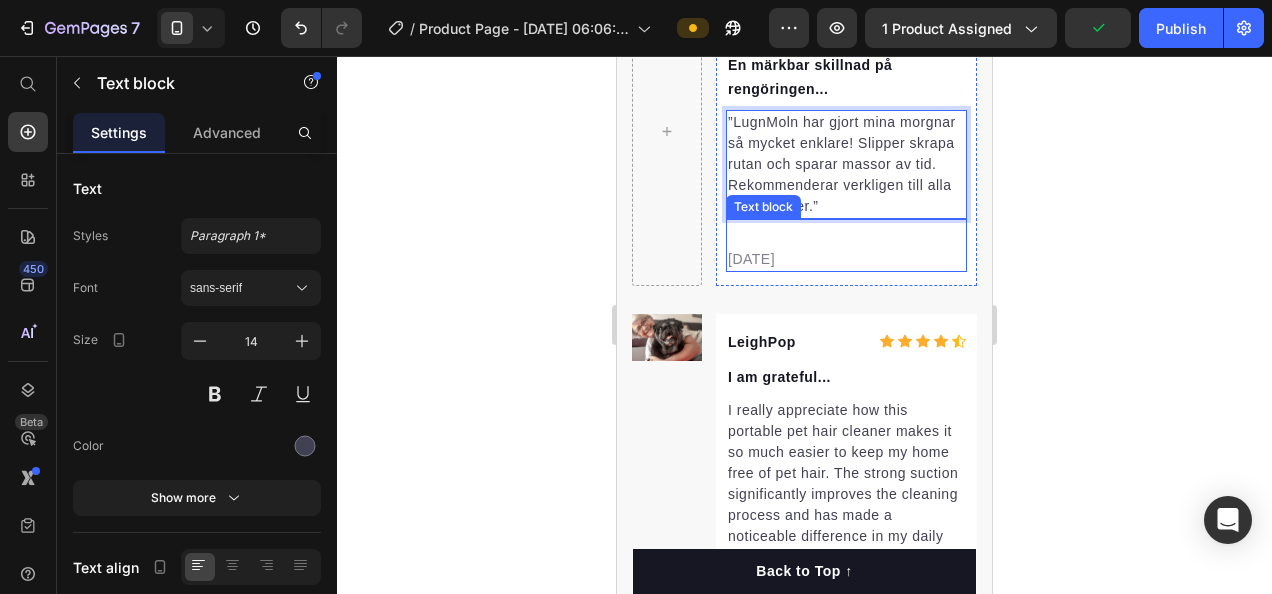 click on "[DATE]" at bounding box center [846, 259] 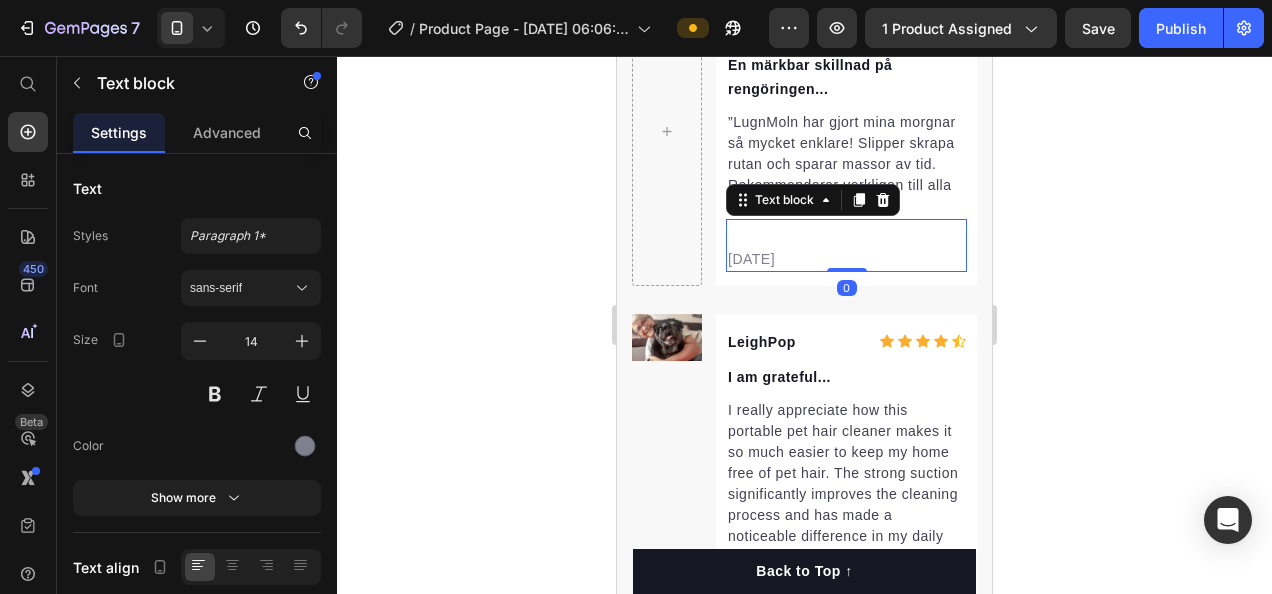 click on "[DATE]" at bounding box center [846, 259] 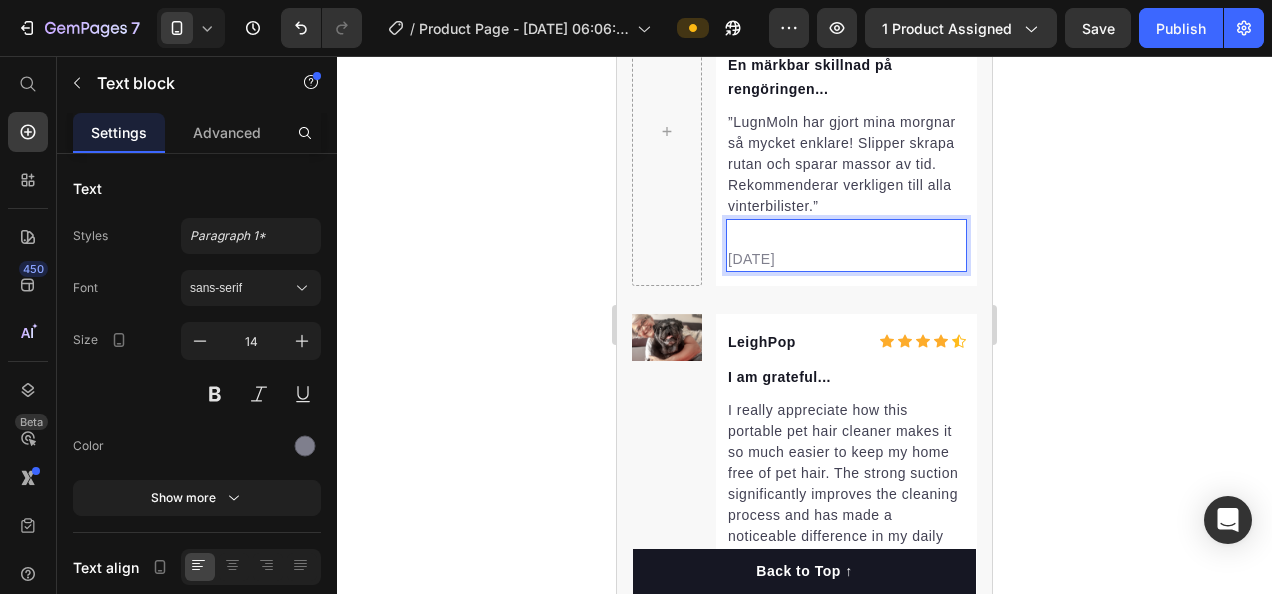 click on "[DATE]" at bounding box center [846, 259] 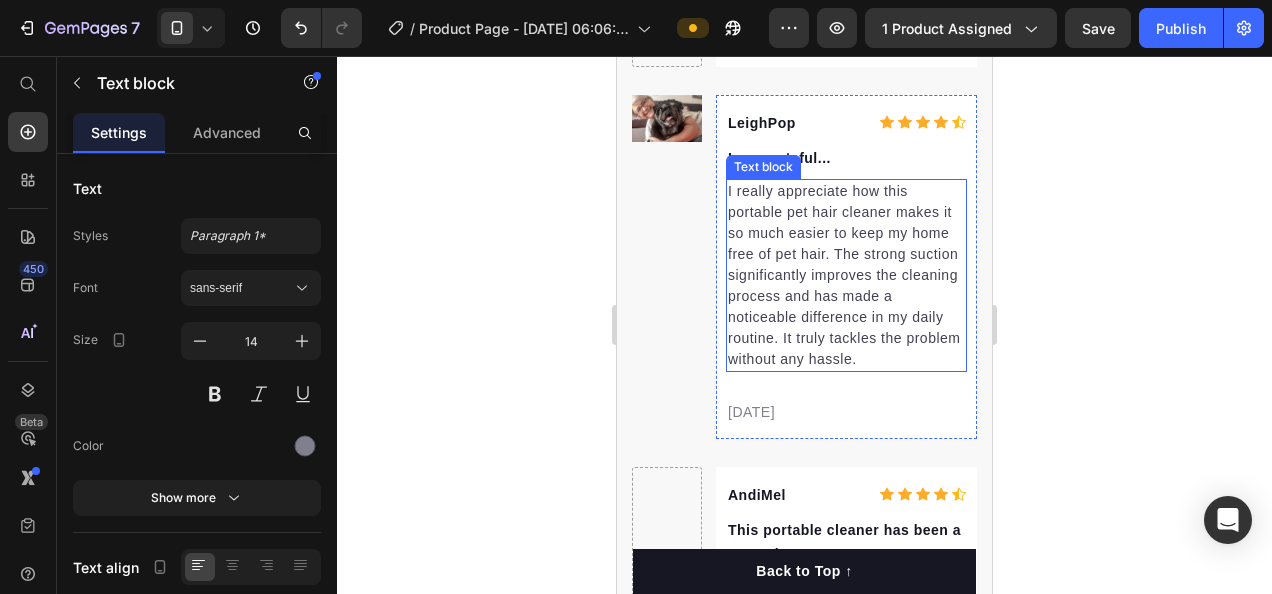 scroll, scrollTop: 9382, scrollLeft: 0, axis: vertical 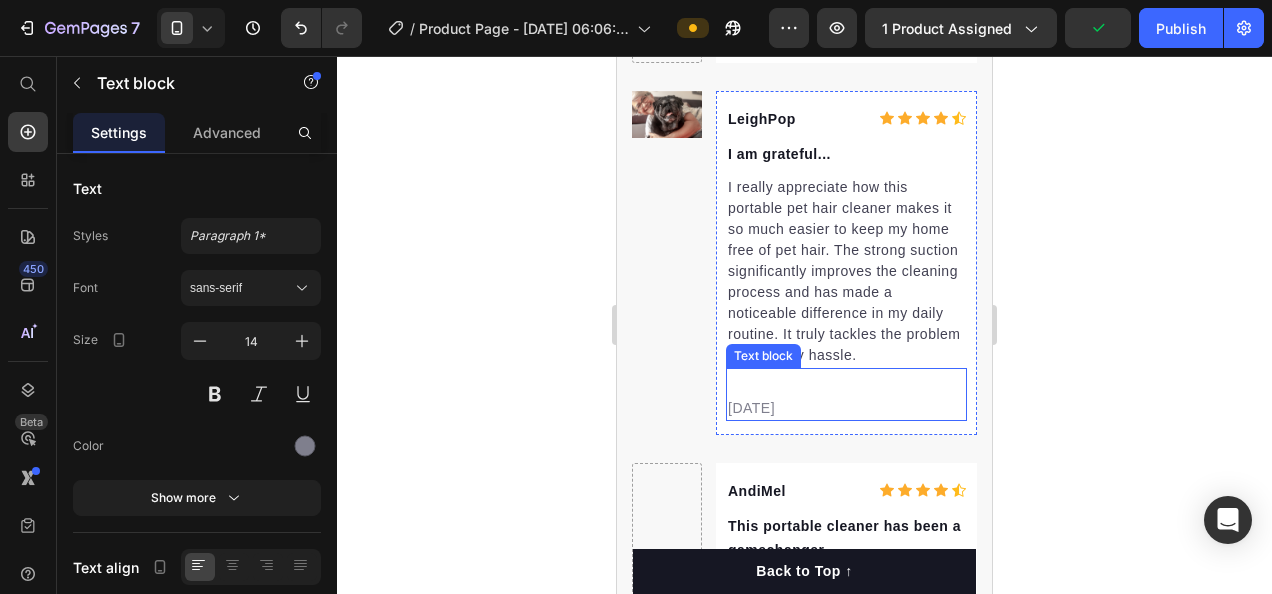 click on "[DATE]" at bounding box center (846, 408) 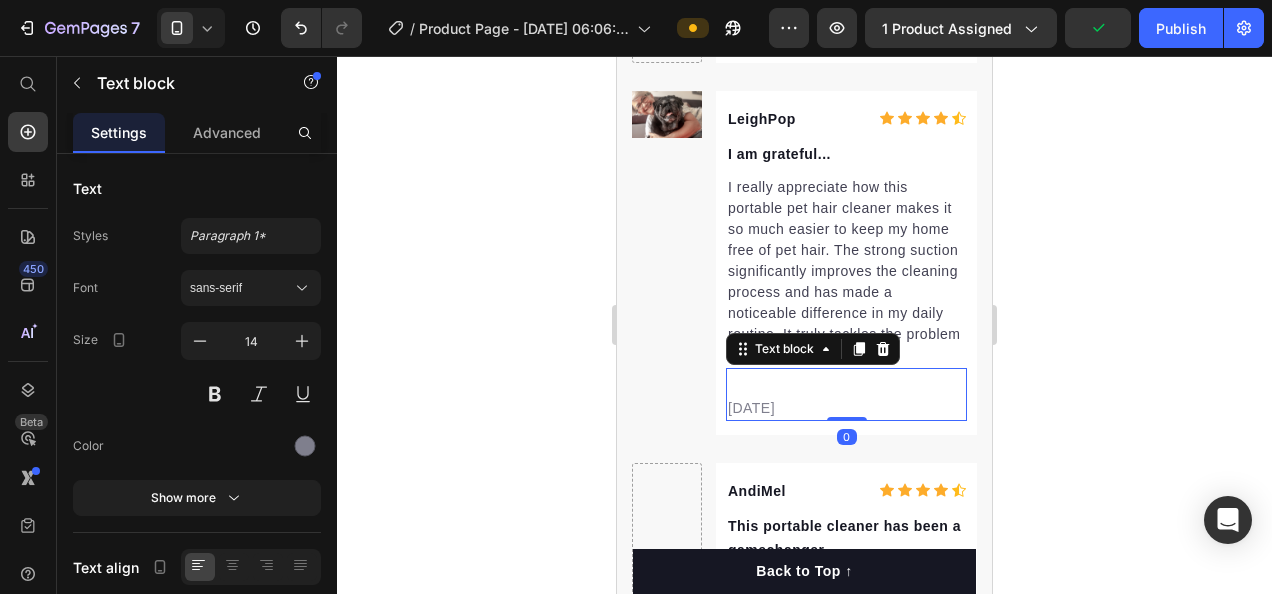 click on "[DATE]" at bounding box center (846, 408) 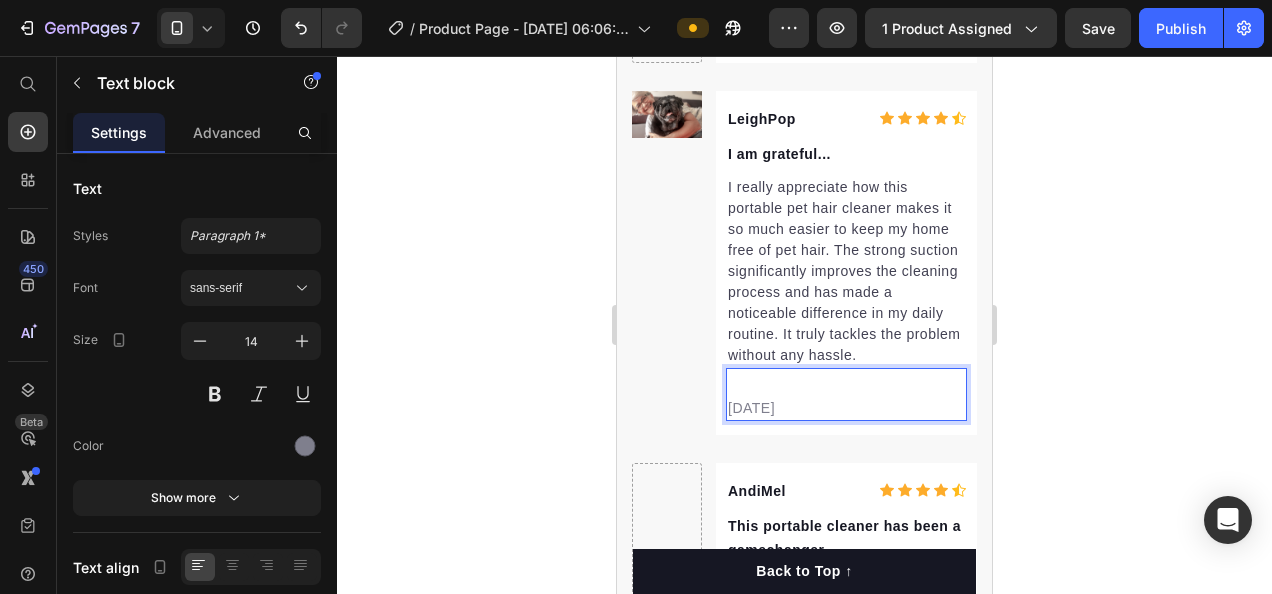 click on "[DATE]" at bounding box center [846, 408] 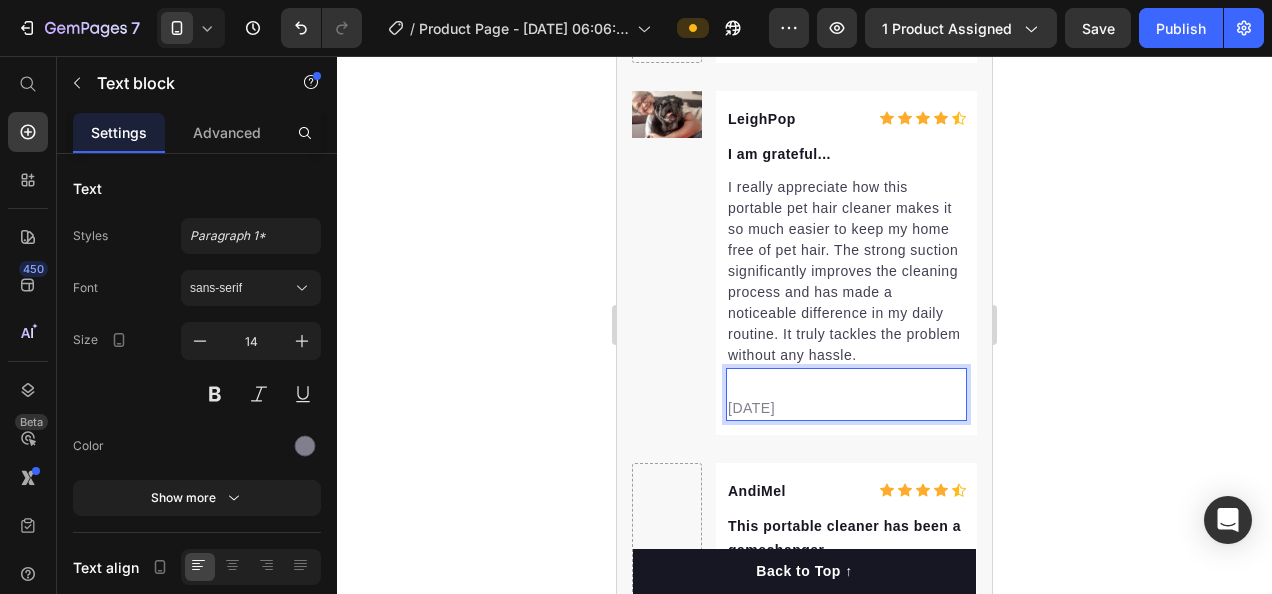 click on "[DATE]" at bounding box center [846, 408] 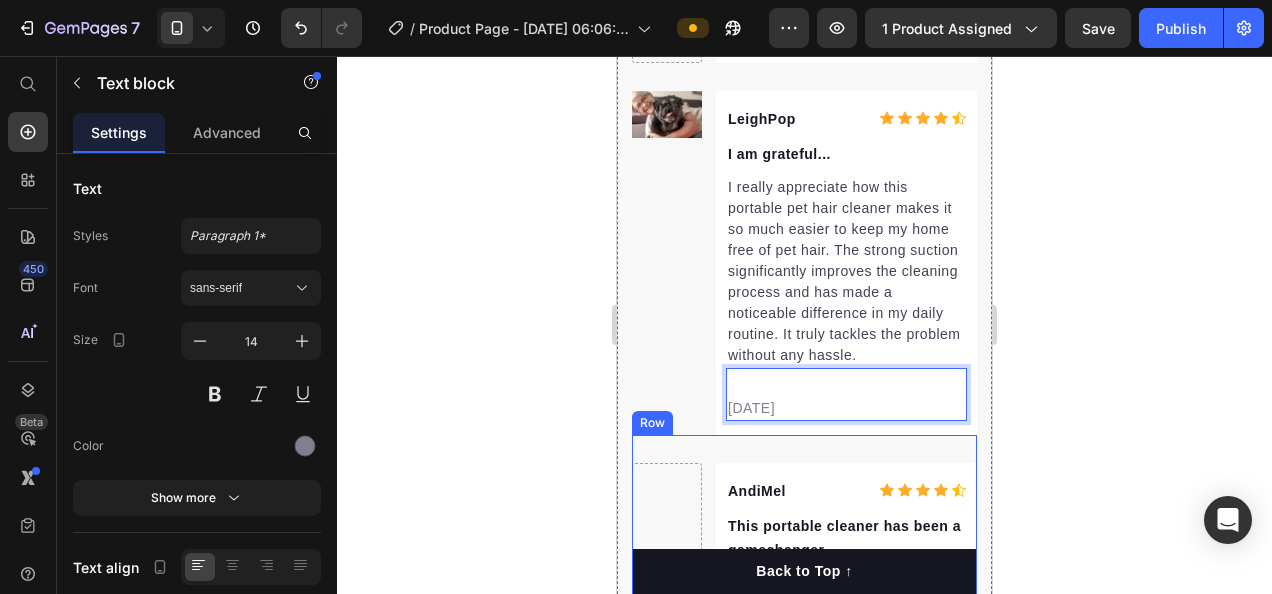 scroll, scrollTop: 9622, scrollLeft: 0, axis: vertical 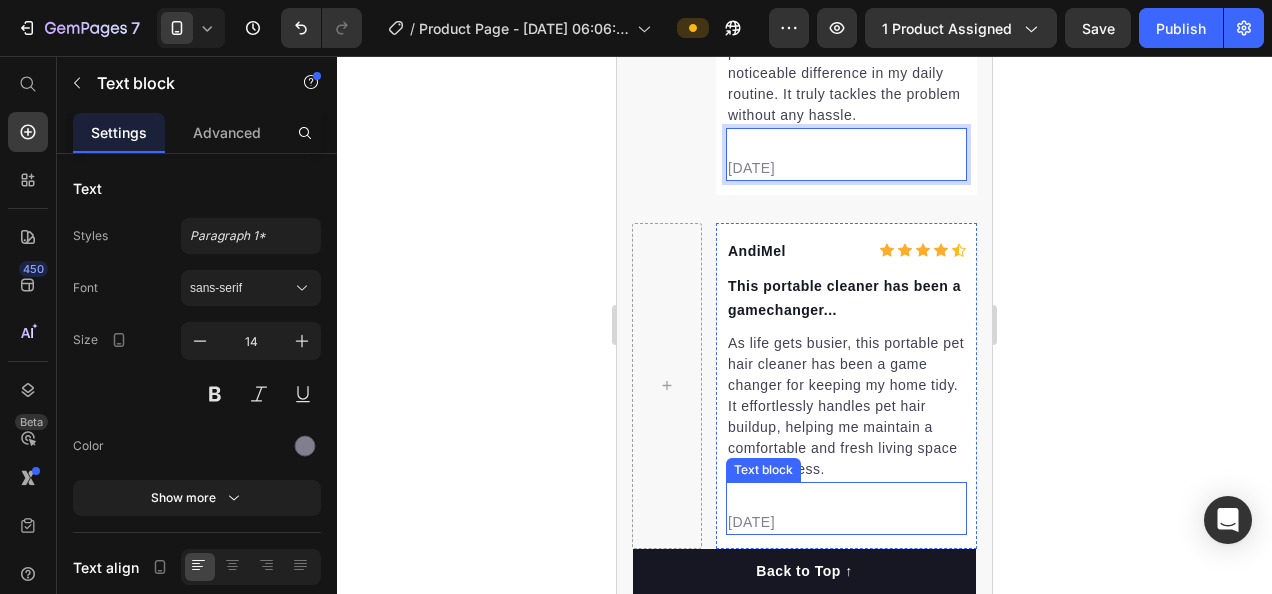 click on "[DATE]" at bounding box center [846, 522] 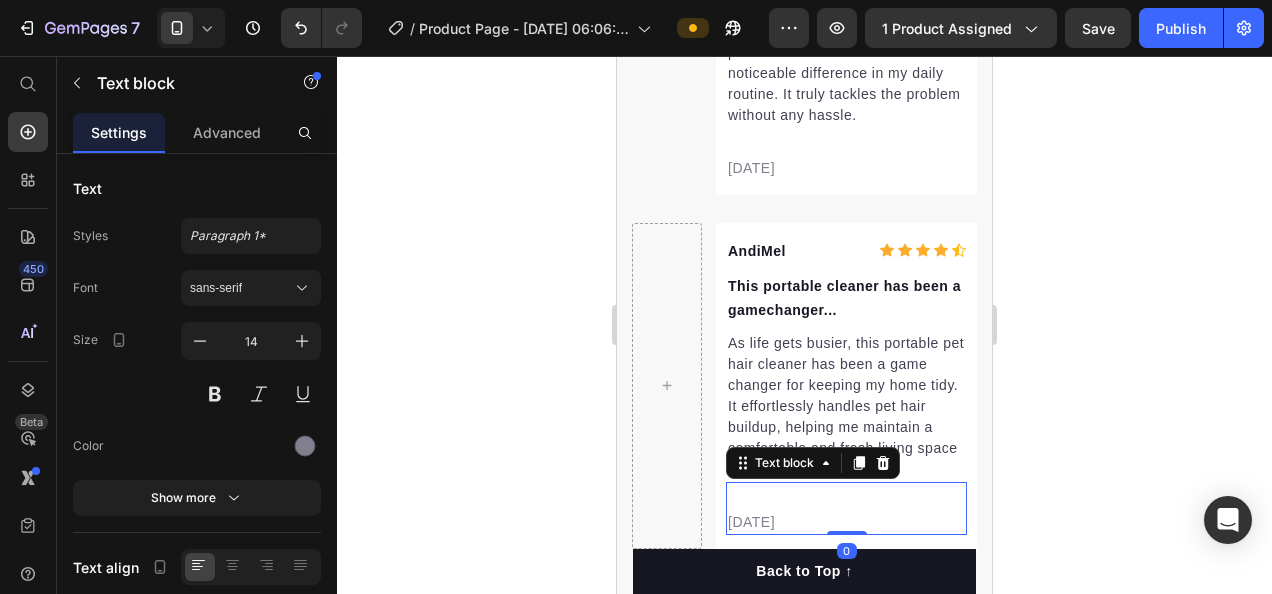 click on "[DATE]" at bounding box center [846, 522] 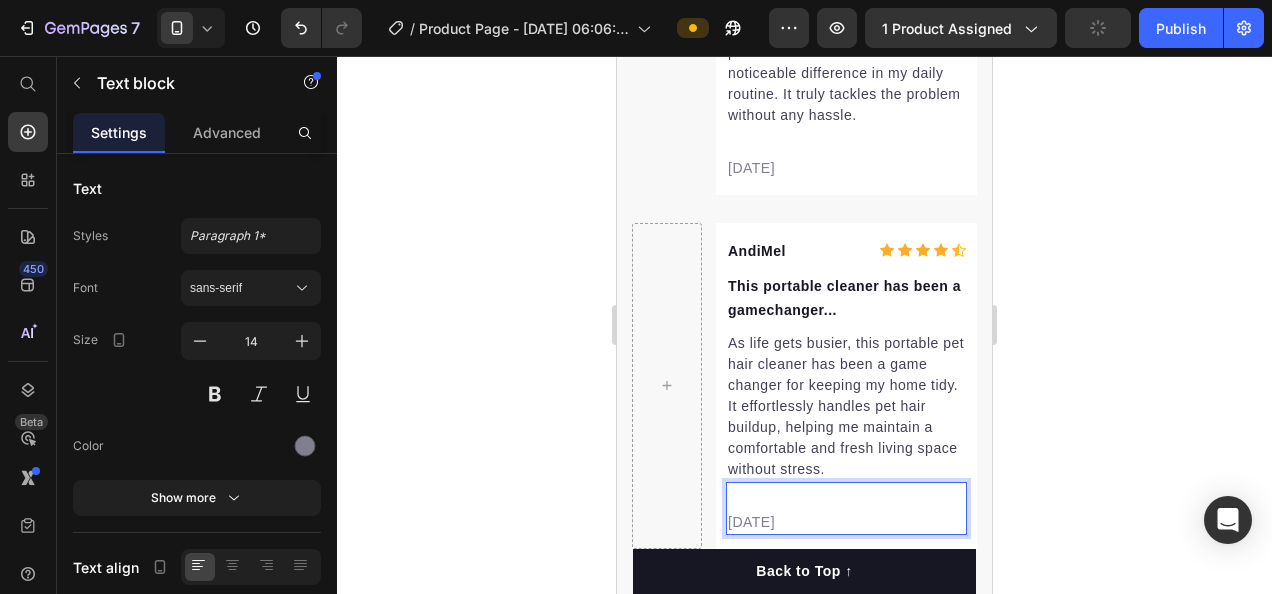 click on "[DATE]" at bounding box center [846, 522] 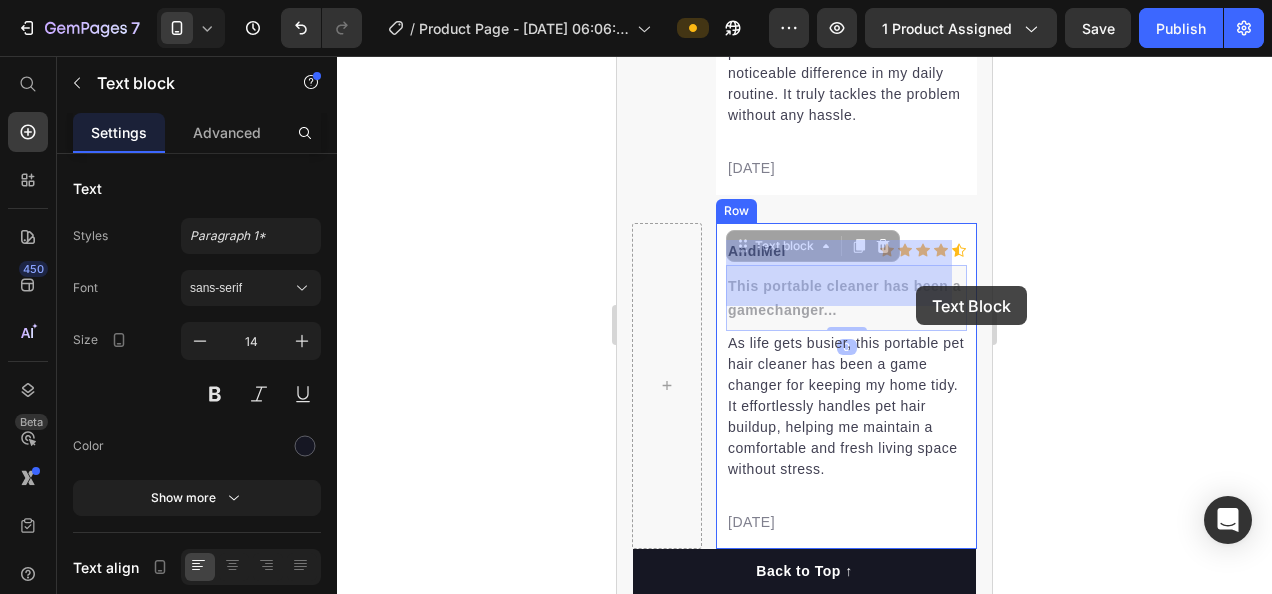 drag, startPoint x: 733, startPoint y: 260, endPoint x: 912, endPoint y: 285, distance: 180.73738 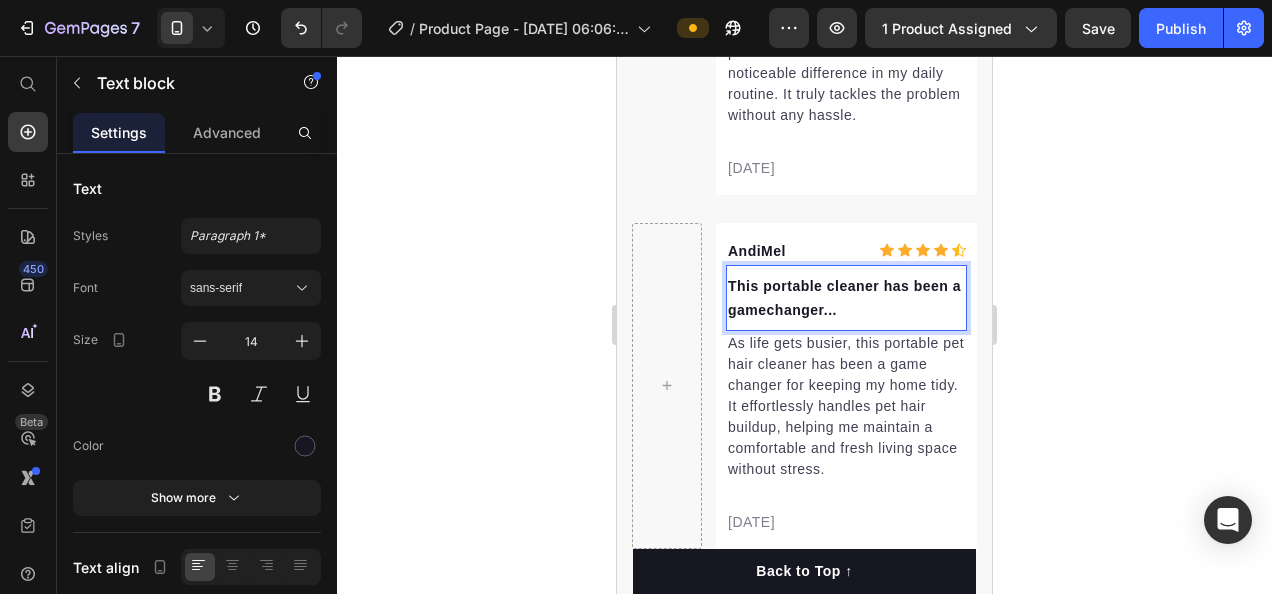 click on "This portable cleaner has been a gamechanger..." at bounding box center [846, 298] 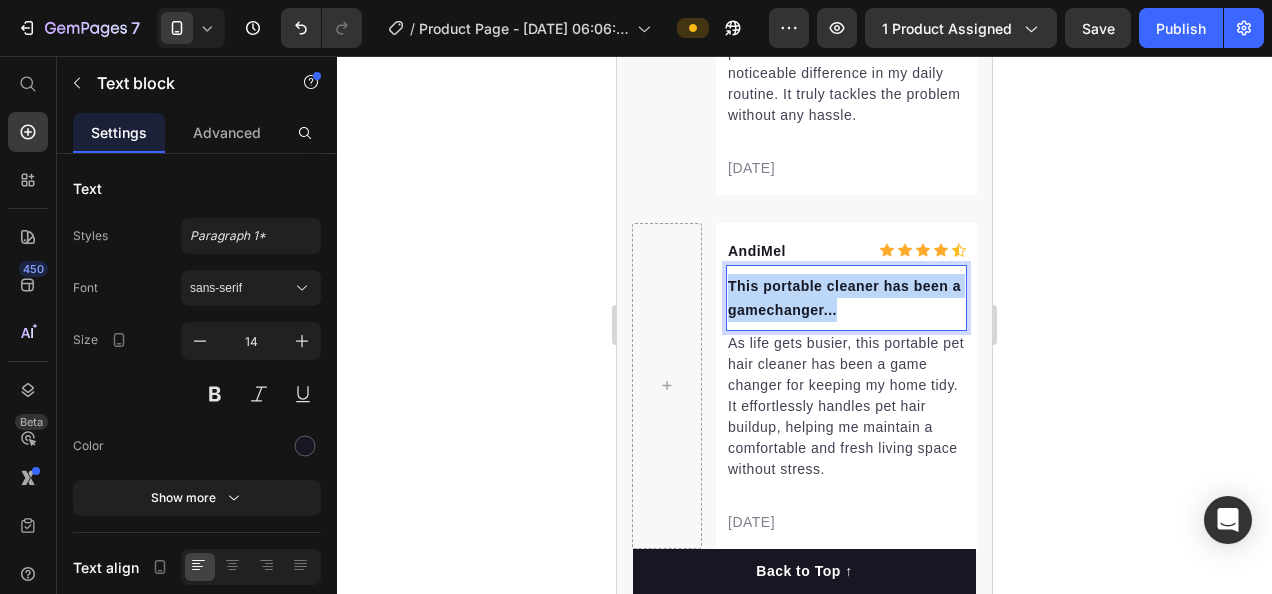 click on "This portable cleaner has been a gamechanger..." at bounding box center [846, 298] 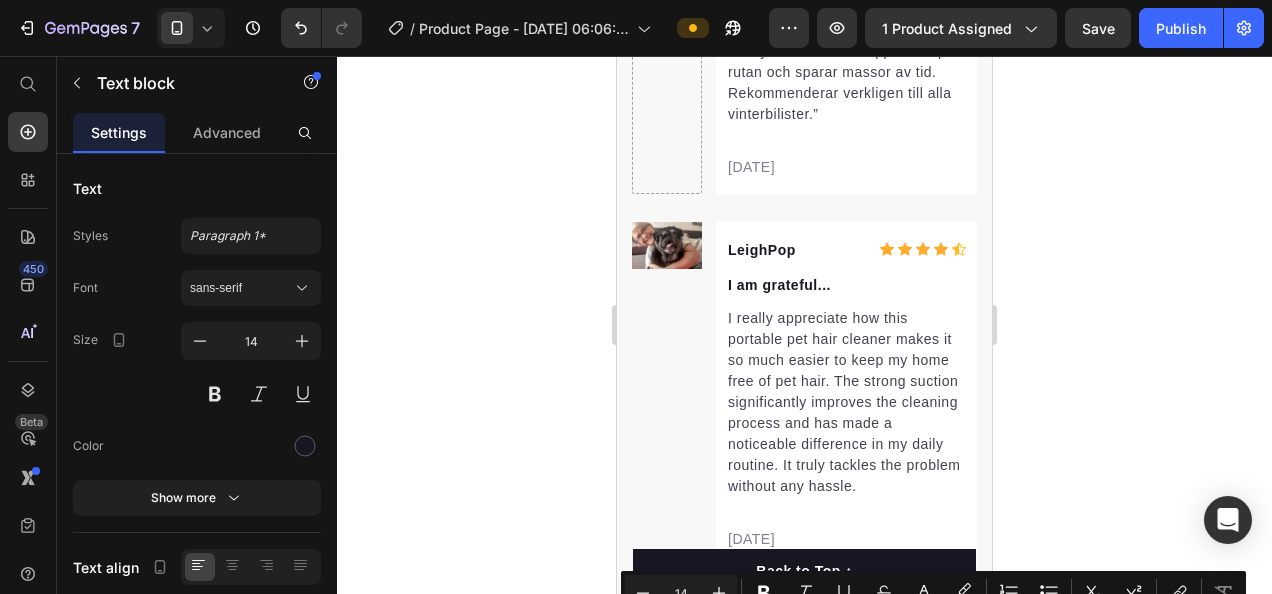 scroll, scrollTop: 9250, scrollLeft: 0, axis: vertical 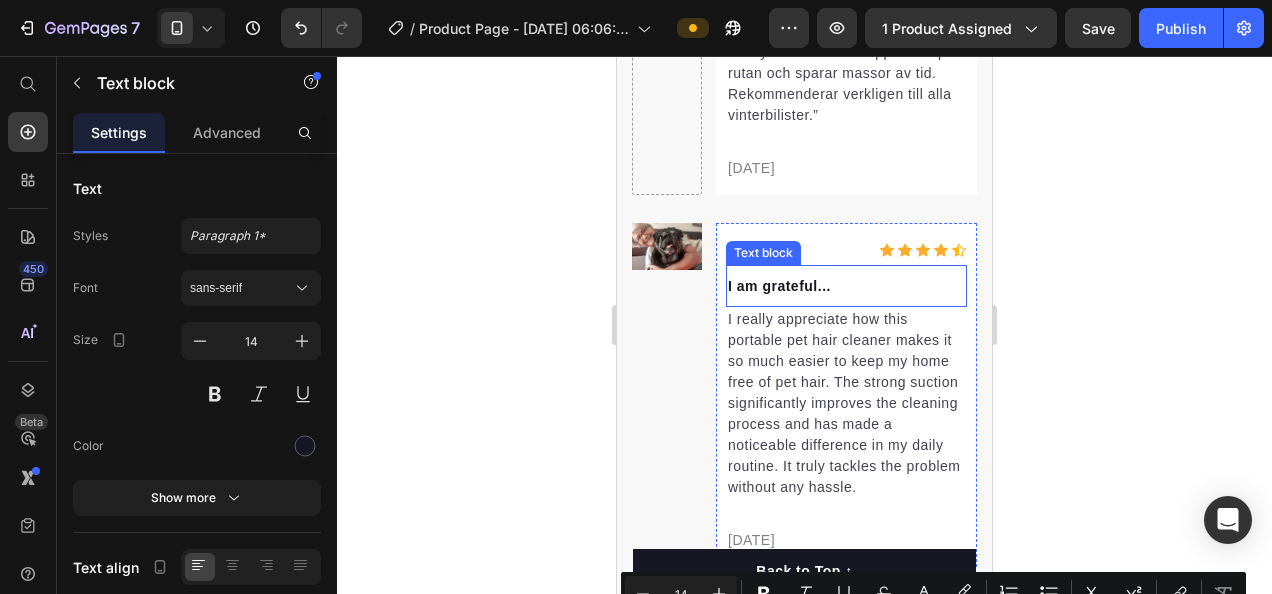 click on "Text block" at bounding box center (763, 253) 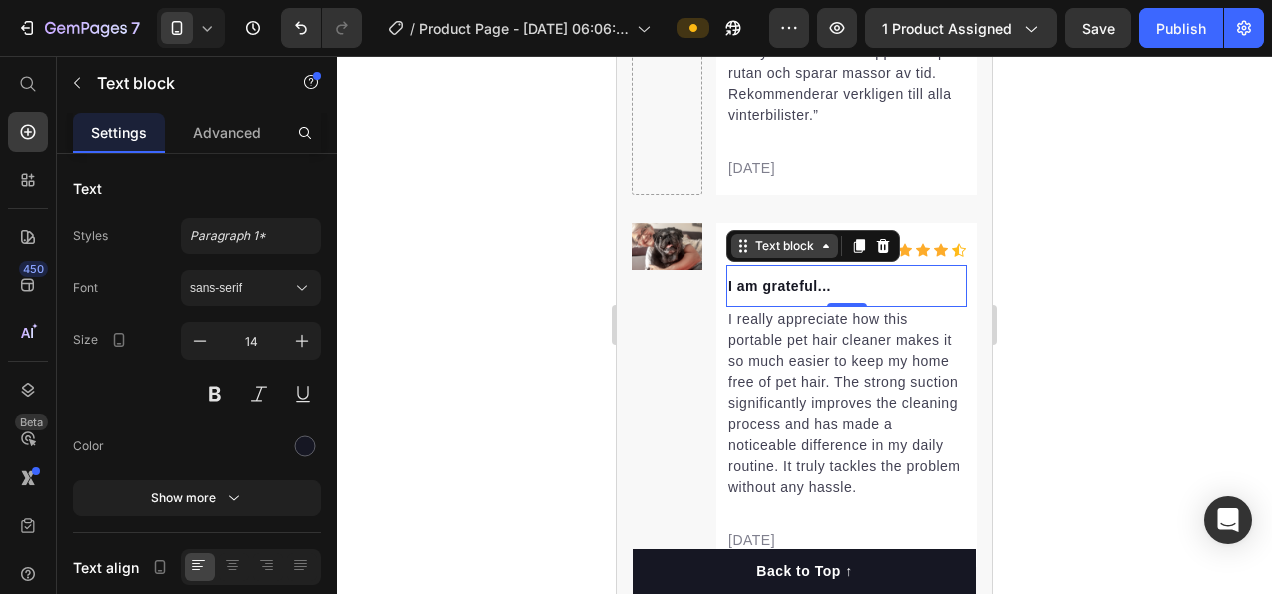 click on "Text block" at bounding box center [784, 246] 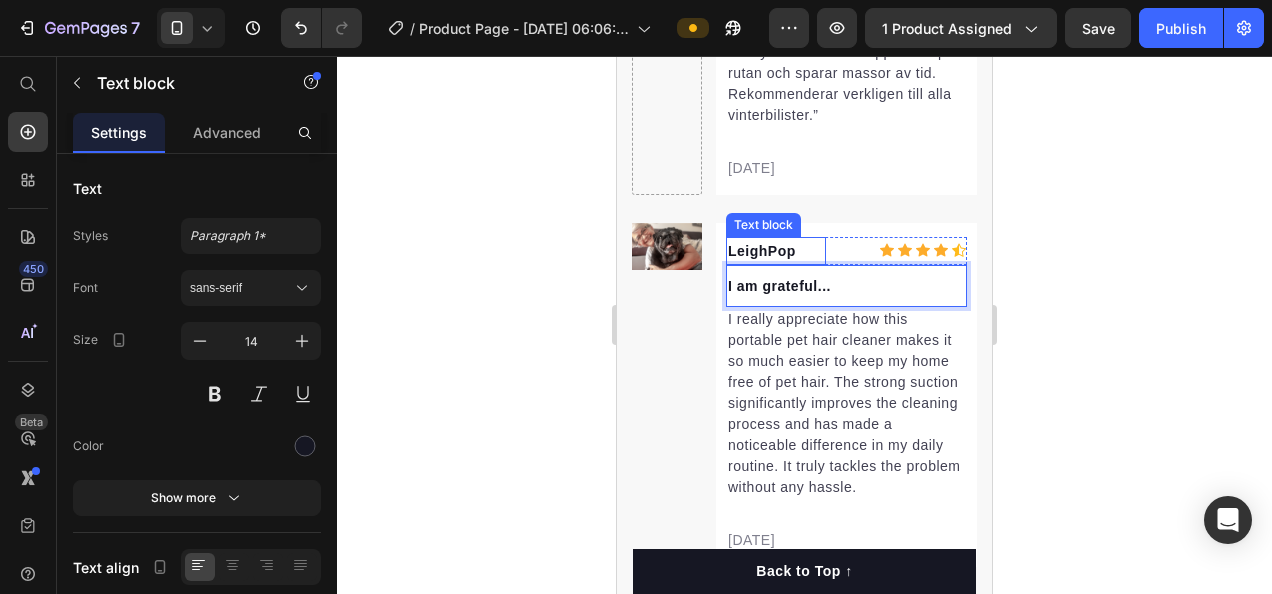 click on "LeighPop" at bounding box center [776, 251] 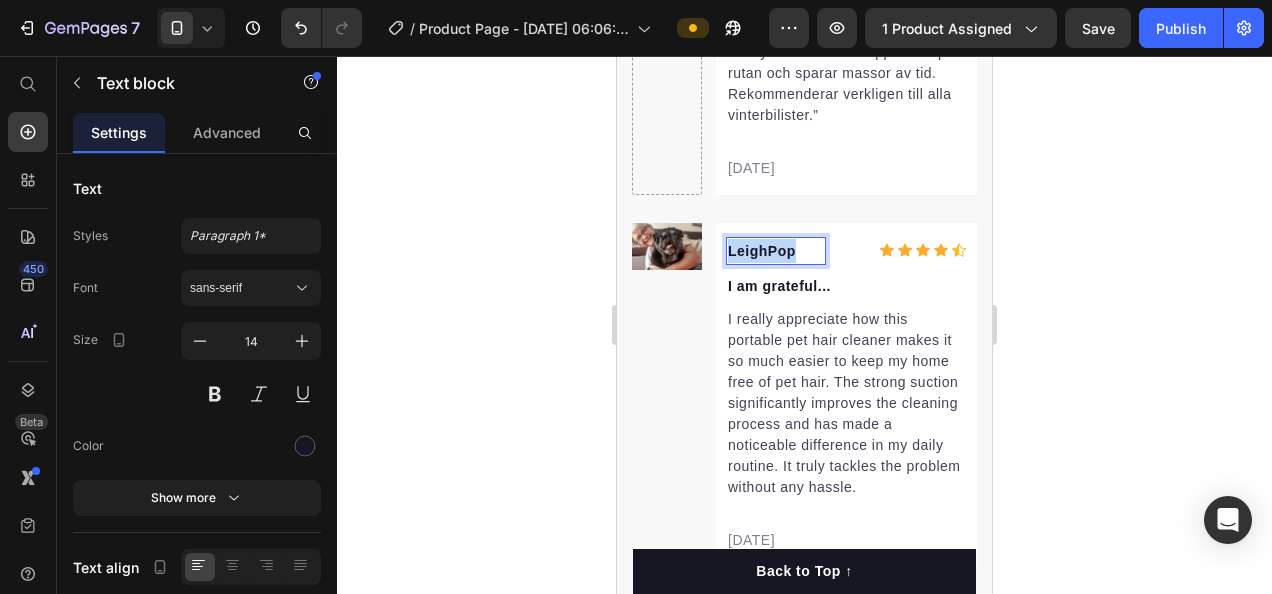 click on "LeighPop" at bounding box center (776, 251) 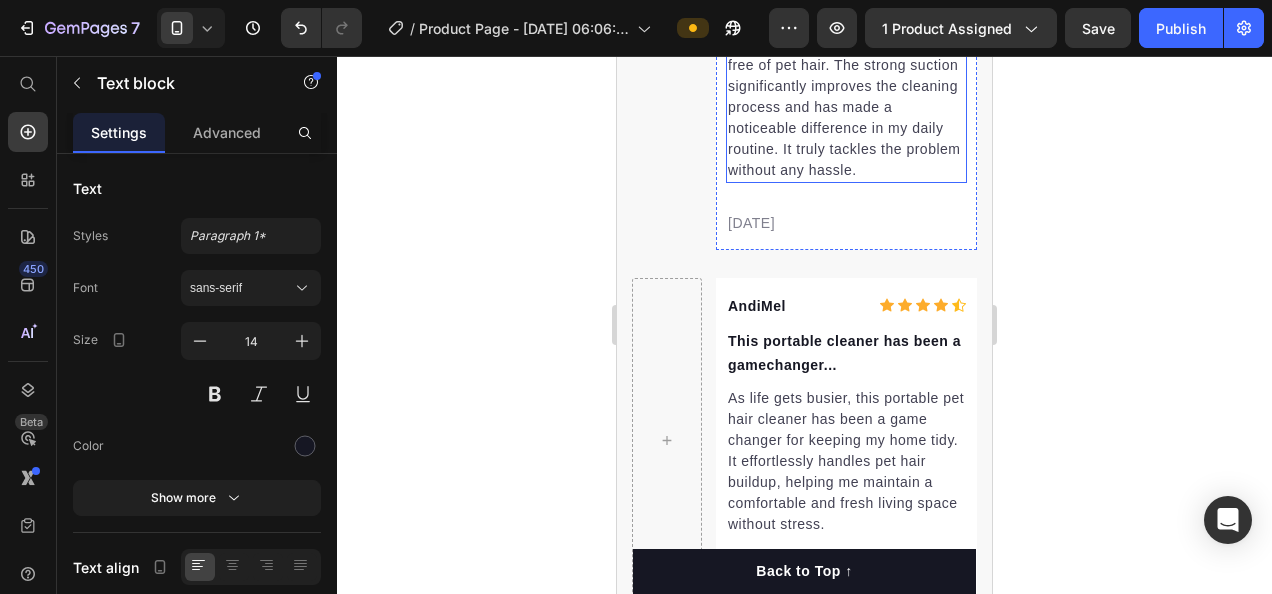 scroll, scrollTop: 9618, scrollLeft: 0, axis: vertical 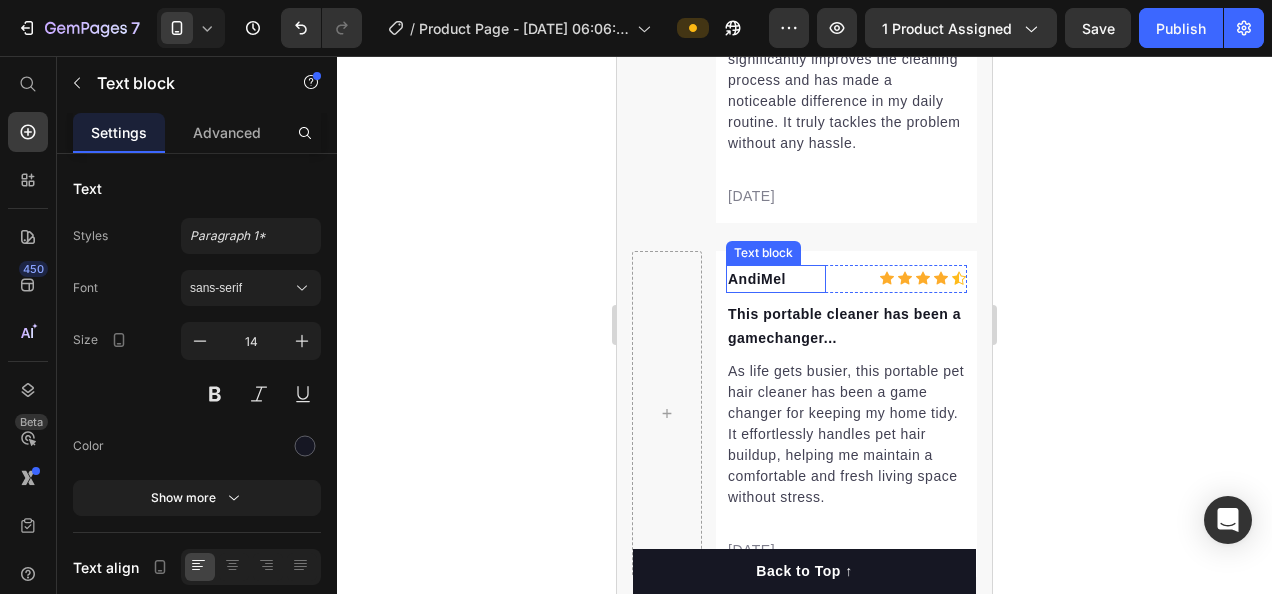 click on "AndiMel" at bounding box center [776, 279] 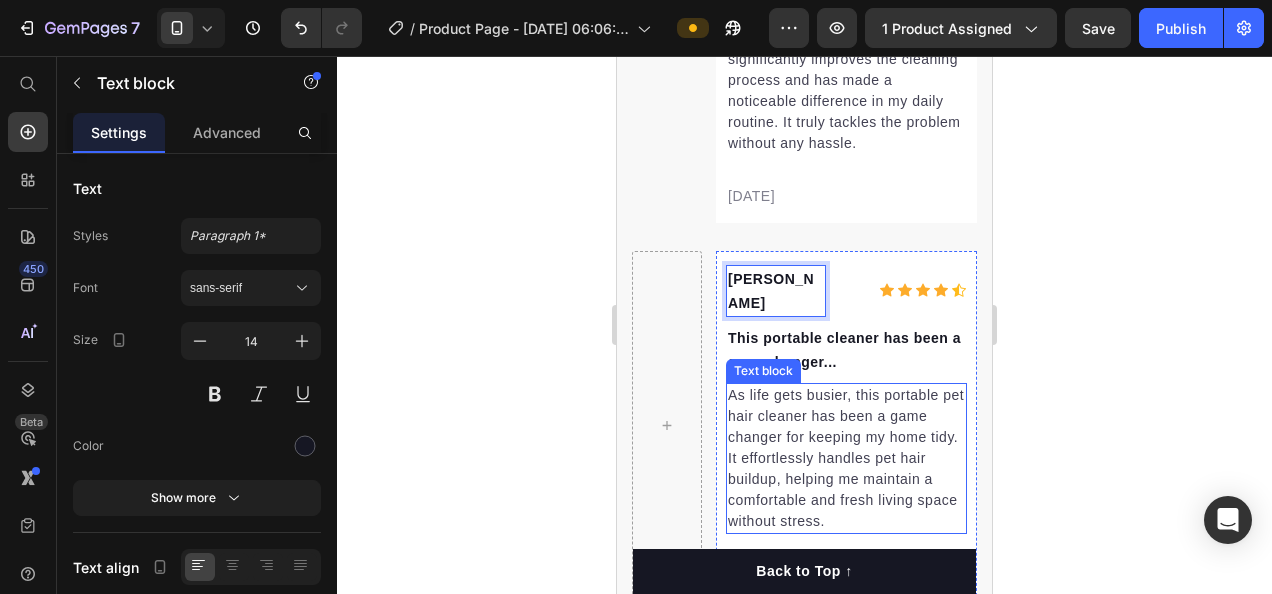 click on "As life gets busier, this portable pet hair cleaner has been a game changer for keeping my home tidy. It effortlessly handles pet hair buildup, helping me maintain a comfortable and fresh living space without stress." at bounding box center [846, 458] 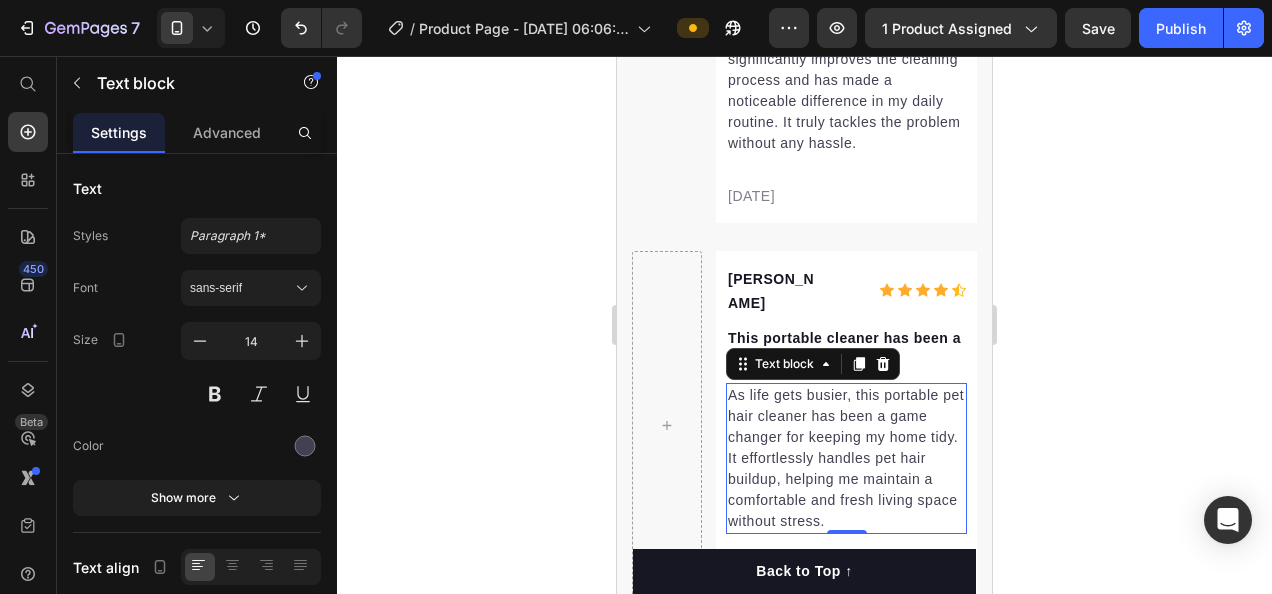 click on "As life gets busier, this portable pet hair cleaner has been a game changer for keeping my home tidy. It effortlessly handles pet hair buildup, helping me maintain a comfortable and fresh living space without stress." at bounding box center [846, 458] 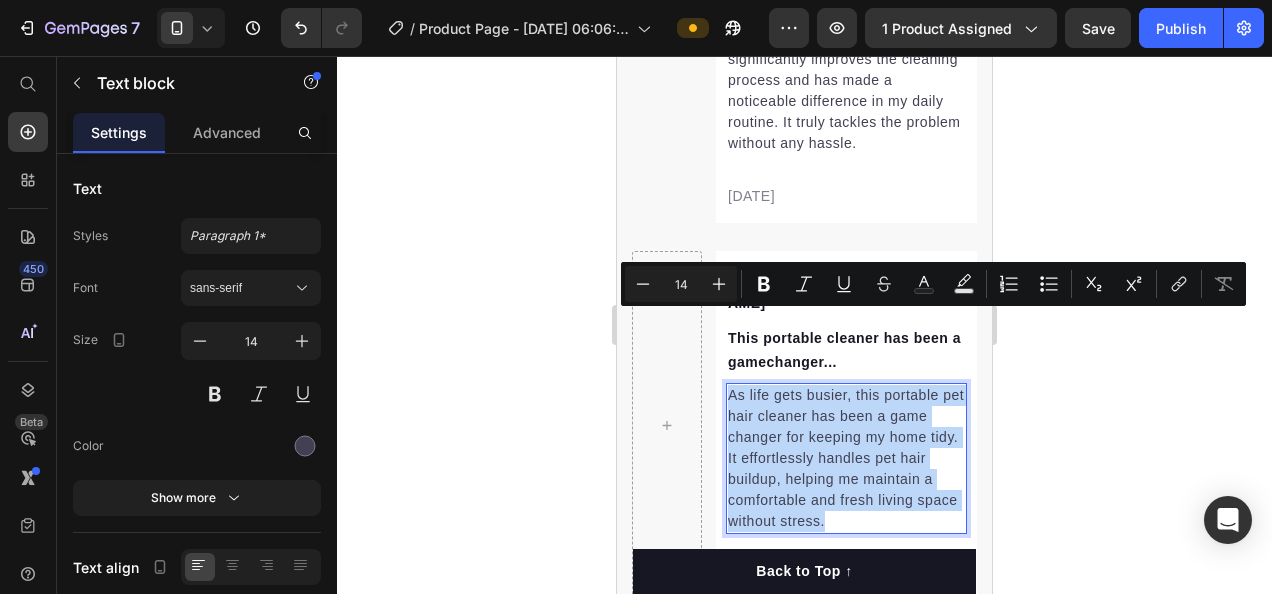 copy on "As life gets busier, this portable pet hair cleaner has been a game changer for keeping my home tidy. It effortlessly handles pet hair buildup, helping me maintain a comfortable and fresh living space without stress." 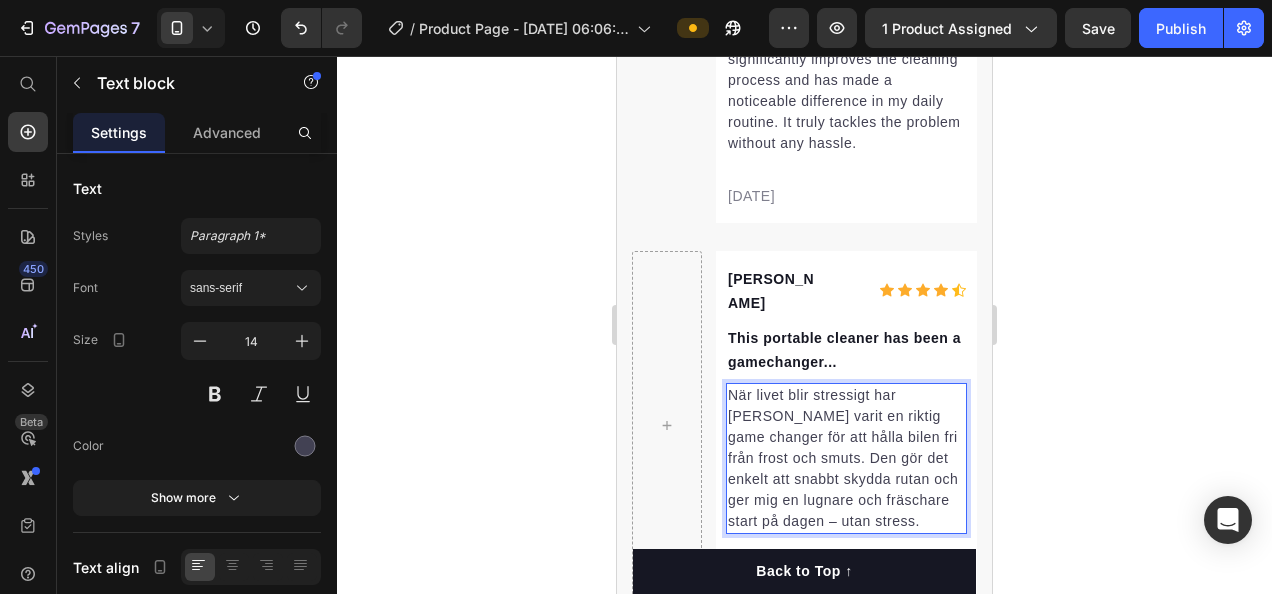 click on "När livet blir stressigt har [PERSON_NAME] varit en riktig game changer för att hålla bilen fri från frost och smuts. Den gör det enkelt att snabbt skydda rutan och ger mig en lugnare och fräschare start på dagen – utan stress." at bounding box center [846, 458] 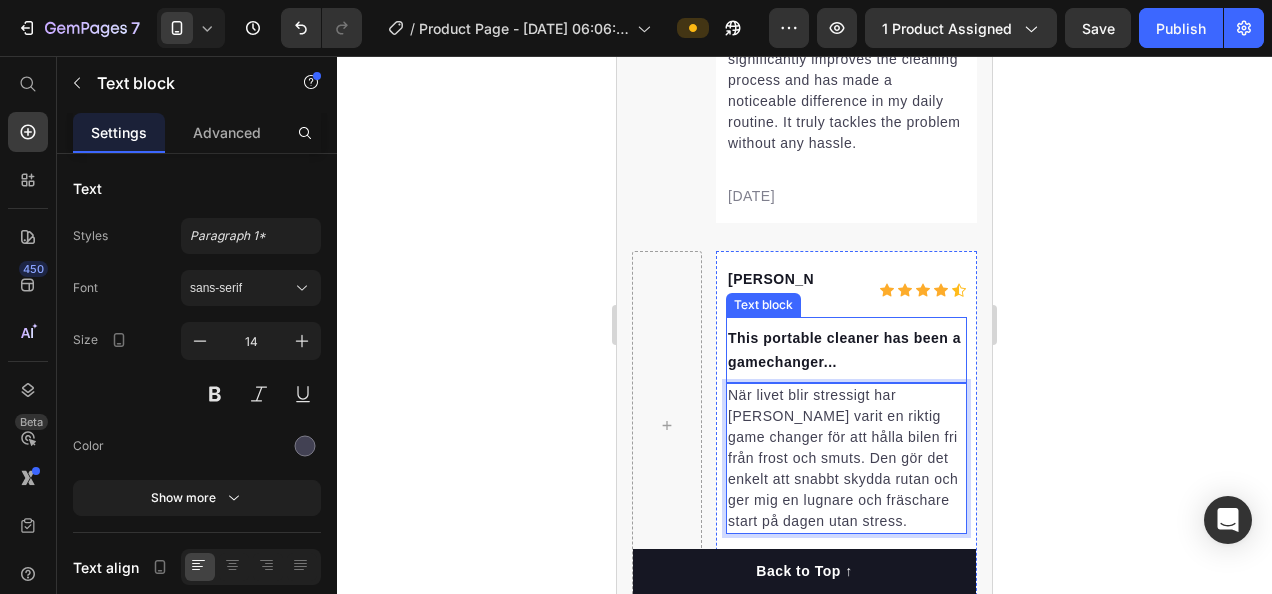 click on "This portable cleaner has been a gamechanger..." at bounding box center [846, 350] 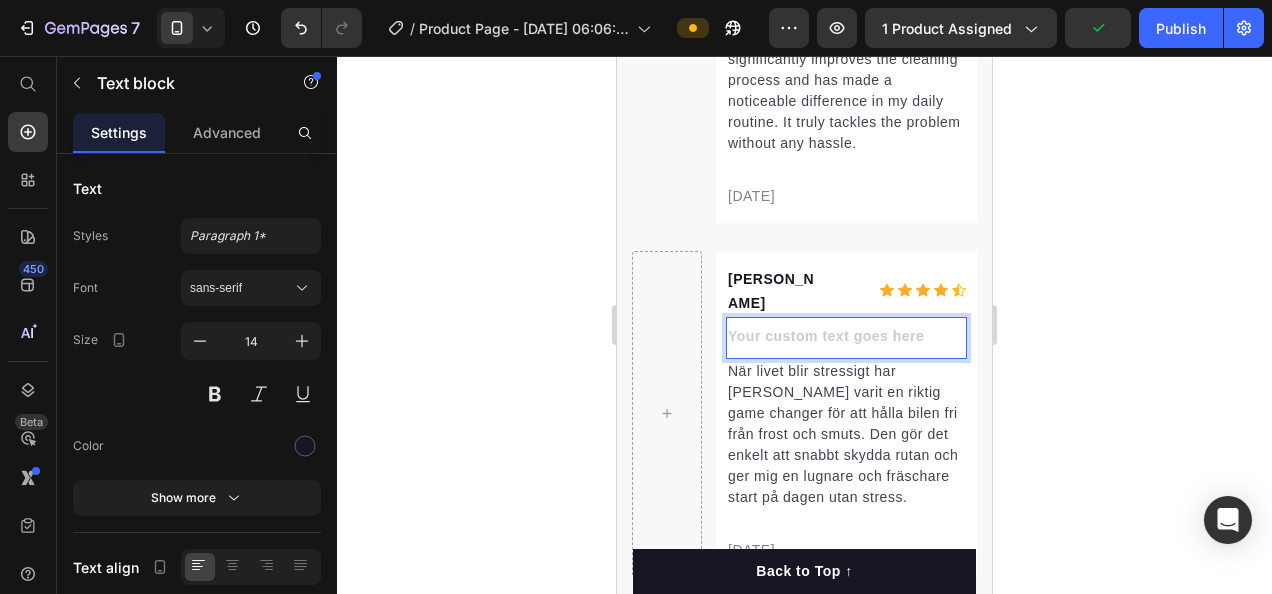 click 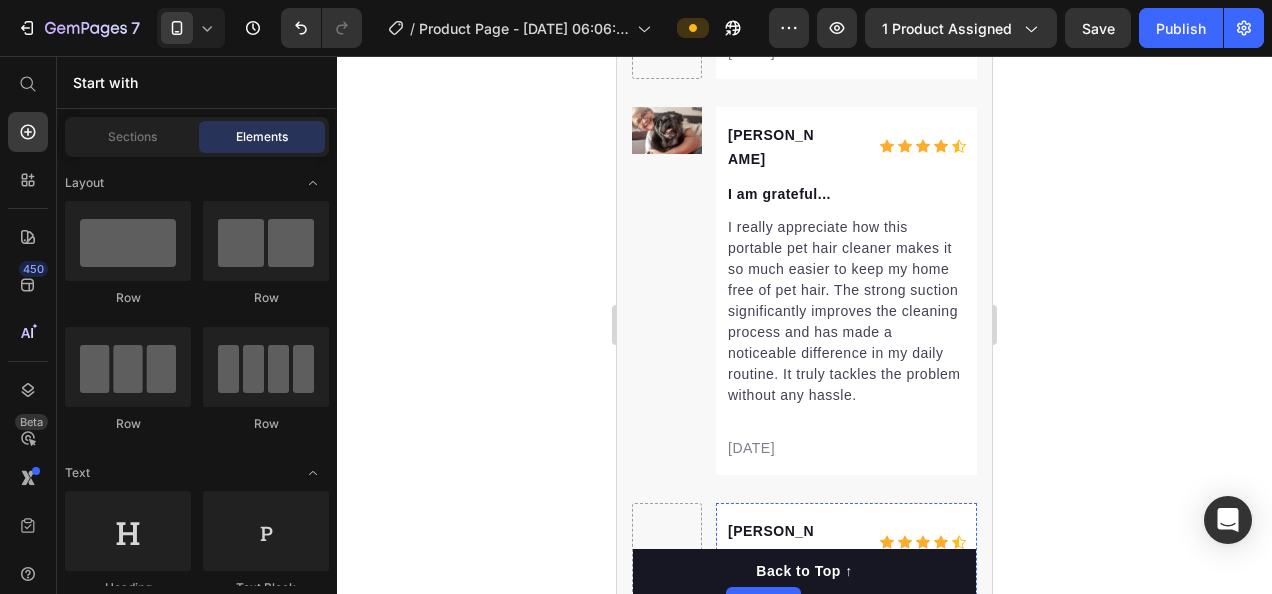 scroll, scrollTop: 9348, scrollLeft: 0, axis: vertical 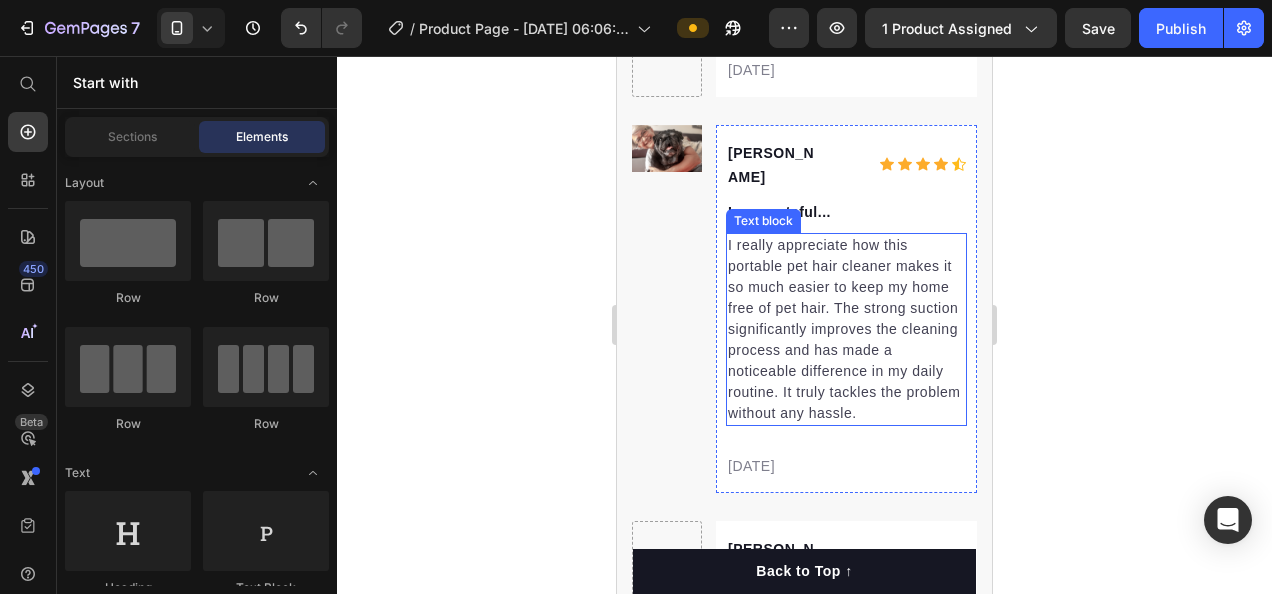 click on "I really appreciate how this portable pet hair cleaner makes it so much easier to keep my home free of pet hair. The strong suction significantly improves the cleaning process and has made a noticeable difference in my daily routine. It truly tackles the problem without any hassle." at bounding box center (846, 329) 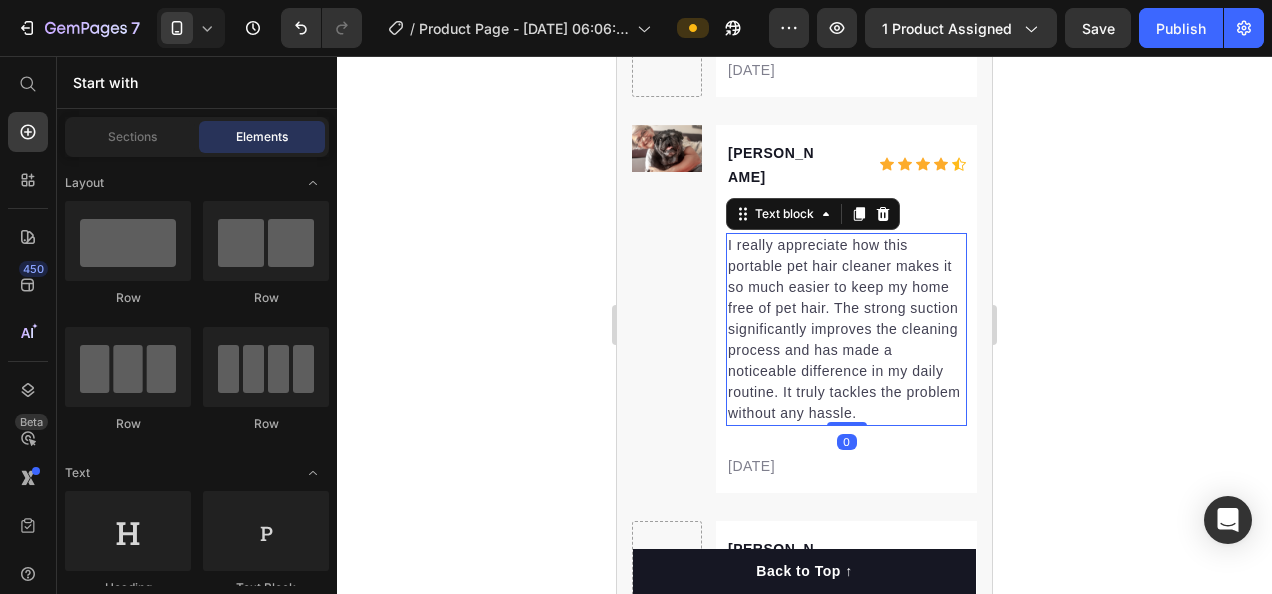 click on "I really appreciate how this portable pet hair cleaner makes it so much easier to keep my home free of pet hair. The strong suction significantly improves the cleaning process and has made a noticeable difference in my daily routine. It truly tackles the problem without any hassle." at bounding box center [846, 329] 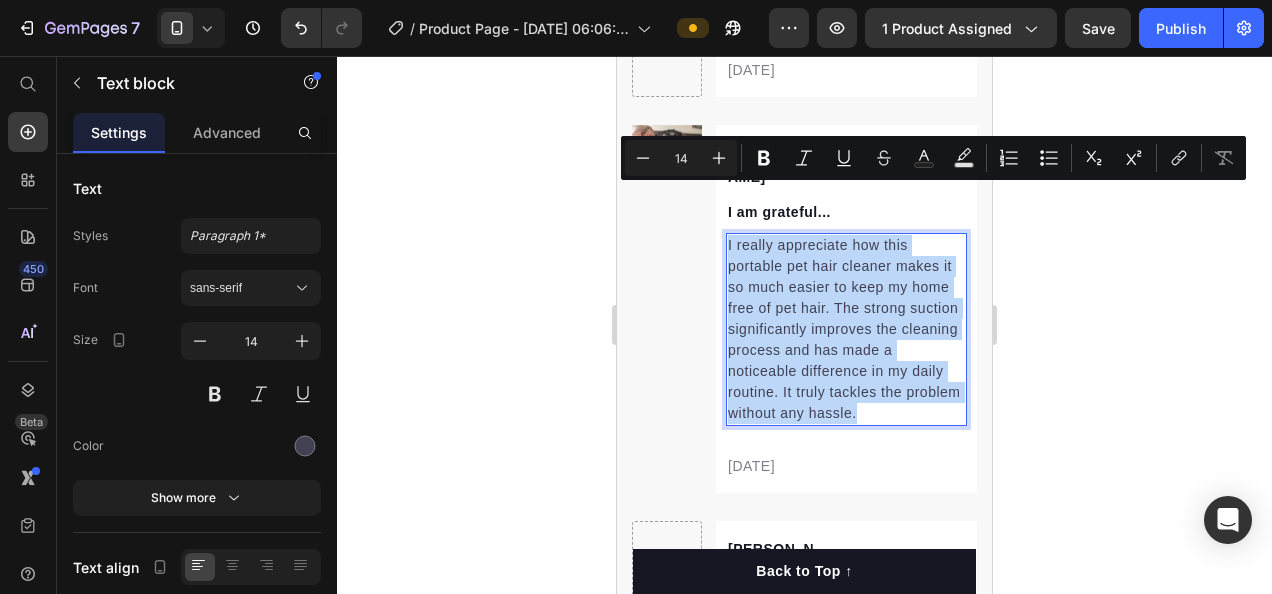 copy on "I really appreciate how this portable pet hair cleaner makes it so much easier to keep my home free of pet hair. The strong suction significantly improves the cleaning process and has made a noticeable difference in my daily routine. It truly tackles the problem without any hassle." 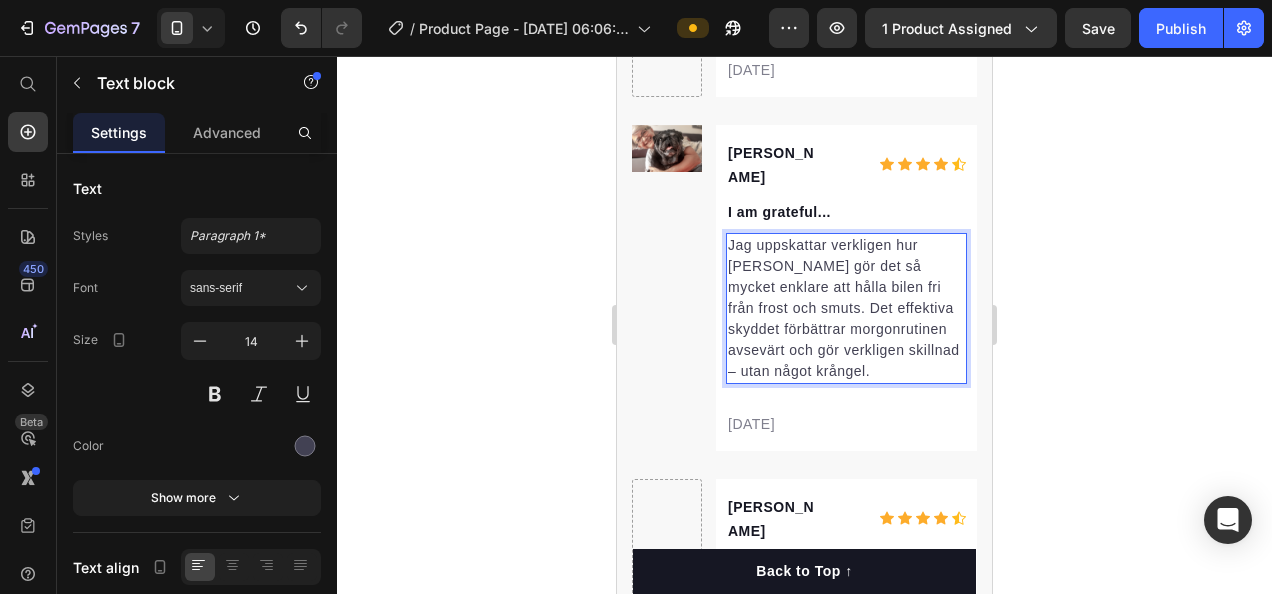 click on "Jag uppskattar verkligen hur [PERSON_NAME] gör det så mycket enklare att hålla bilen fri från frost och smuts. Det effektiva skyddet förbättrar morgonrutinen avsevärt och gör verkligen skillnad – utan något krångel." at bounding box center (846, 308) 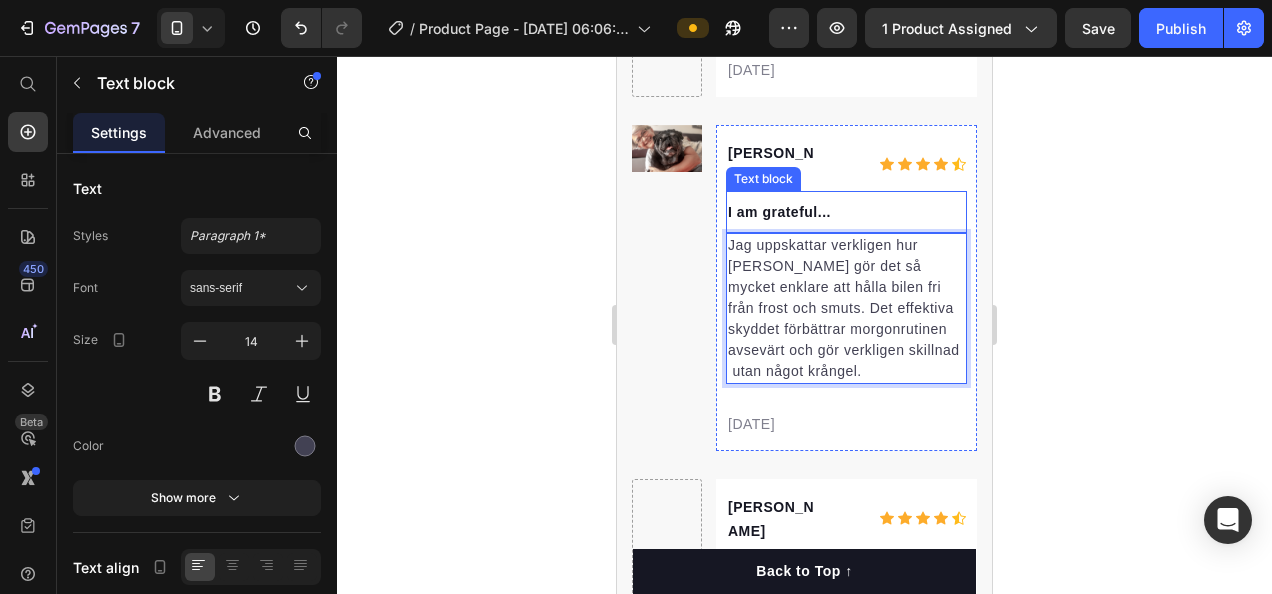 click on "I am grateful..." at bounding box center (846, 212) 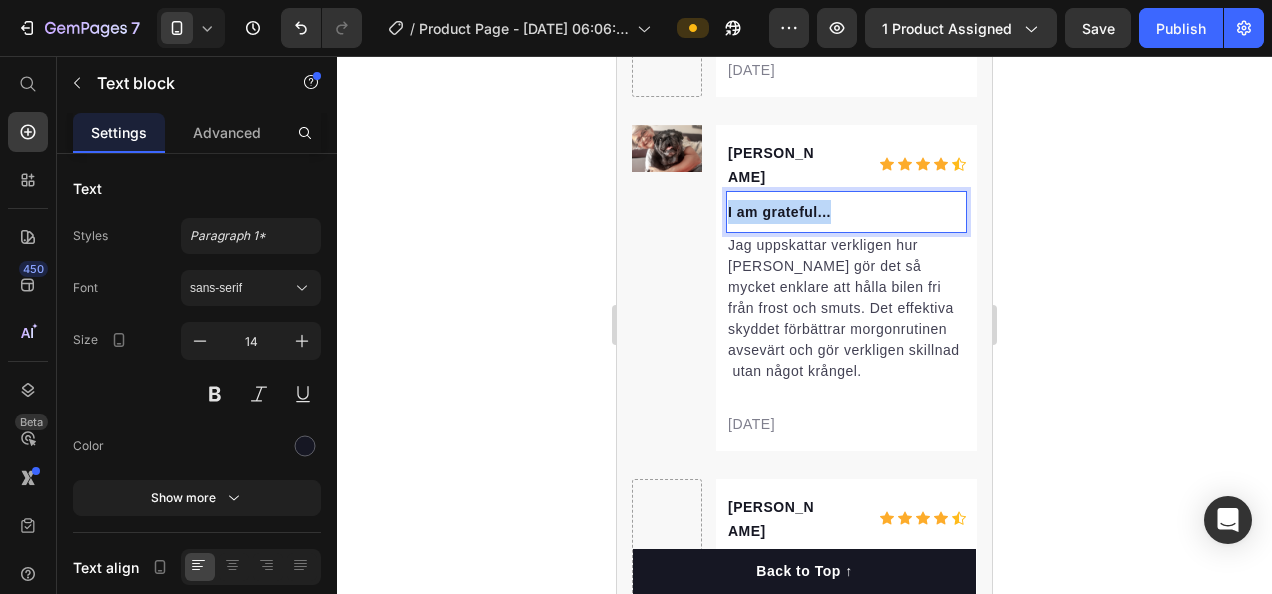 click on "I am grateful..." at bounding box center [846, 212] 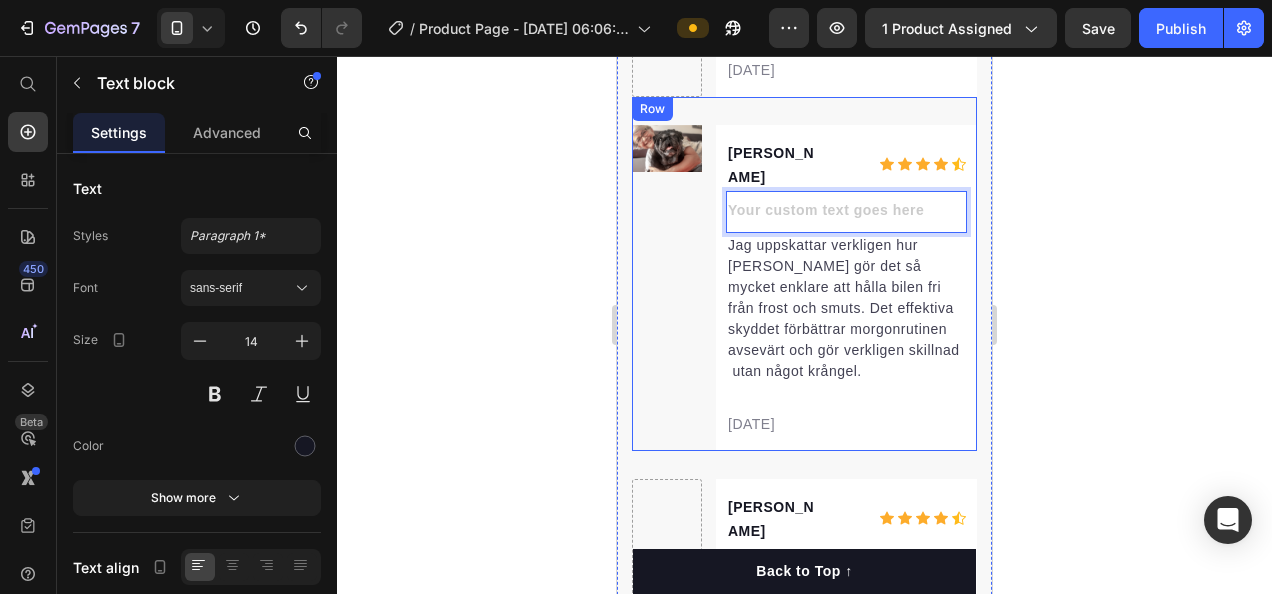click on "Image" at bounding box center [667, 288] 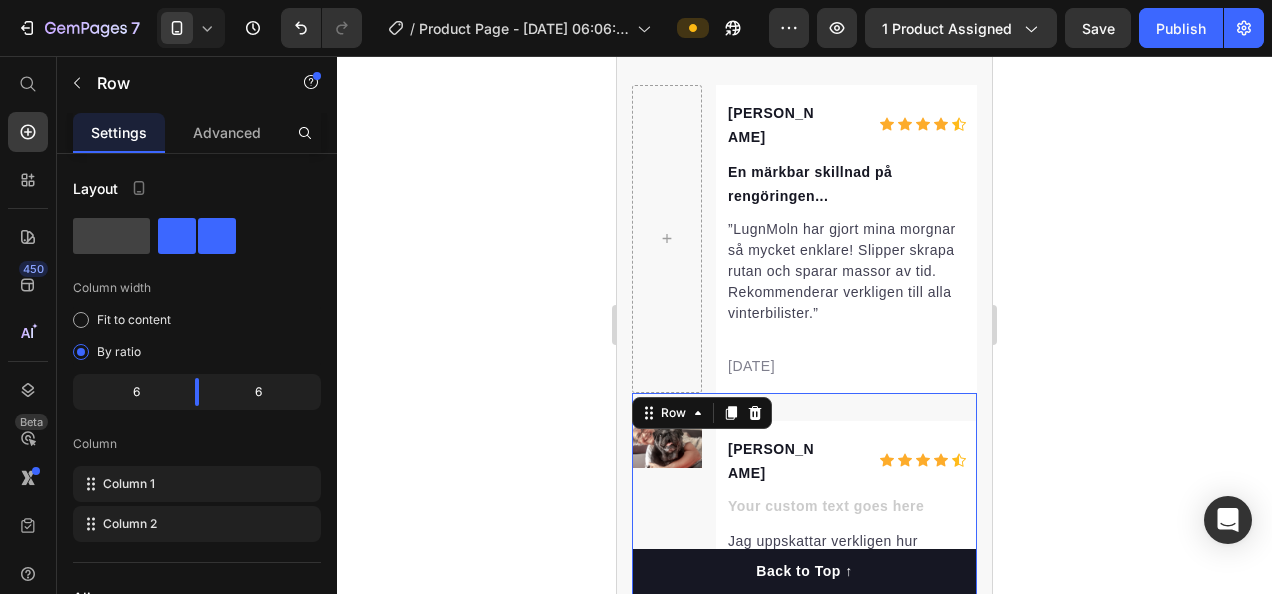scroll, scrollTop: 9044, scrollLeft: 0, axis: vertical 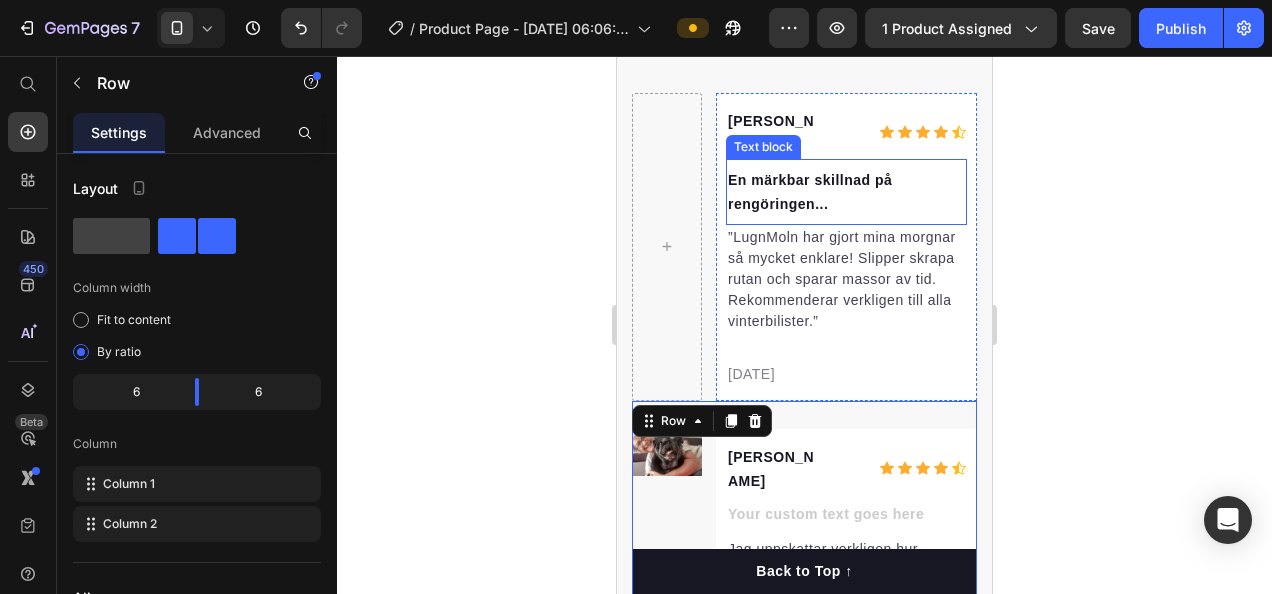 click on "En märkbar skillnad på rengöringen..." at bounding box center (846, 192) 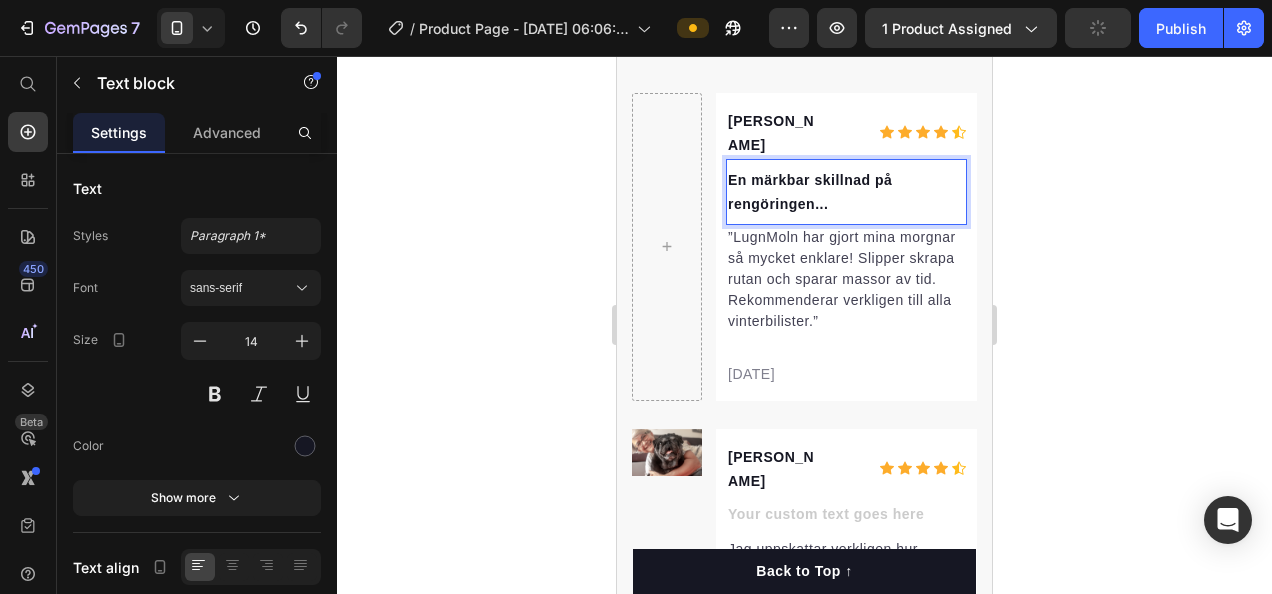 drag, startPoint x: 822, startPoint y: 178, endPoint x: 790, endPoint y: 162, distance: 35.77709 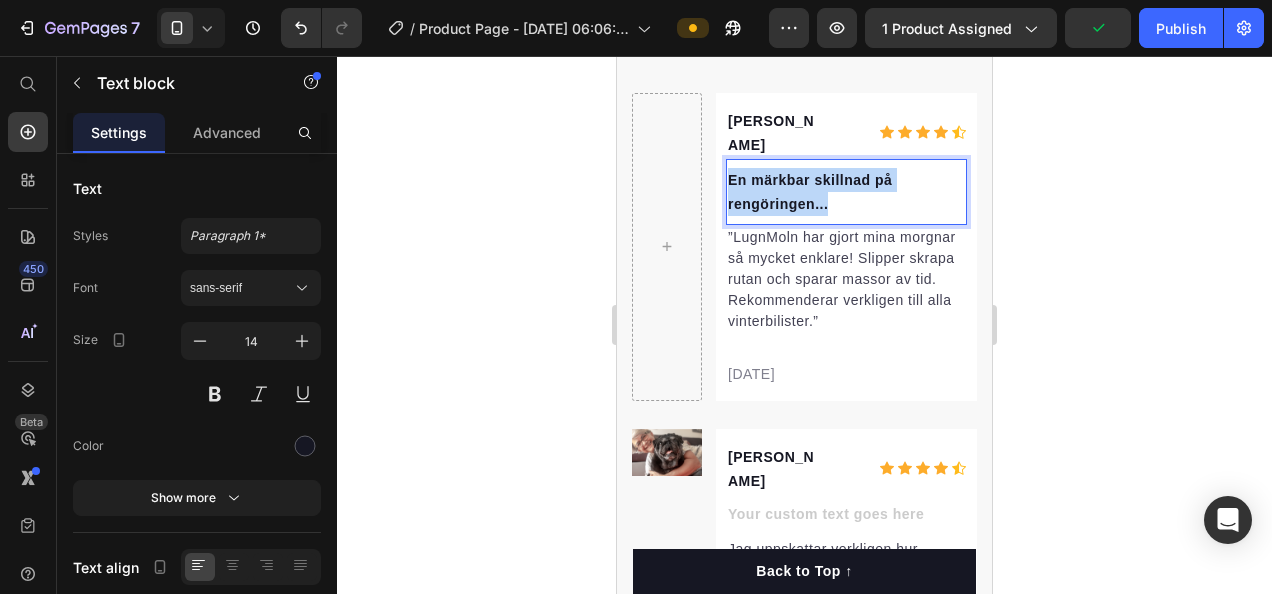 click on "En märkbar skillnad på rengöringen..." at bounding box center [846, 192] 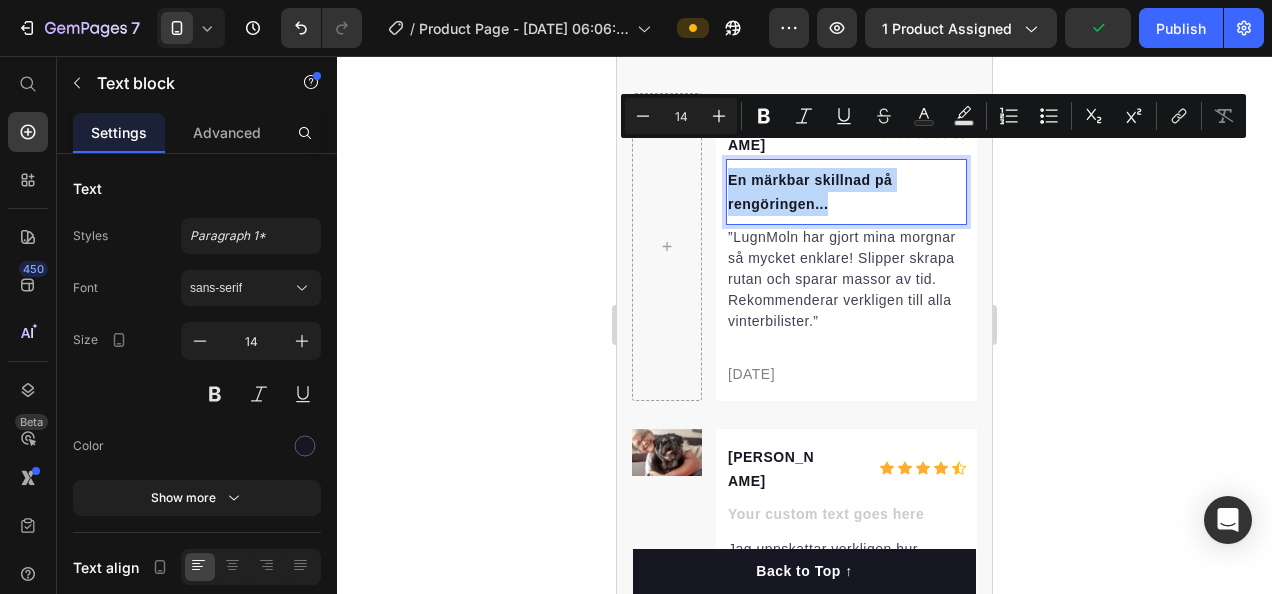 copy on "En märkbar skillnad på rengöringen..." 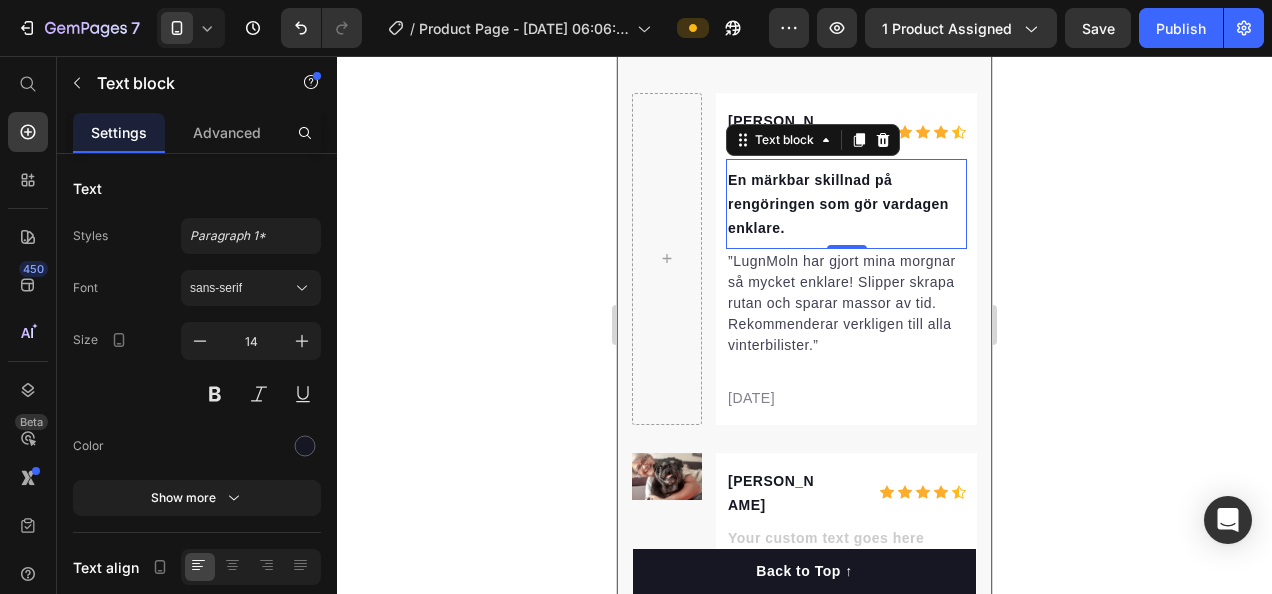 click 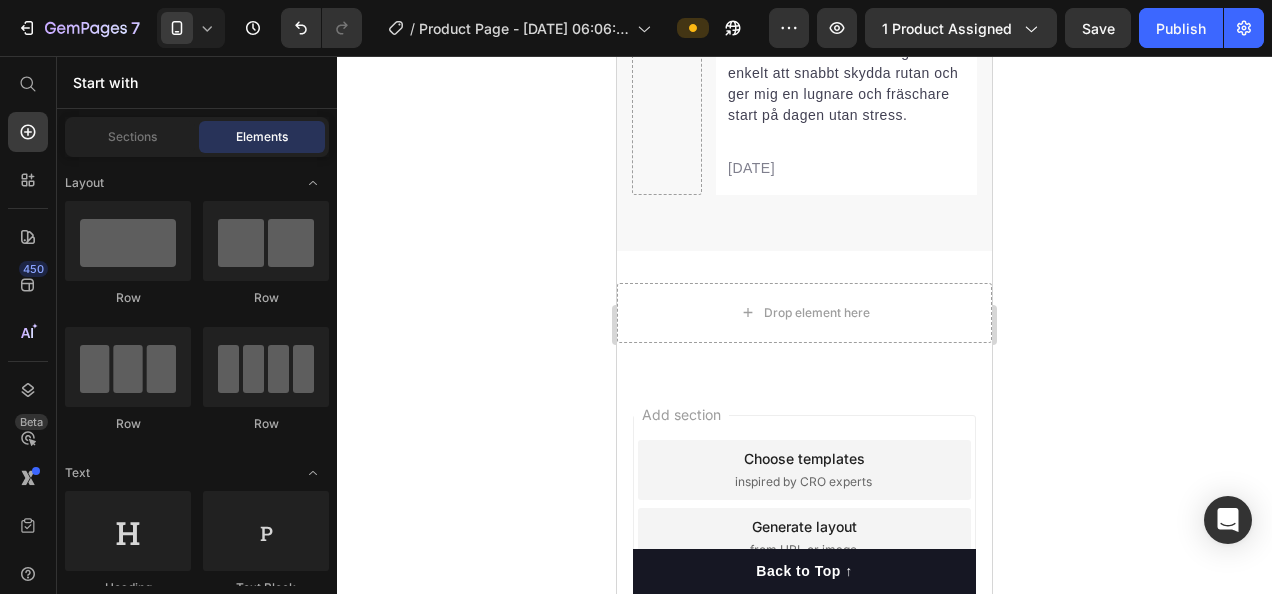 scroll, scrollTop: 9997, scrollLeft: 0, axis: vertical 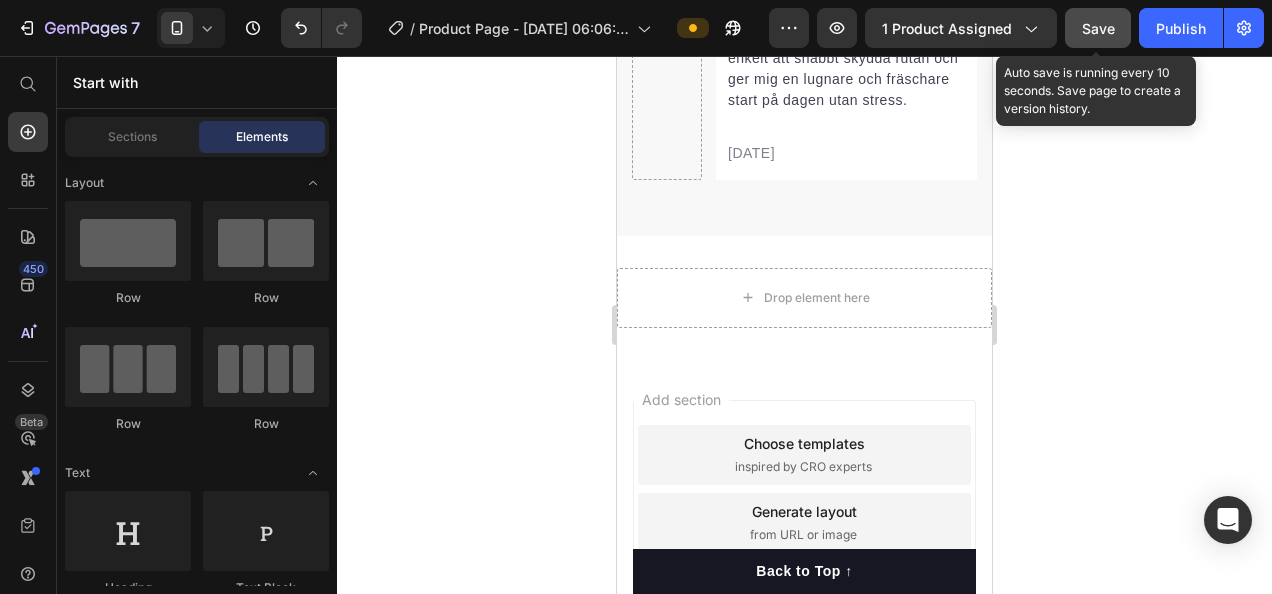 click on "Save" at bounding box center [1098, 28] 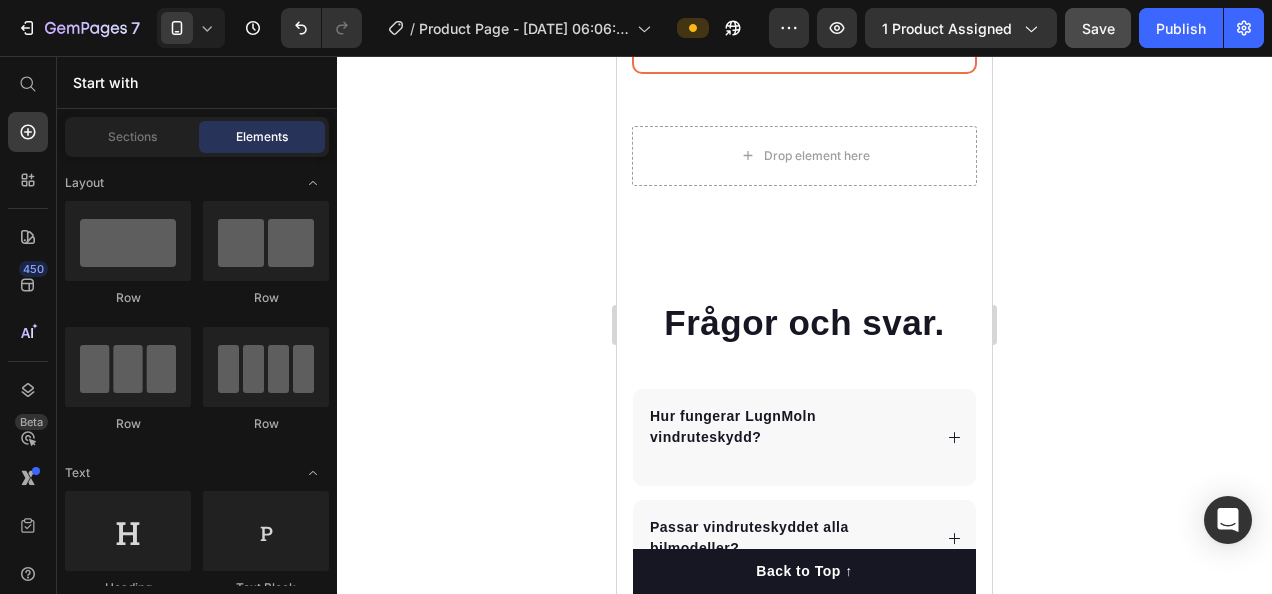 scroll, scrollTop: 6414, scrollLeft: 0, axis: vertical 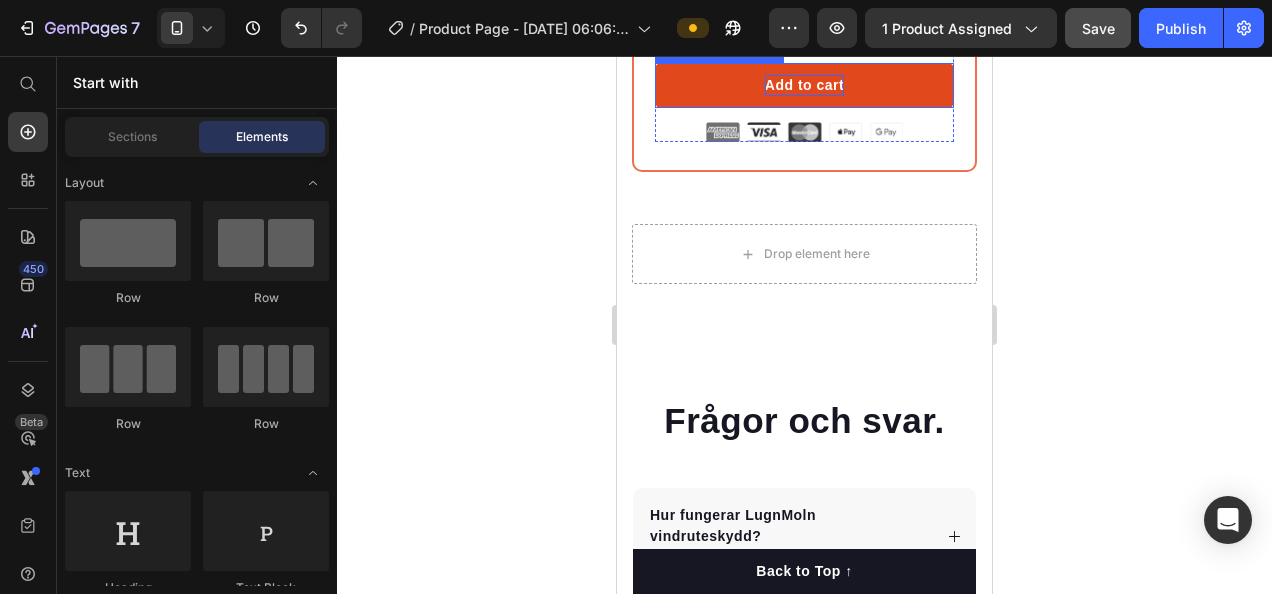 click on "Add to cart" at bounding box center [804, 85] 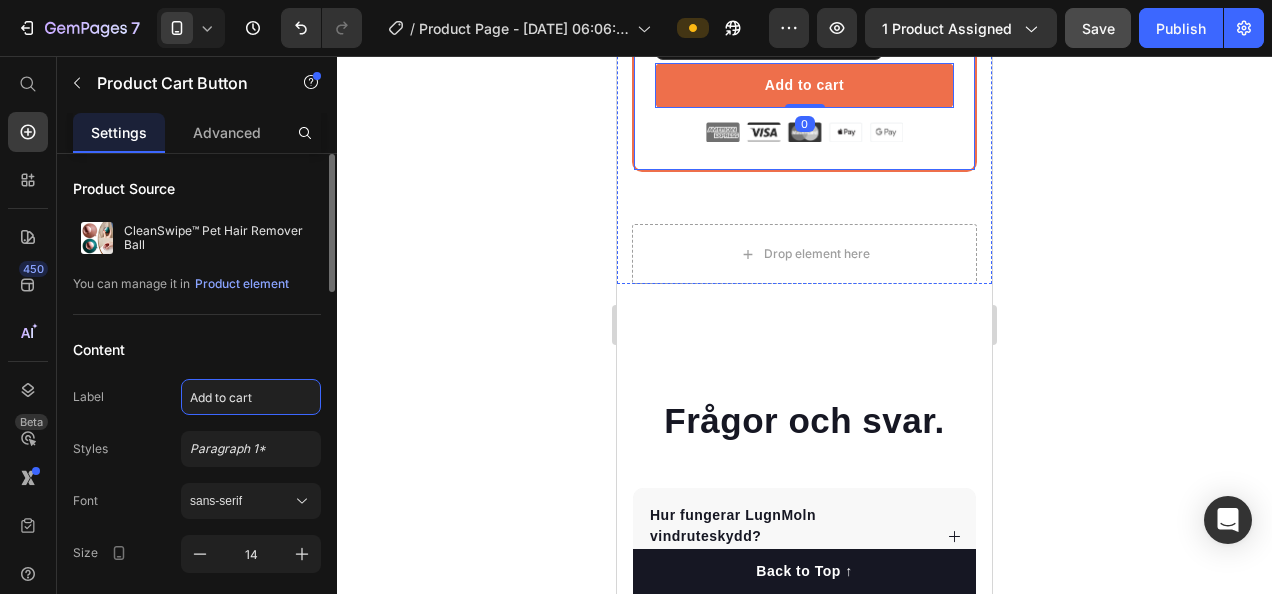 click on "Add to cart" 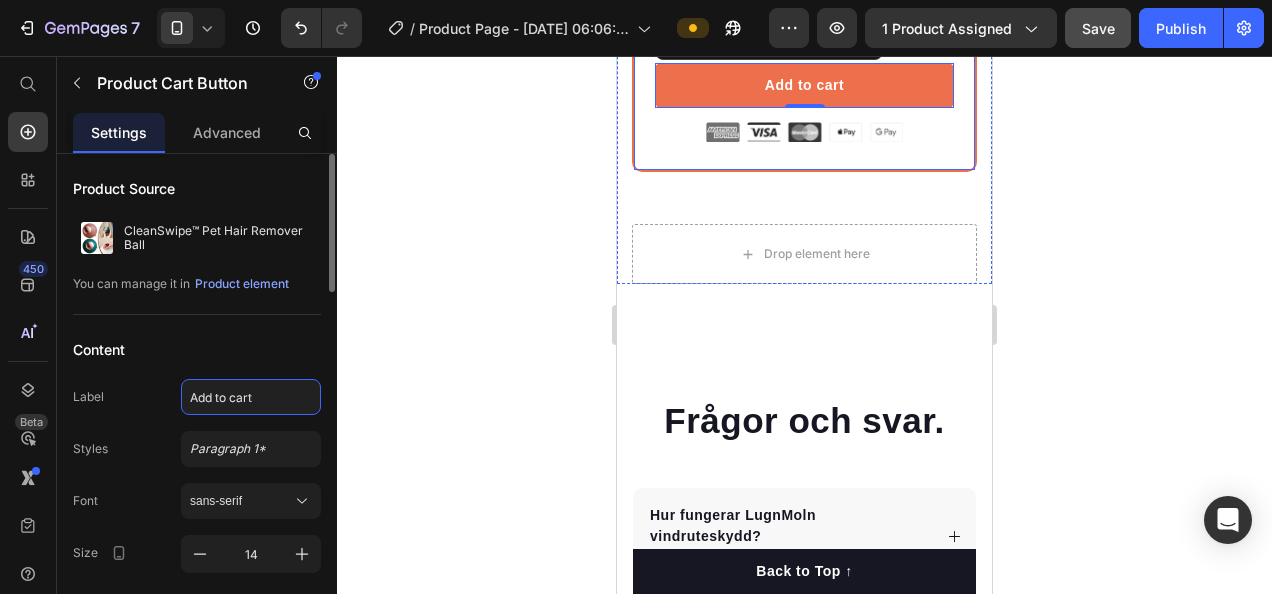 click on "Add to cart" 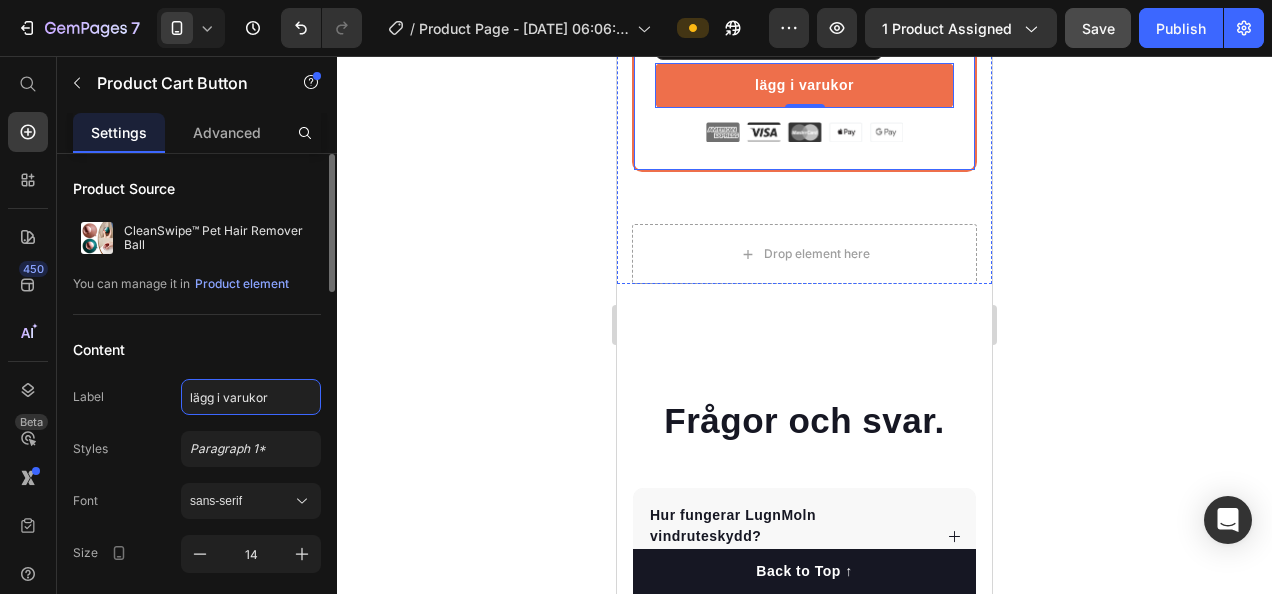 type on "lägg i varukorg" 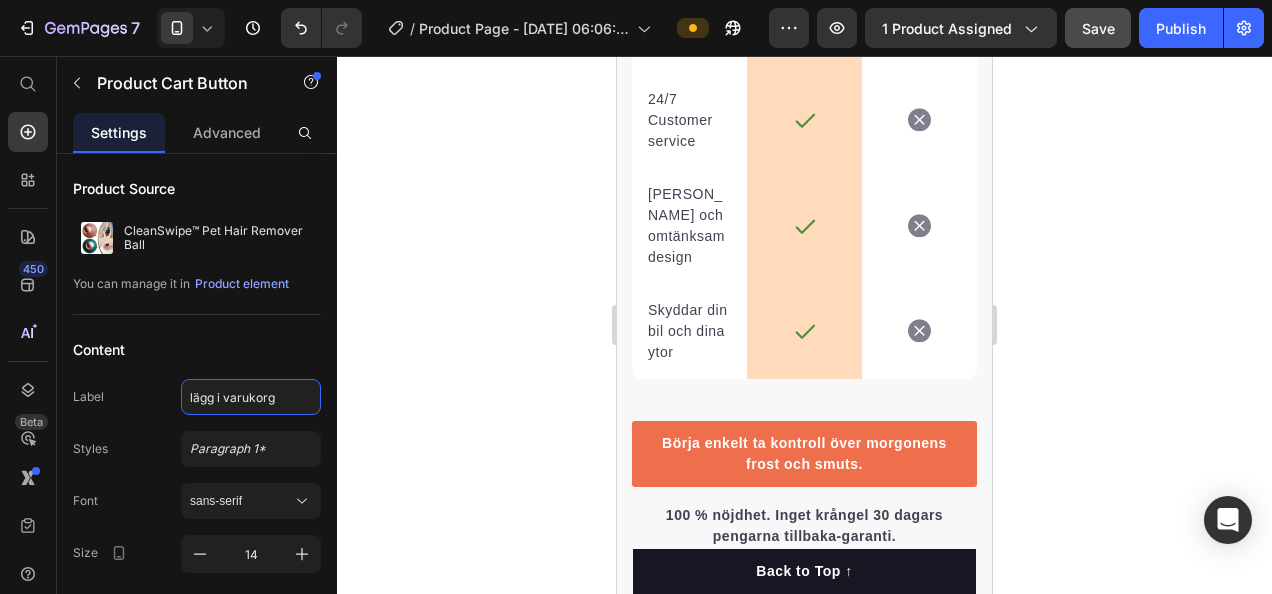 scroll, scrollTop: 4532, scrollLeft: 0, axis: vertical 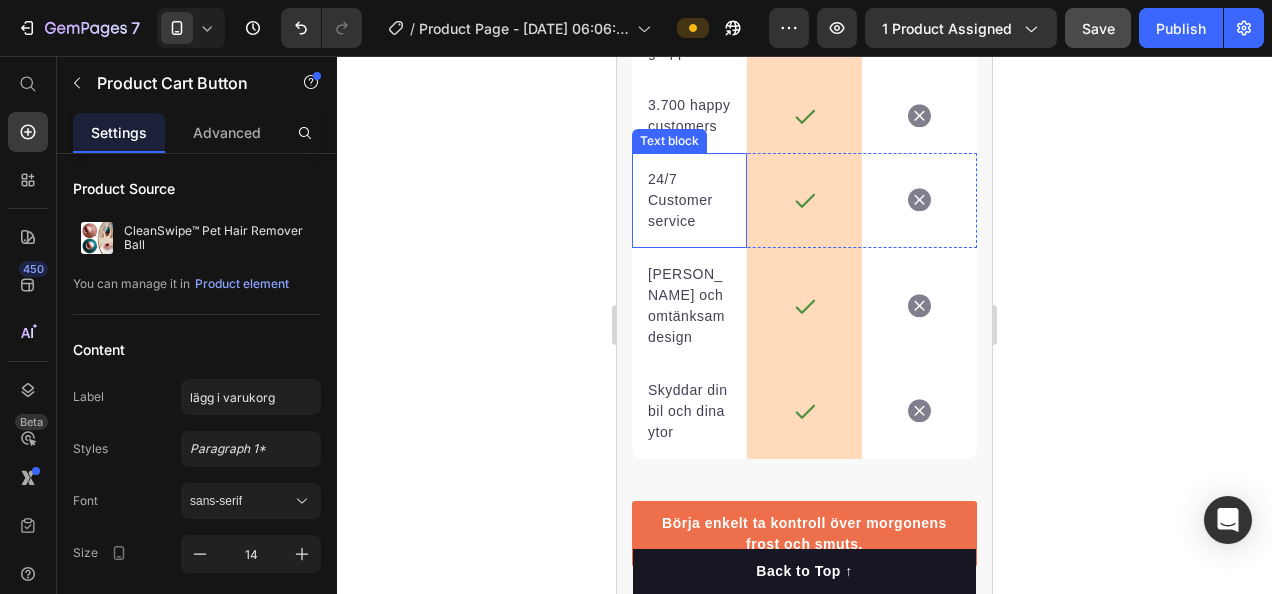 click on "24/7 Customer service" at bounding box center (689, 200) 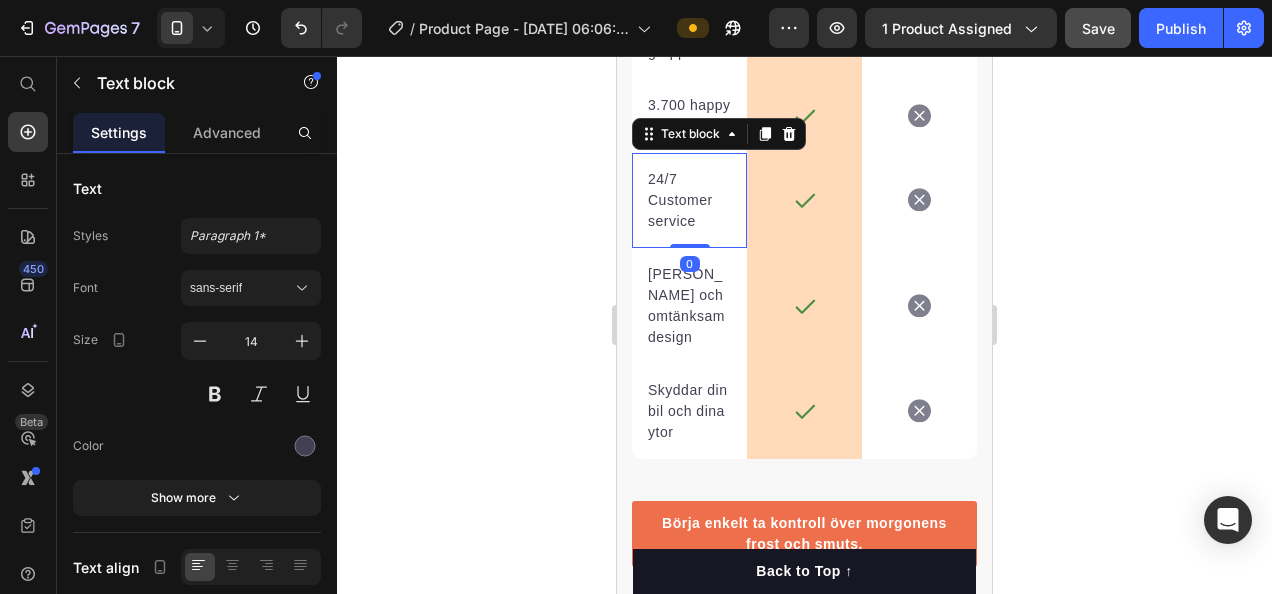 click on "24/7 Customer service" at bounding box center (689, 200) 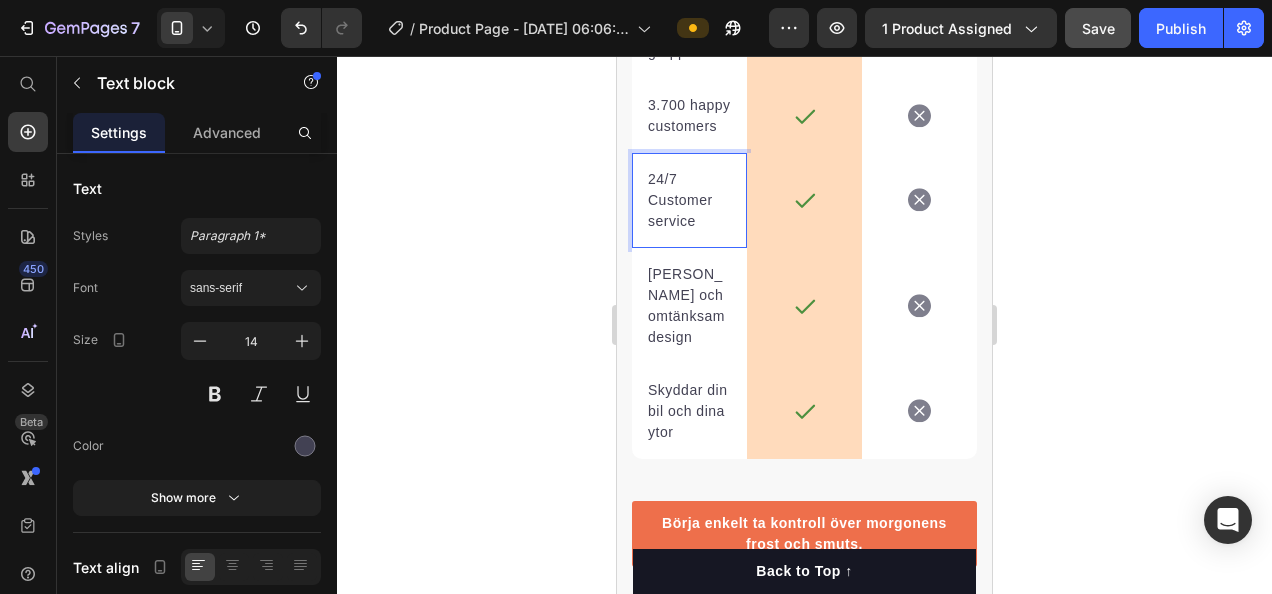 click on "24/7 Customer service" at bounding box center [689, 200] 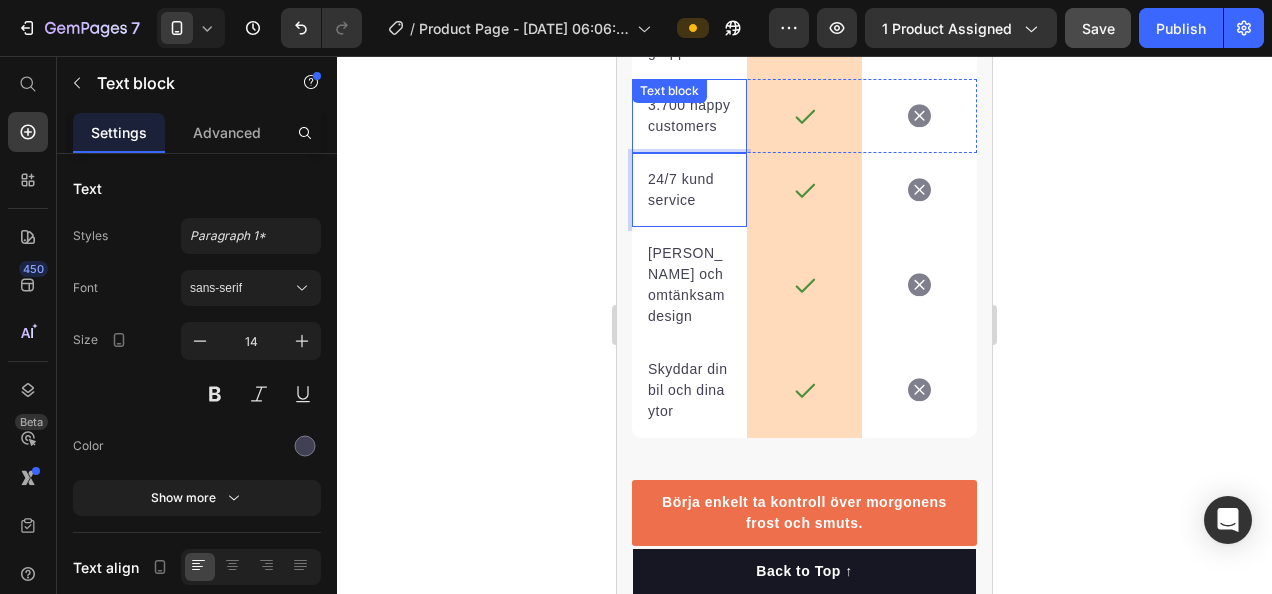 click on "3.700 happy customers" at bounding box center [689, 116] 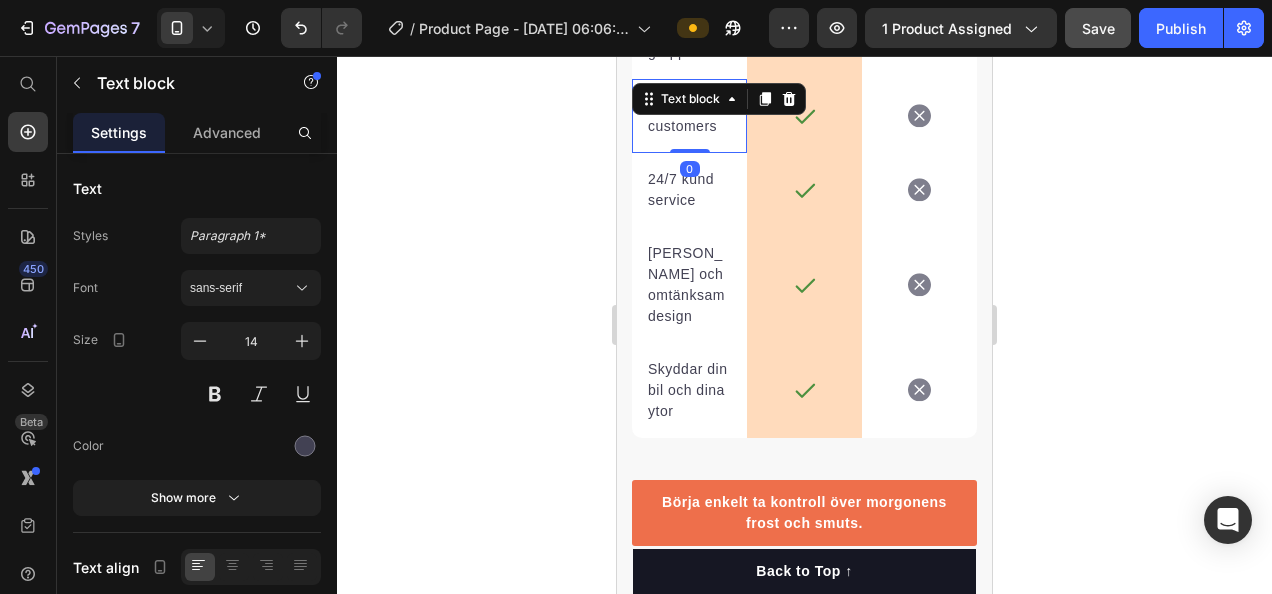 click on "3.700 happy customers" at bounding box center (689, 116) 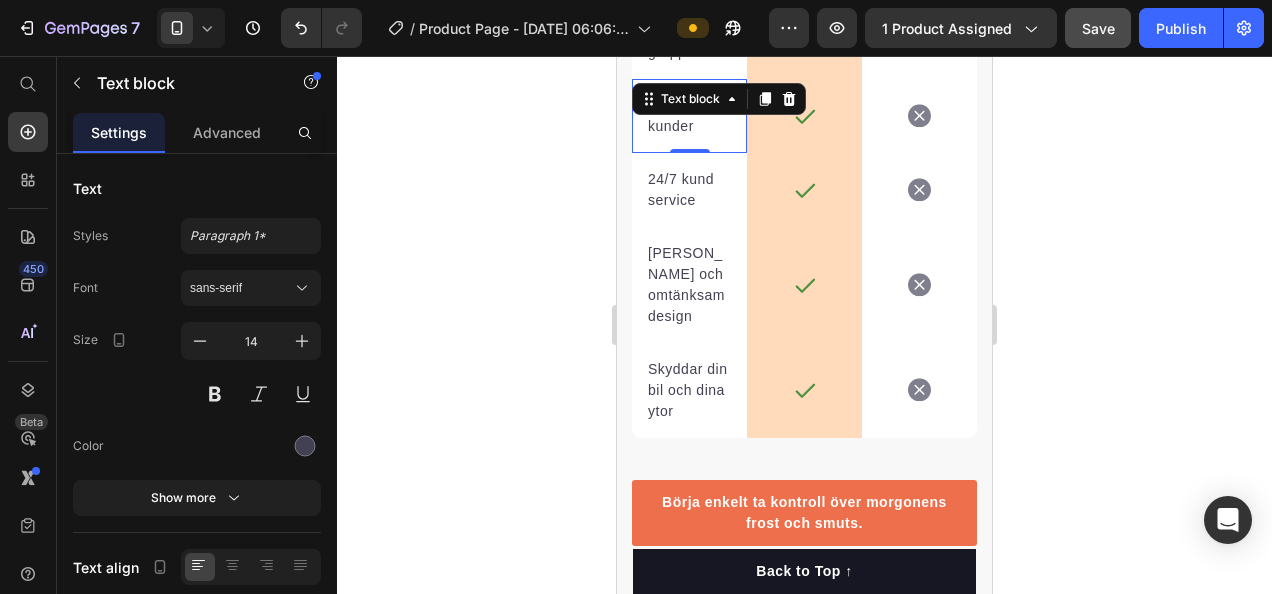 click 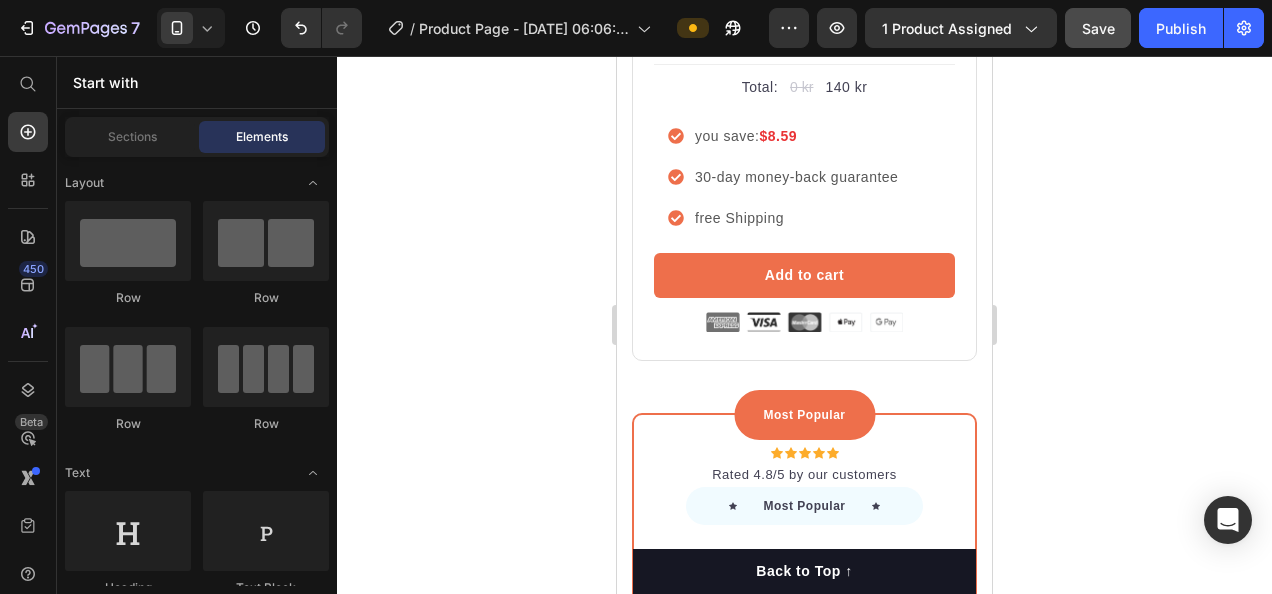 scroll, scrollTop: 5624, scrollLeft: 0, axis: vertical 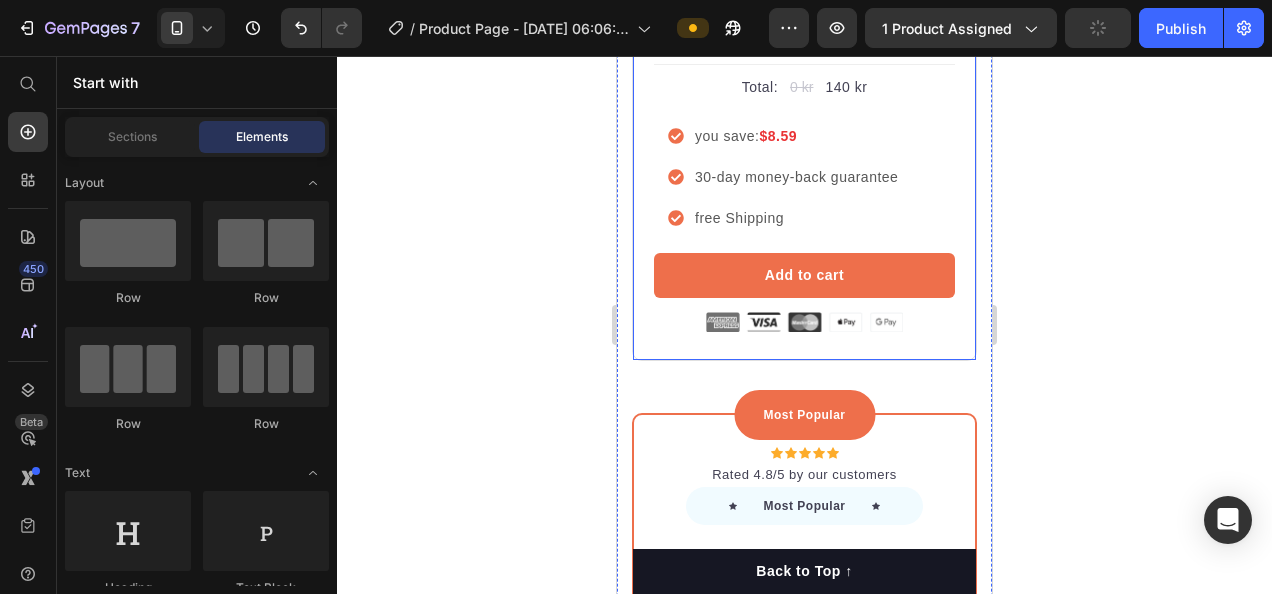 click on "Intro" at bounding box center (804, -72) 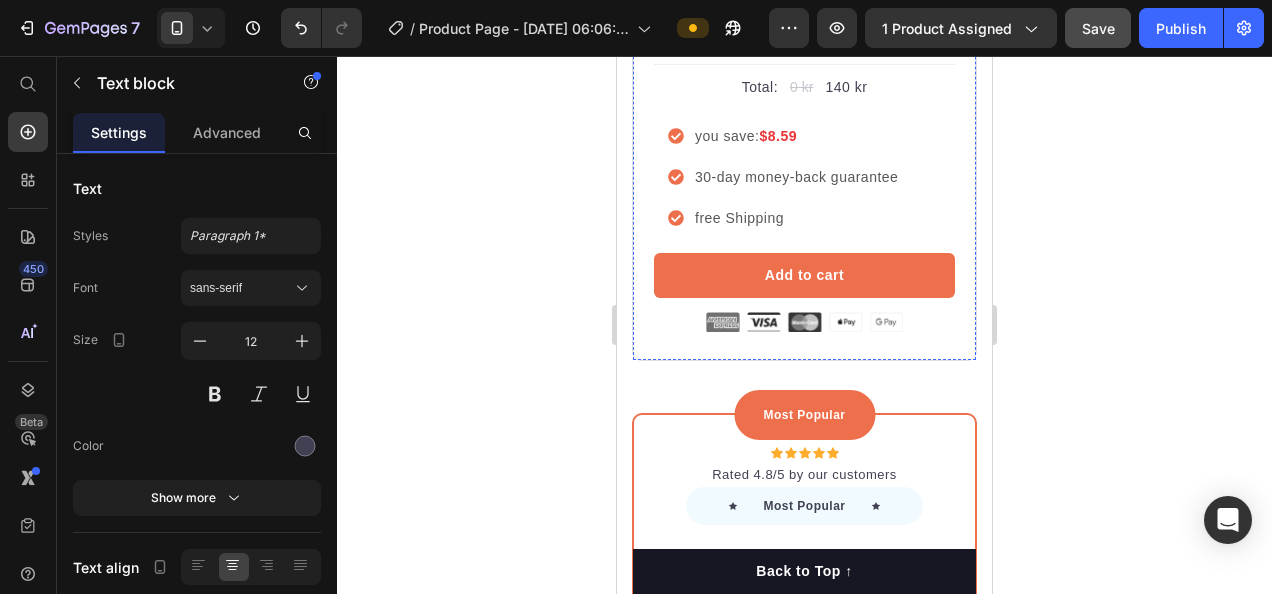 click on "1-Pack" at bounding box center [804, -19] 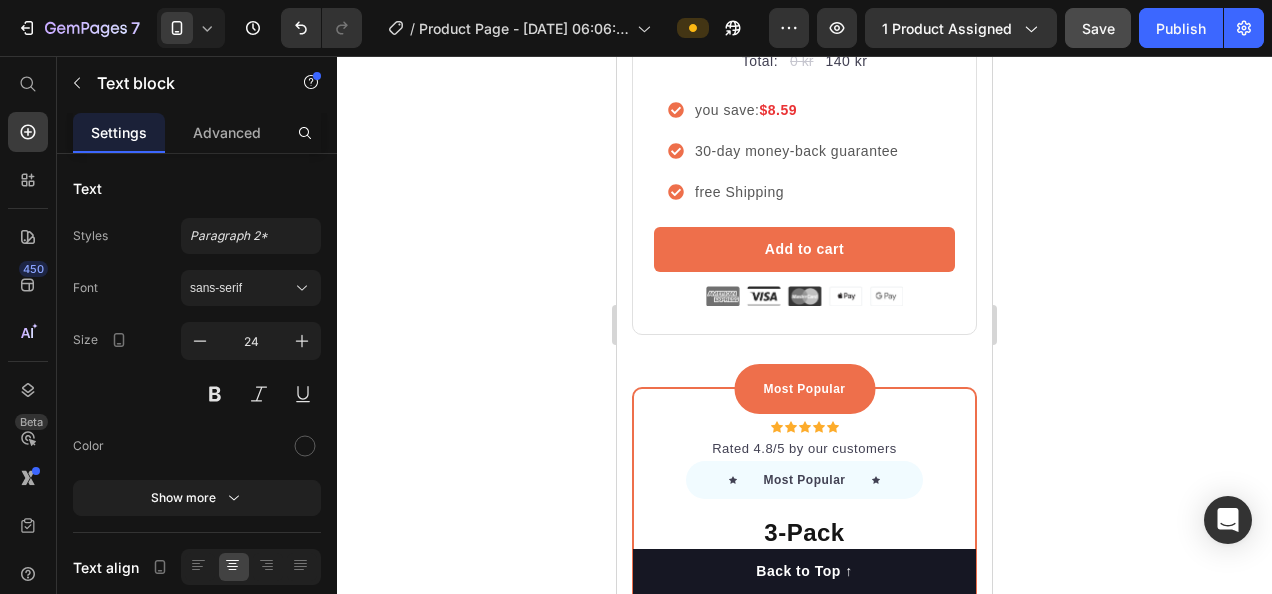 scroll, scrollTop: 5694, scrollLeft: 0, axis: vertical 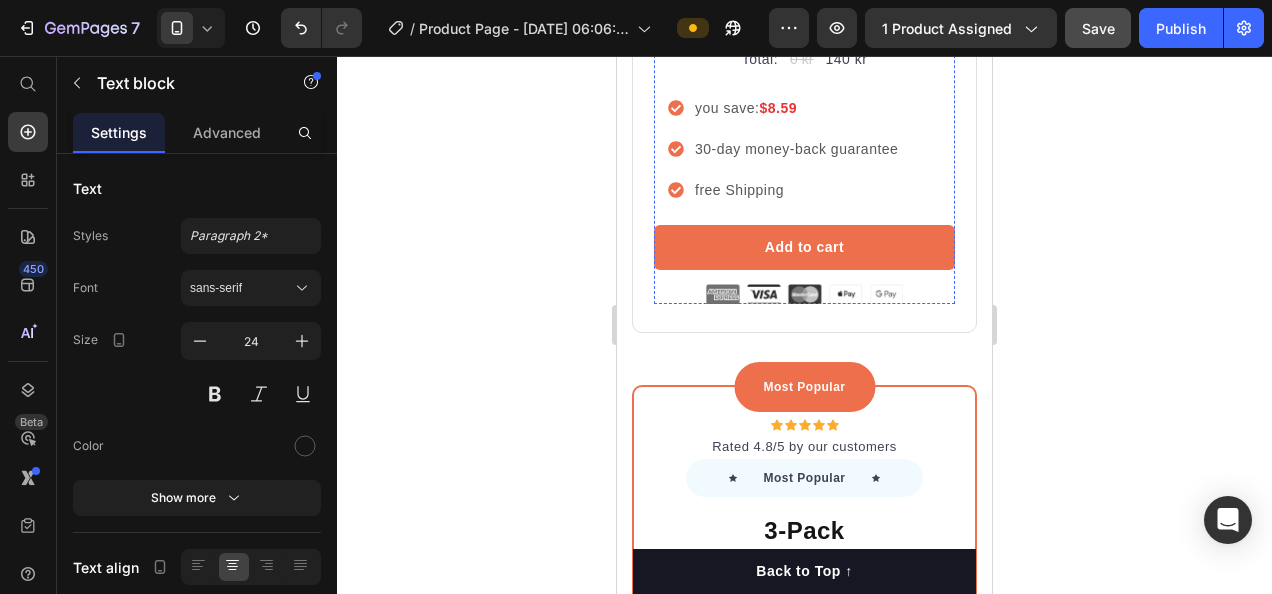 click on "140 kr" at bounding box center (804, 4) 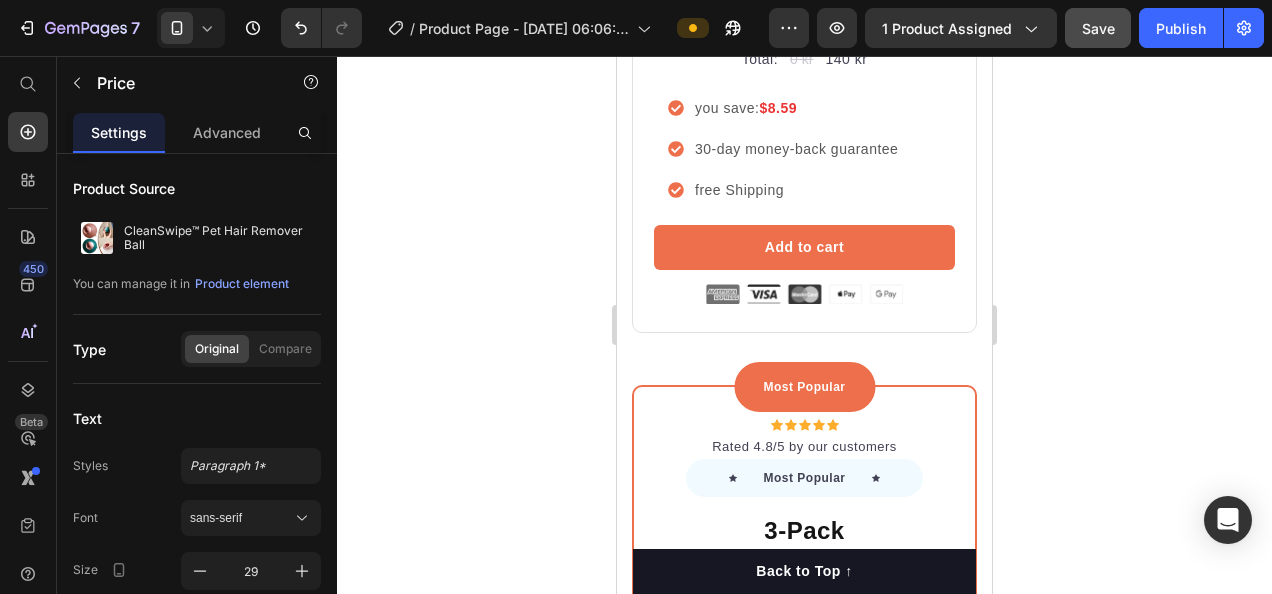 click on "140 kr" at bounding box center (804, 4) 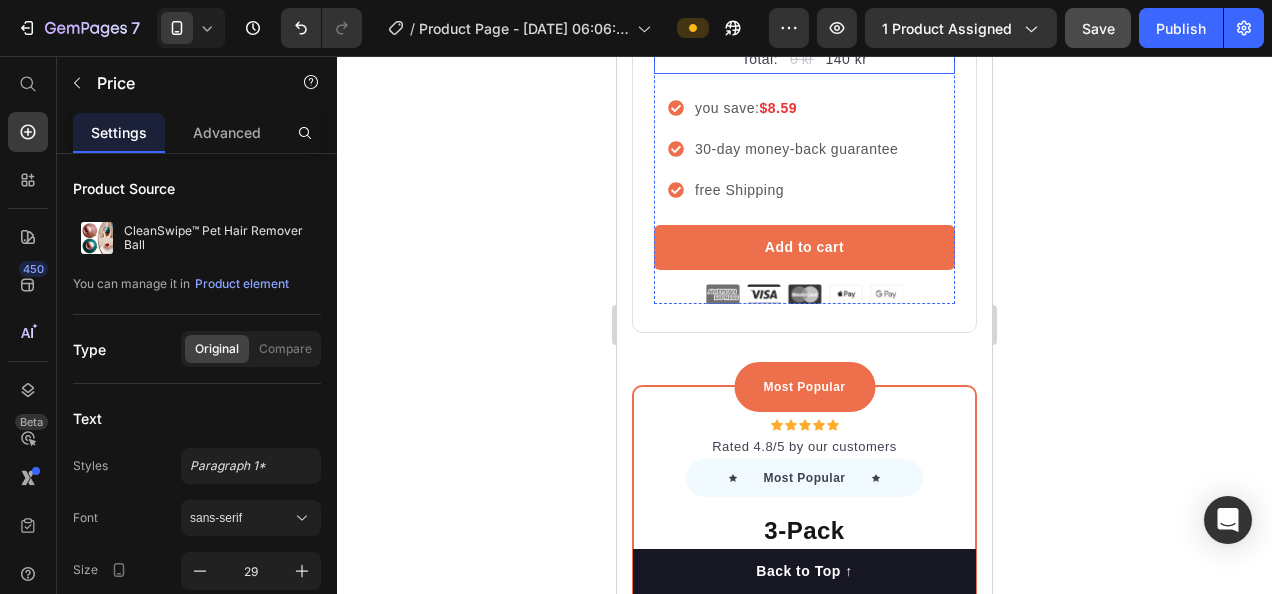 click on "140 kr" at bounding box center [846, 59] 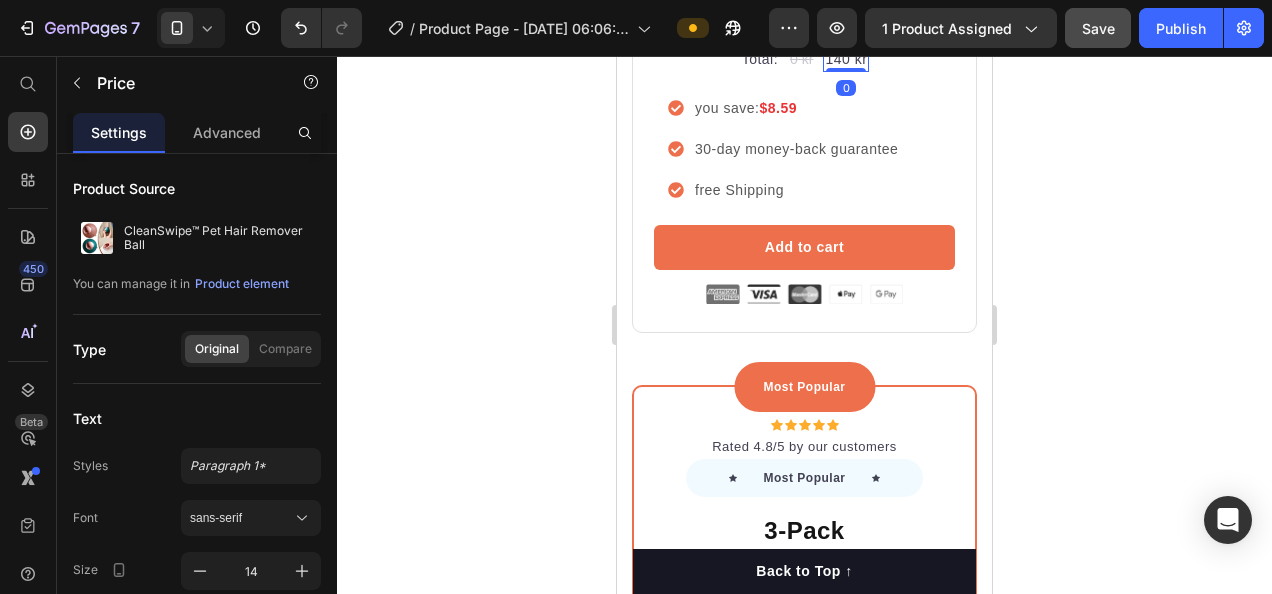 click on "140 kr" at bounding box center (846, 59) 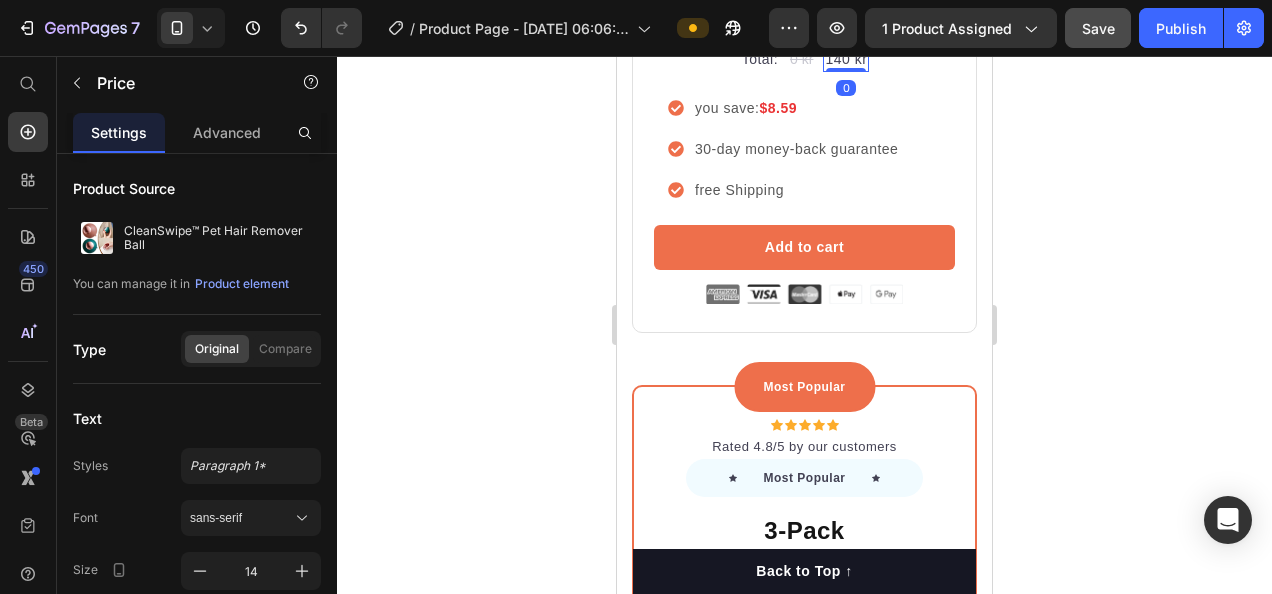 click on "140 kr" at bounding box center (846, 59) 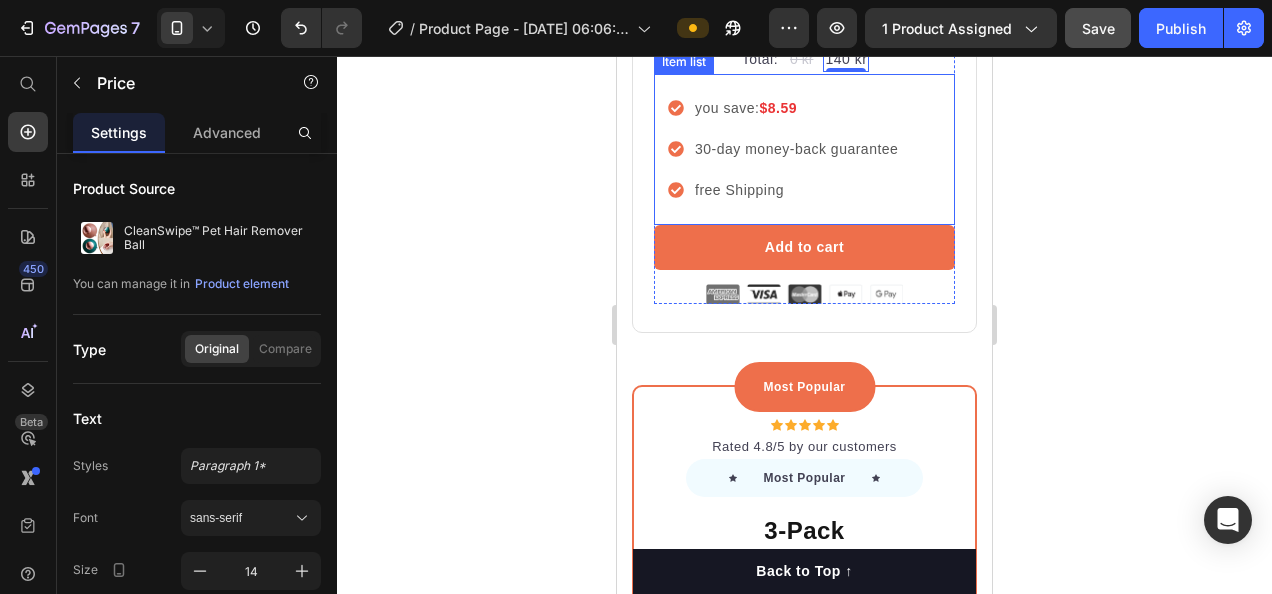 click on "$8.59" at bounding box center [778, 108] 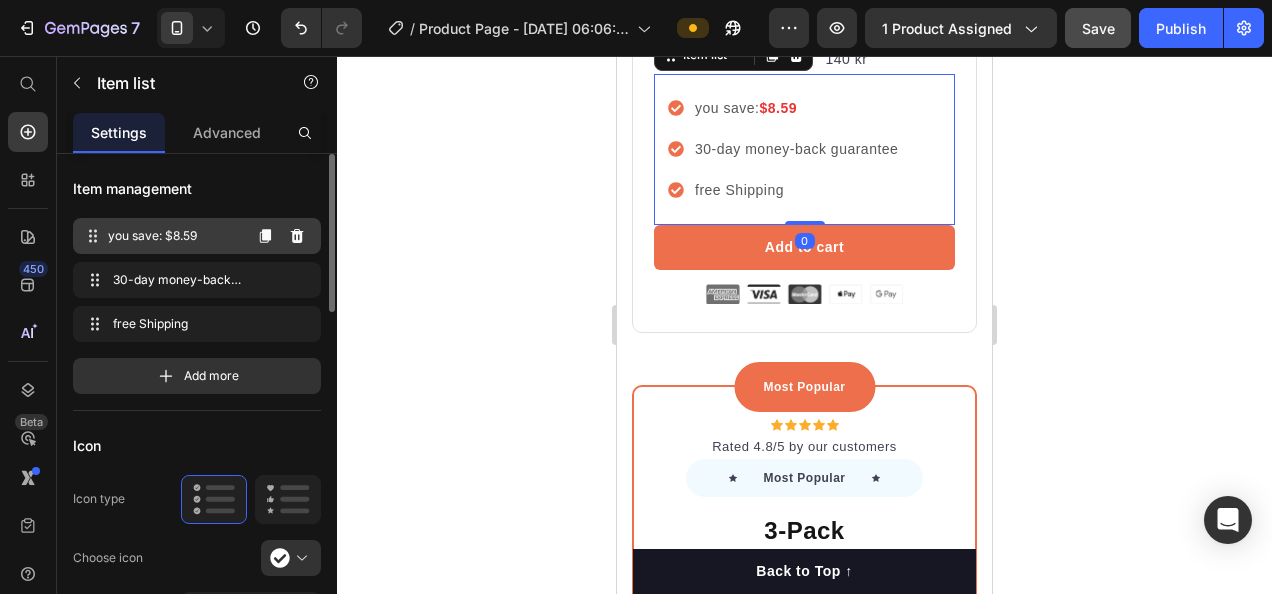 click on "you save: $8.59" at bounding box center [174, 236] 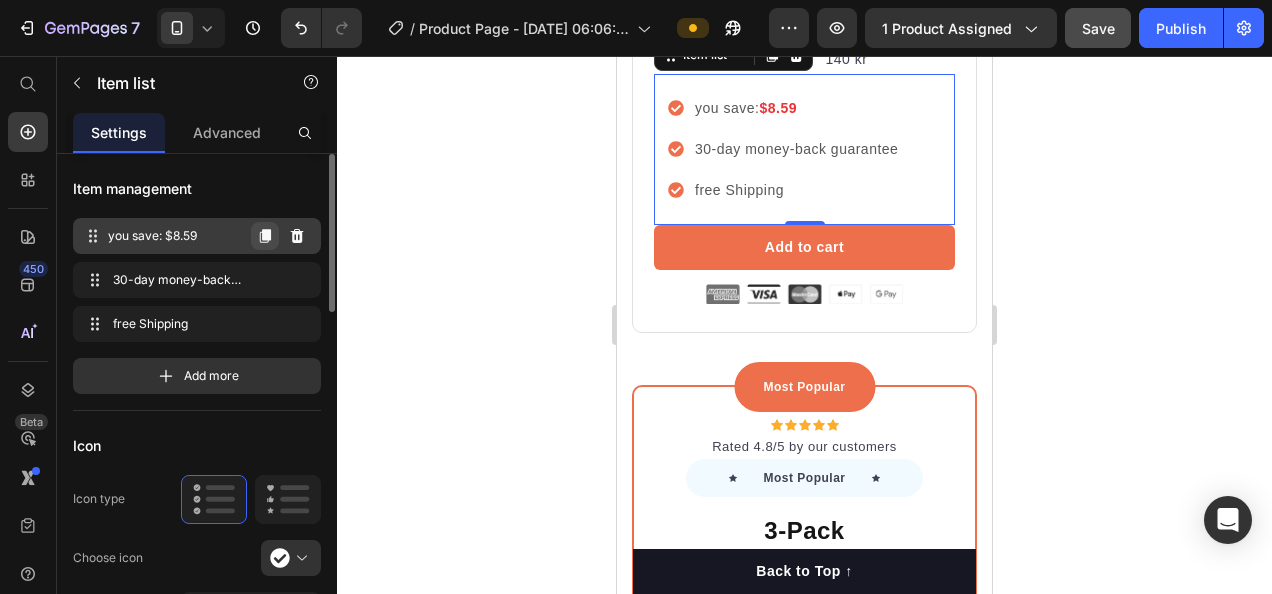 click 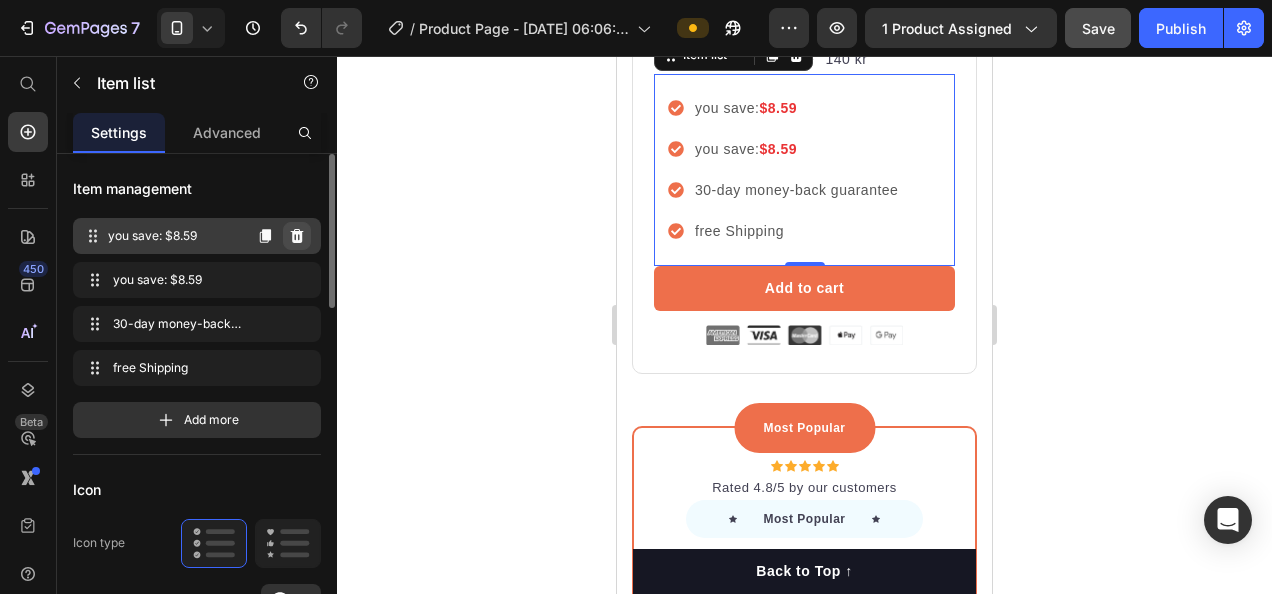 click 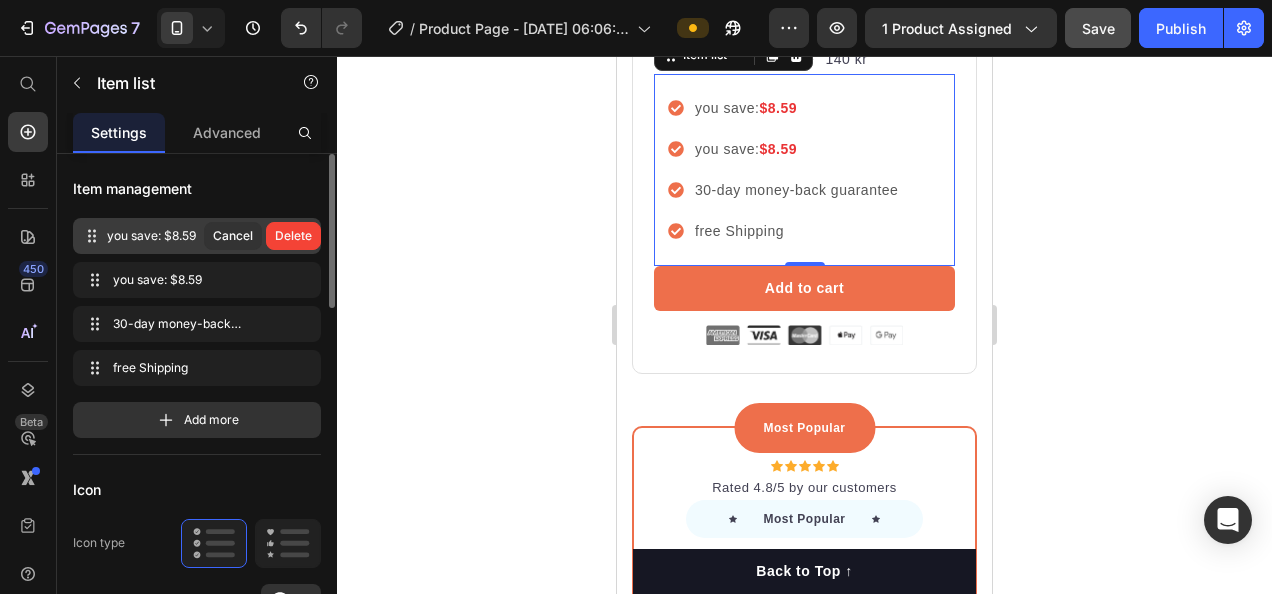 click on "Delete" at bounding box center (293, 236) 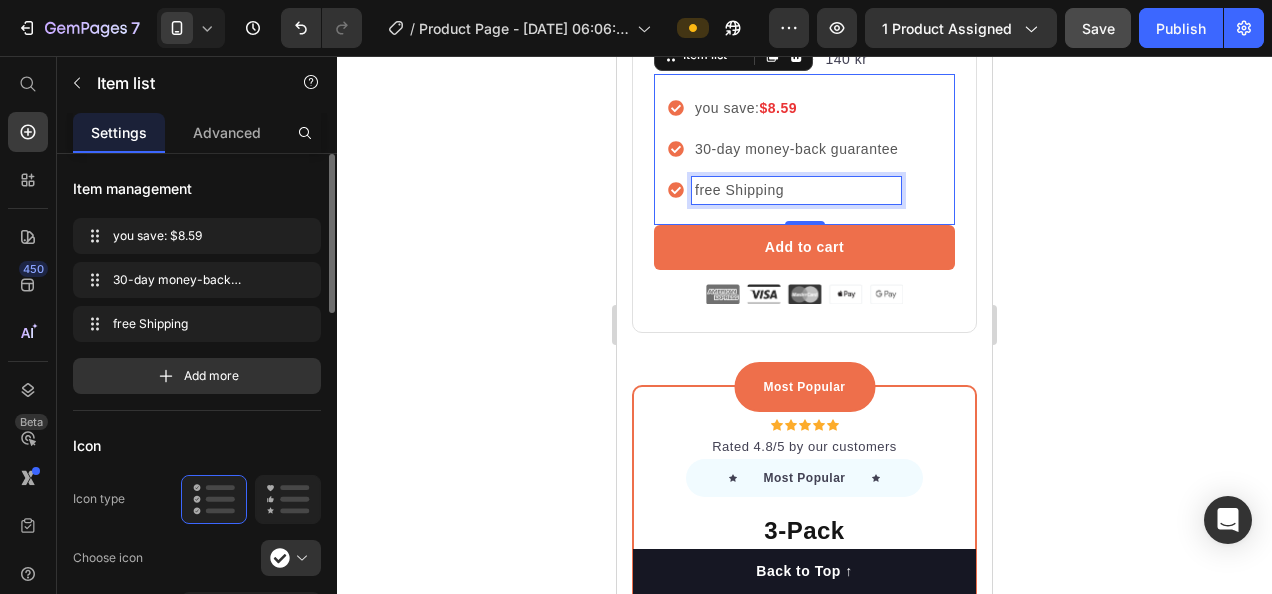 click on "free Shipping" at bounding box center (796, 190) 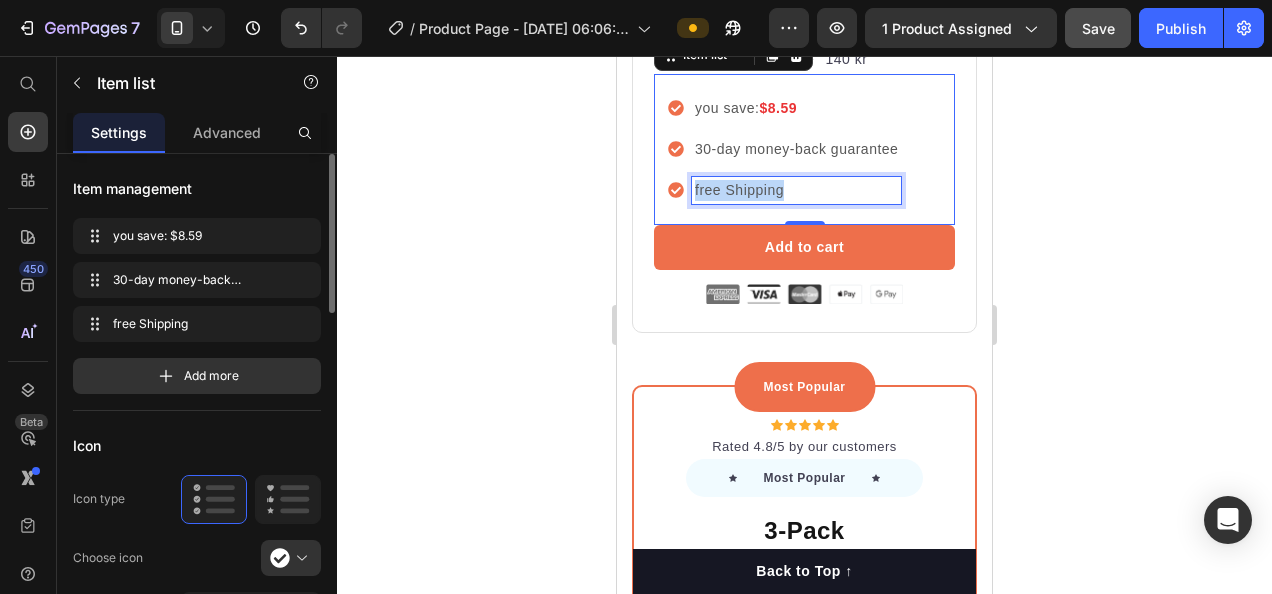 click on "free Shipping" at bounding box center [796, 190] 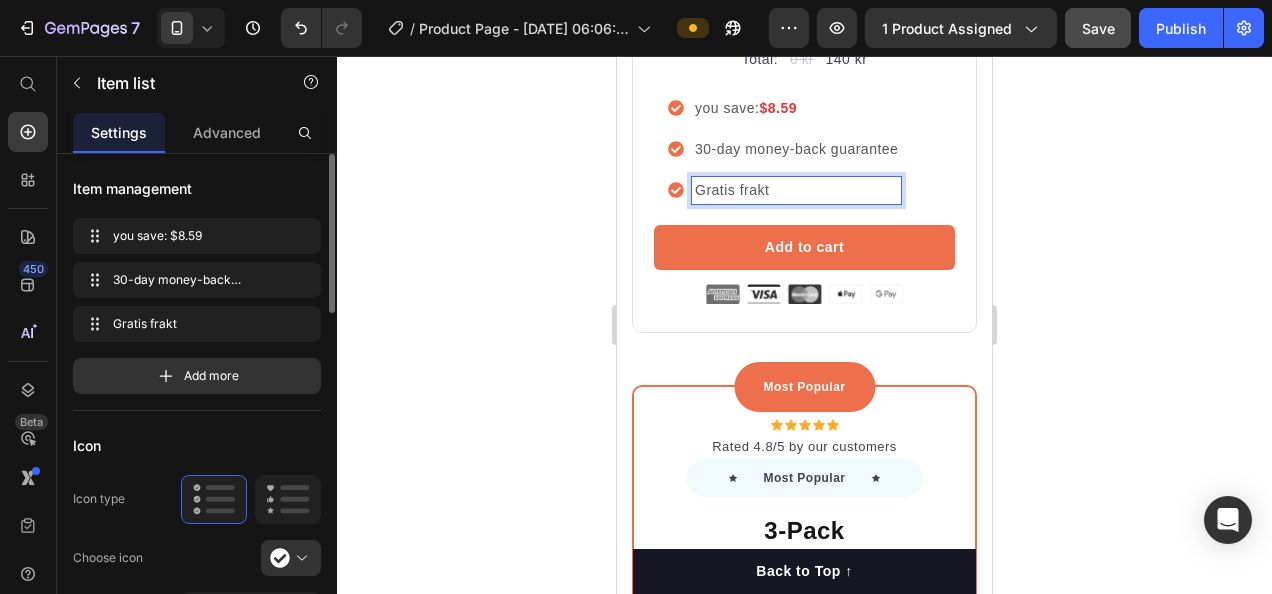 click on "30-day money-back guarantee" at bounding box center (796, 149) 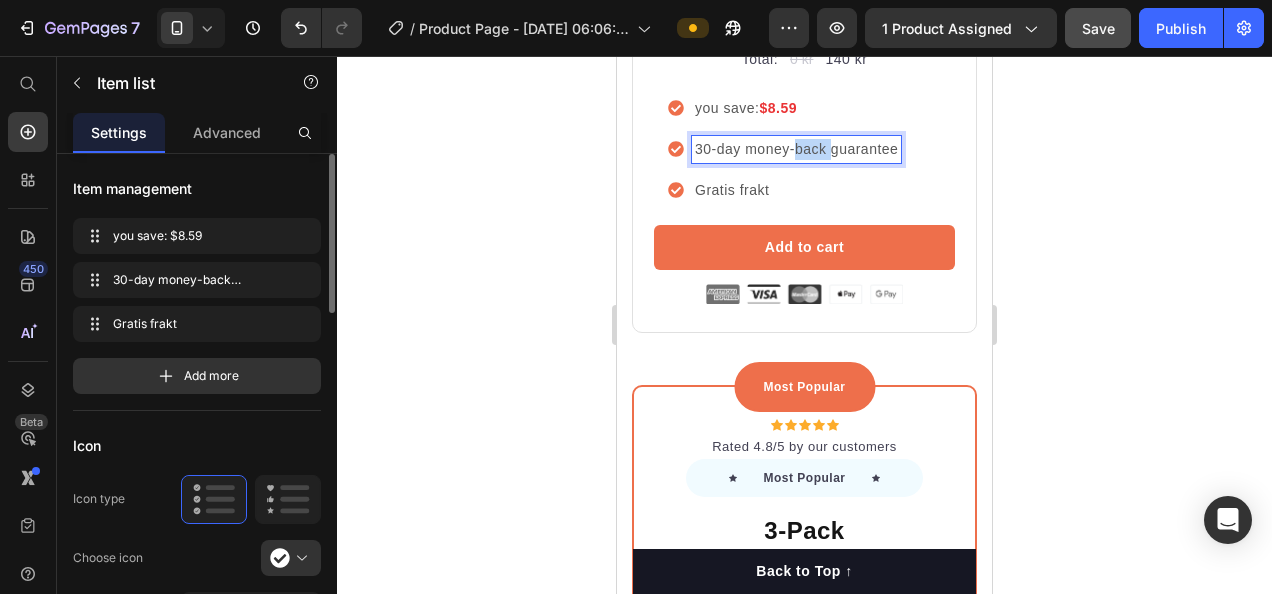 click on "30-day money-back guarantee" at bounding box center (796, 149) 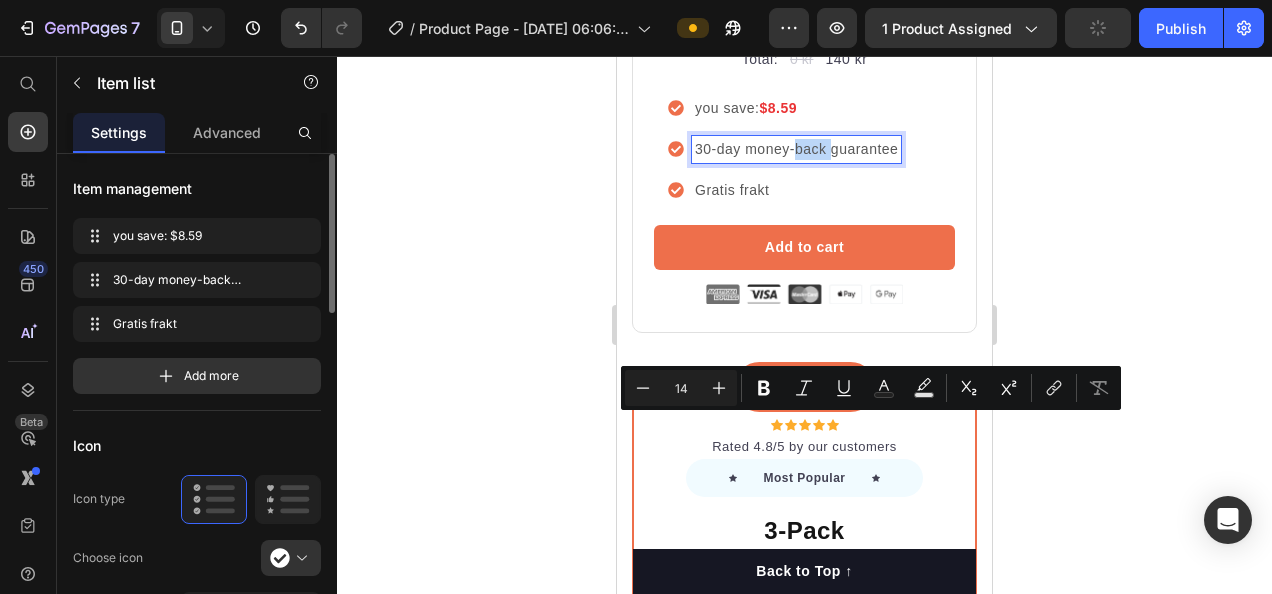 click on "30-day money-back guarantee" at bounding box center [796, 149] 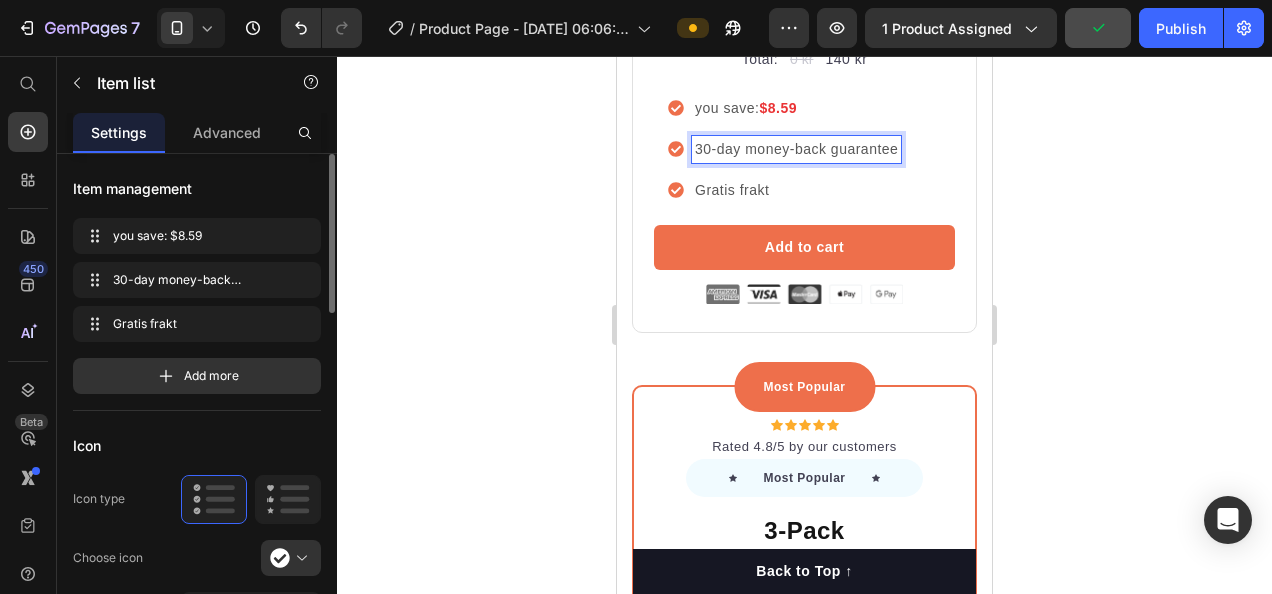 click on "30-day money-back guarantee" at bounding box center [796, 149] 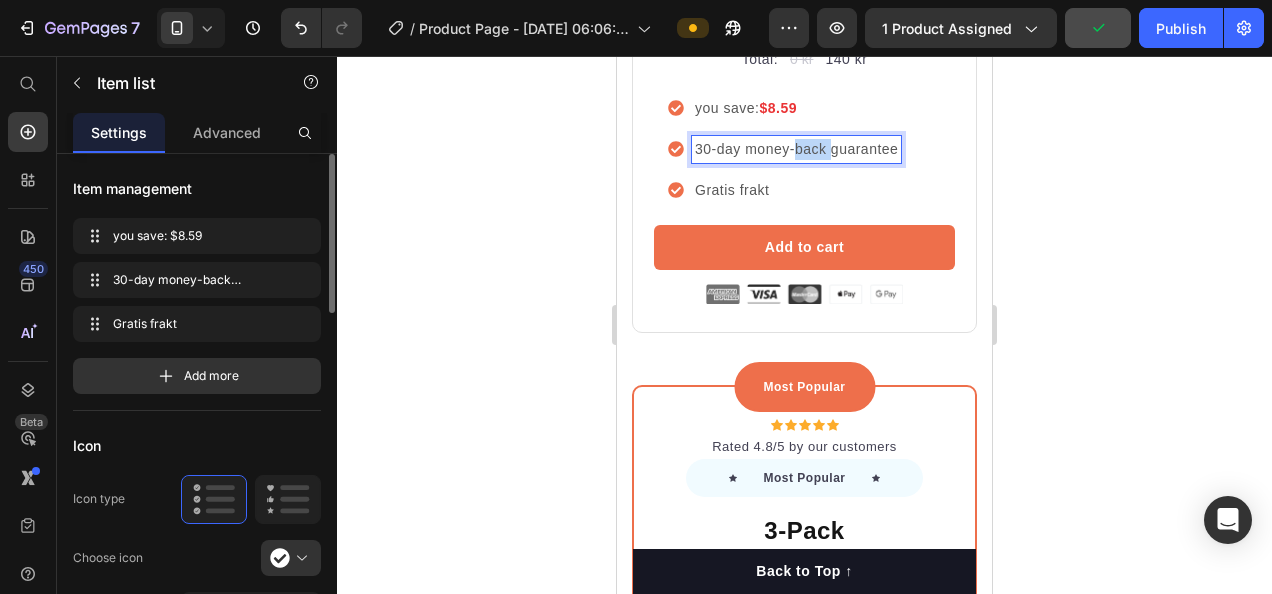 click on "30-day money-back guarantee" at bounding box center [796, 149] 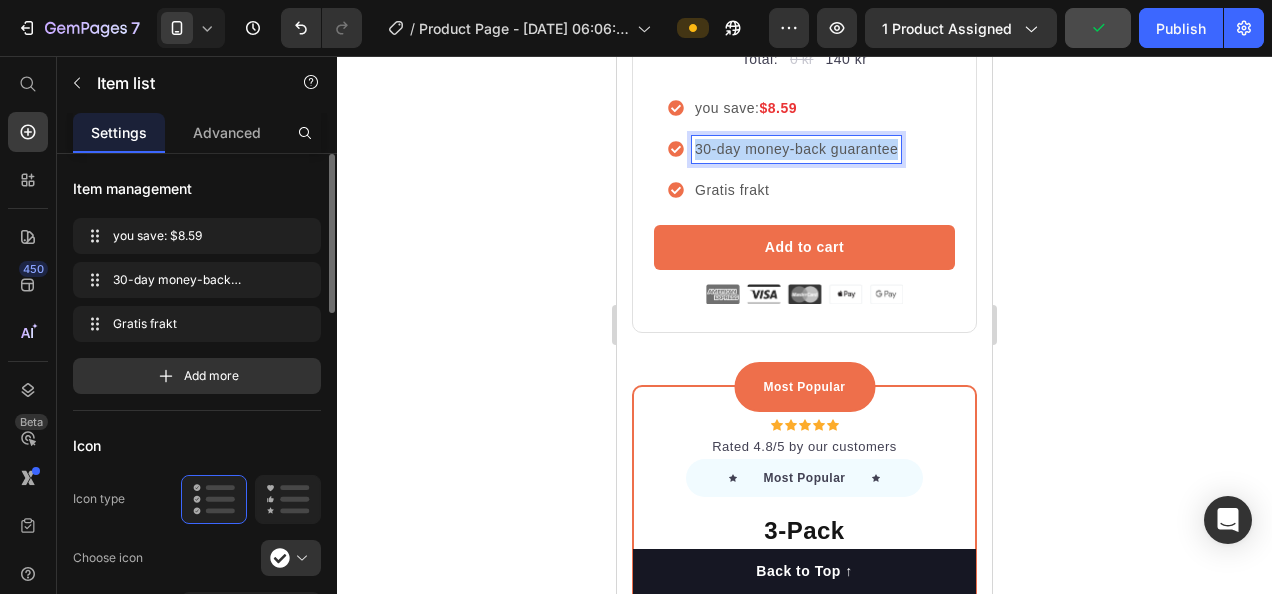 click on "30-day money-back guarantee" at bounding box center [796, 149] 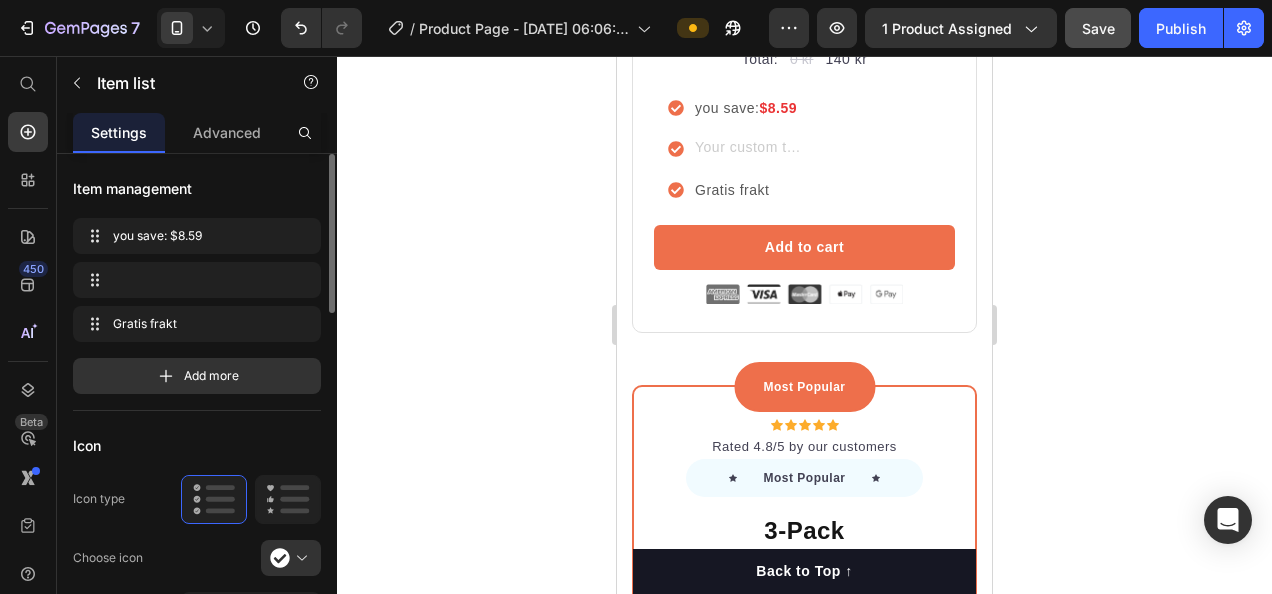 scroll, scrollTop: 5688, scrollLeft: 0, axis: vertical 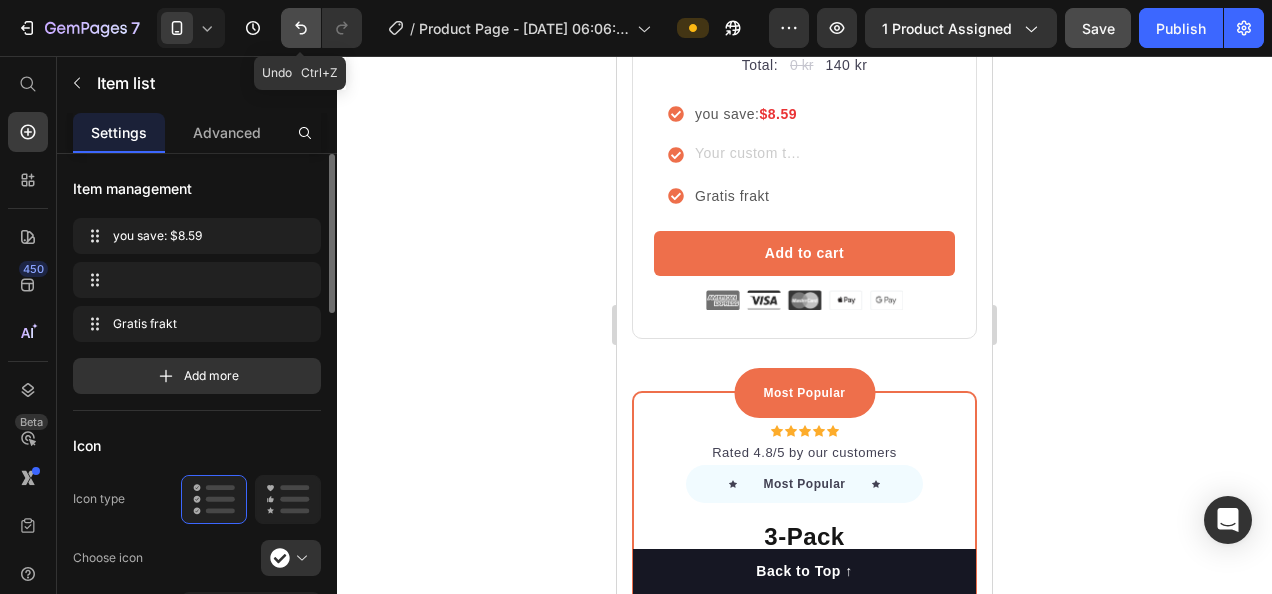 click 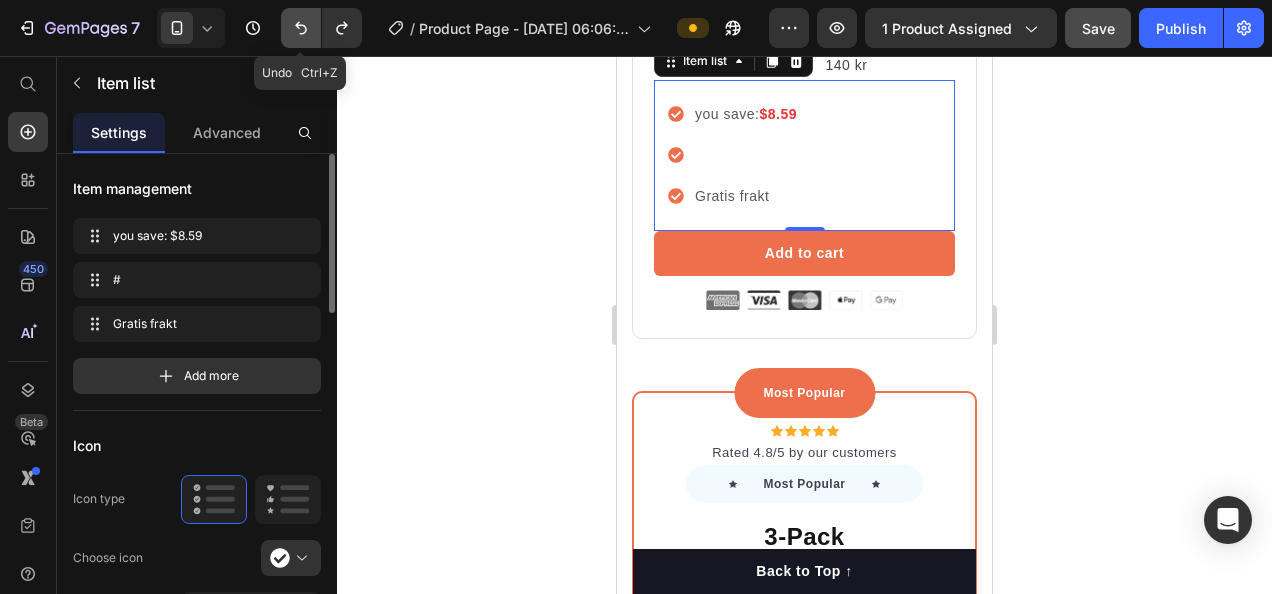 click 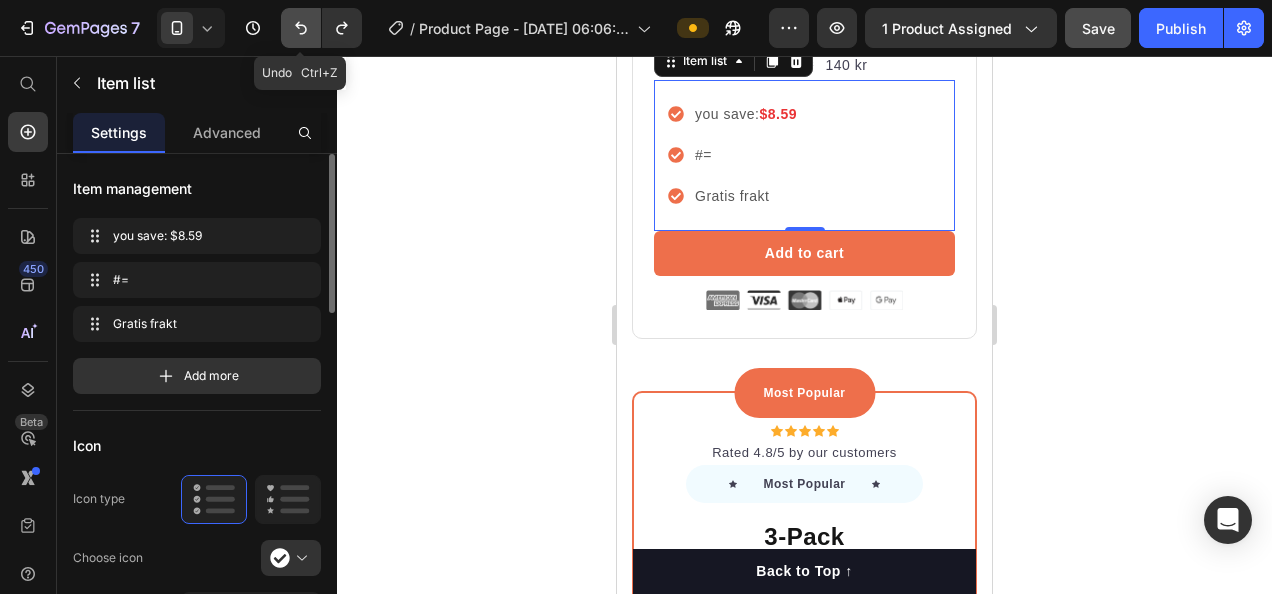 click 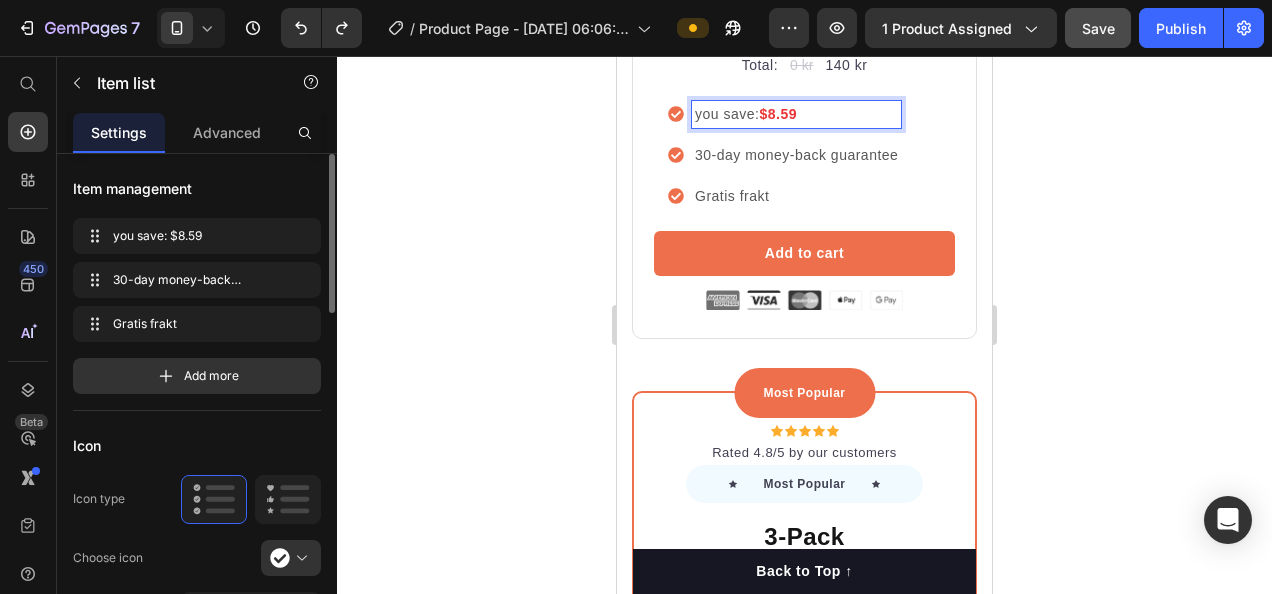 click on "you save:  $8.59" at bounding box center (796, 114) 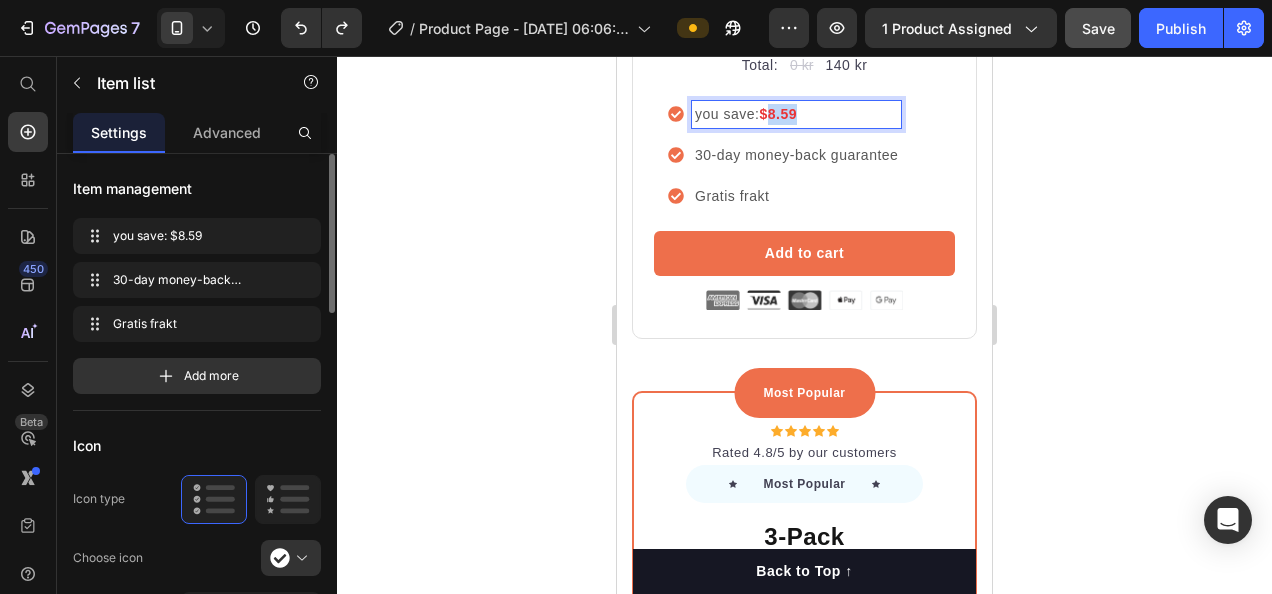 click on "$8.59" at bounding box center [778, 114] 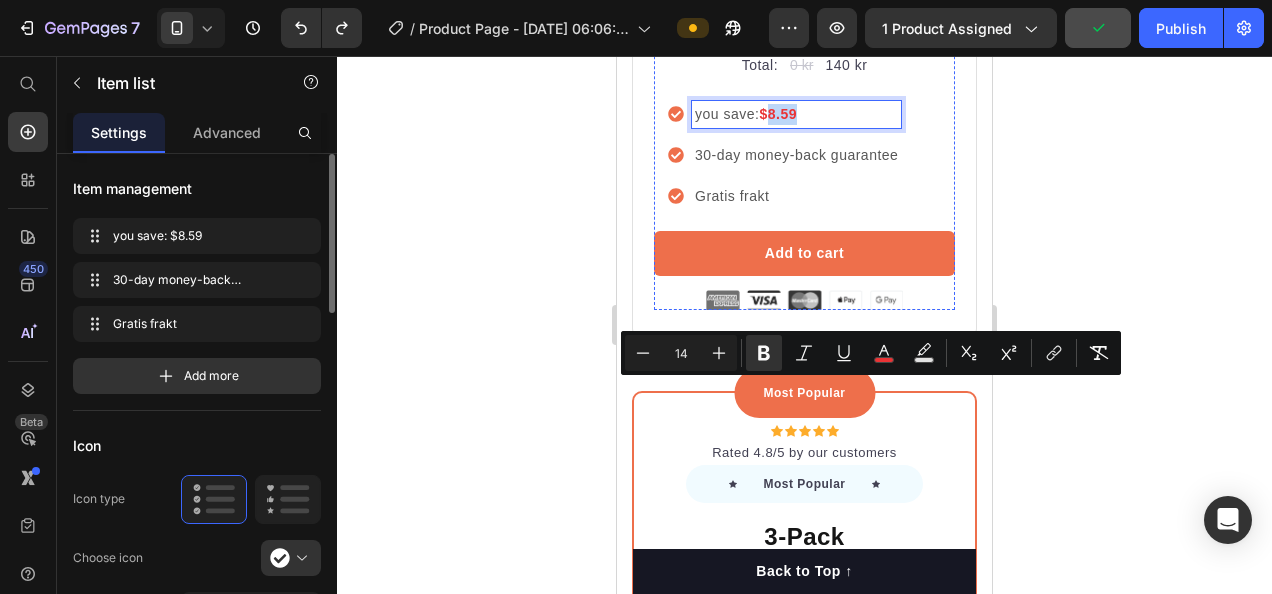 click on "140 kr" at bounding box center (804, 10) 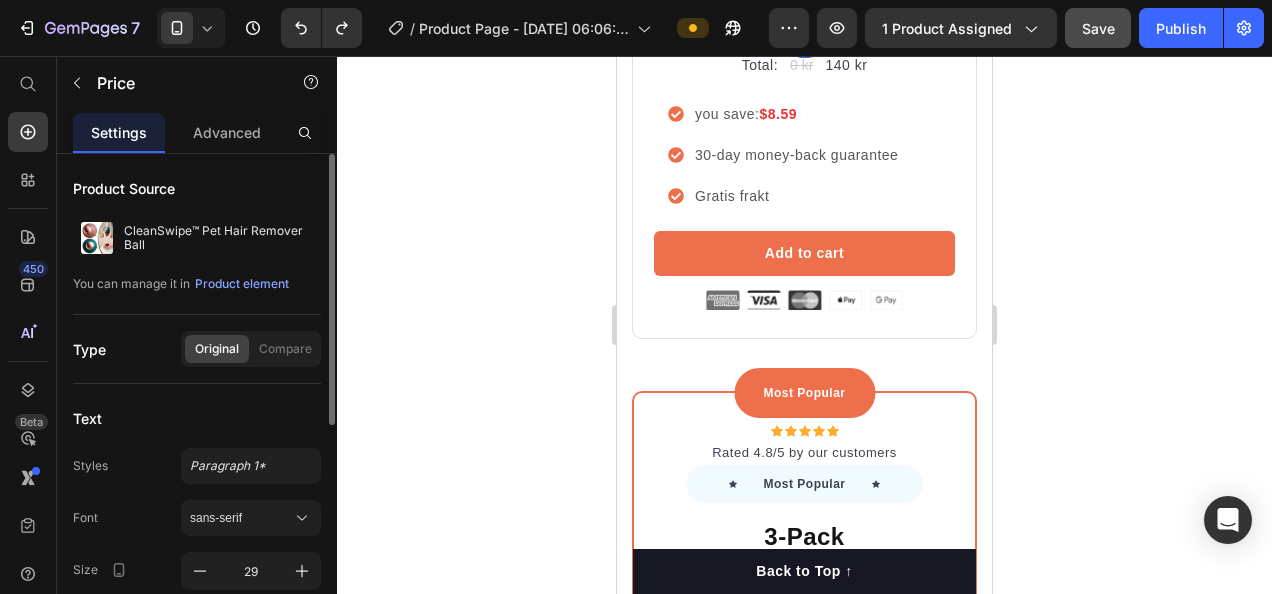 click on "140 kr" at bounding box center [804, 10] 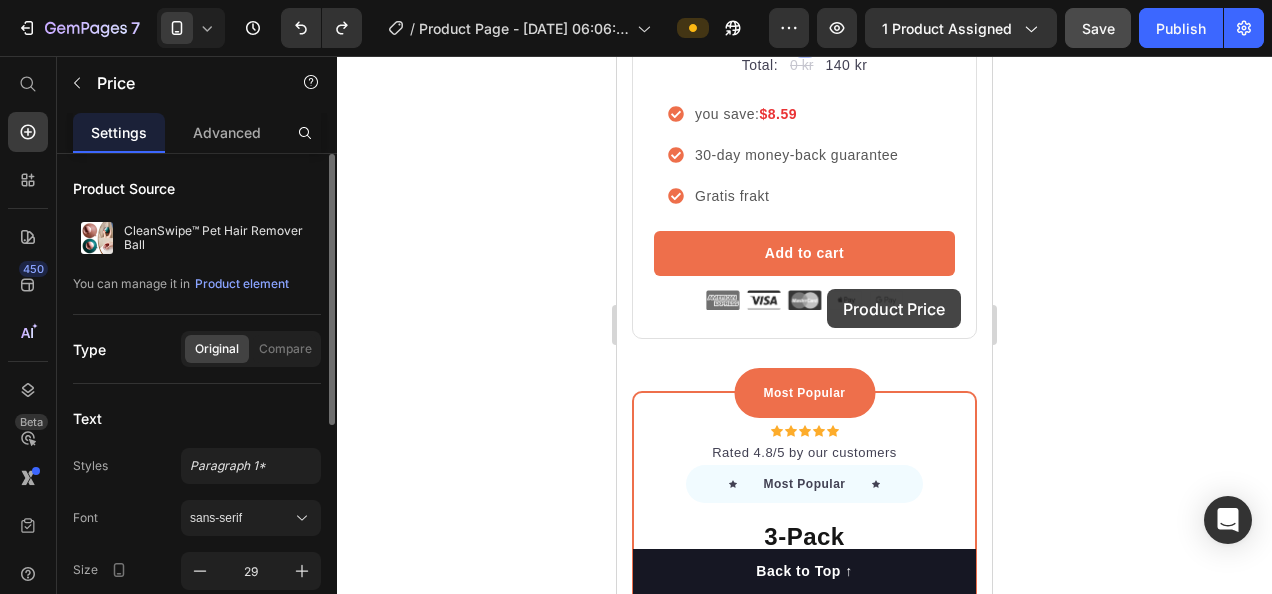 click on "140 kr" at bounding box center (617, 56) 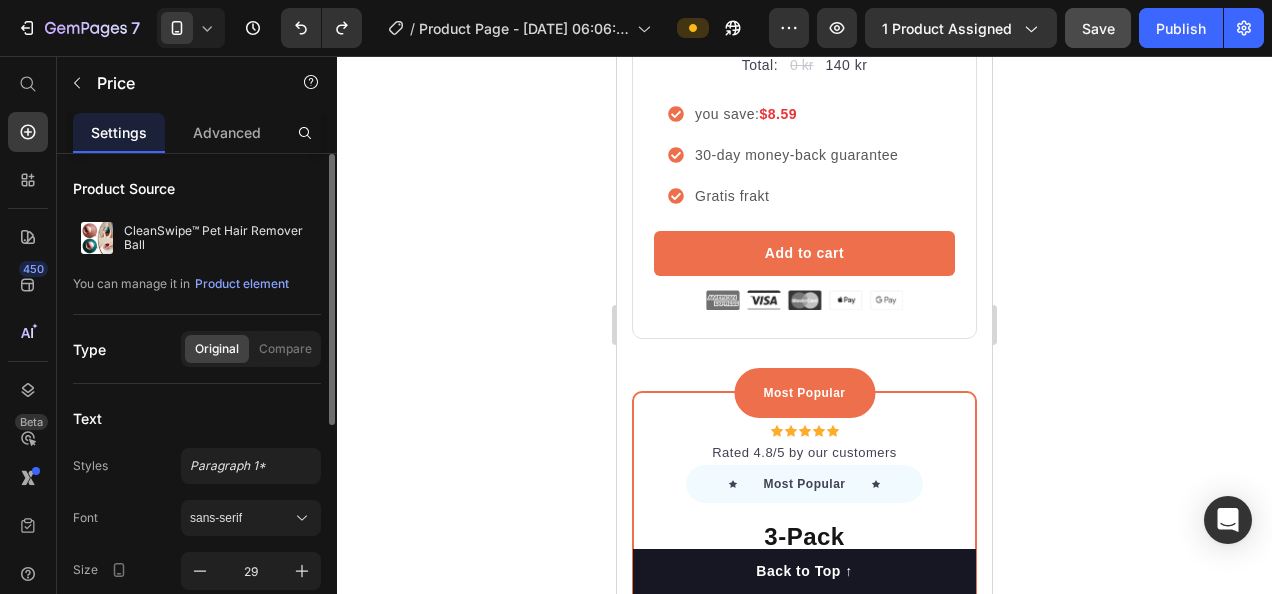 click on "140 kr" at bounding box center [804, 10] 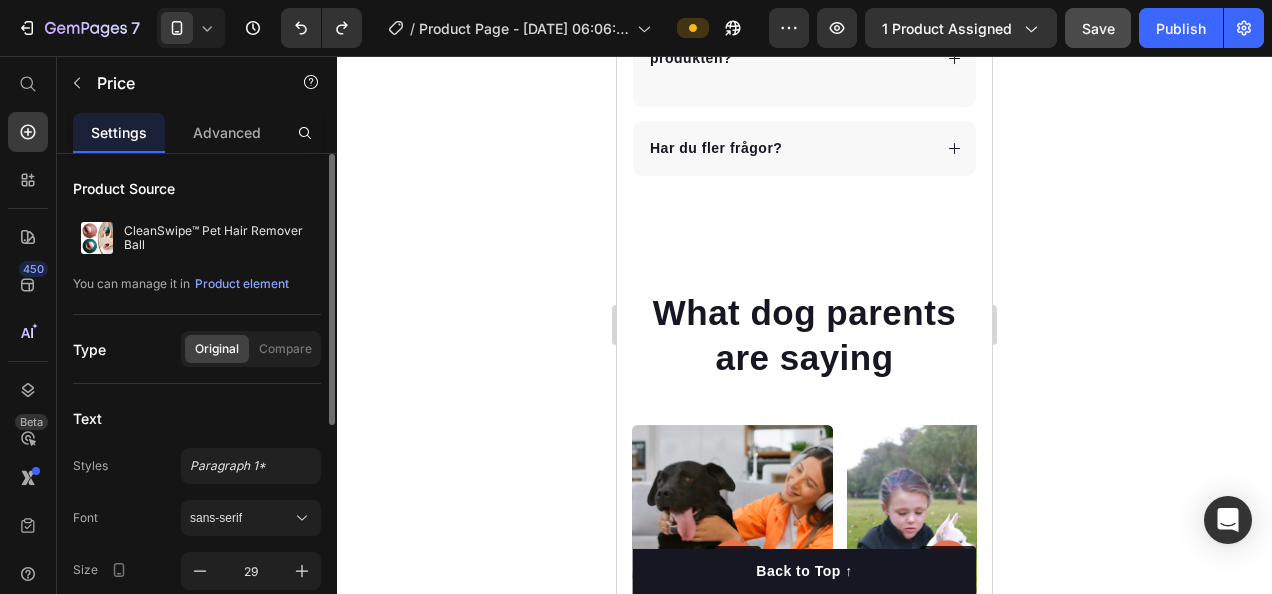 scroll, scrollTop: 7426, scrollLeft: 0, axis: vertical 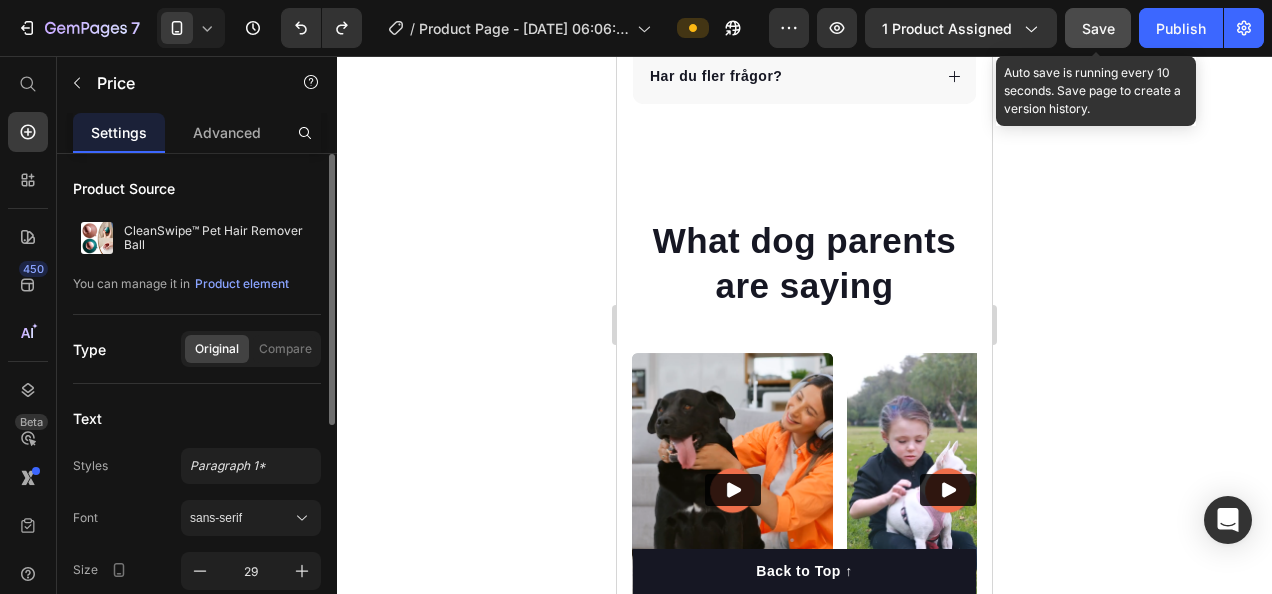 click on "Save" at bounding box center (1098, 28) 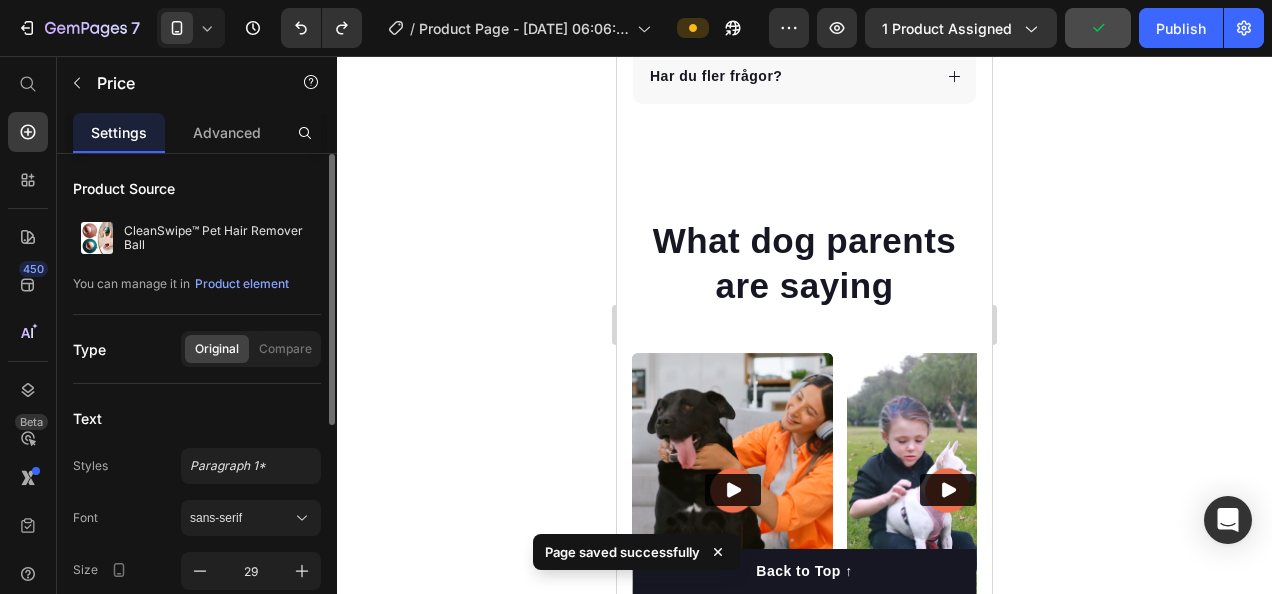 click 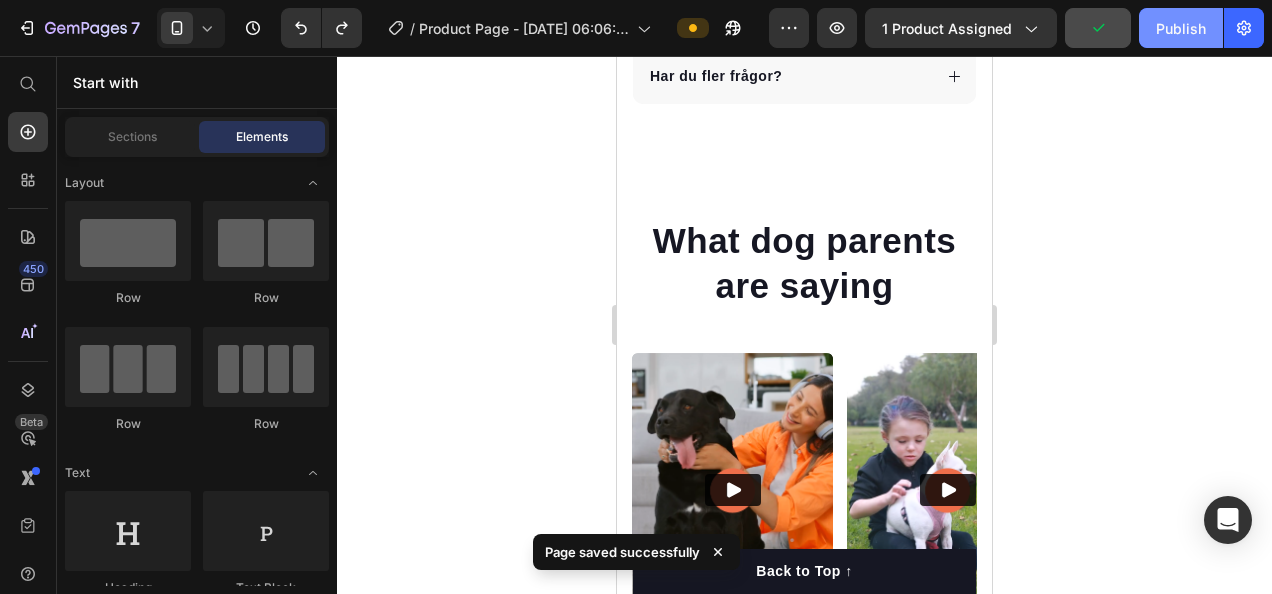 click on "Publish" at bounding box center (1181, 28) 